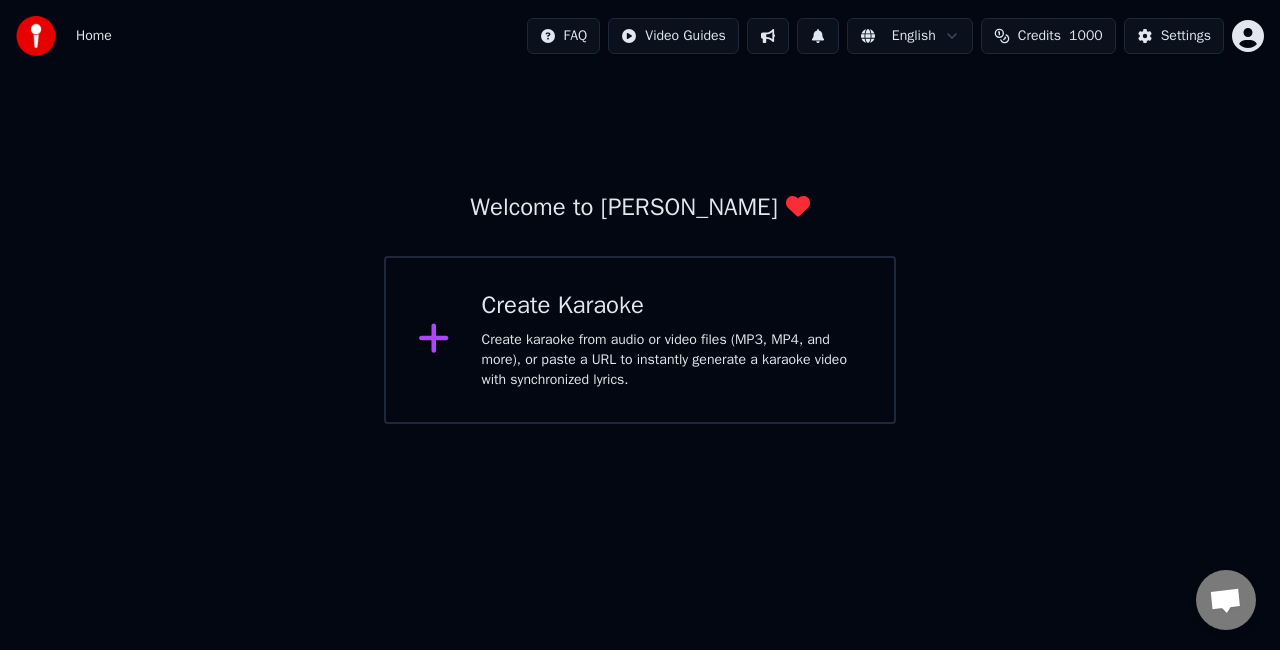 scroll, scrollTop: 0, scrollLeft: 0, axis: both 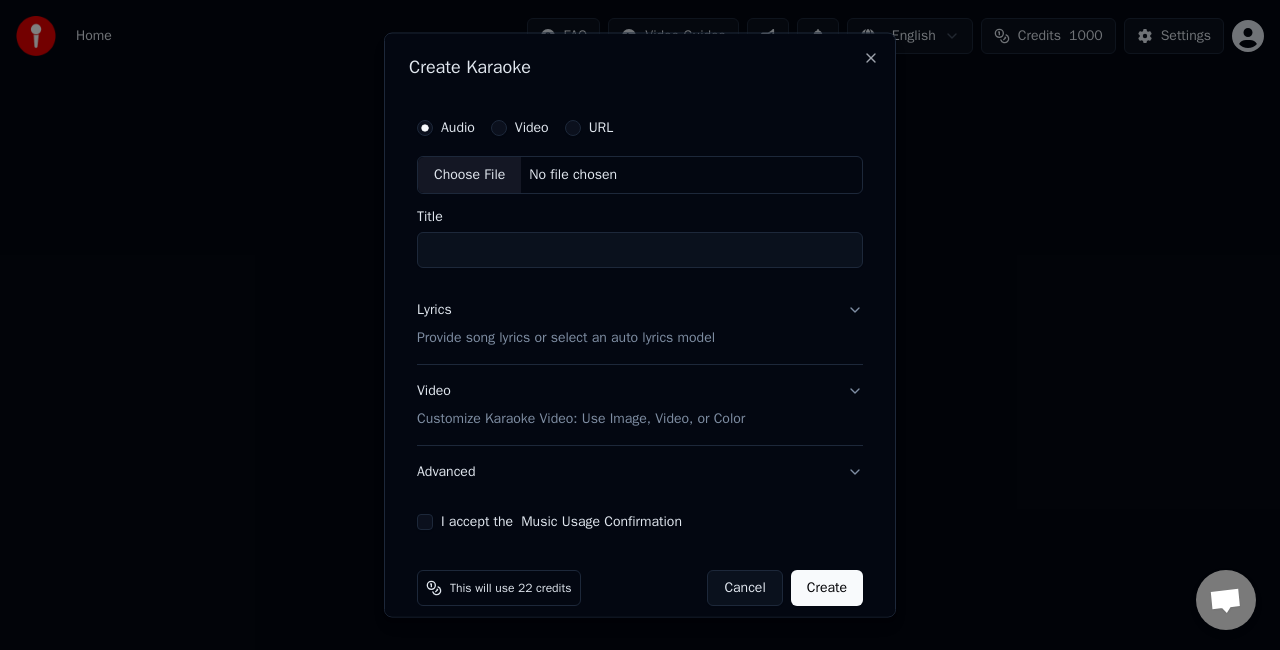 click on "Choose File" at bounding box center [469, 175] 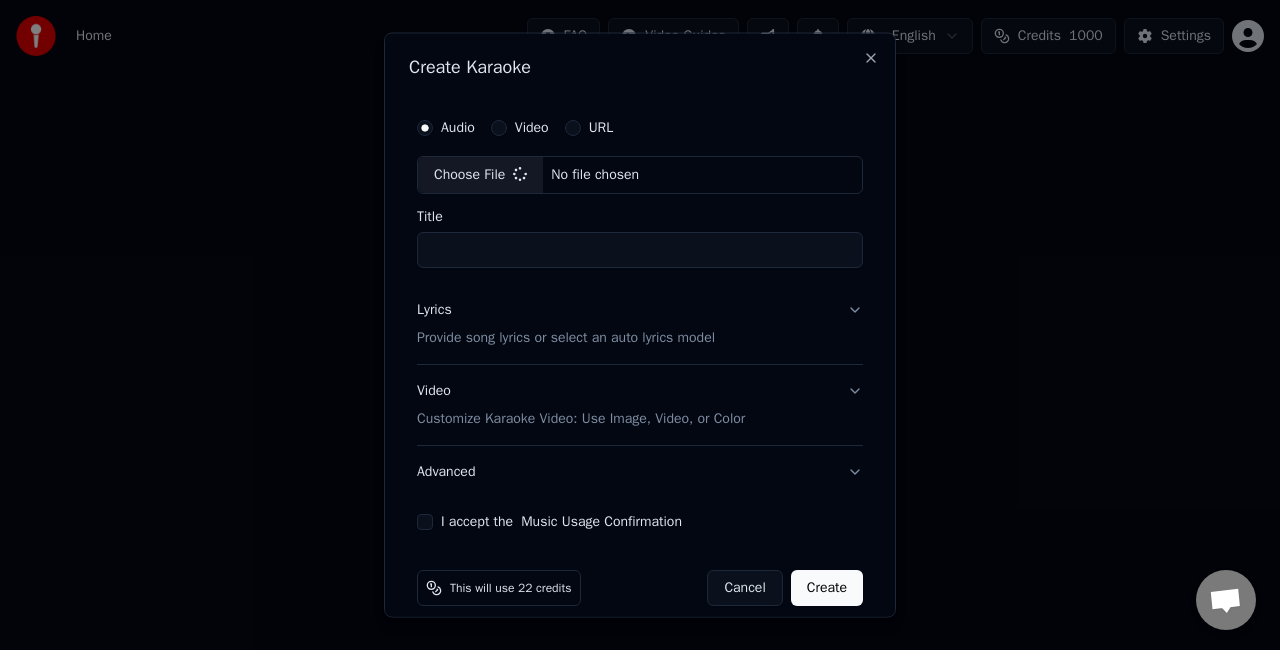 type on "**********" 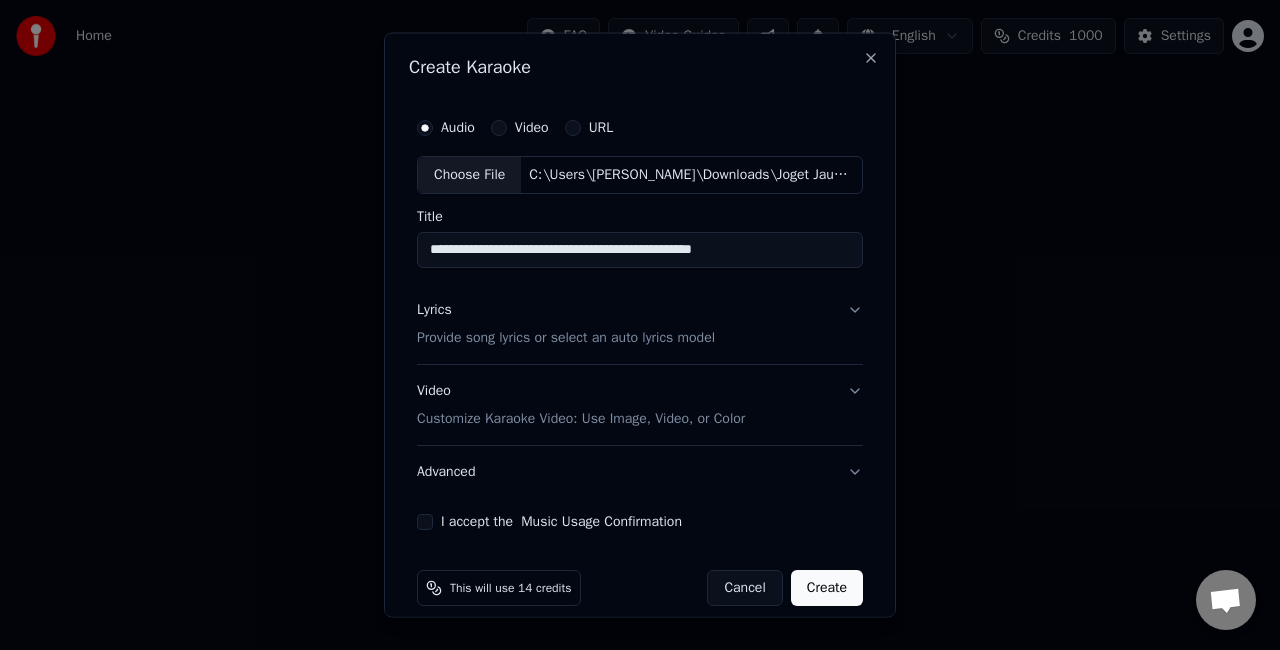 click on "I accept the   Music Usage Confirmation" at bounding box center (425, 521) 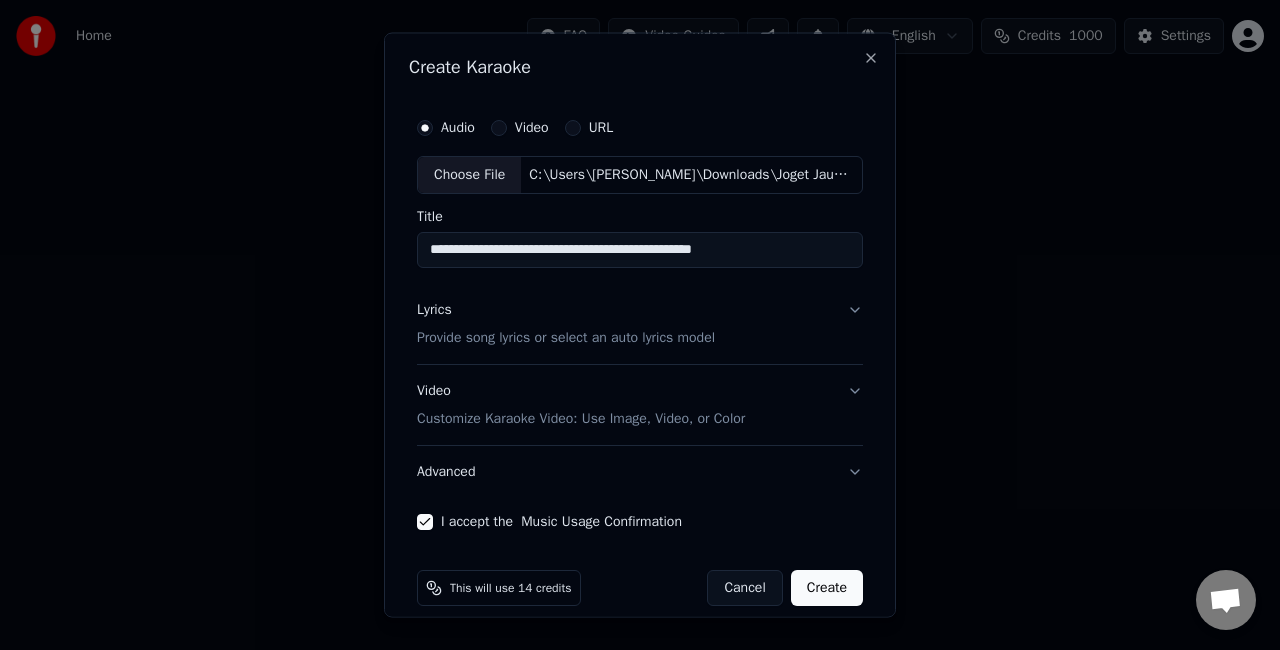 click on "Create" at bounding box center (827, 587) 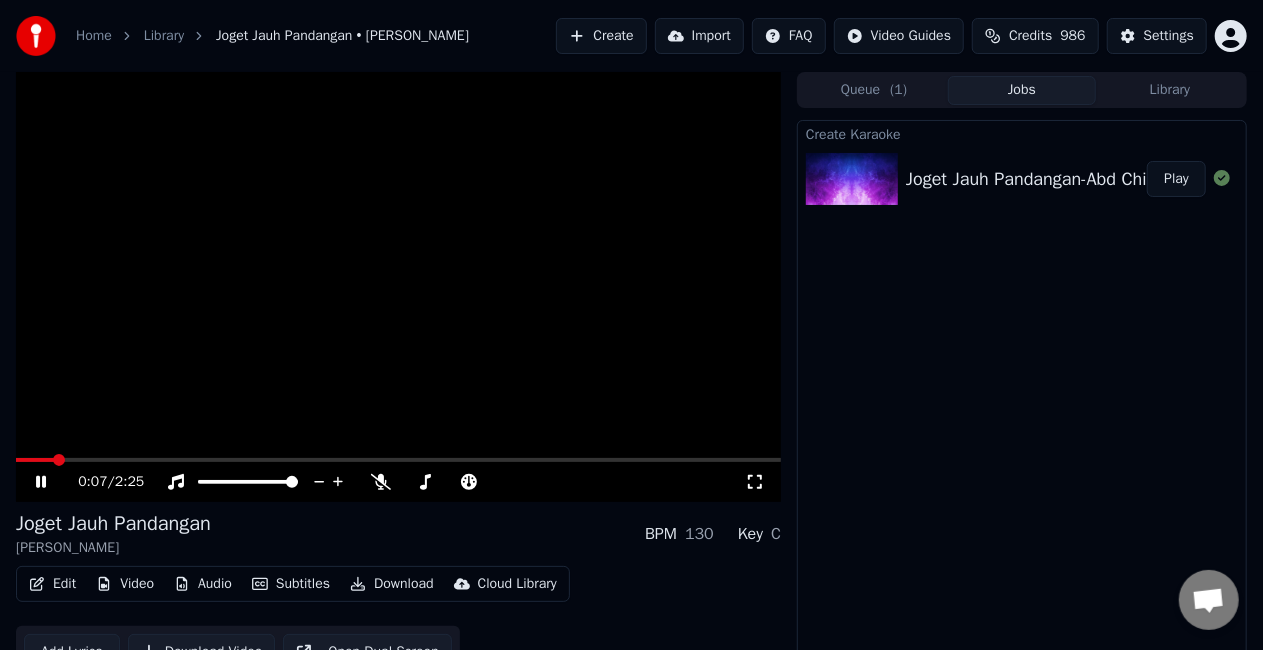 click at bounding box center (398, 287) 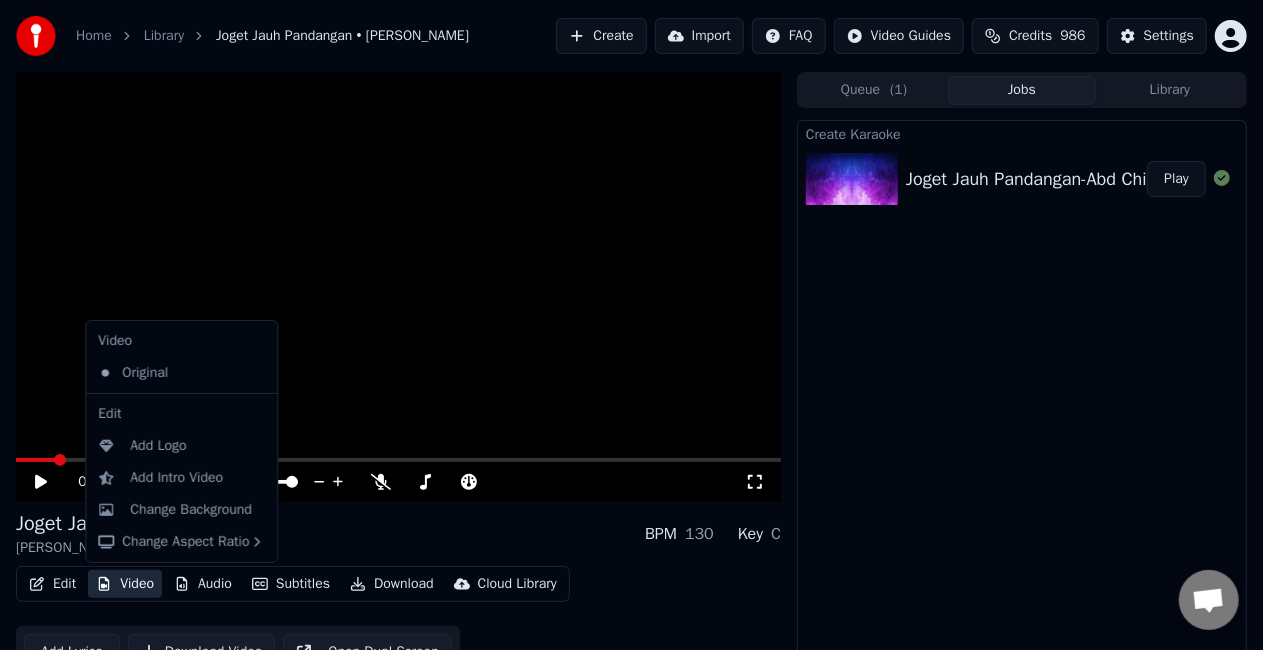 click on "Video" at bounding box center (125, 584) 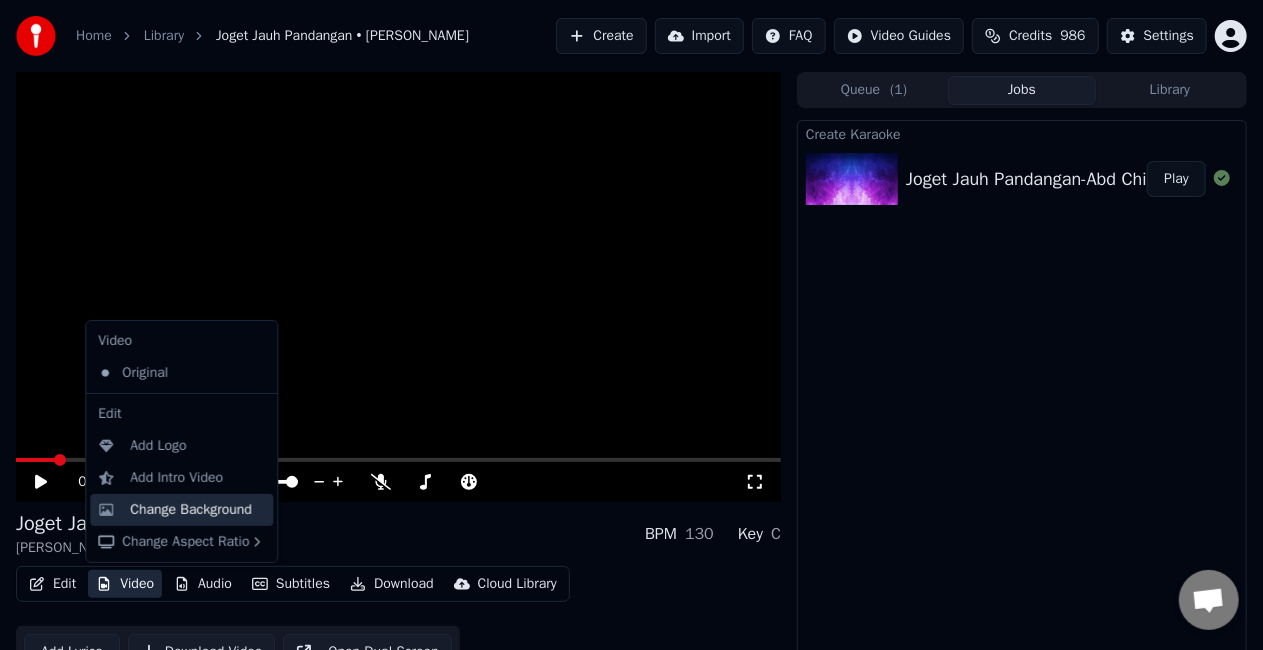 click on "Change Background" at bounding box center [191, 510] 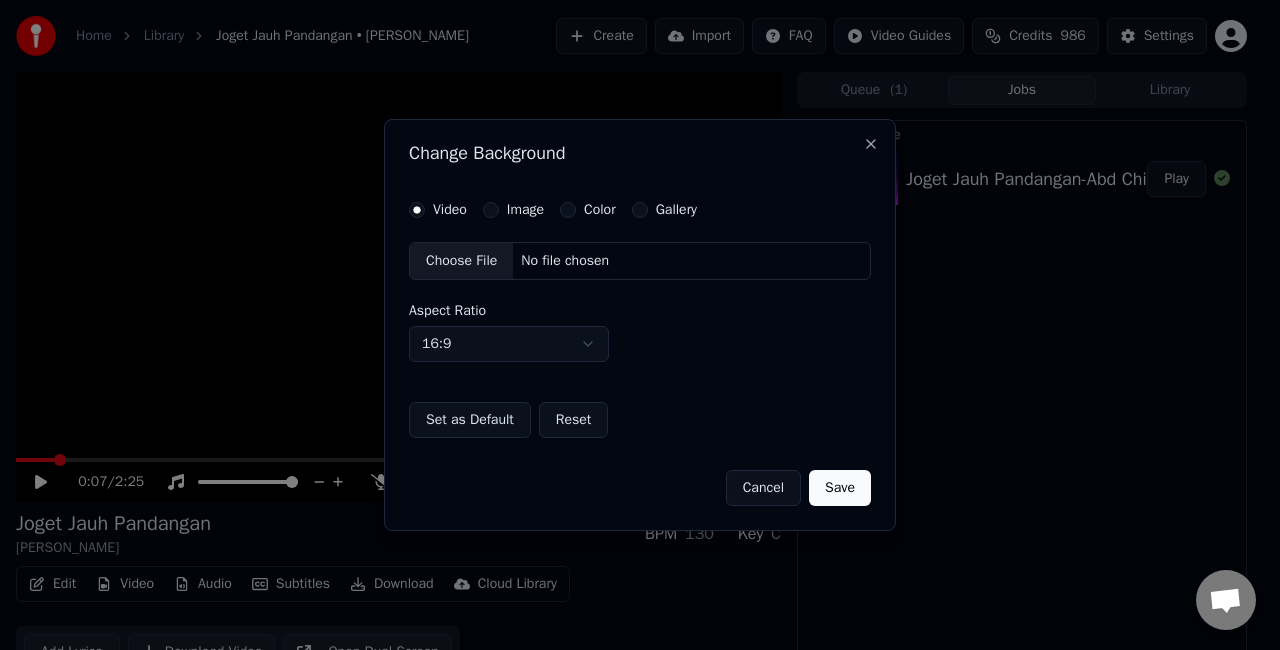 click on "Video Image Color Gallery Choose File No file chosen Aspect Ratio 16:9 **** **** *** *** *** Set as Default Reset" at bounding box center [640, 320] 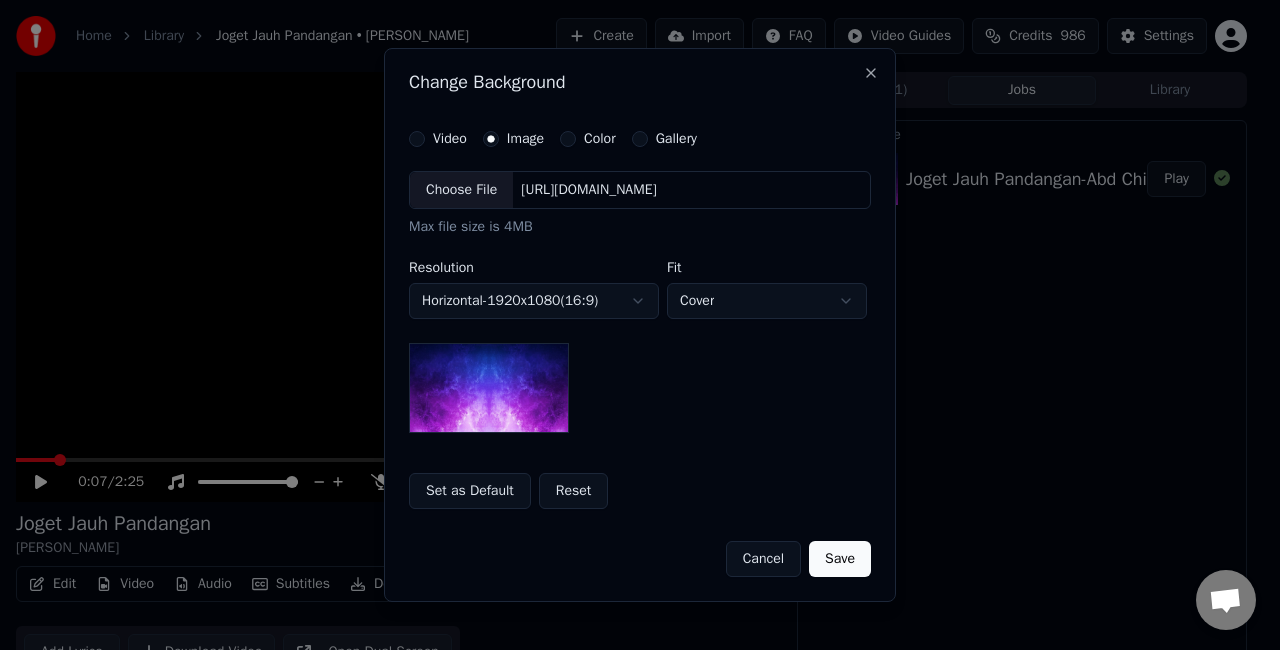 click on "Choose File" at bounding box center [461, 190] 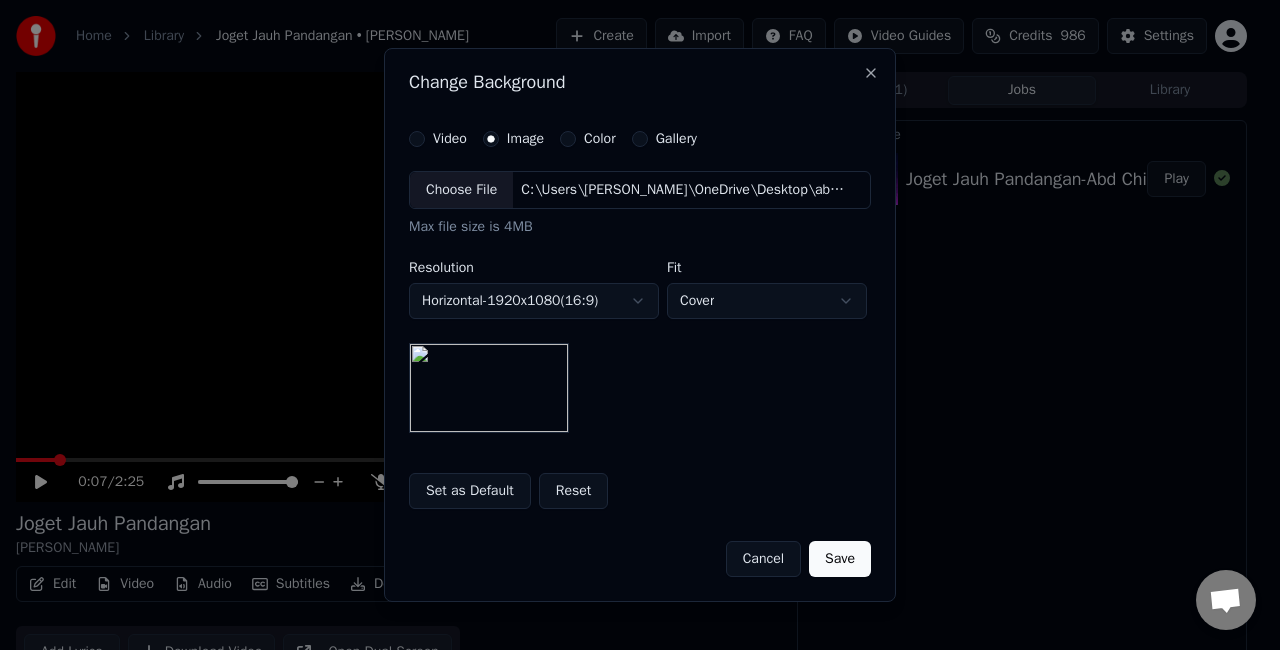 click on "Save" at bounding box center [840, 559] 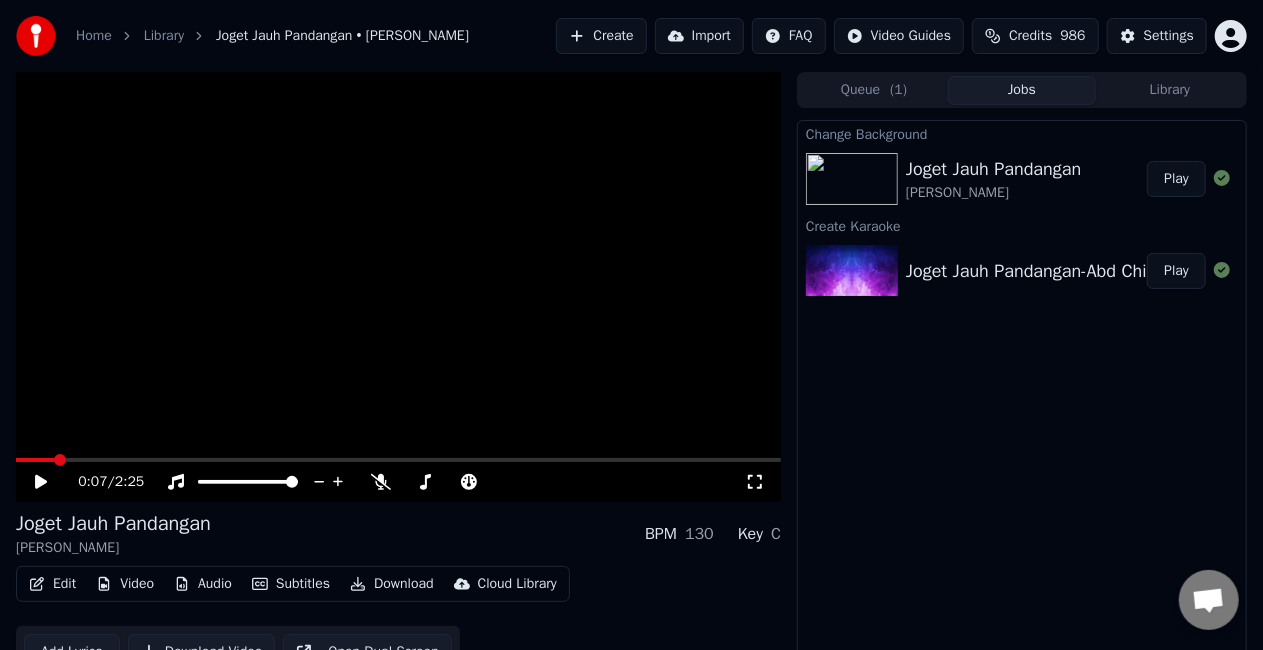 click on "Play" at bounding box center [1176, 179] 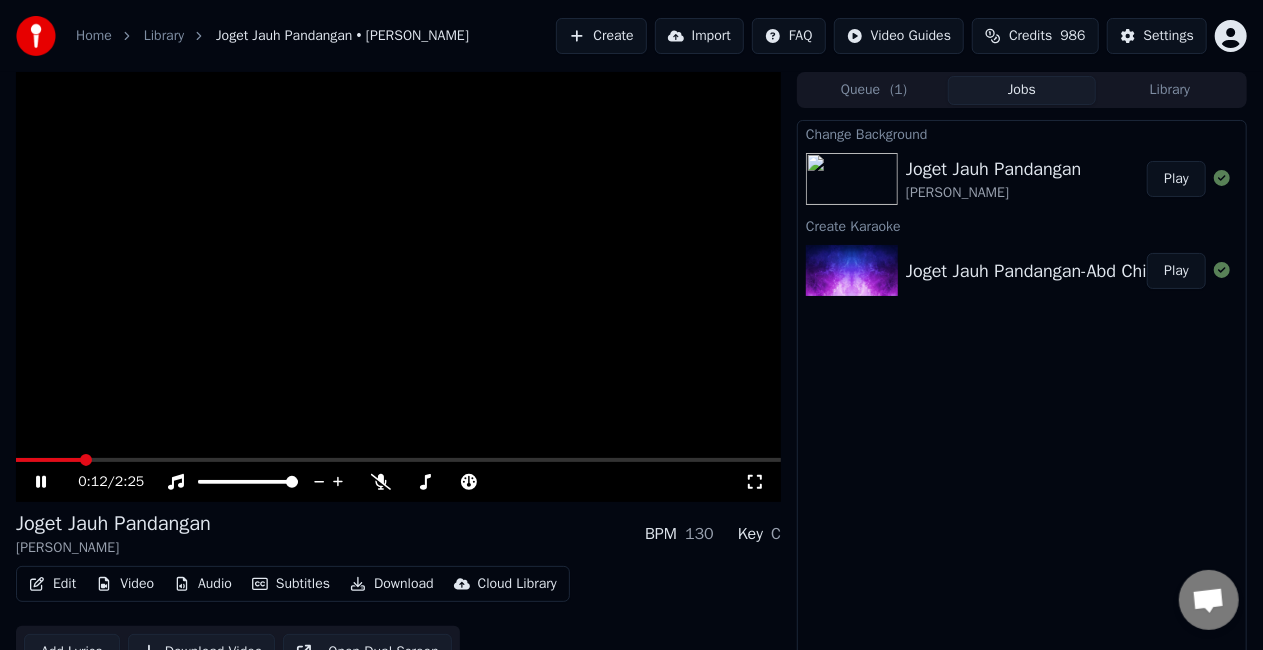 click 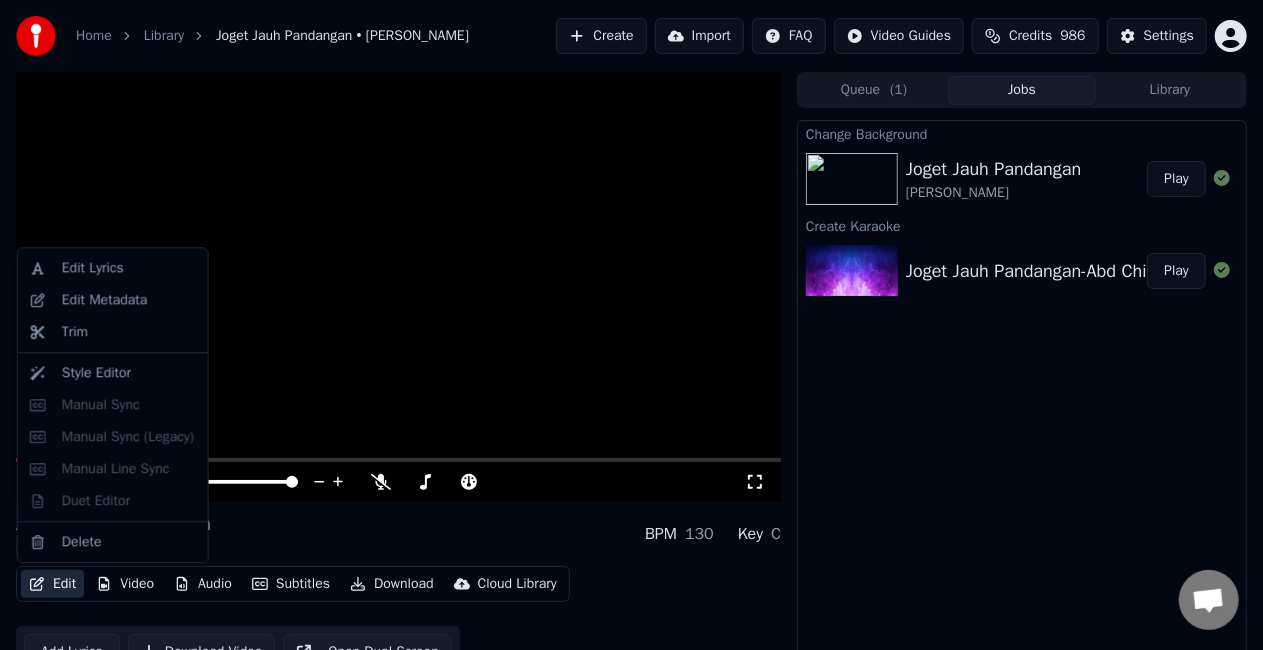 click on "Edit" at bounding box center (52, 584) 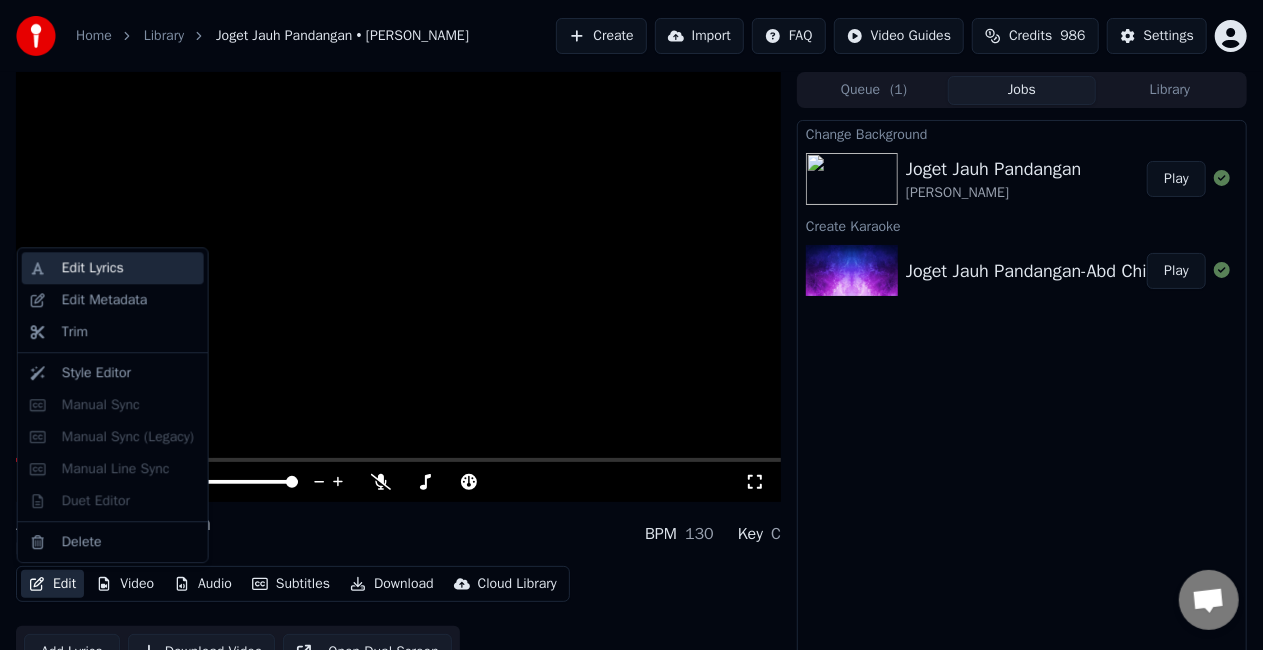 click on "Edit Lyrics" at bounding box center (129, 268) 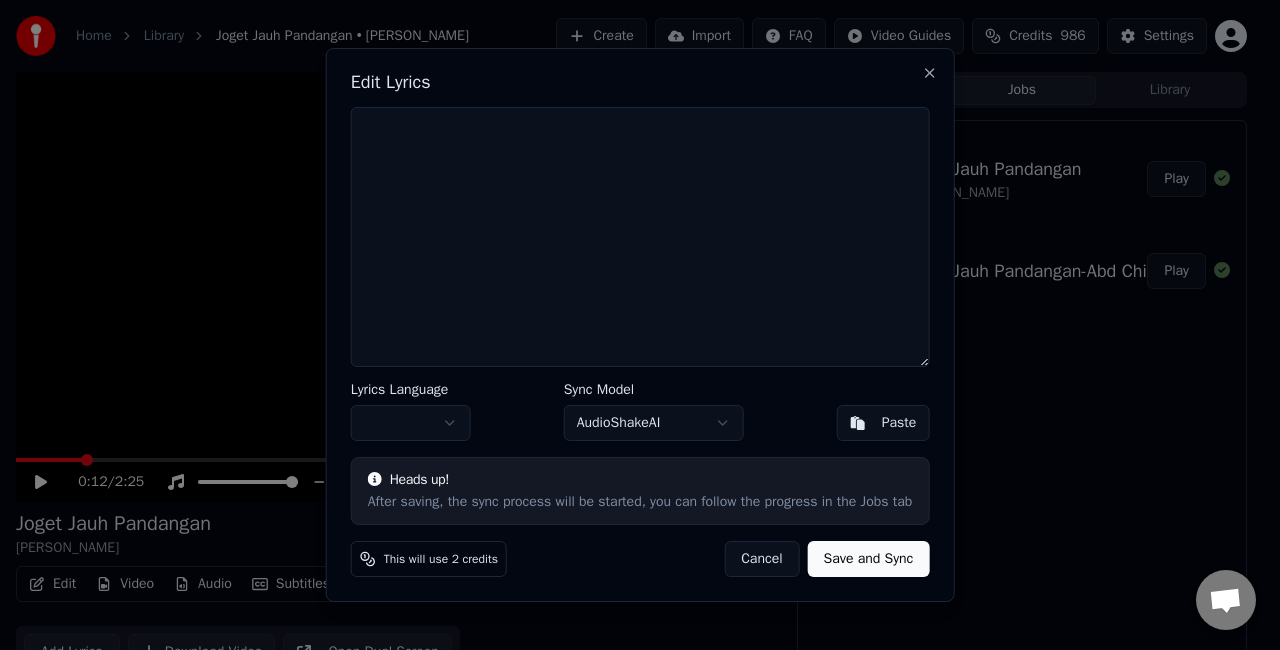 click on "Paste" at bounding box center (883, 423) 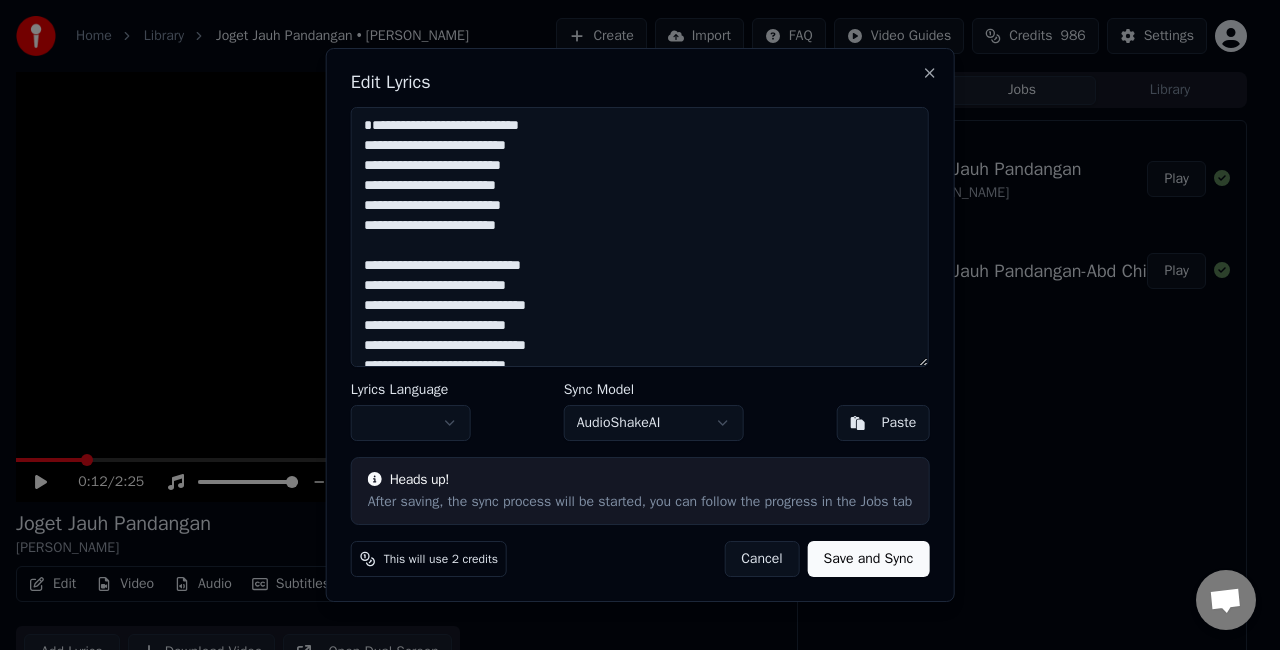 click at bounding box center (411, 423) 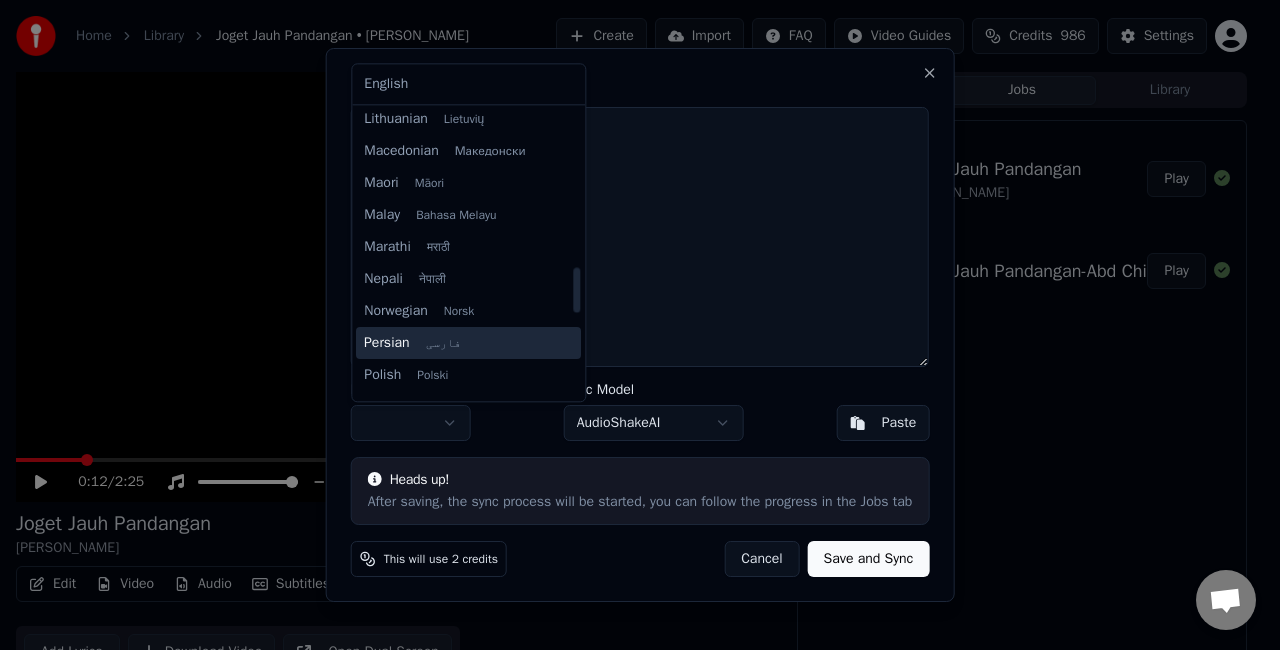 scroll, scrollTop: 1000, scrollLeft: 0, axis: vertical 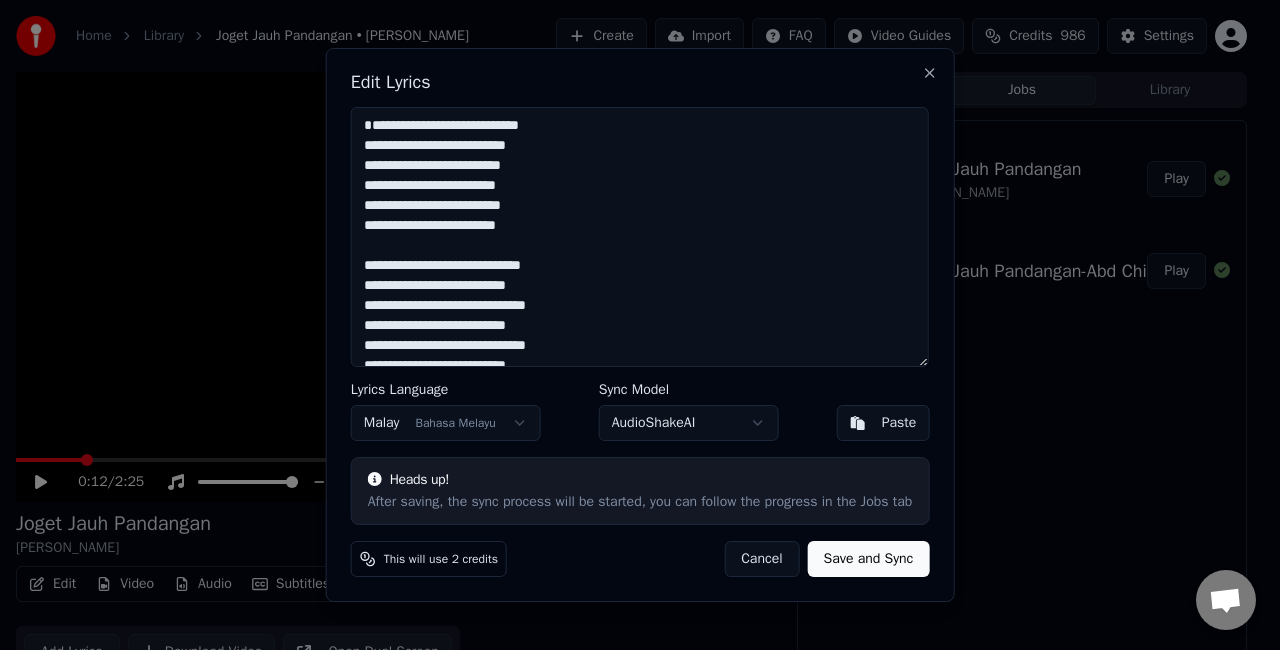 click on "**********" at bounding box center (640, 237) 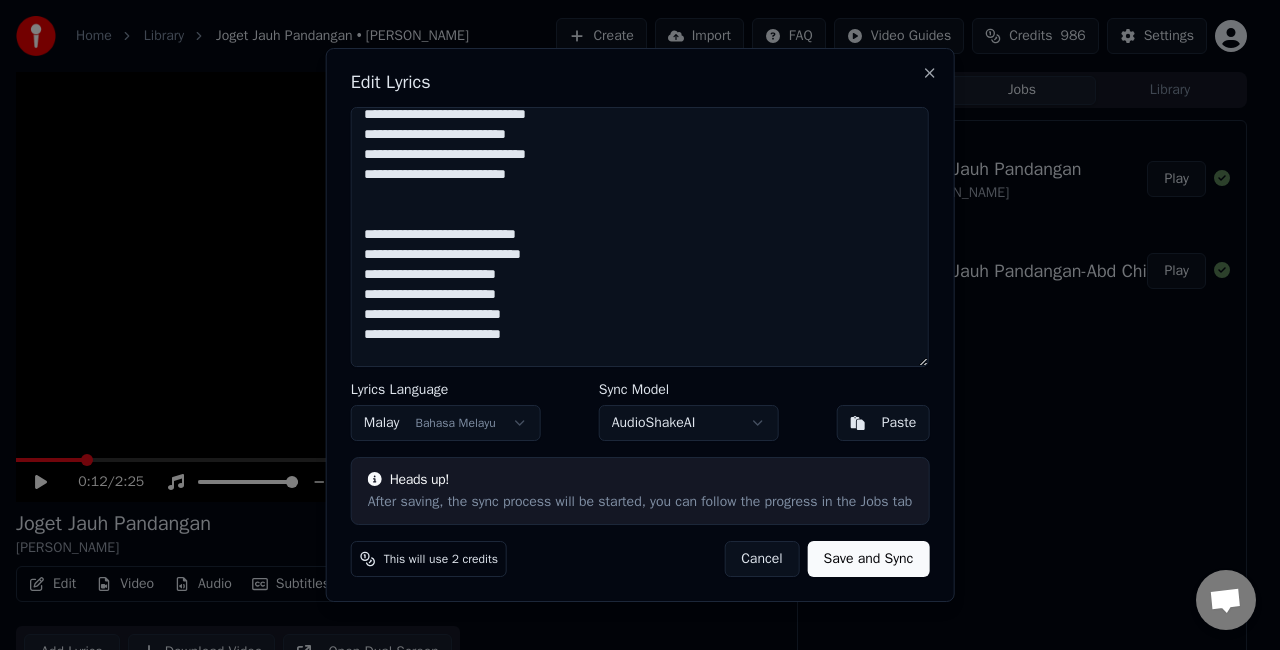 scroll, scrollTop: 200, scrollLeft: 0, axis: vertical 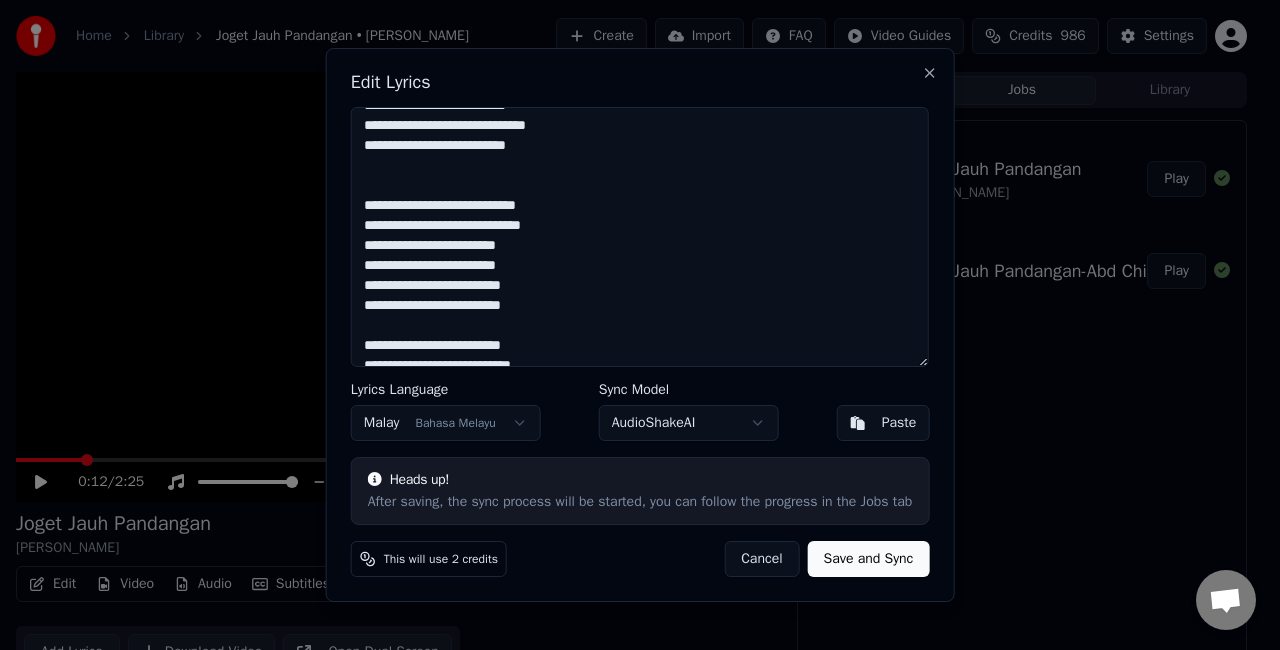 click on "**********" at bounding box center (640, 237) 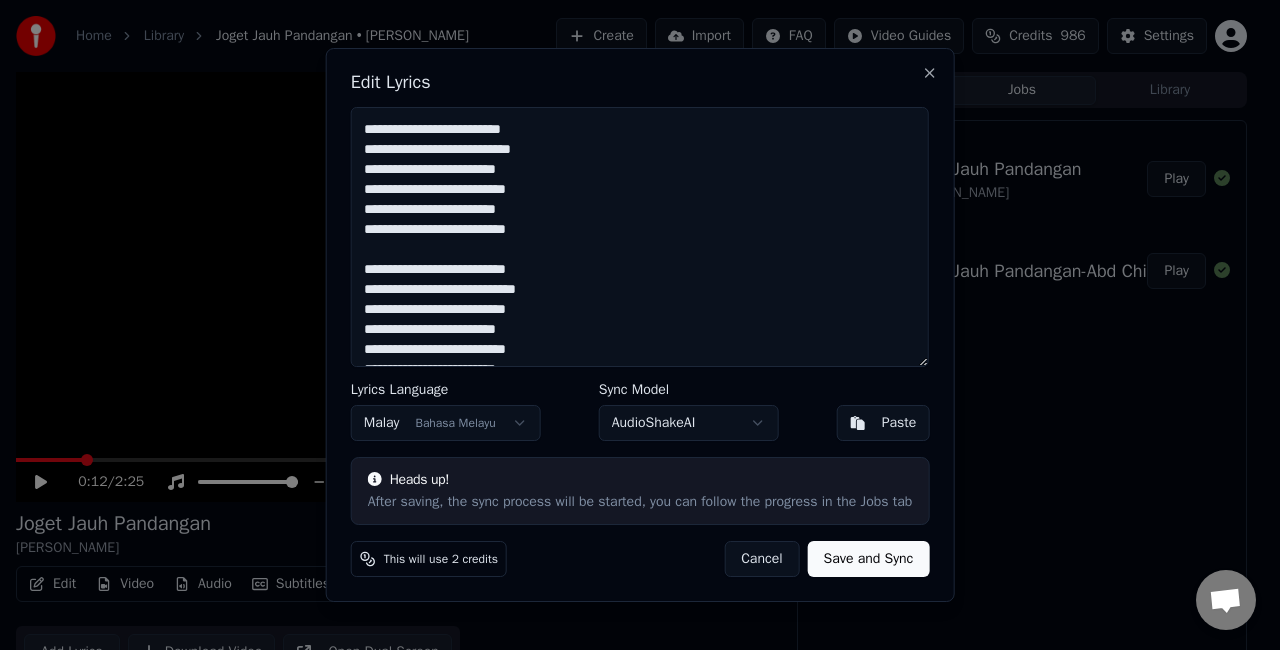 scroll, scrollTop: 400, scrollLeft: 0, axis: vertical 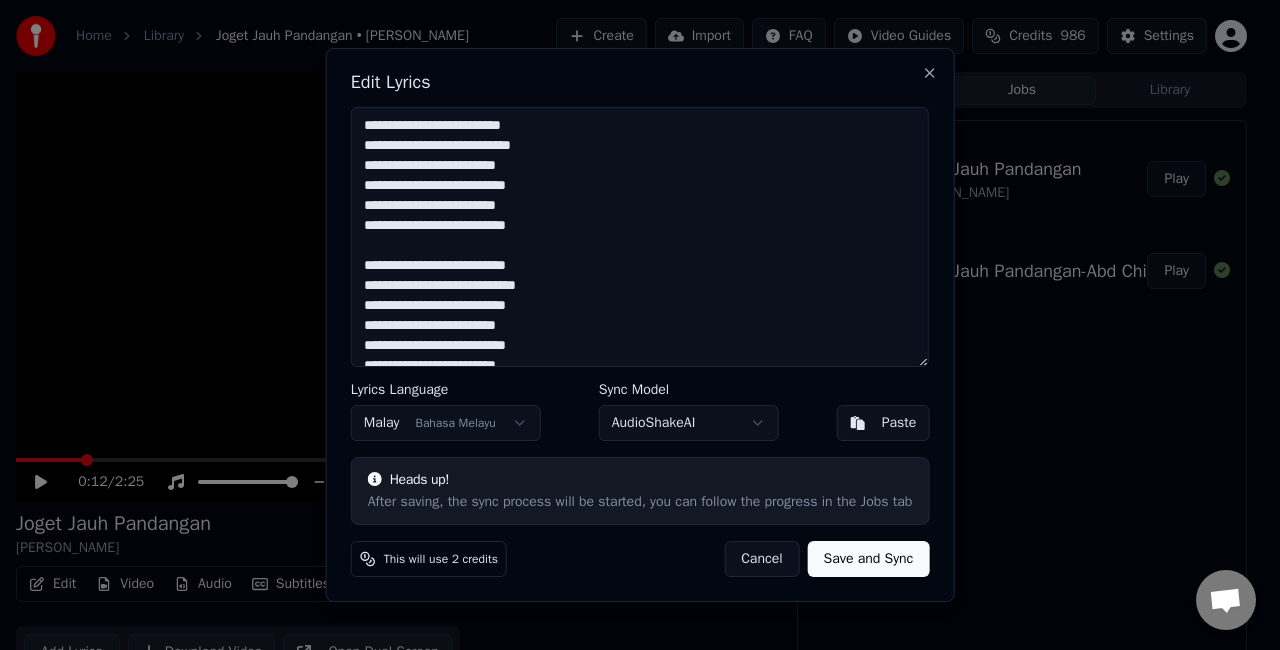 click on "**********" at bounding box center [640, 237] 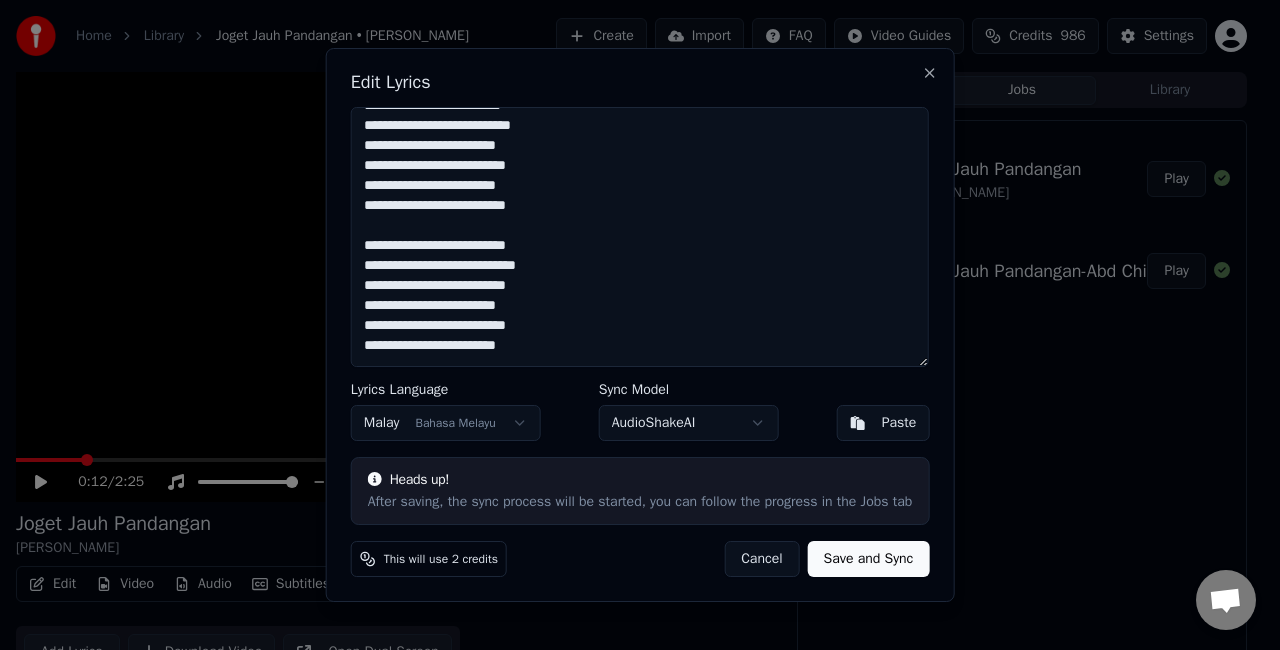 click on "**********" at bounding box center [640, 237] 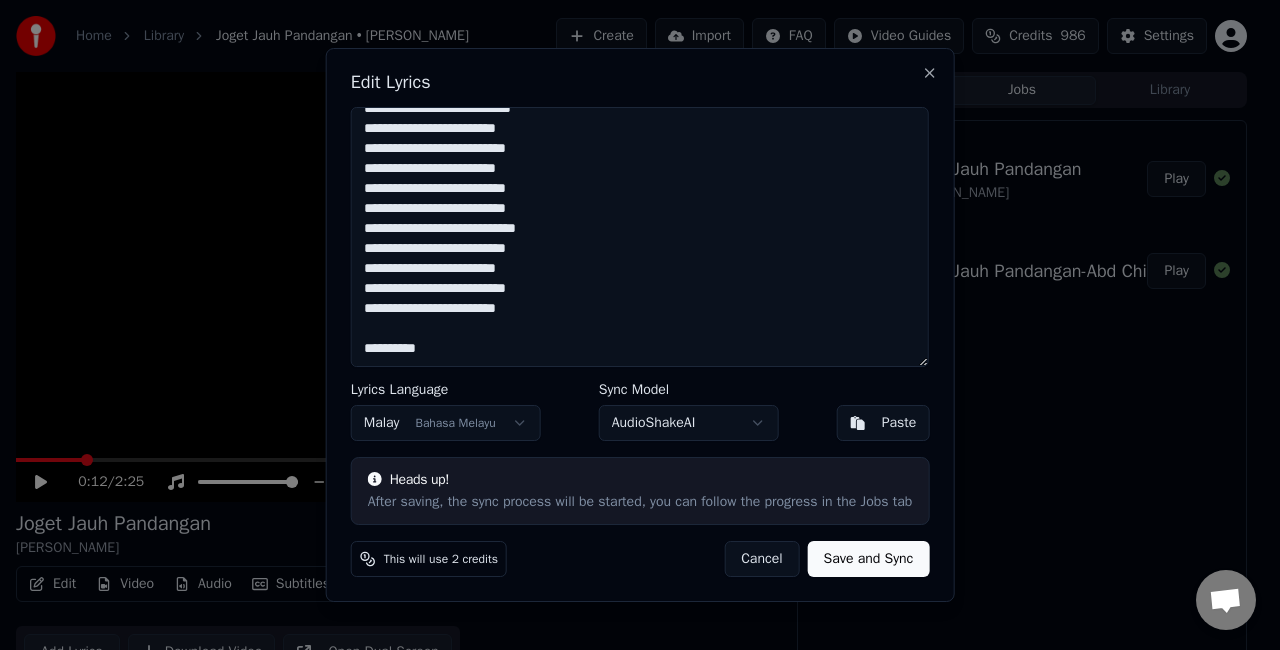 scroll, scrollTop: 436, scrollLeft: 0, axis: vertical 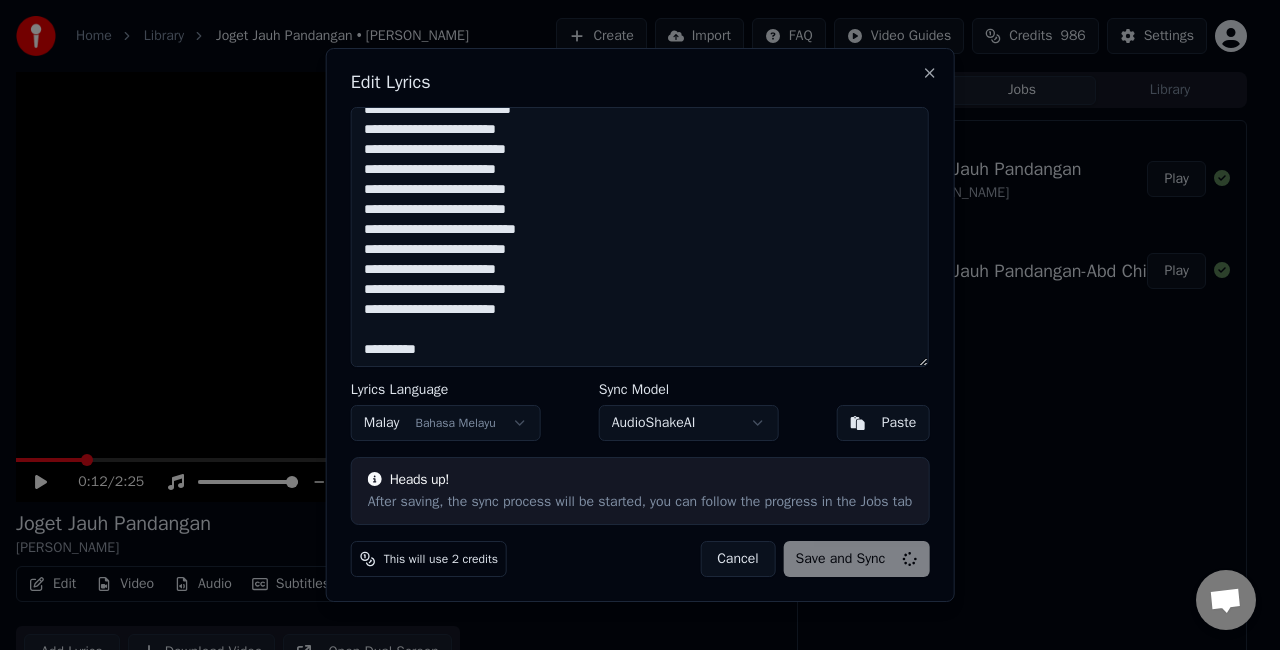 type on "**********" 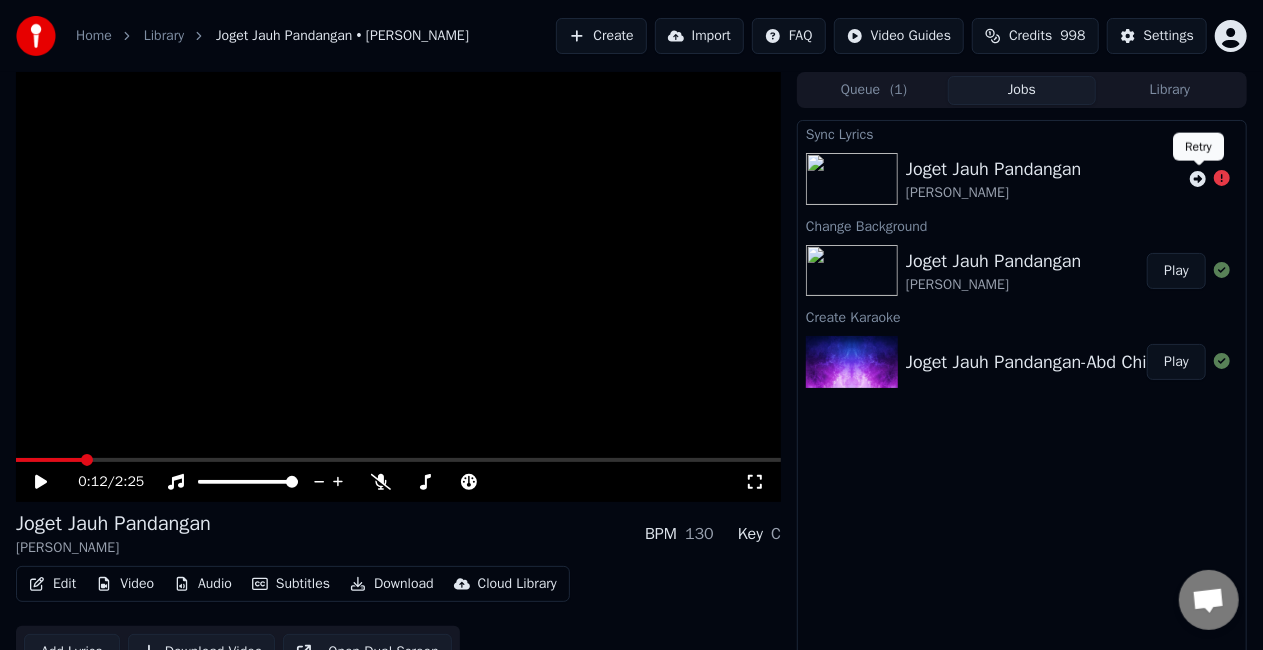 click 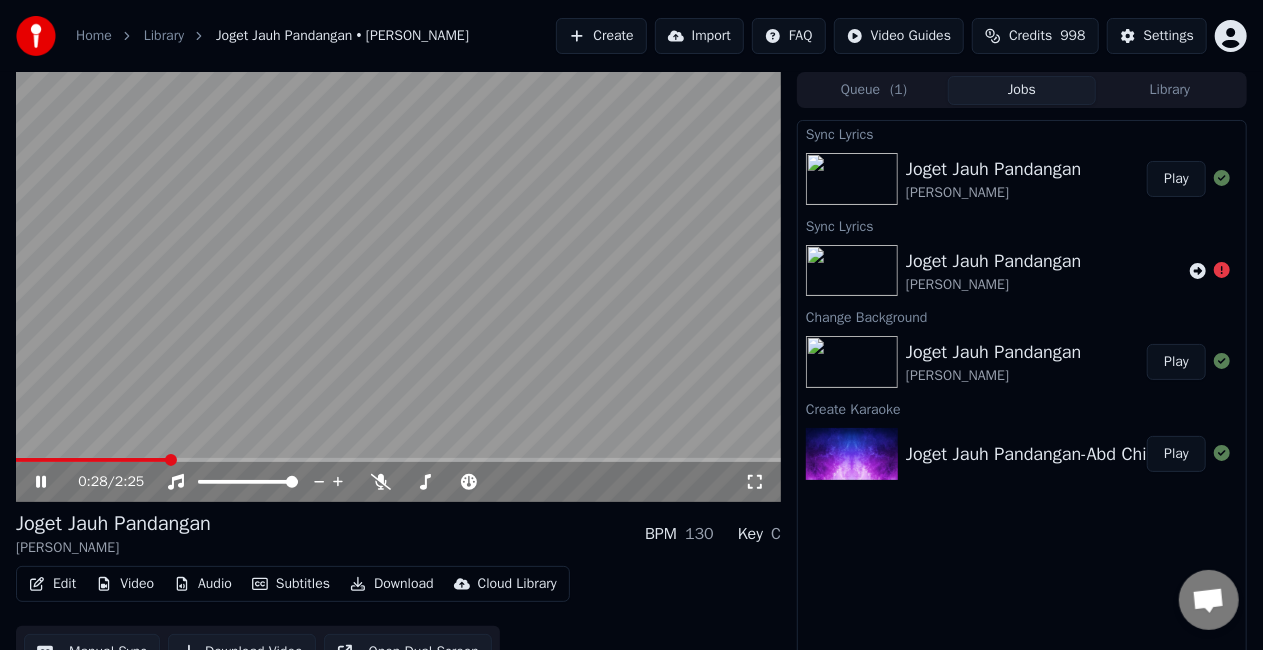 click on "Play" at bounding box center (1176, 179) 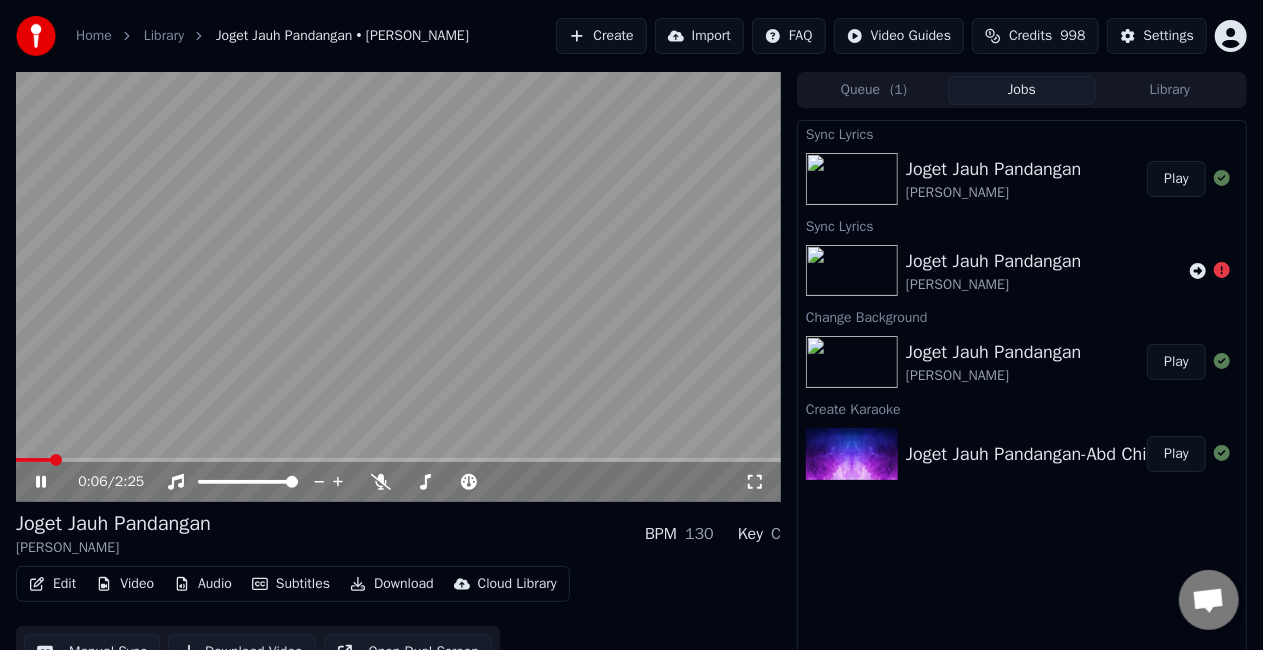click 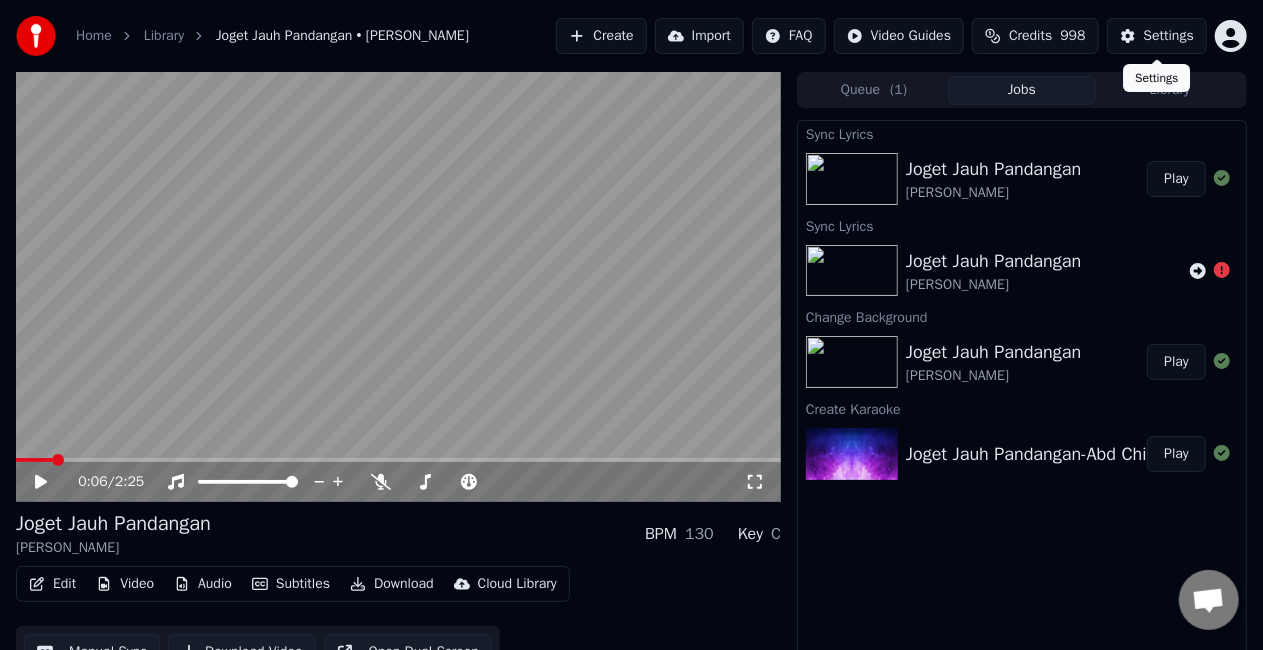 click on "Settings" at bounding box center (1169, 36) 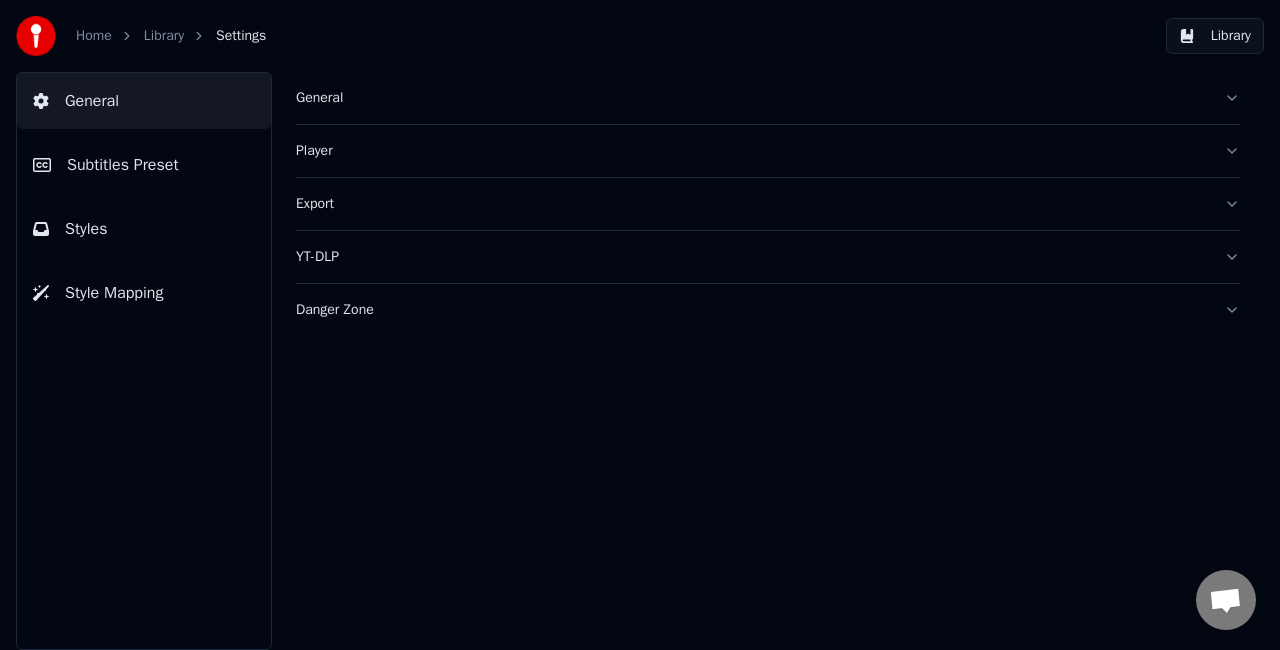 click on "Subtitles Preset" at bounding box center (123, 165) 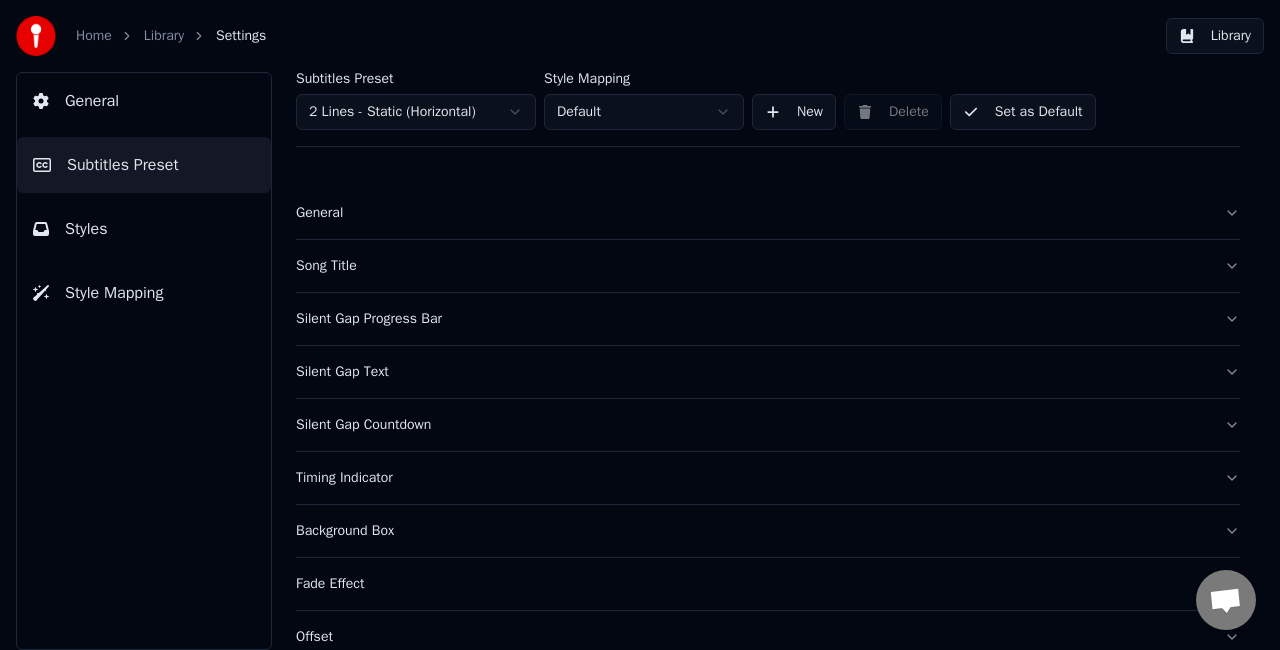 click on "Song Title" at bounding box center (752, 266) 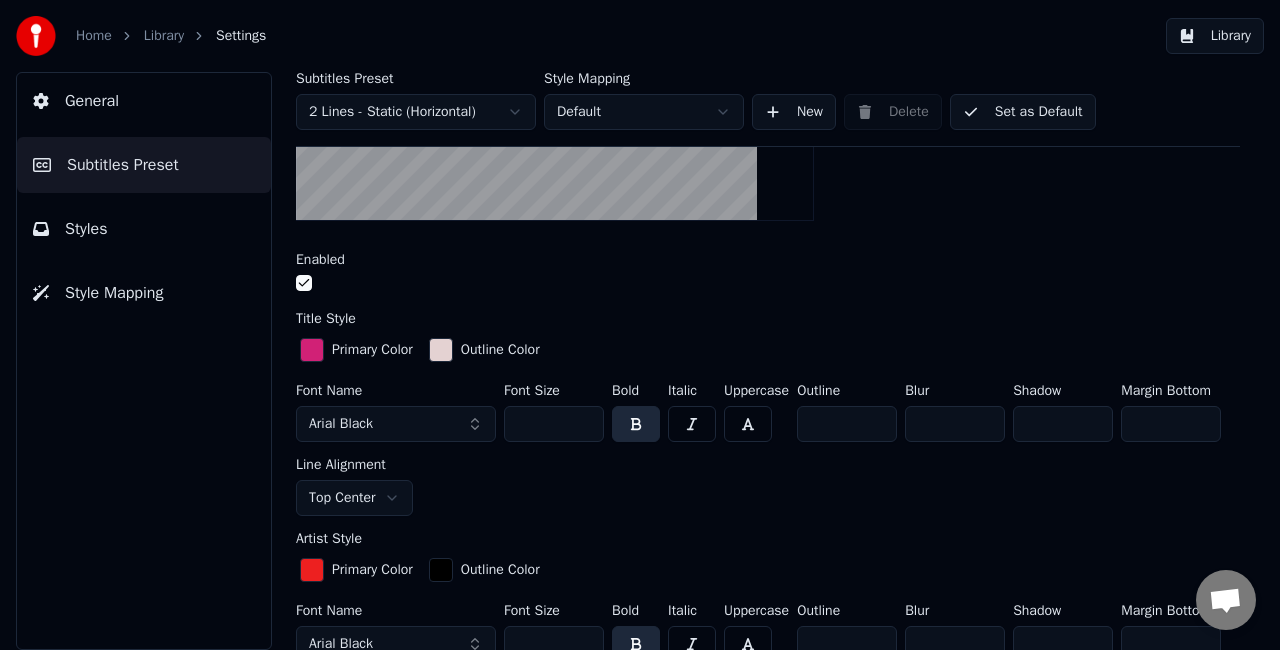 scroll, scrollTop: 400, scrollLeft: 0, axis: vertical 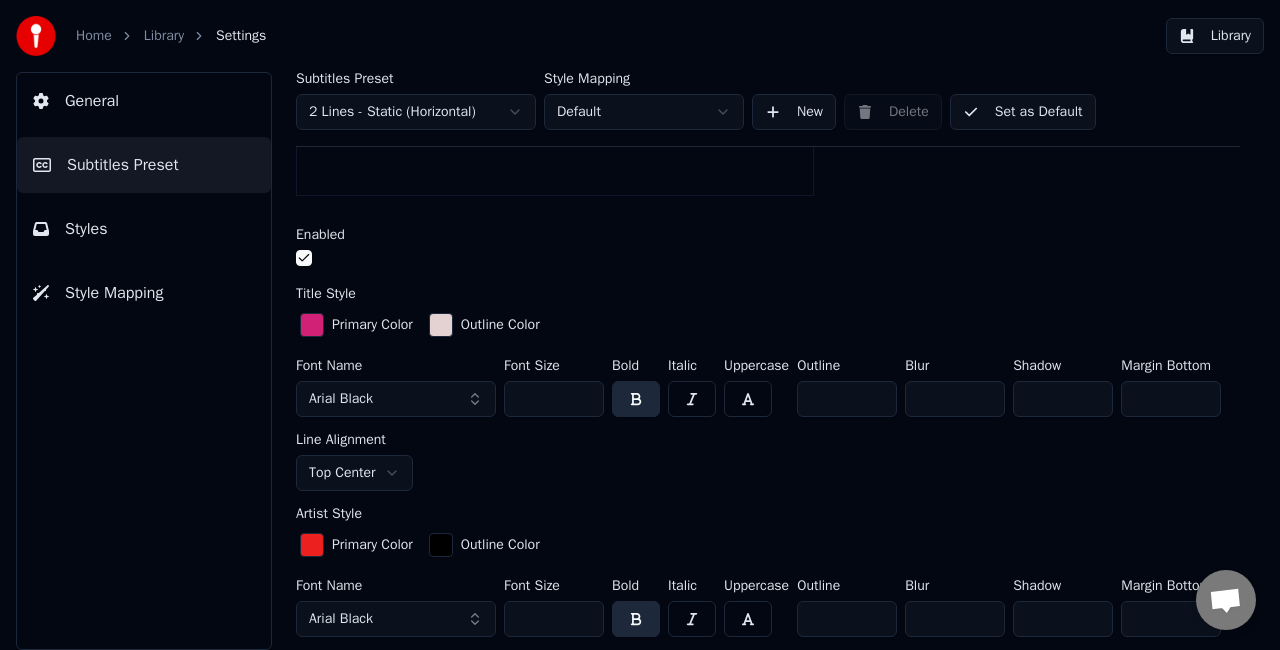 click on "**" at bounding box center [554, 399] 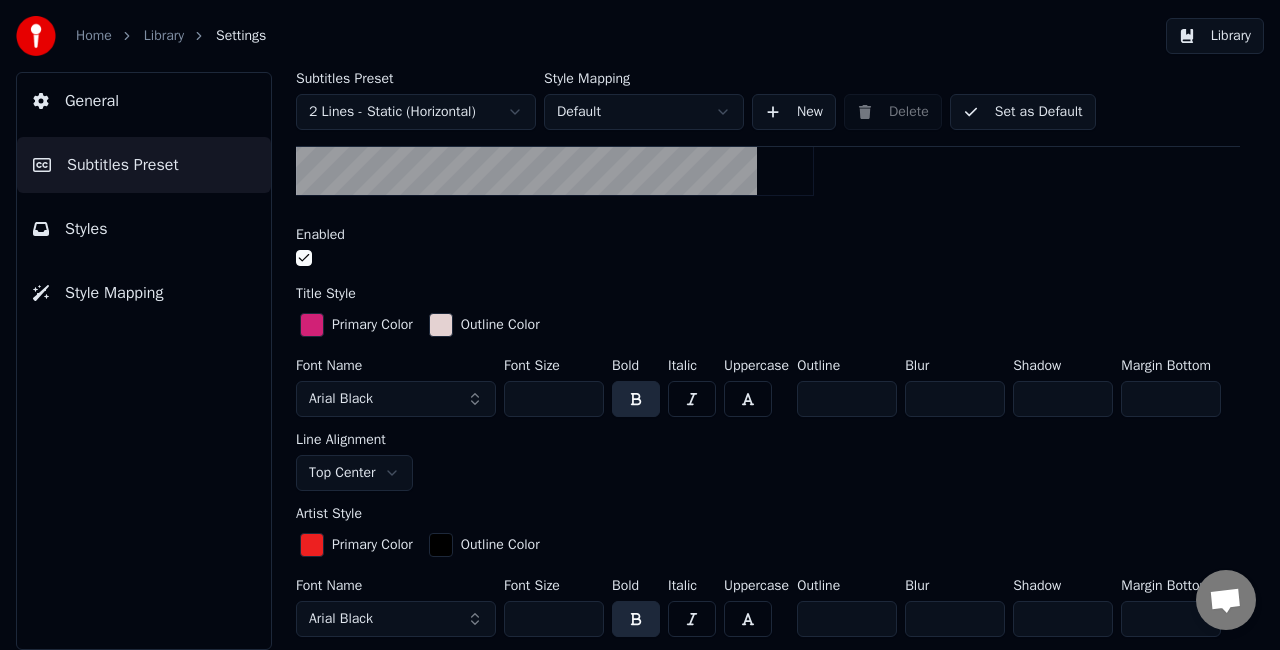 click on "**" at bounding box center [554, 399] 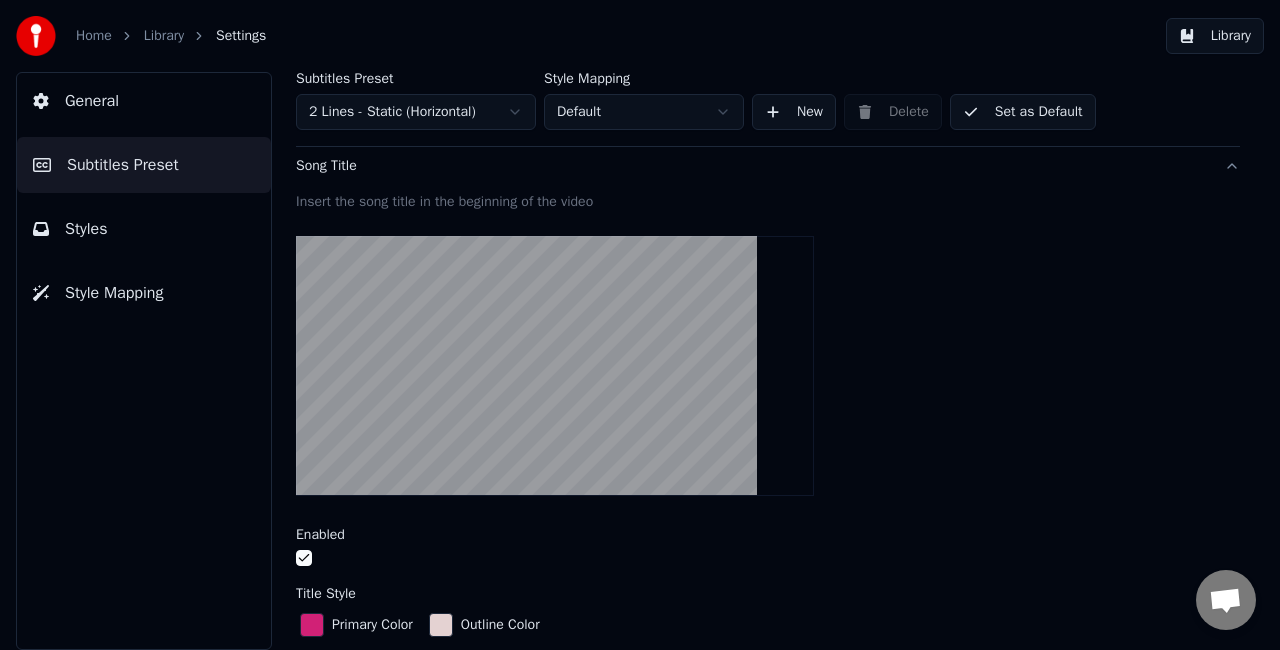 scroll, scrollTop: 0, scrollLeft: 0, axis: both 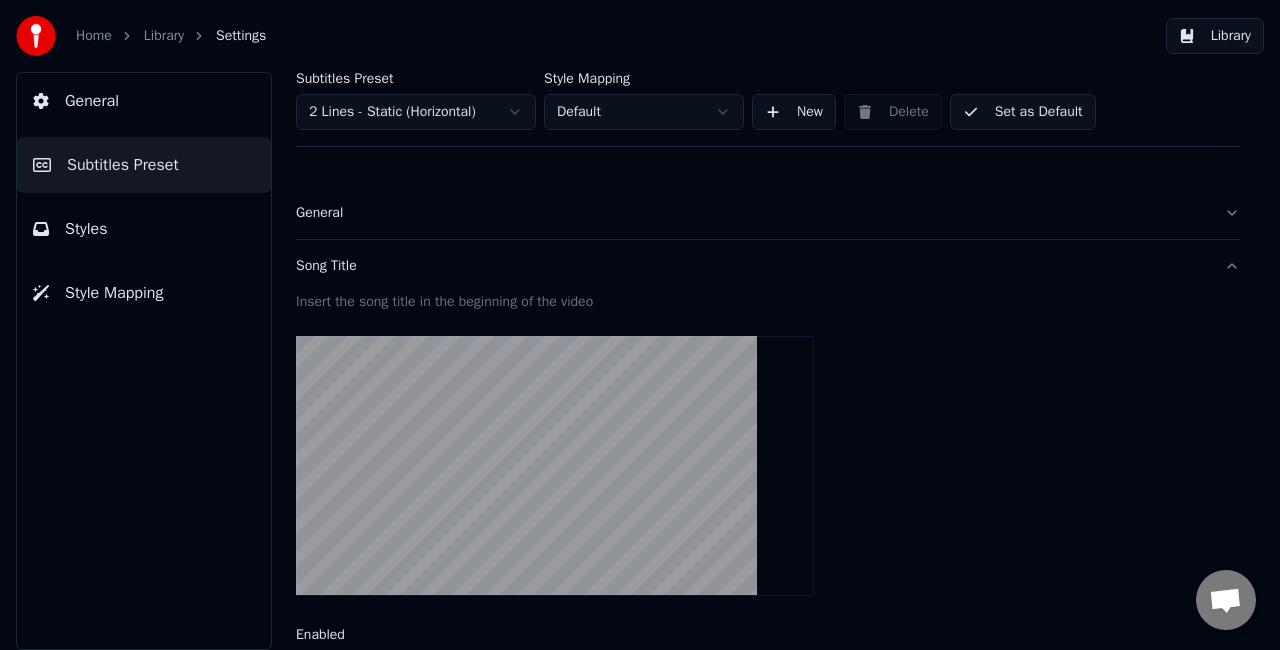 click on "Set as Default" at bounding box center [1023, 112] 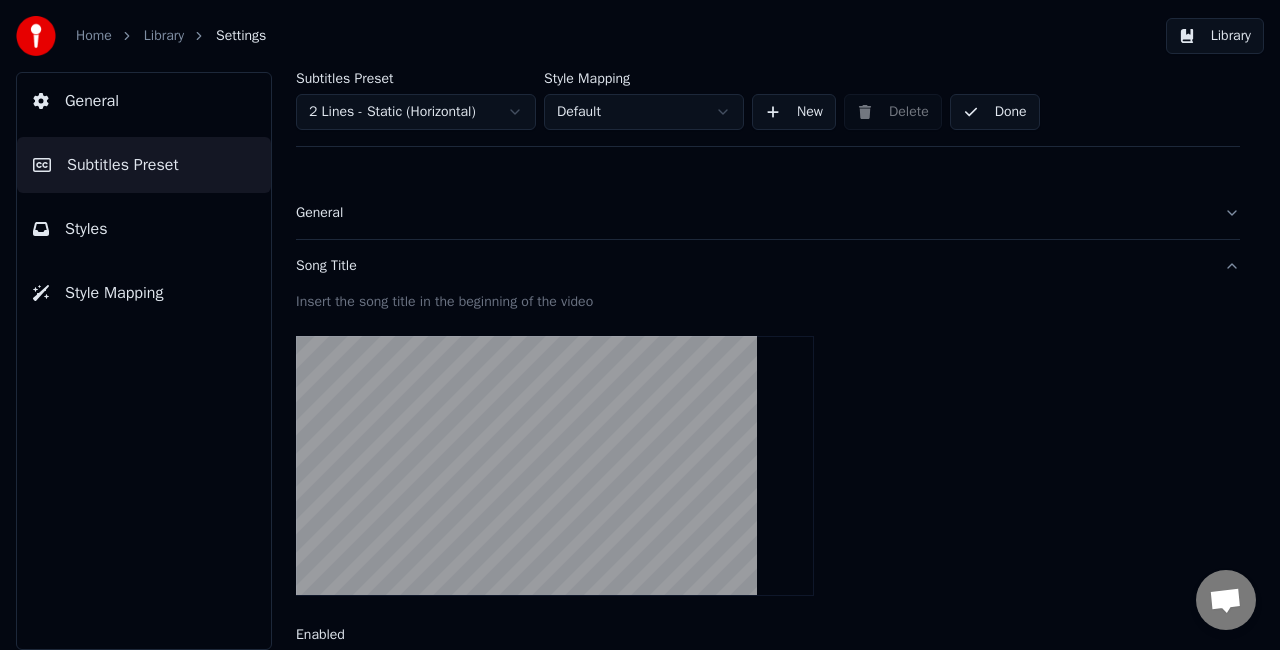 click on "Library" at bounding box center [1215, 36] 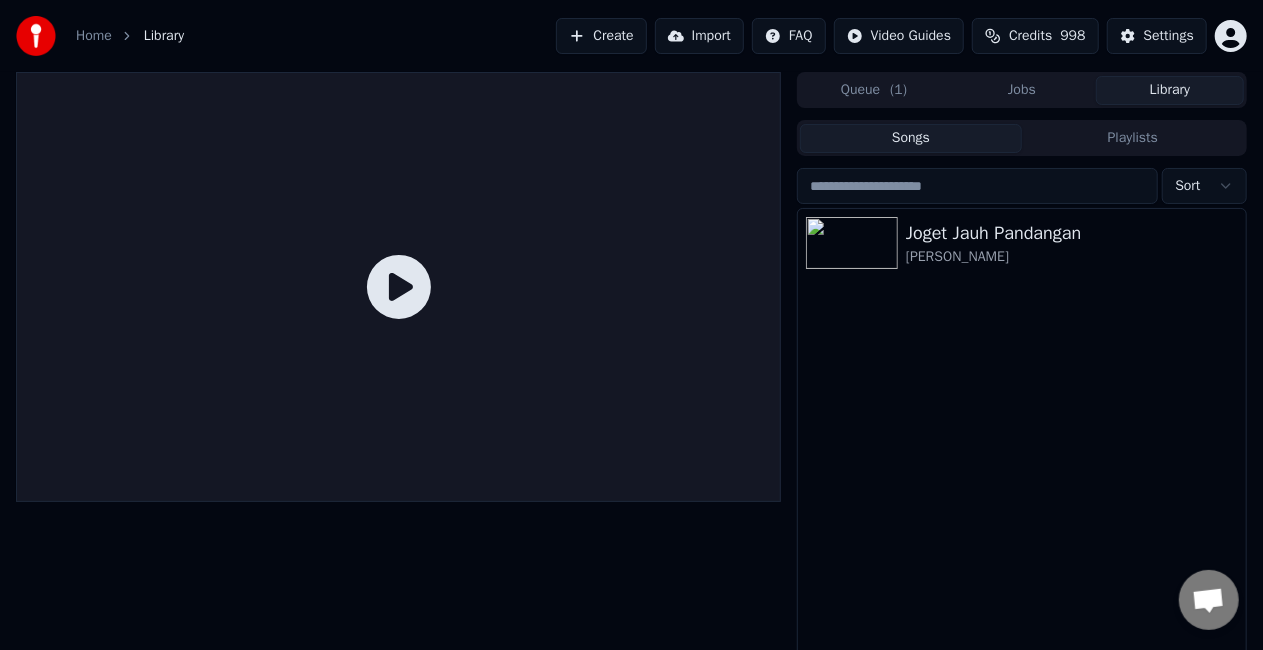 click on "Jobs" at bounding box center [1022, 90] 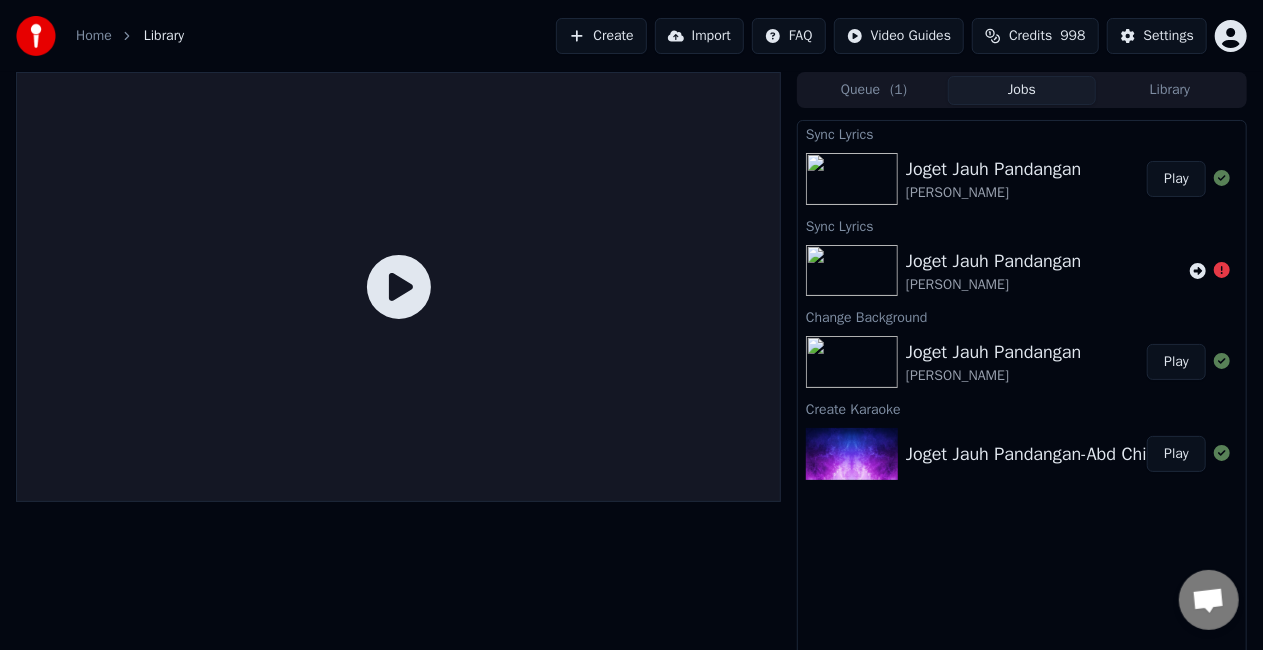 click on "Play" at bounding box center (1176, 179) 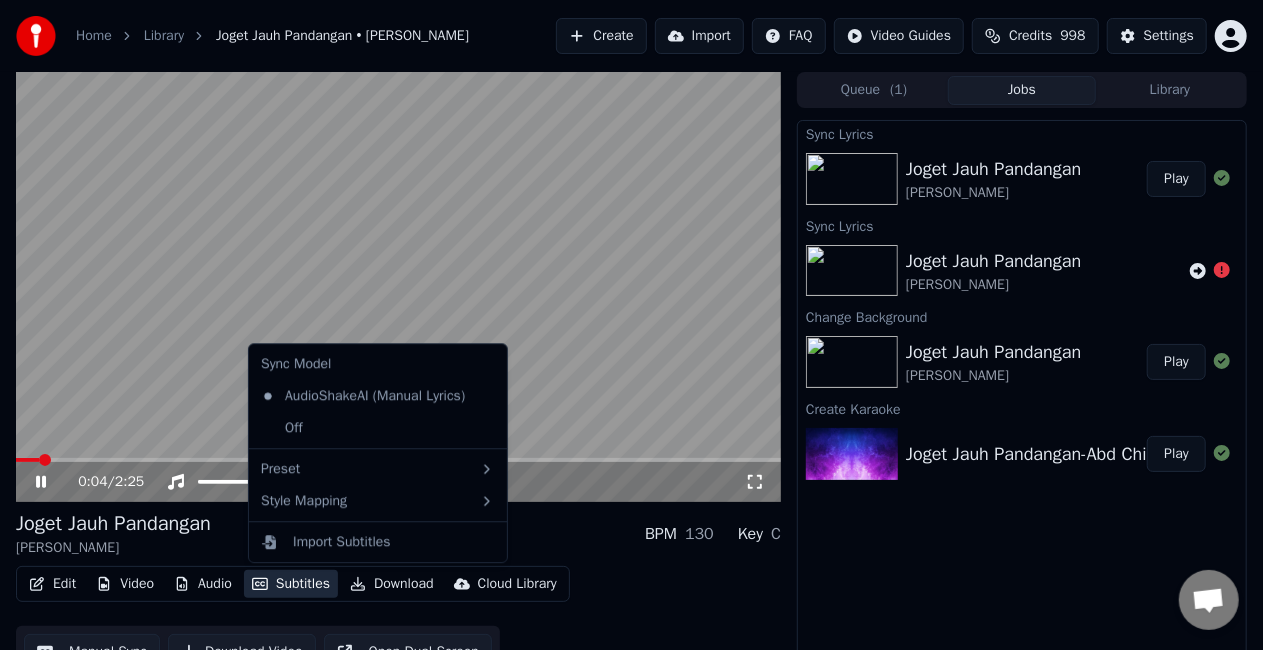 click on "Subtitles" at bounding box center [291, 584] 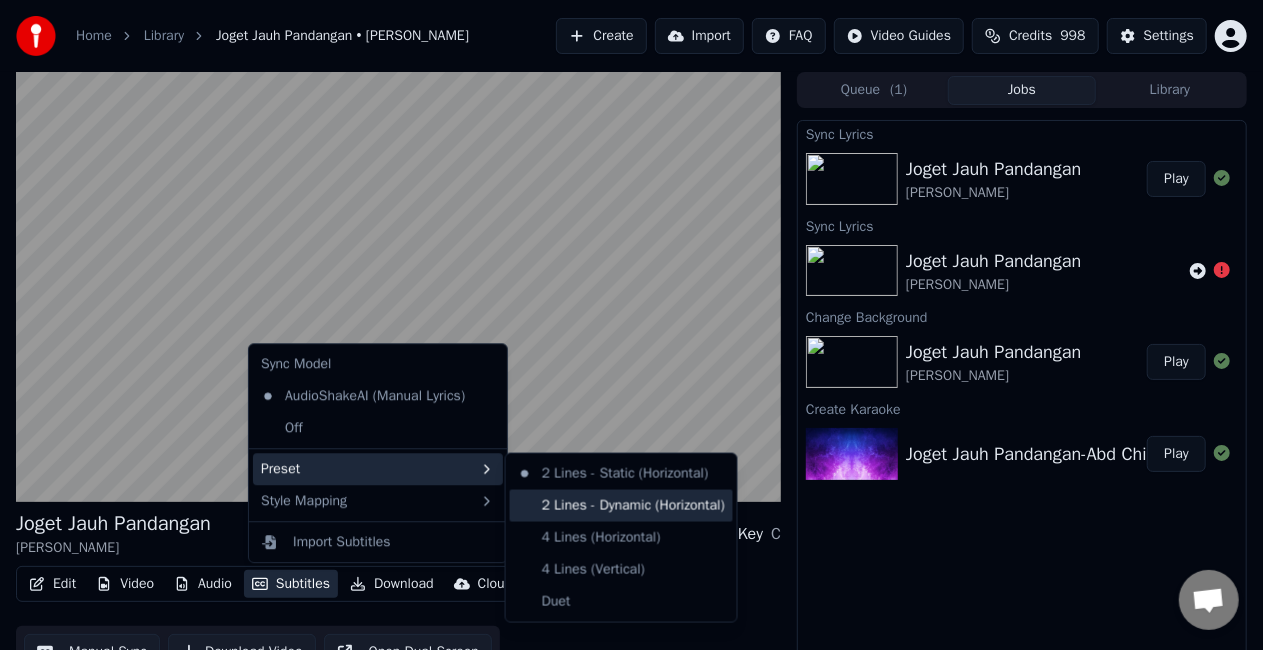 click on "2 Lines - Dynamic (Horizontal)" at bounding box center (621, 506) 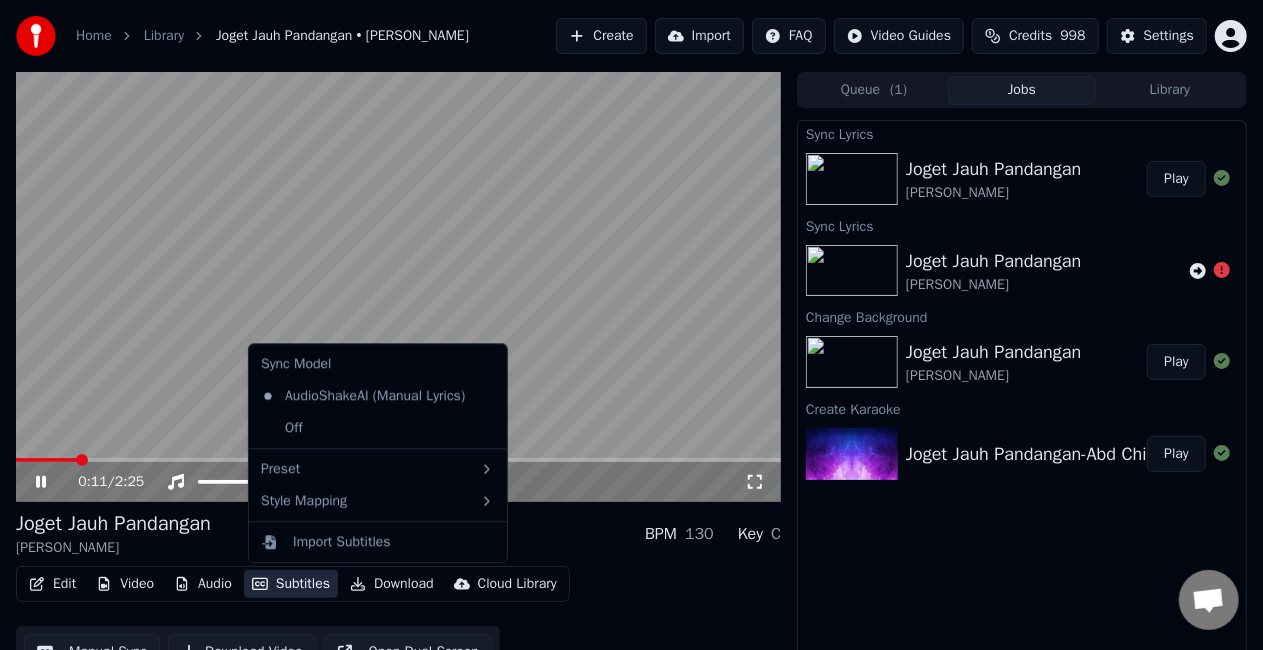 click on "Subtitles" at bounding box center (291, 584) 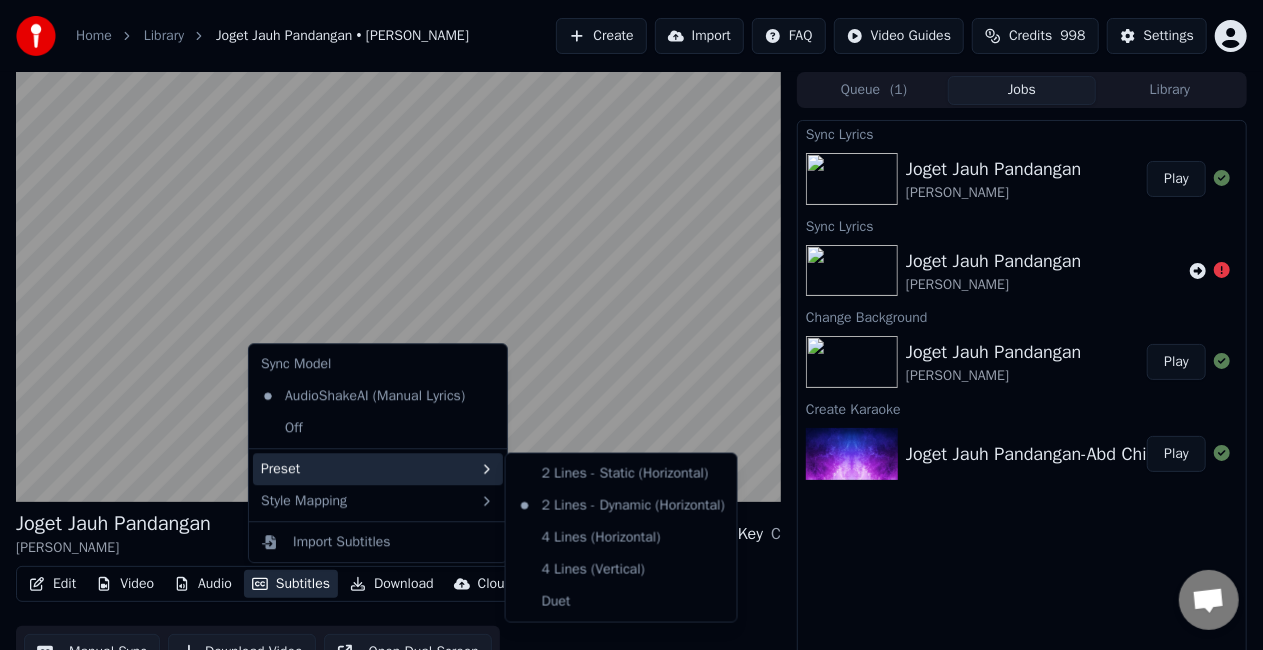 click on "Preset" at bounding box center [378, 469] 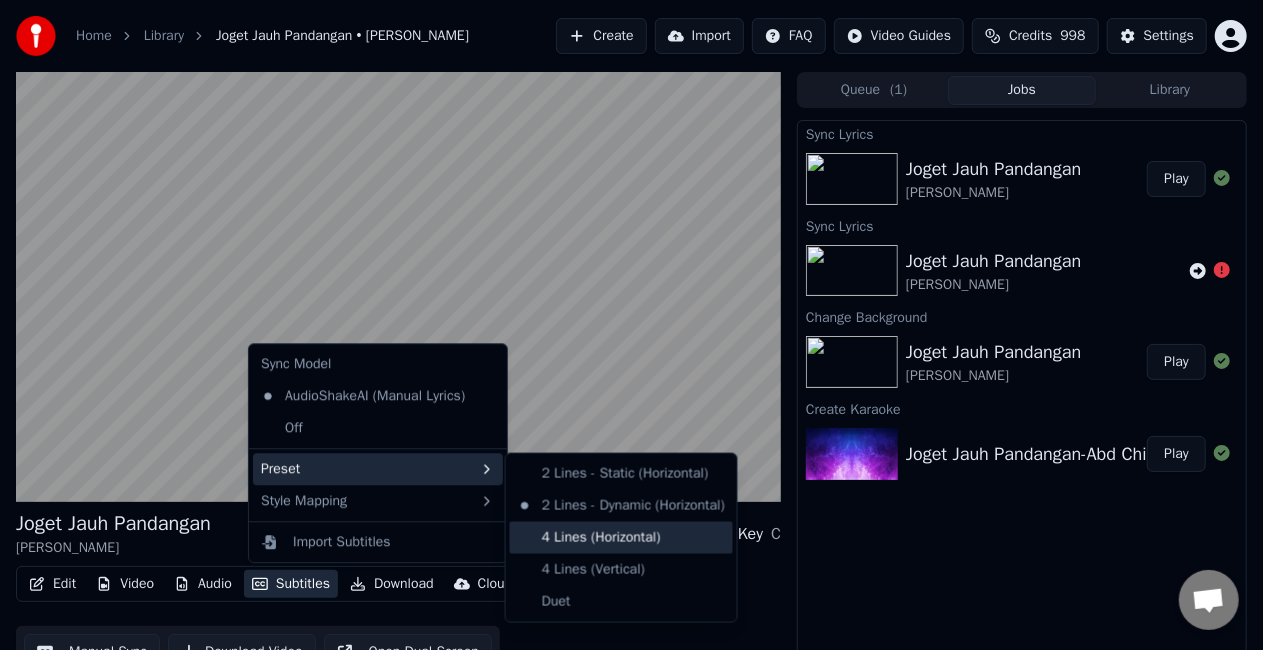 click on "4 Lines (Horizontal)" at bounding box center [621, 538] 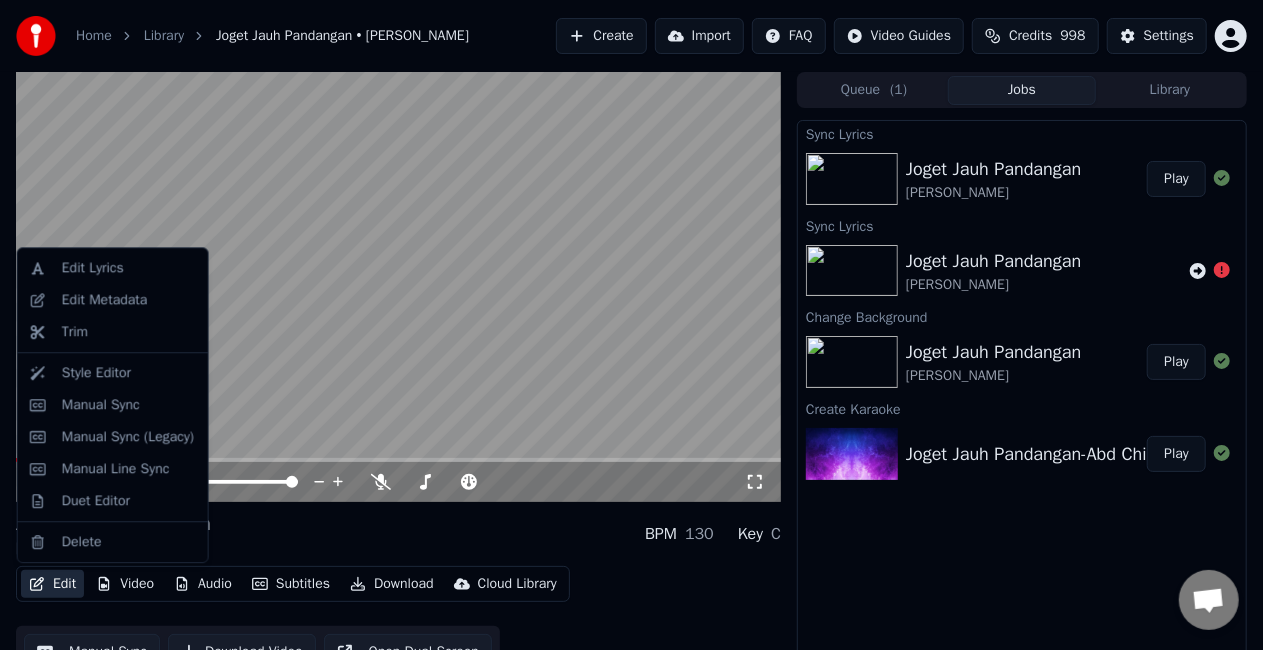 click on "Edit" at bounding box center [52, 584] 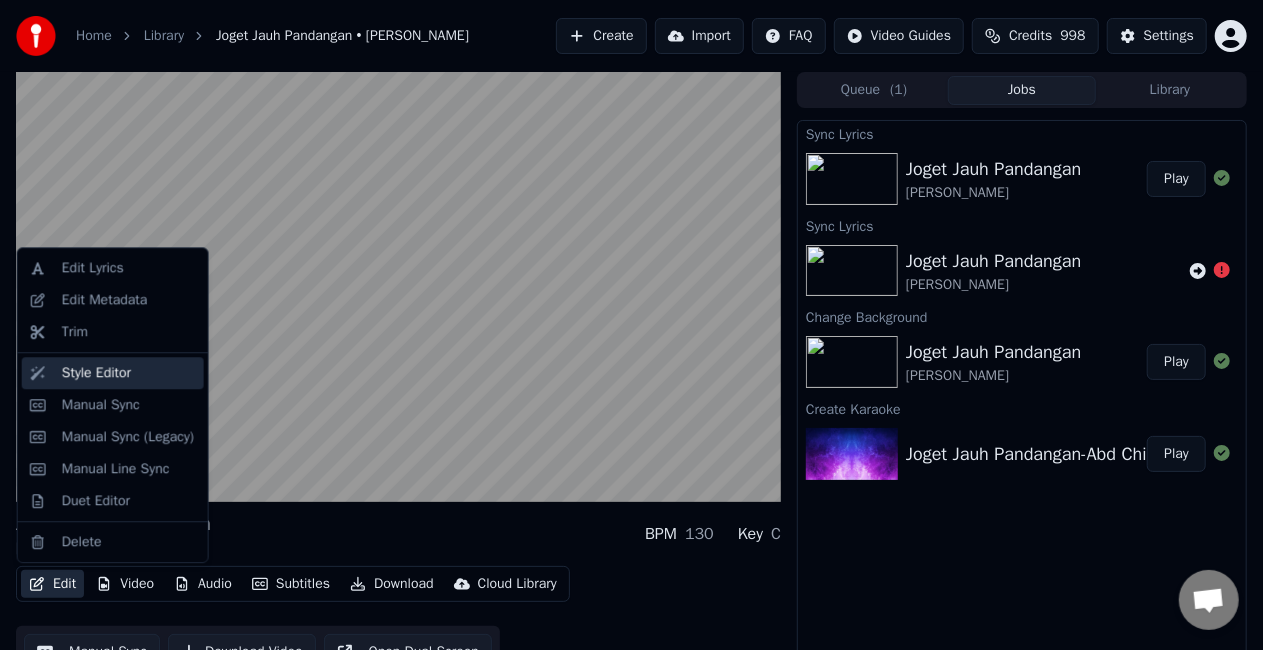 click on "Style Editor" at bounding box center [129, 373] 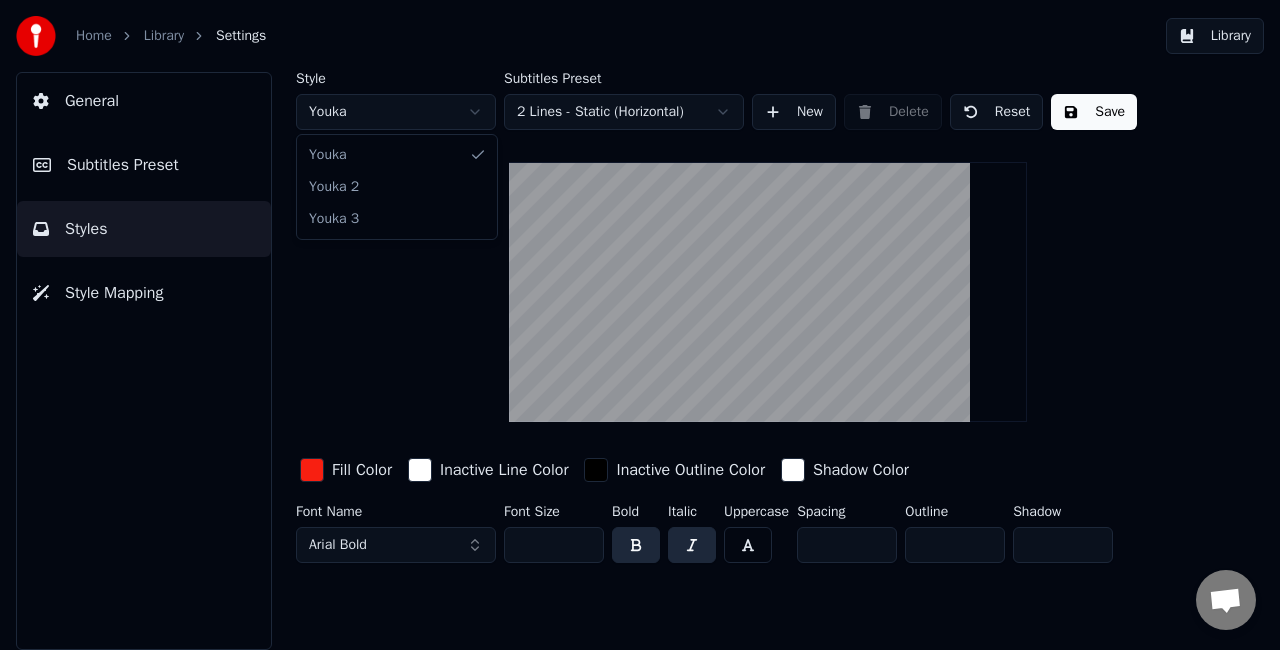 click on "Home Library Settings Library General Subtitles Preset Styles Style Mapping Style Youka Subtitles Preset 2 Lines - Static (Horizontal) New Delete Reset Save Fill Color Inactive Line Color Inactive Outline Color Shadow Color Font Name Arial Bold Font Size *** Bold Italic Uppercase Spacing * Outline * Shadow * Youka Youka 2 Youka 3" at bounding box center (640, 325) 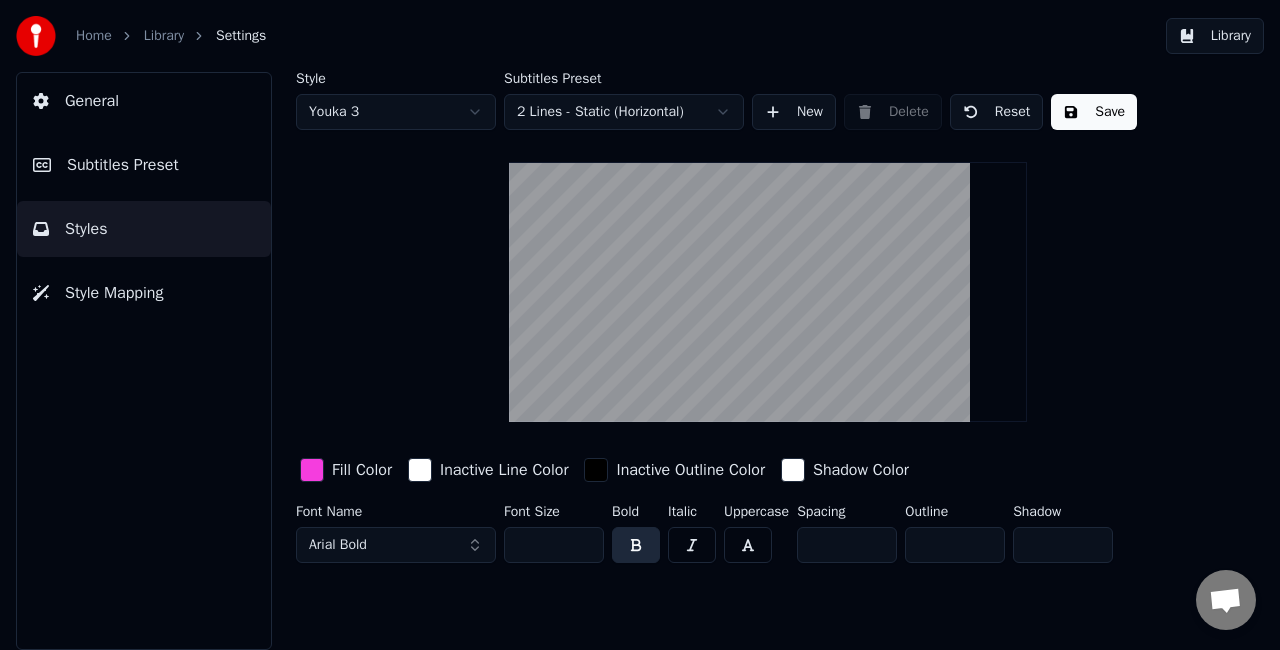 click on "Save" at bounding box center [1094, 112] 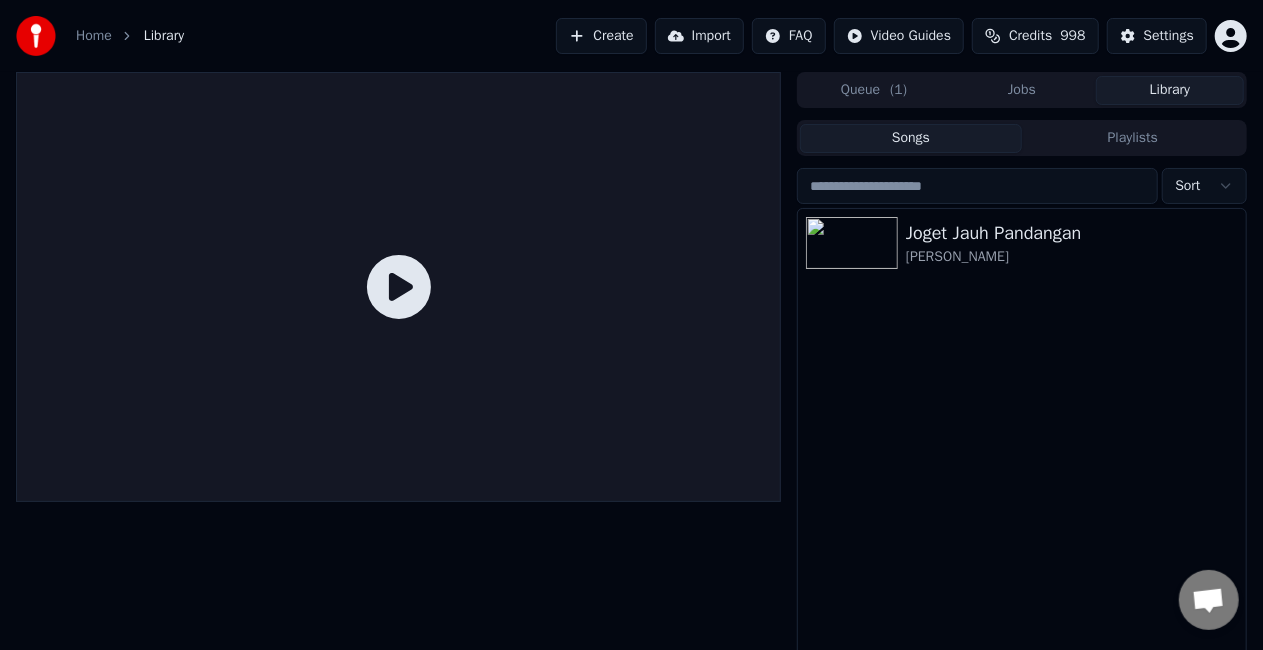 click on "Jobs" at bounding box center (1022, 90) 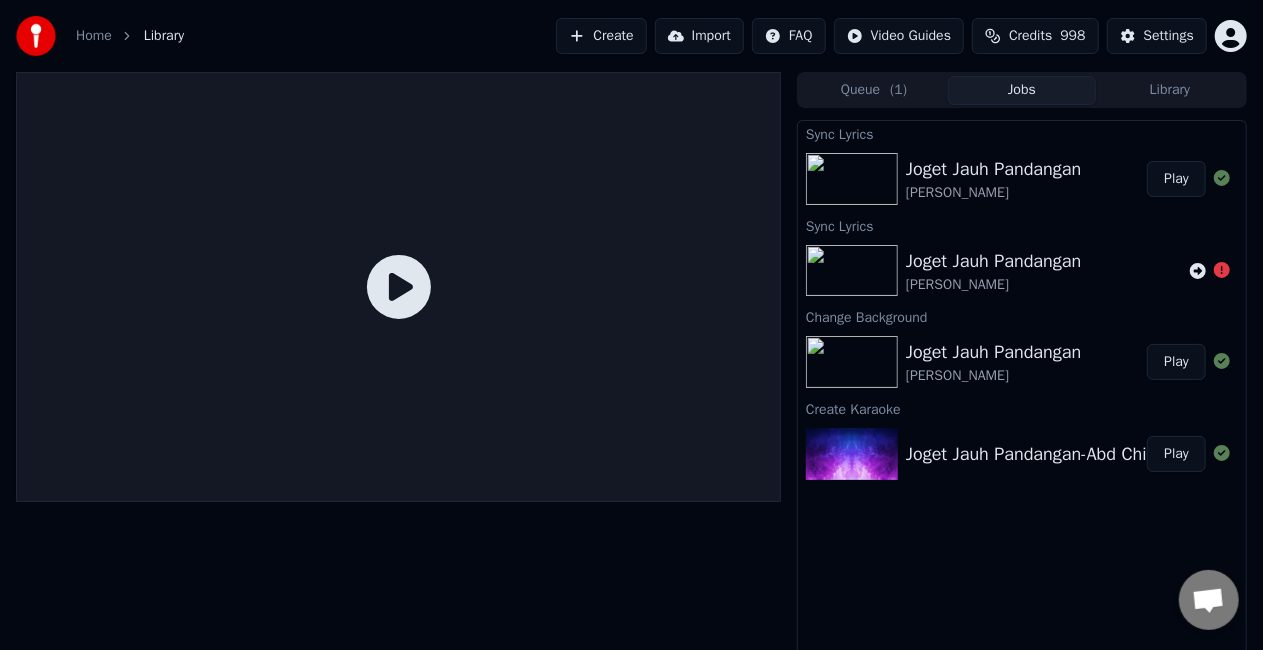 click on "Play" at bounding box center [1176, 179] 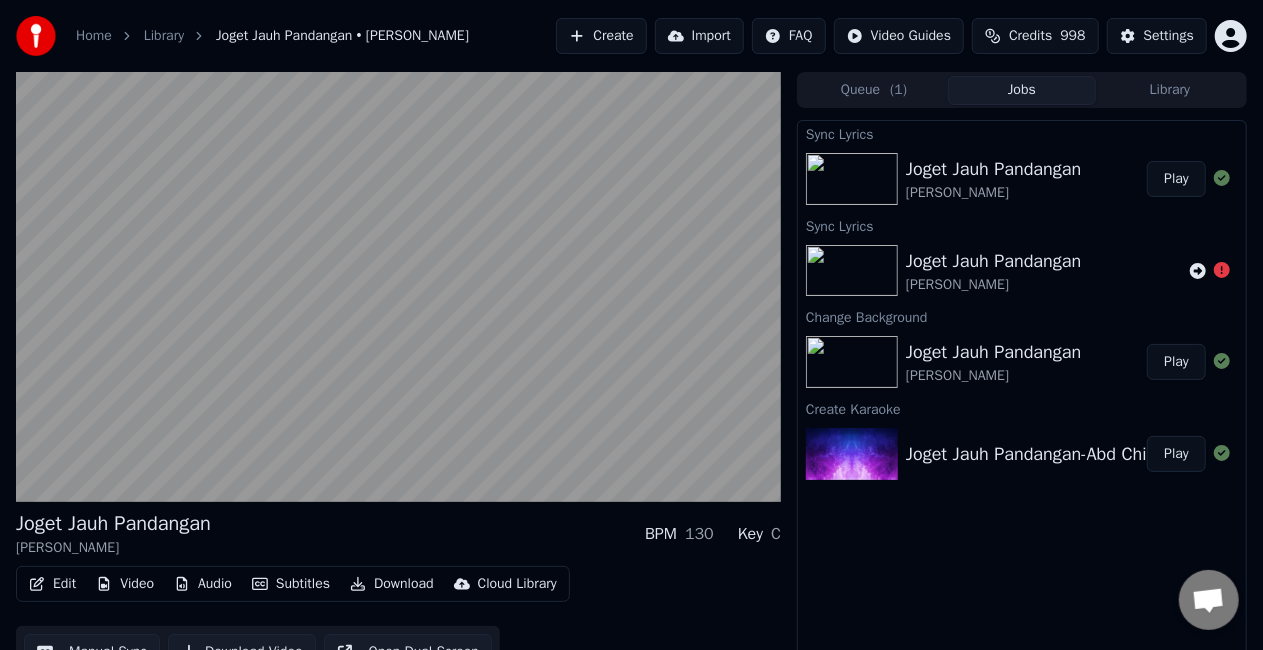 click on "Subtitles" at bounding box center [291, 584] 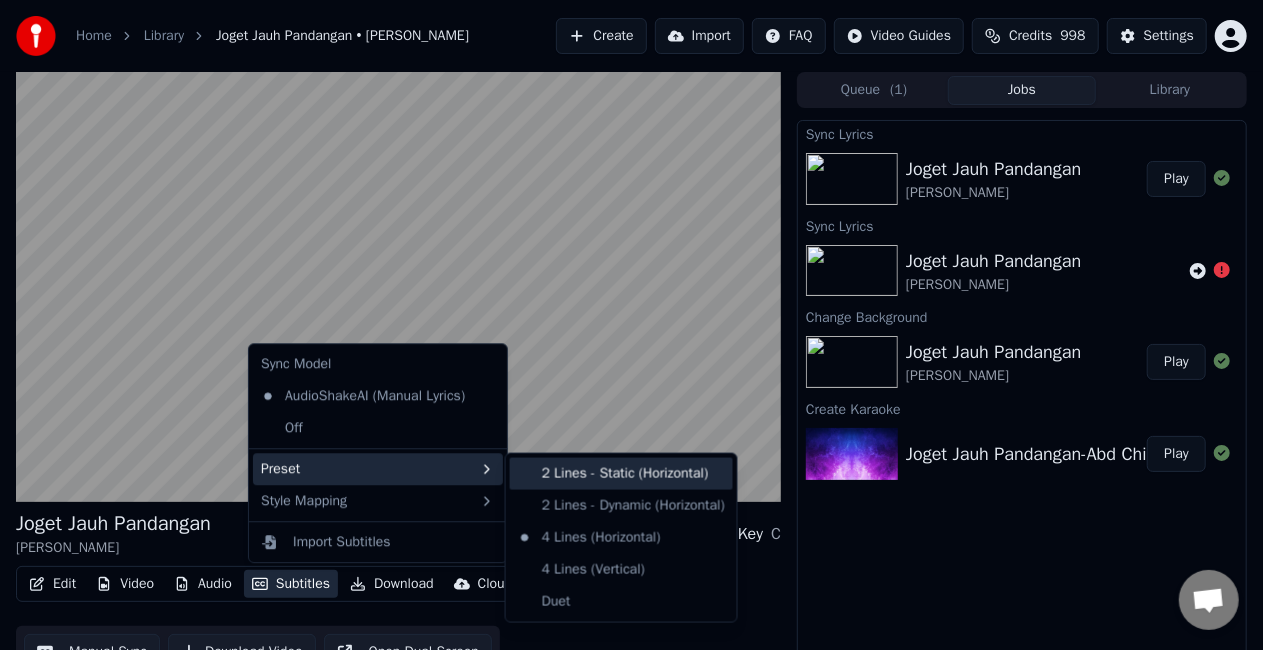 click on "2 Lines - Static (Horizontal)" at bounding box center (621, 474) 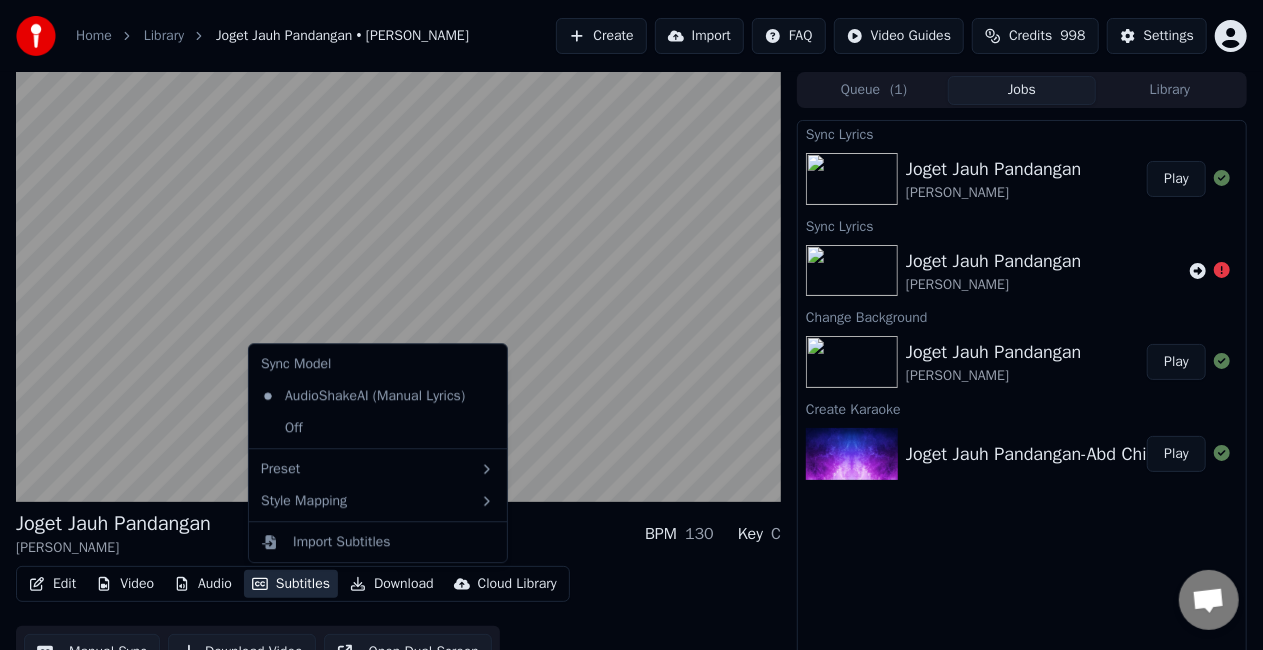 click 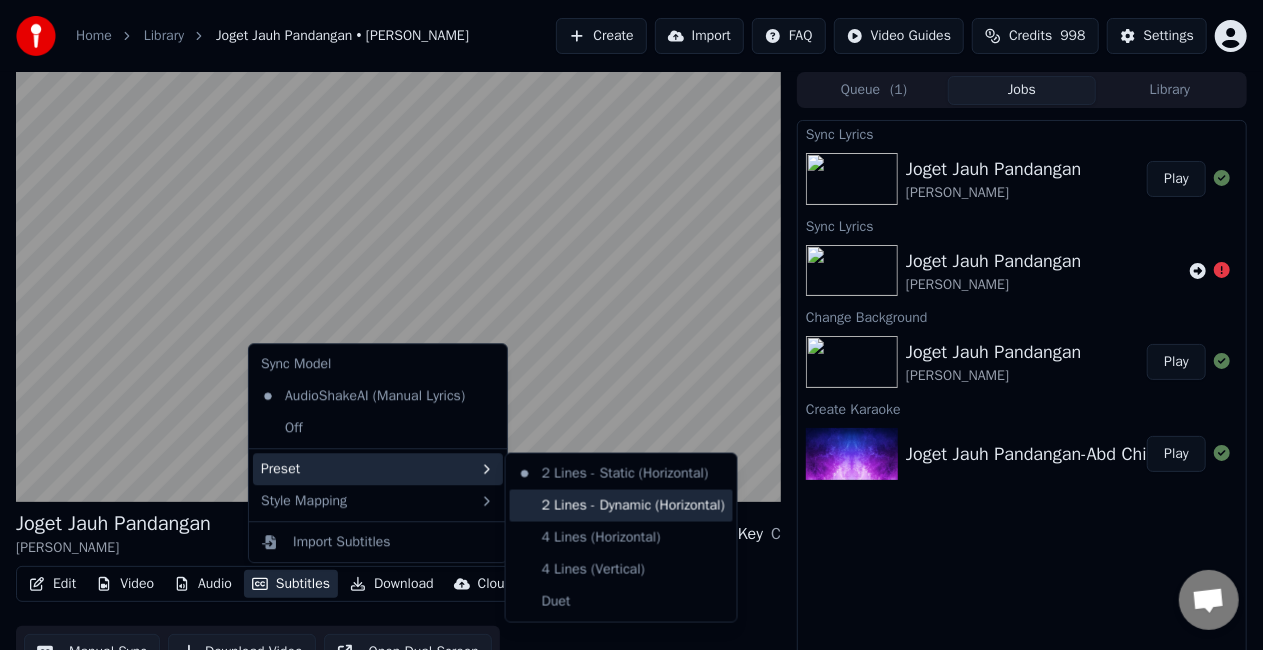 click on "2 Lines - Dynamic (Horizontal)" at bounding box center [621, 506] 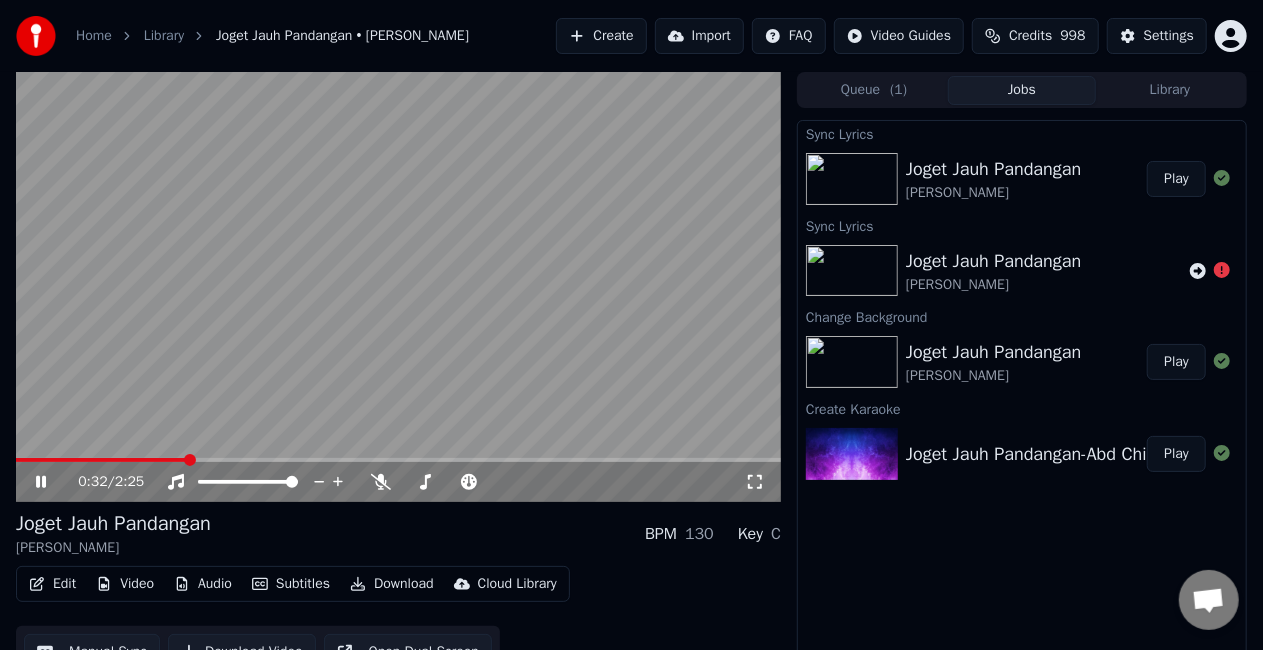 click 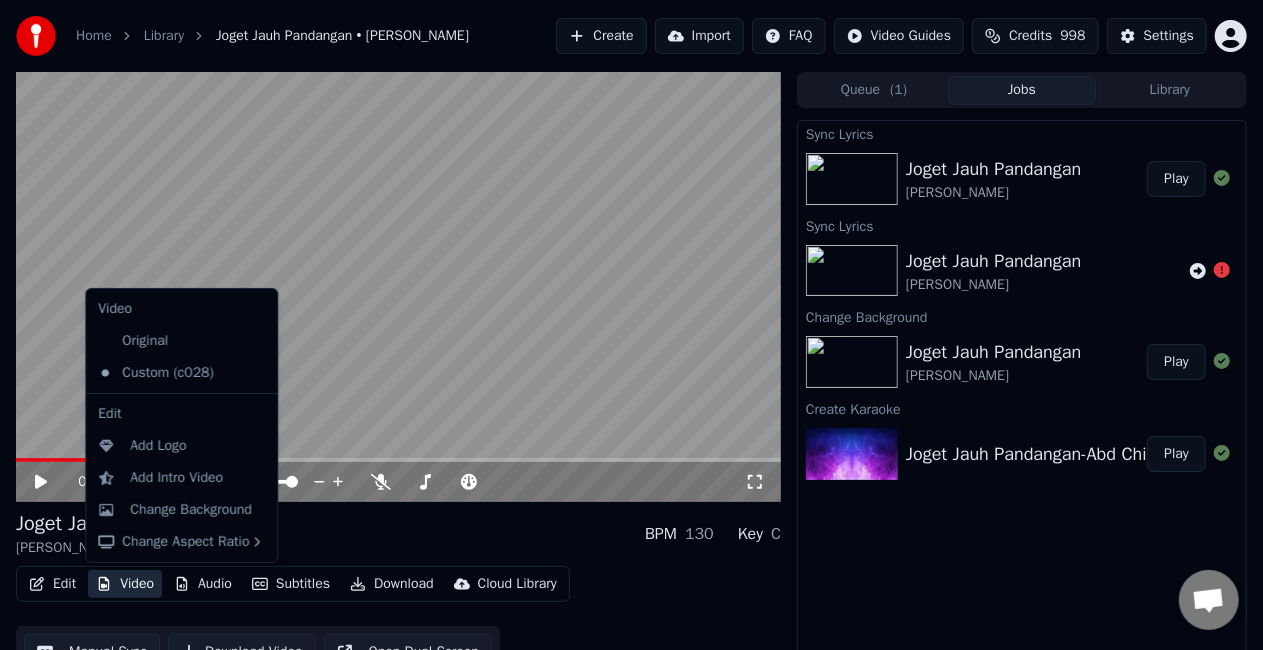 click on "Video" at bounding box center [125, 584] 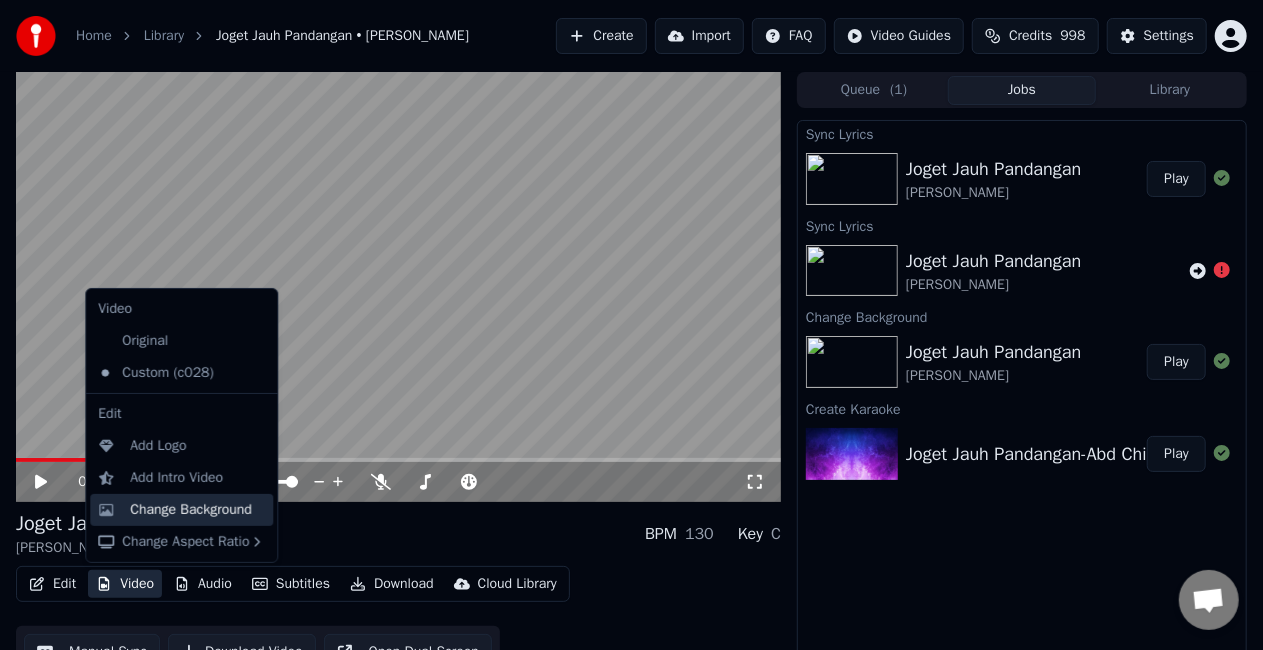 click on "Change Background" at bounding box center (191, 510) 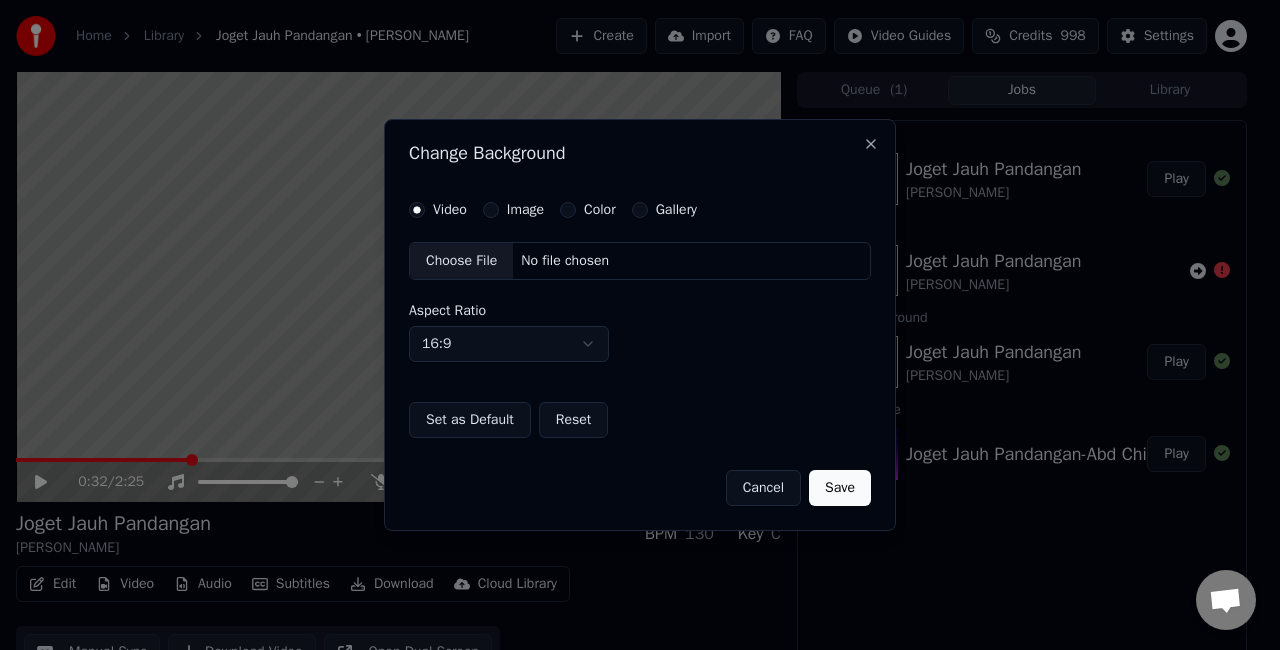 click on "Choose File" at bounding box center [461, 261] 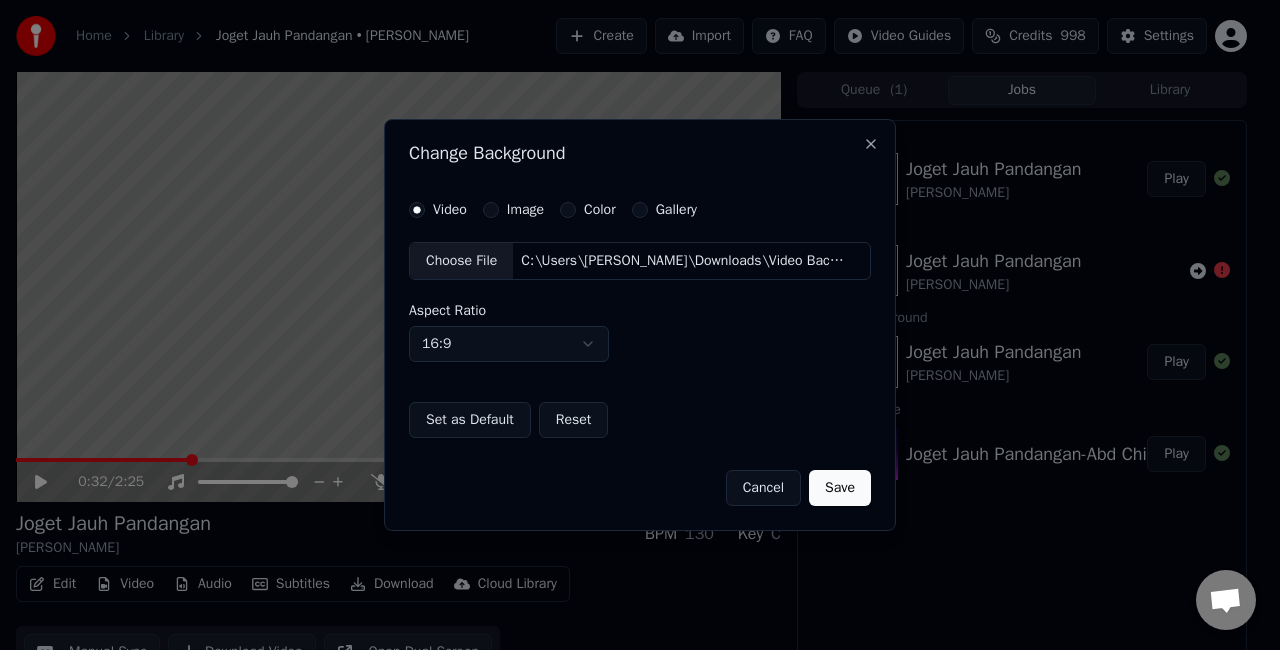 click on "Save" at bounding box center (840, 488) 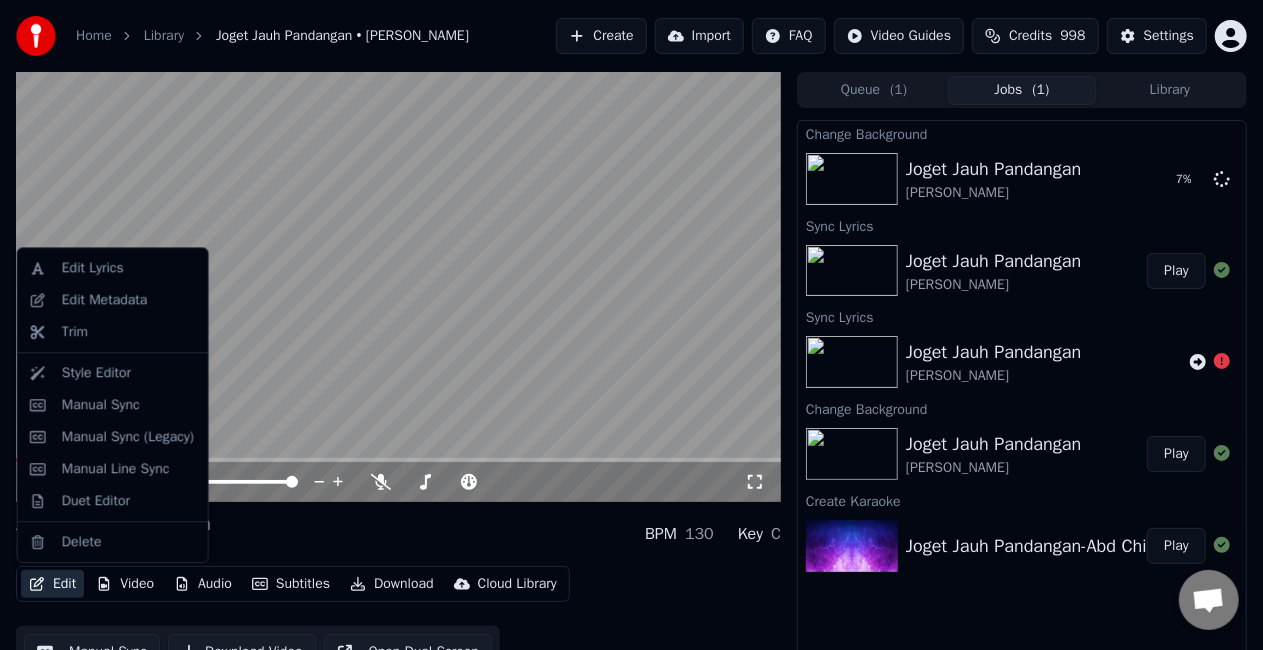 click on "Edit" at bounding box center [52, 584] 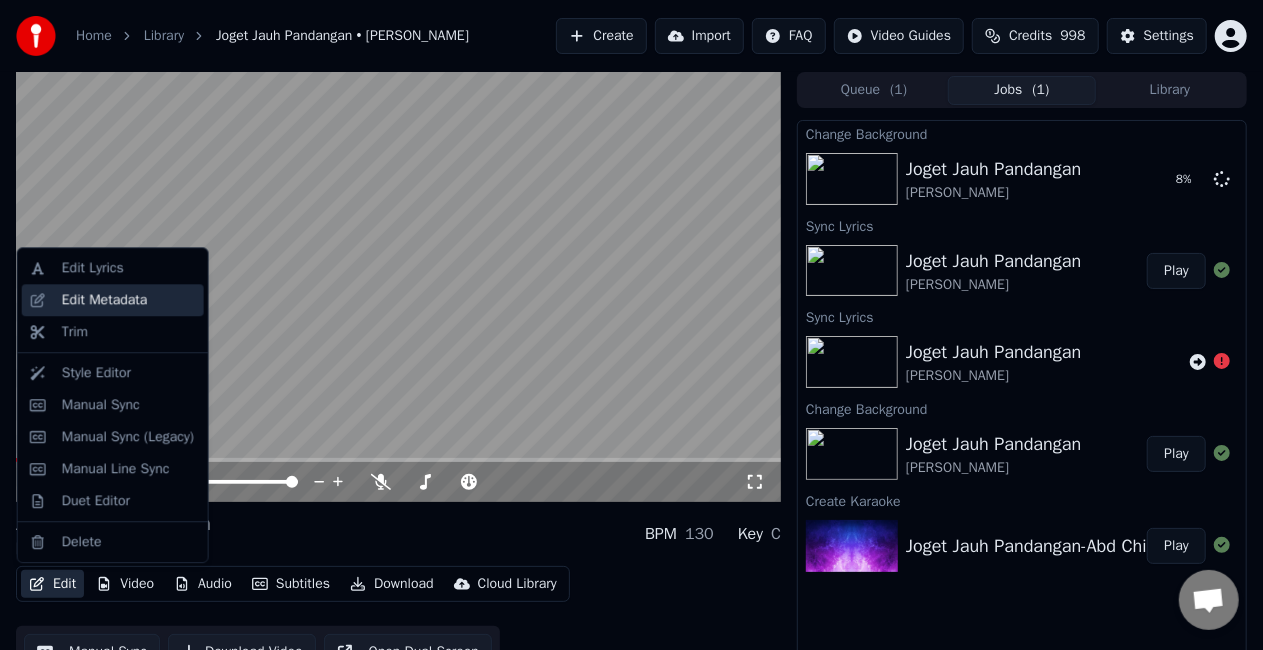 click on "Edit Metadata" at bounding box center (105, 300) 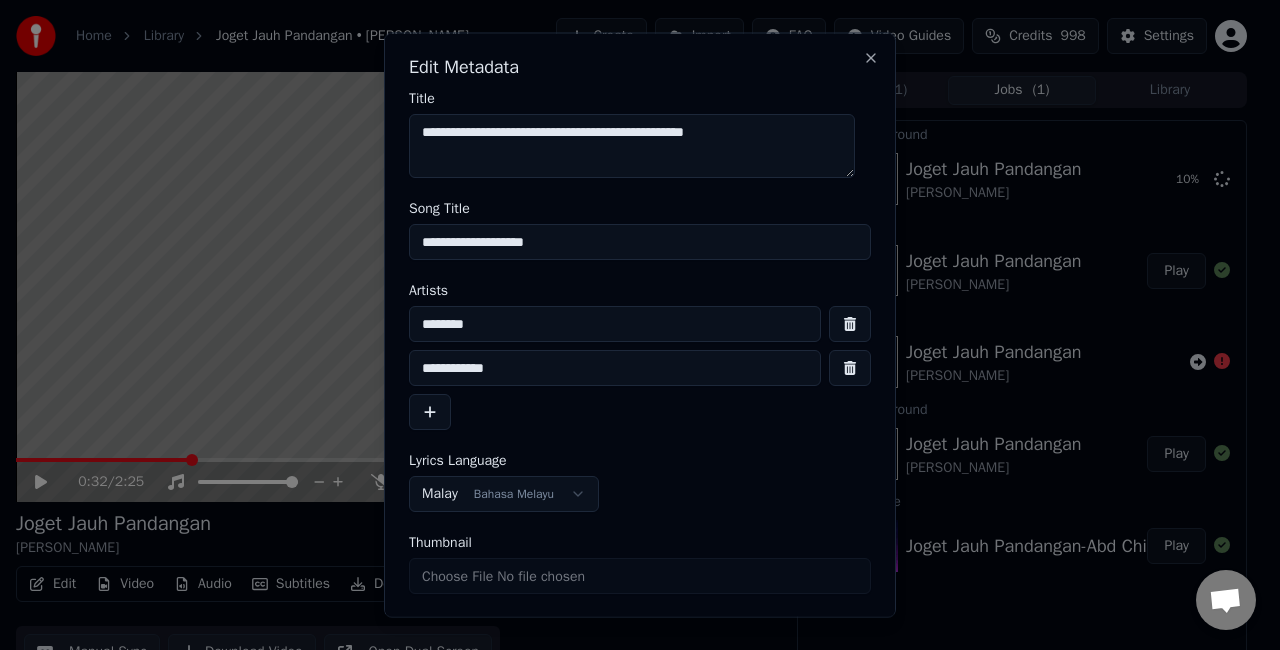 click on "**********" at bounding box center (640, 242) 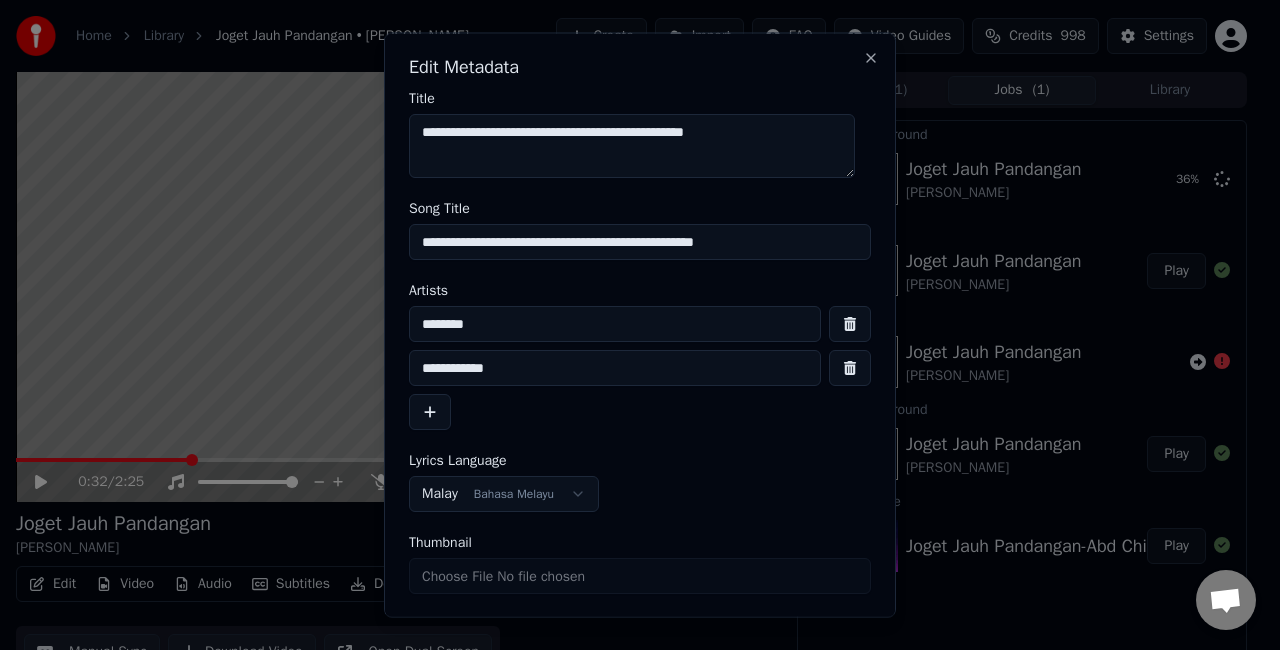 type on "**********" 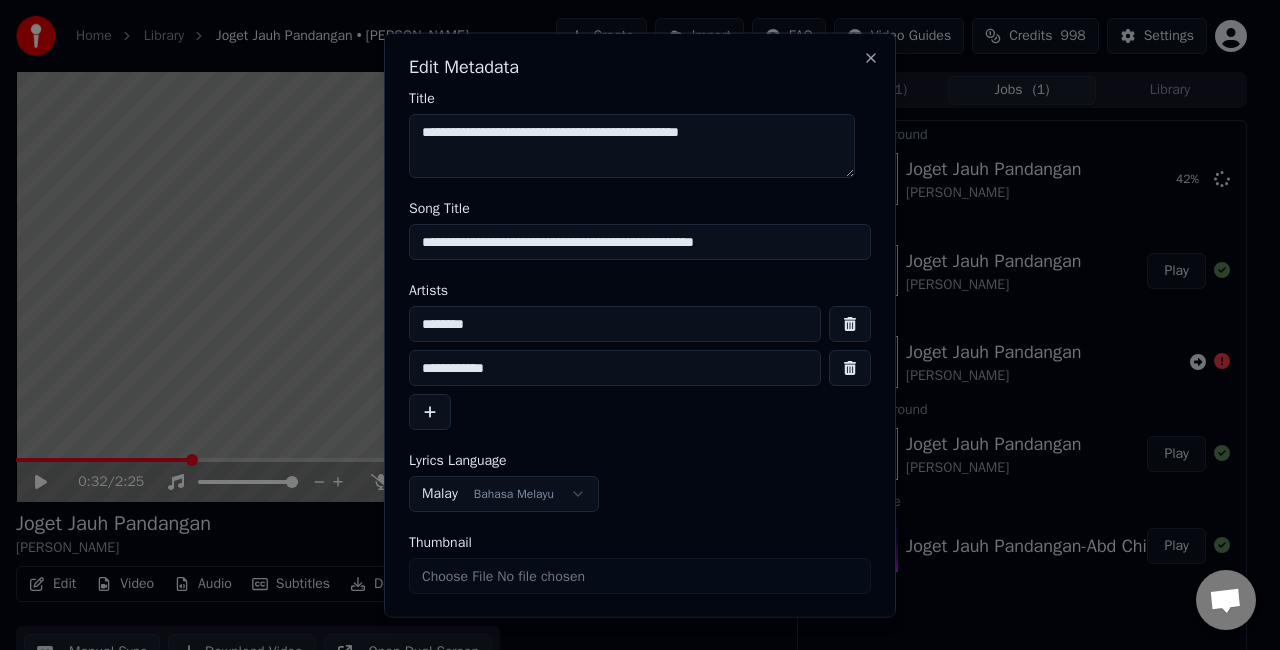 type on "**********" 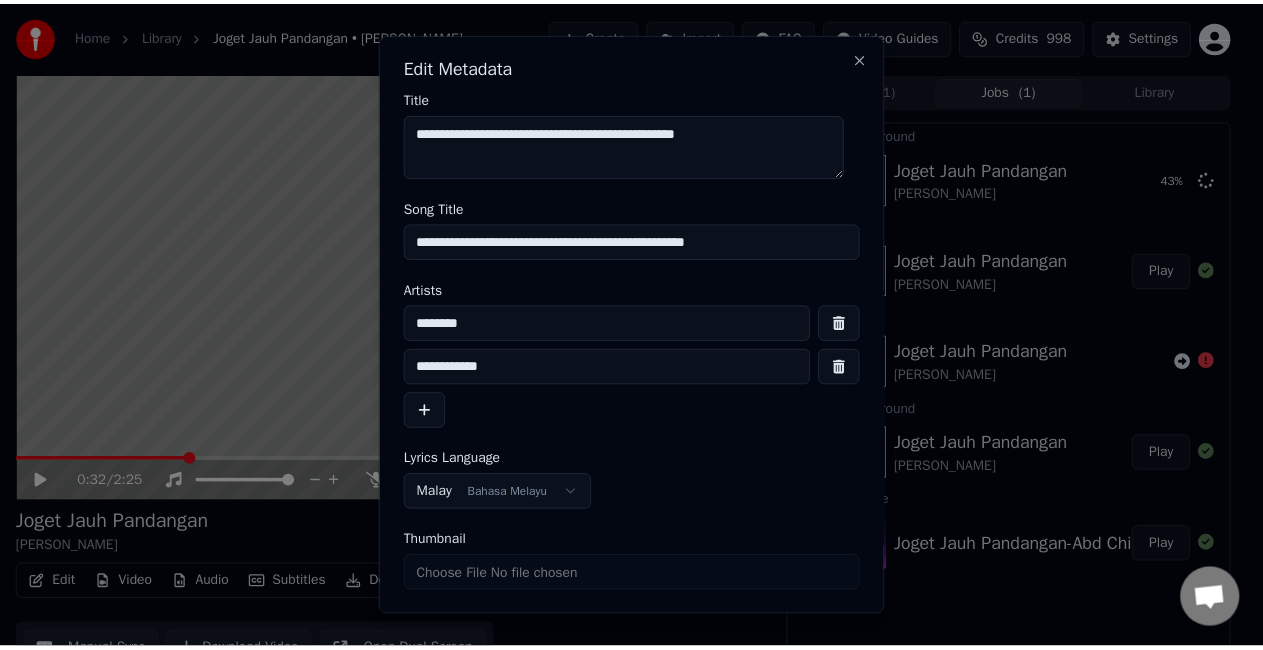scroll, scrollTop: 60, scrollLeft: 0, axis: vertical 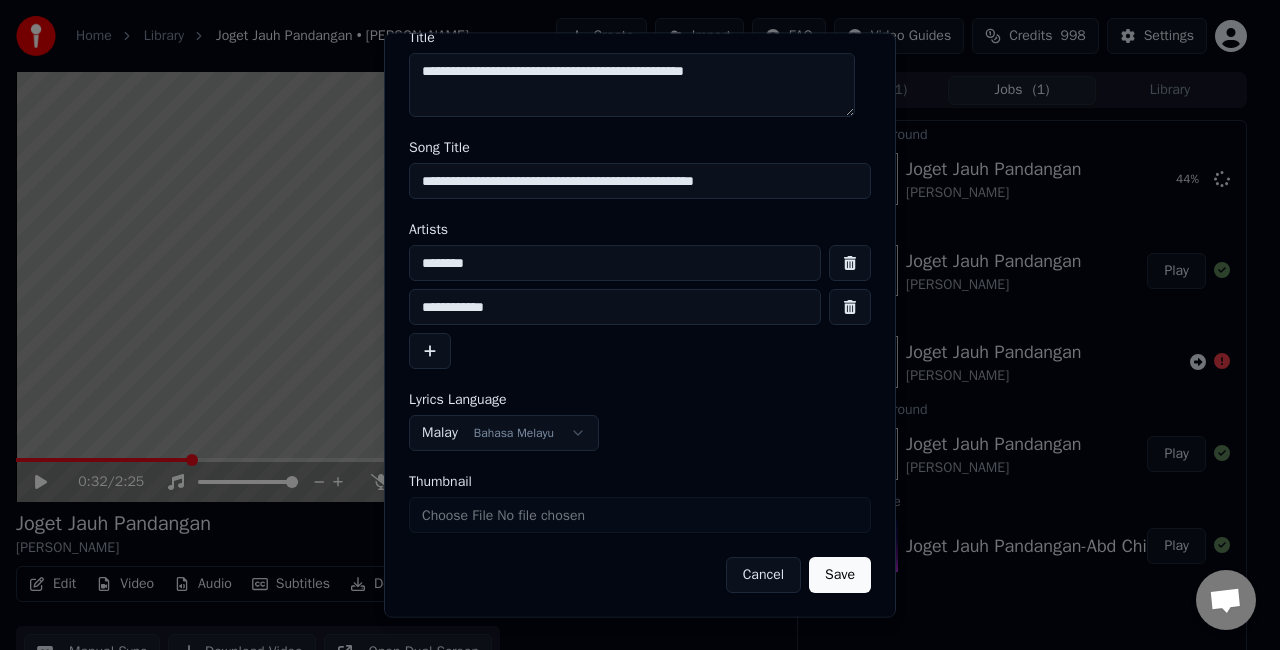 click on "Save" at bounding box center (840, 576) 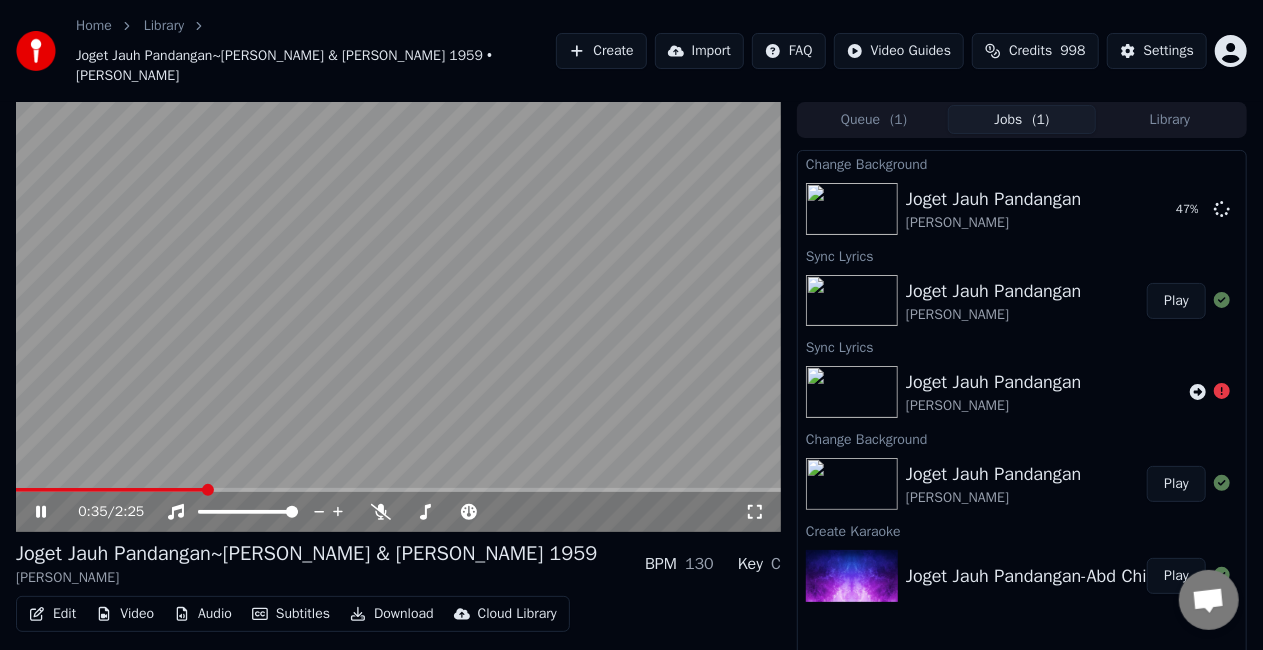 click at bounding box center [398, 317] 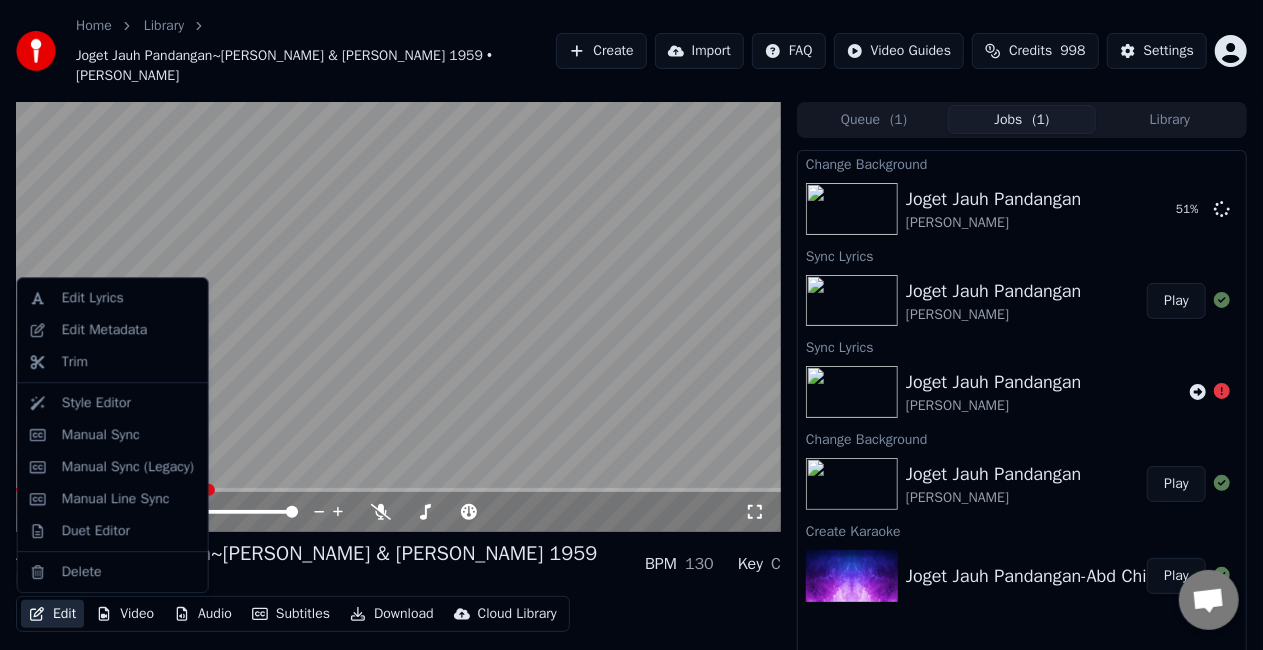 click on "Edit" at bounding box center [52, 614] 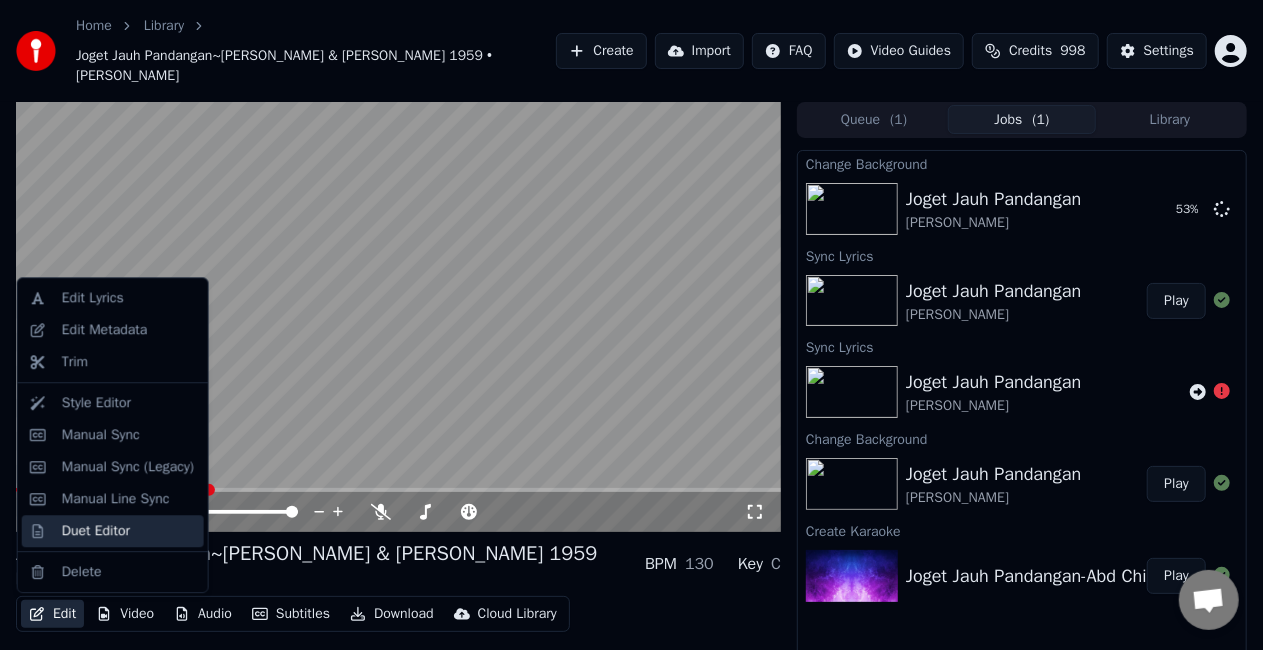 click on "Duet Editor" at bounding box center [129, 531] 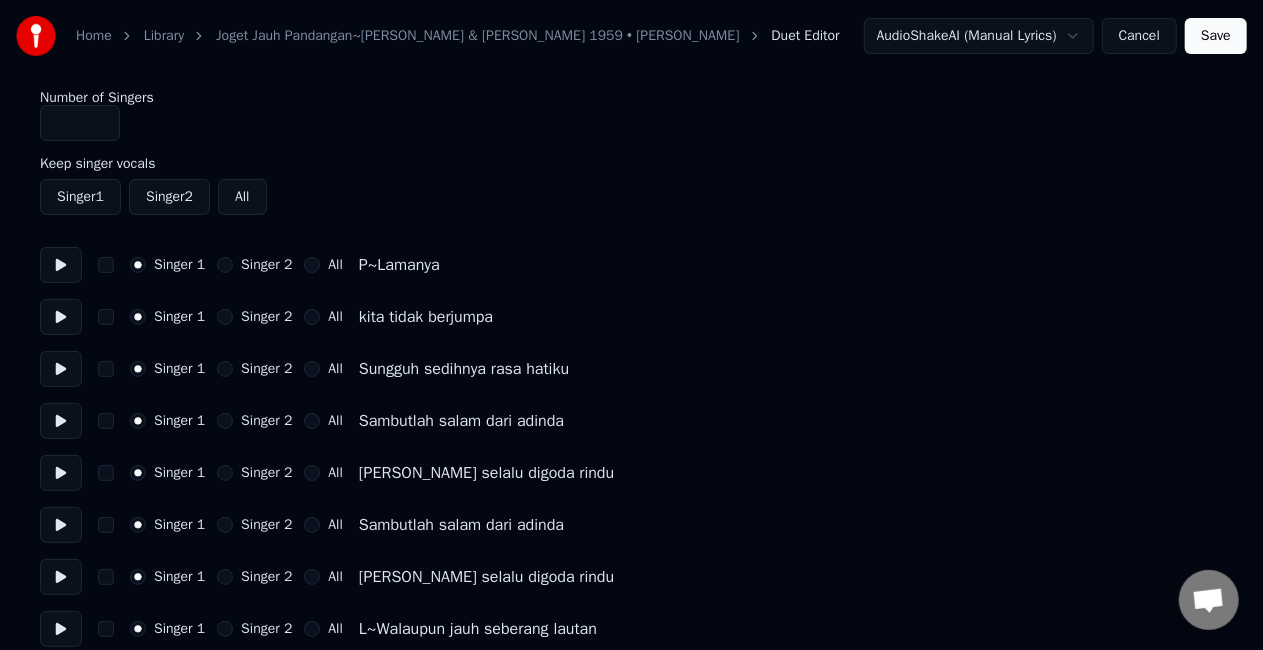 scroll, scrollTop: 100, scrollLeft: 0, axis: vertical 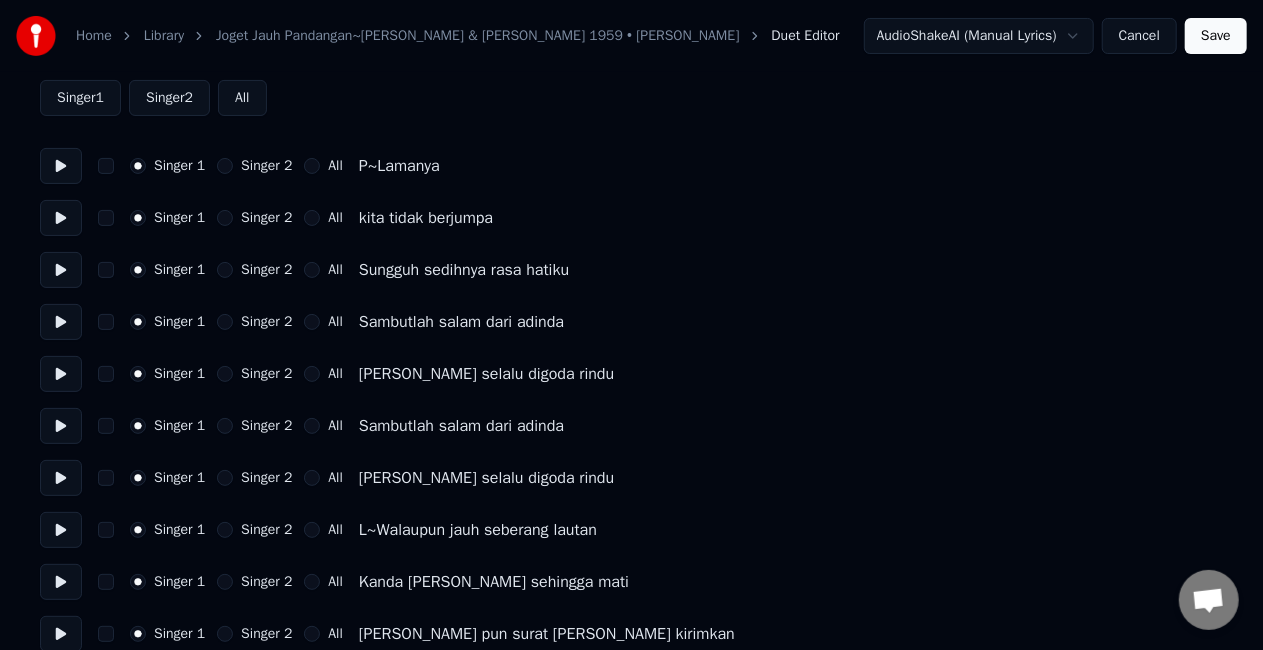 click on "Singer 2" at bounding box center (225, 166) 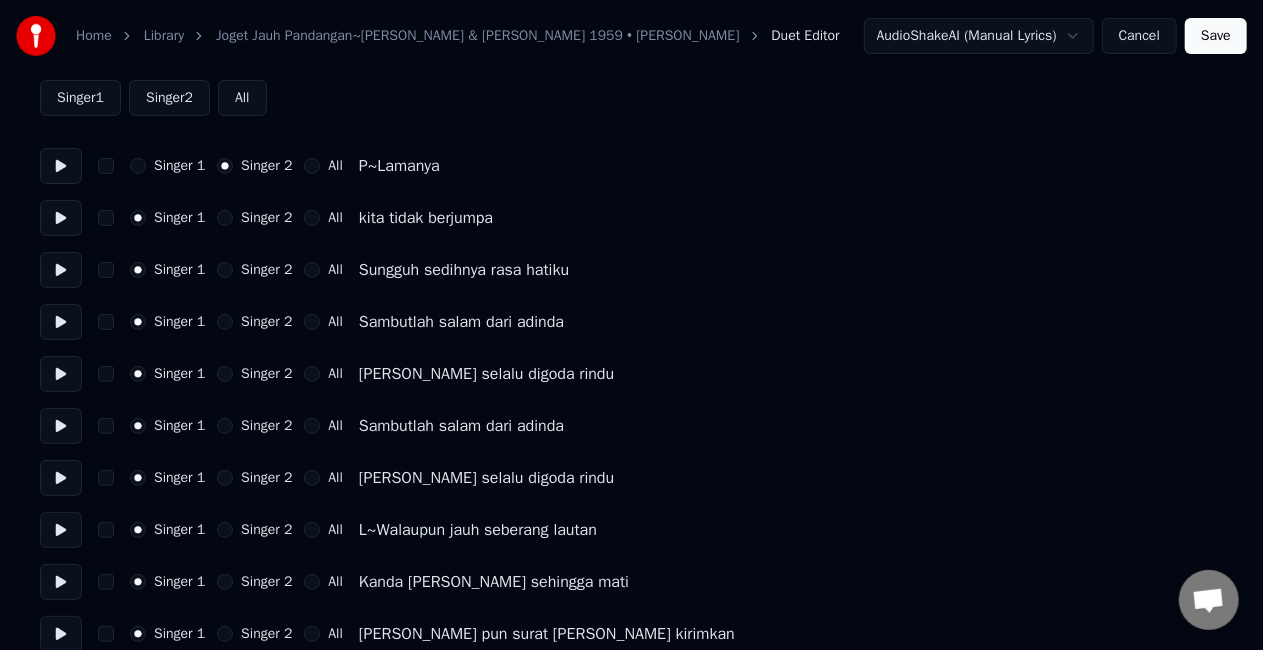 click on "Singer 2" at bounding box center (225, 218) 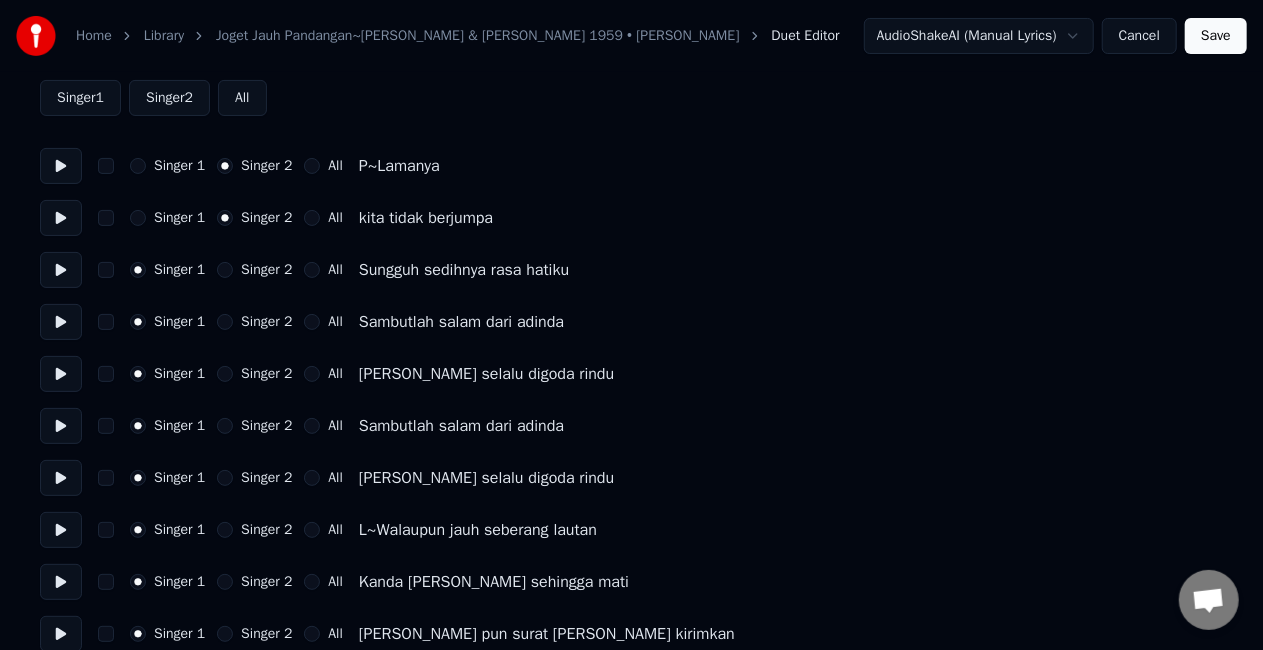 click on "Singer 2" at bounding box center [225, 270] 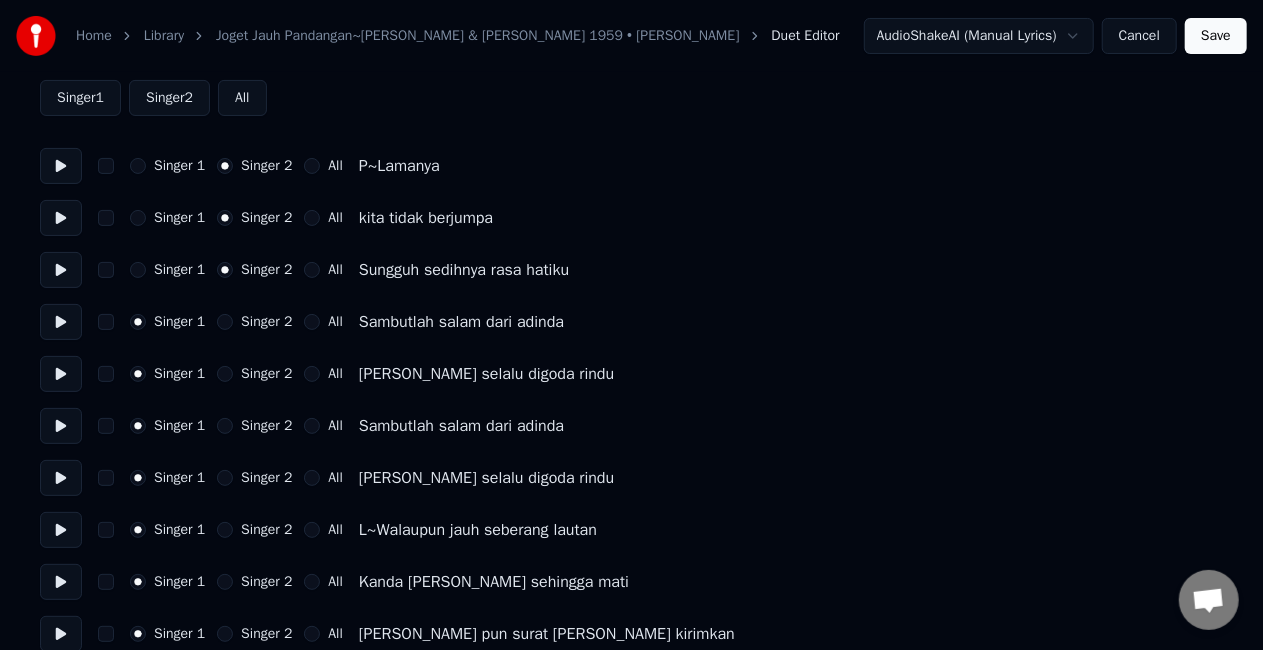 click on "Singer 2" at bounding box center (225, 322) 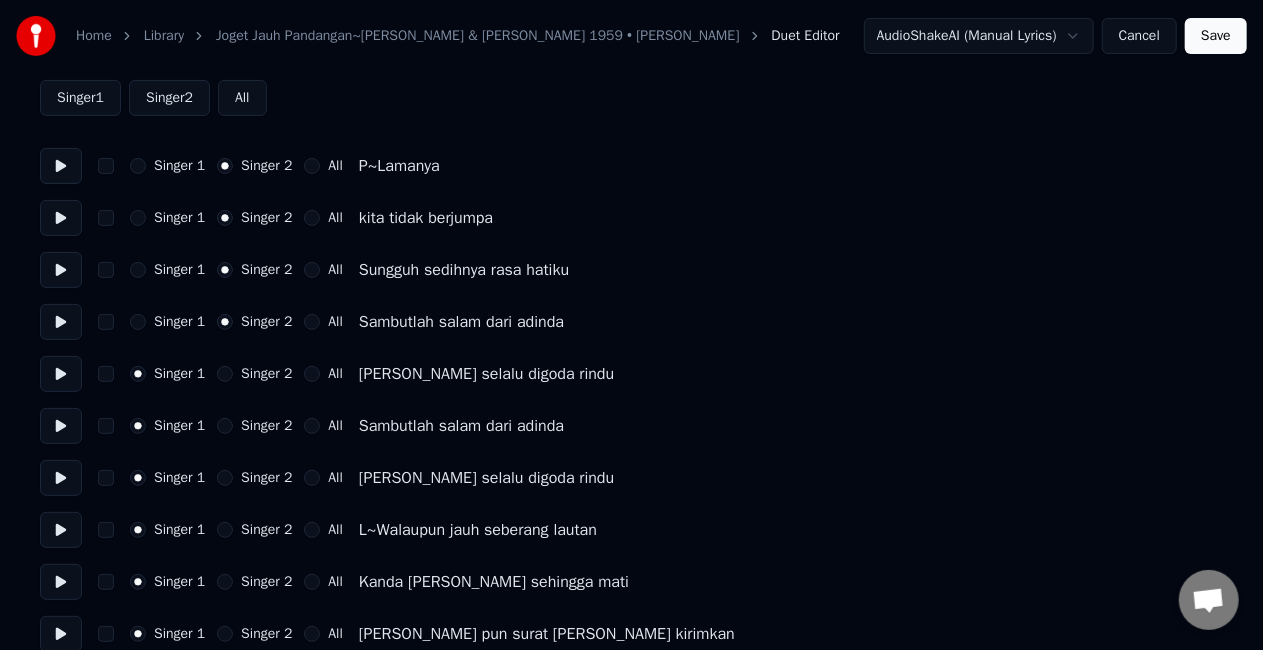 click on "Singer 2" at bounding box center [225, 374] 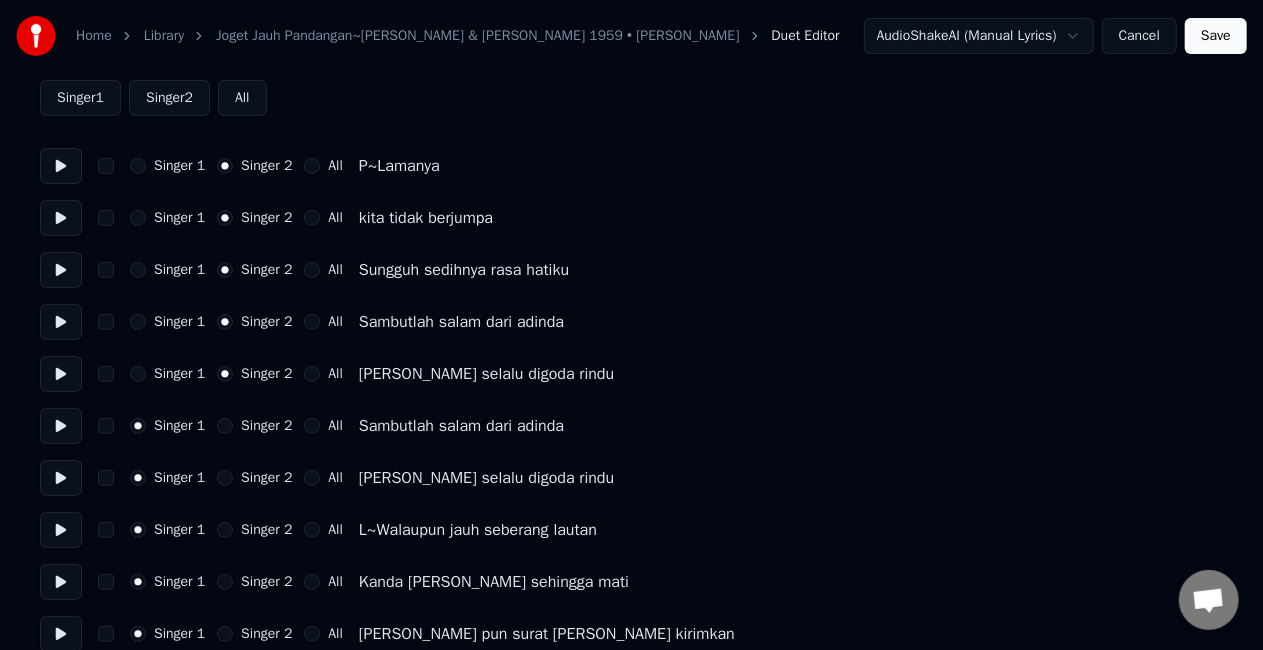 click on "Singer 2" at bounding box center [225, 426] 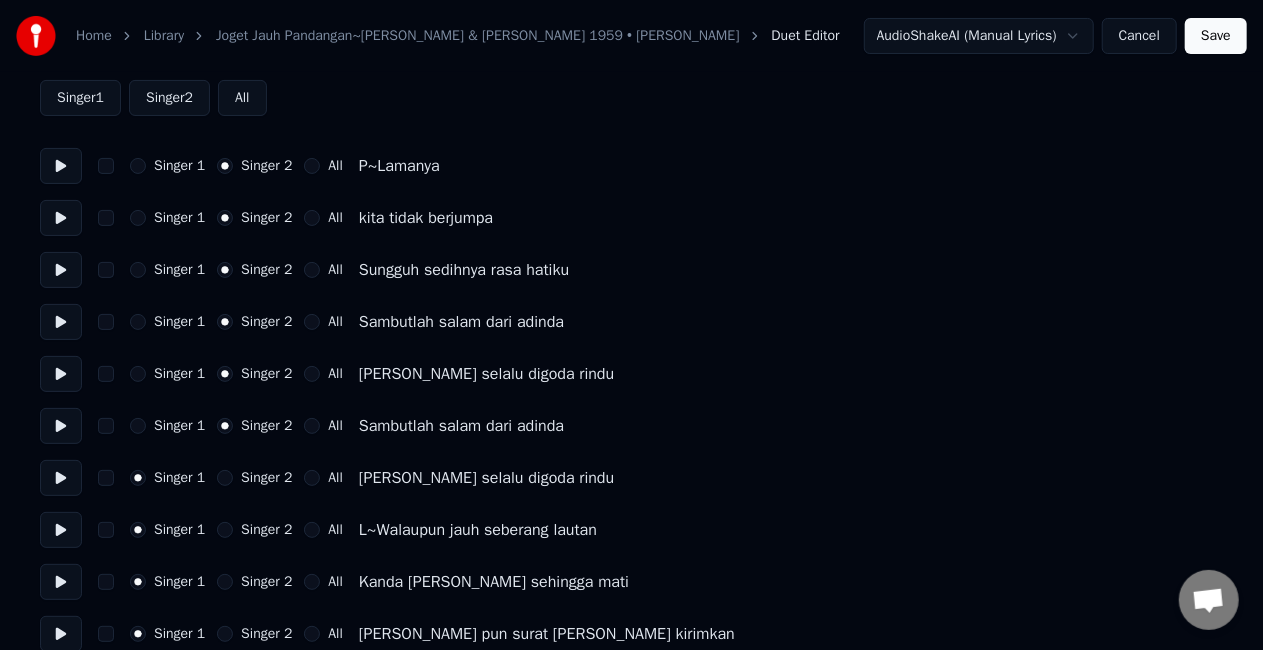 click on "Singer 2" at bounding box center (225, 478) 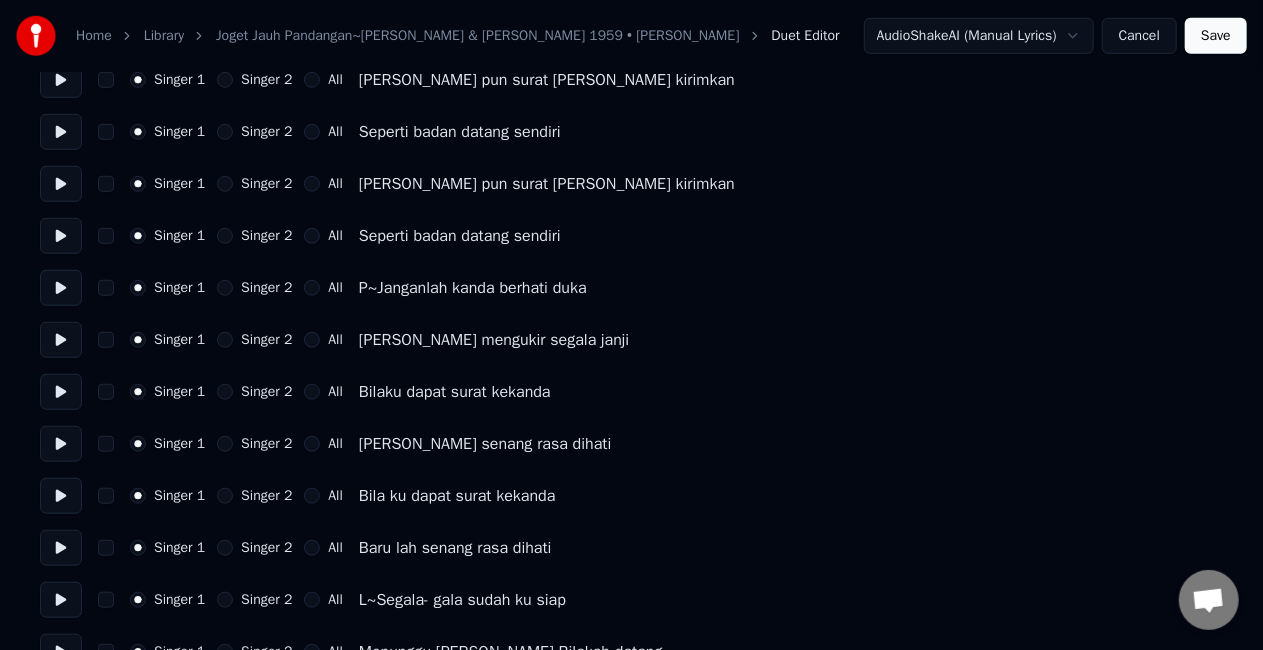 scroll, scrollTop: 700, scrollLeft: 0, axis: vertical 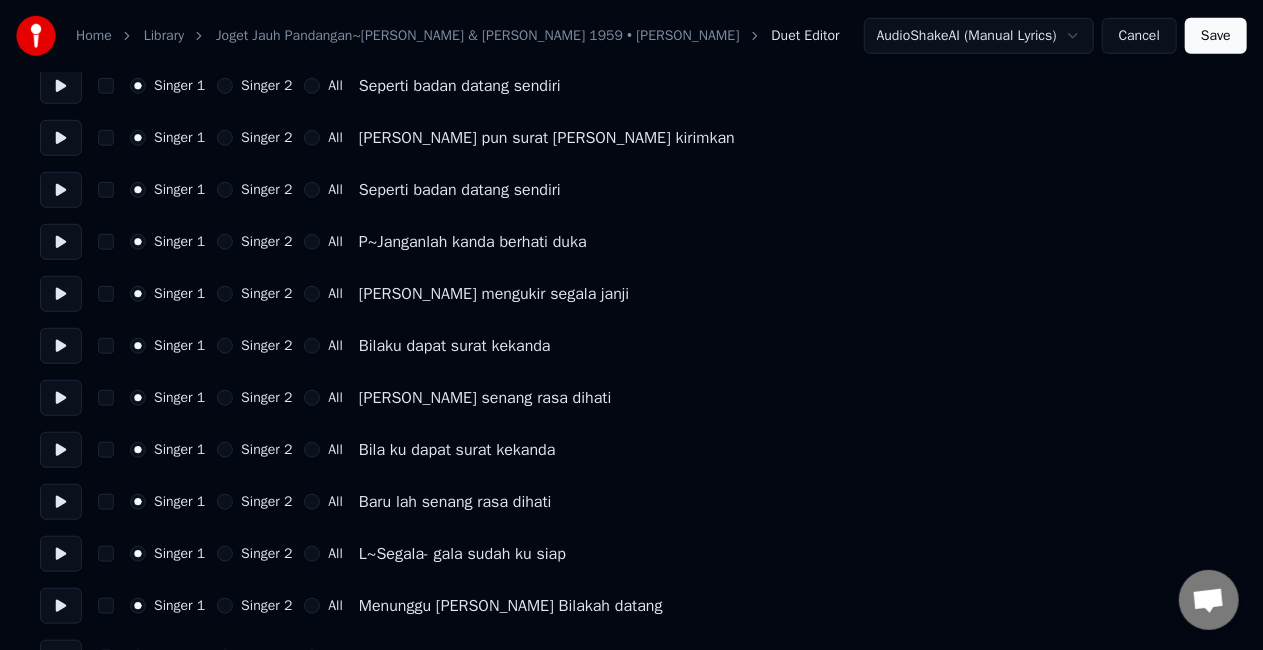 click on "Singer 2" at bounding box center [225, 242] 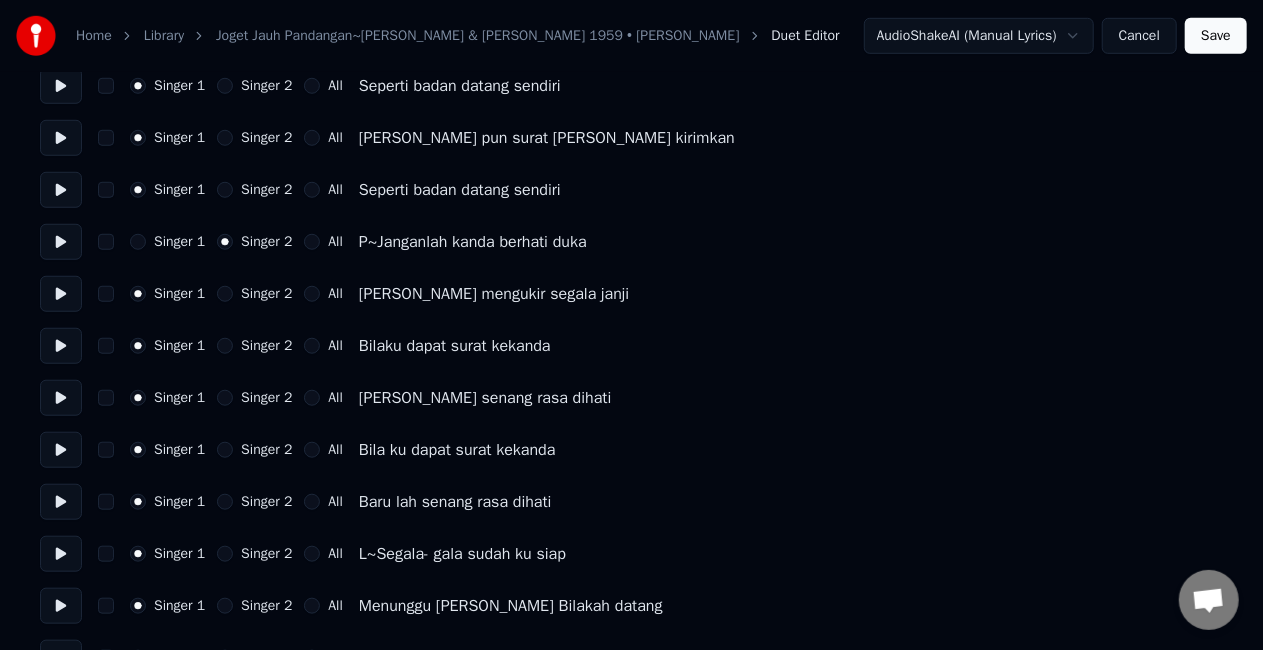 click on "Singer 2" at bounding box center [225, 294] 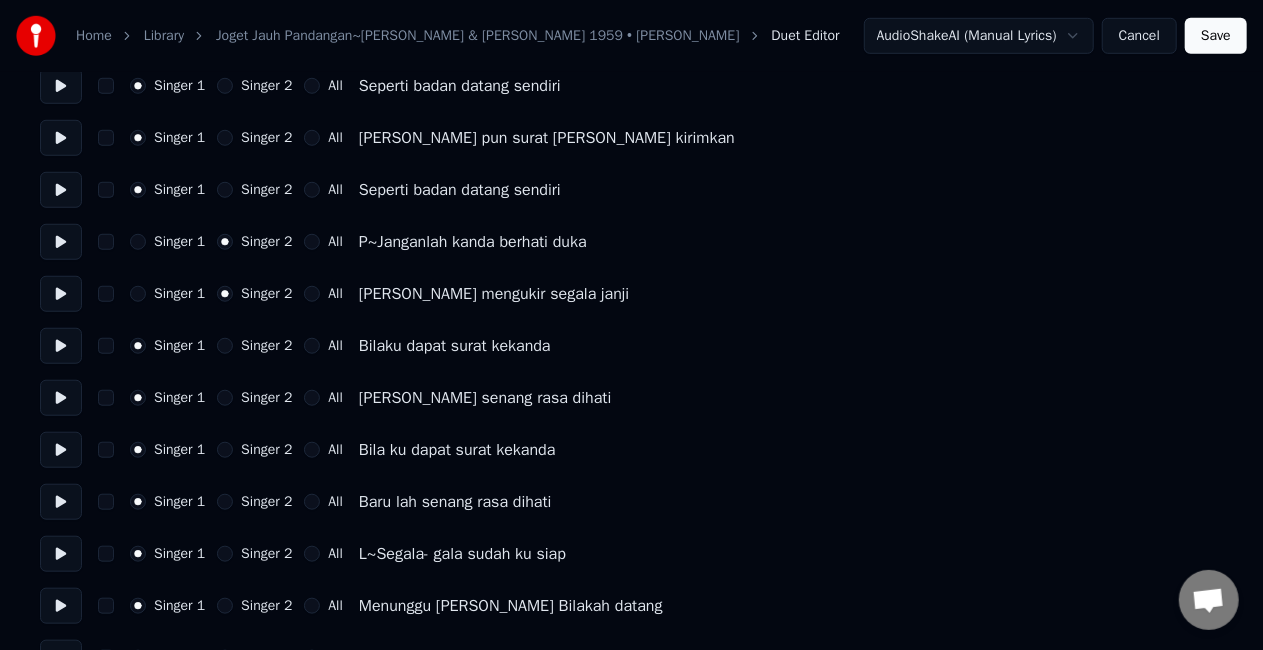 click on "Singer 2" at bounding box center (225, 346) 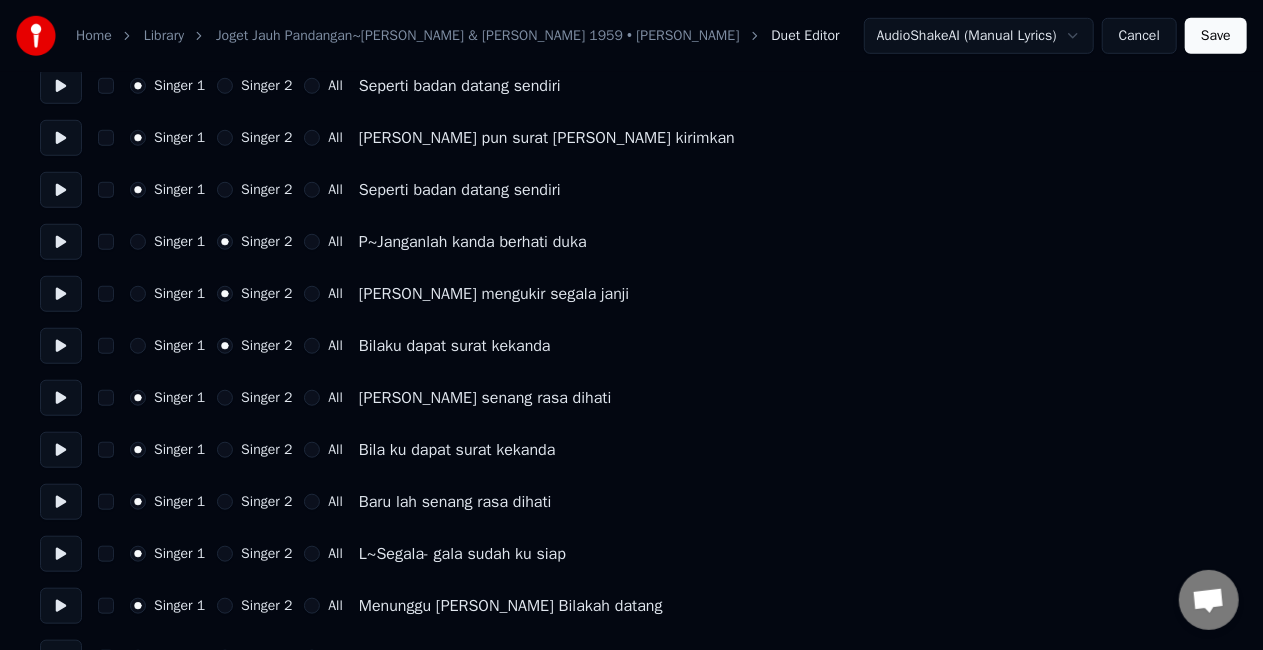 click on "Singer 2" at bounding box center [225, 398] 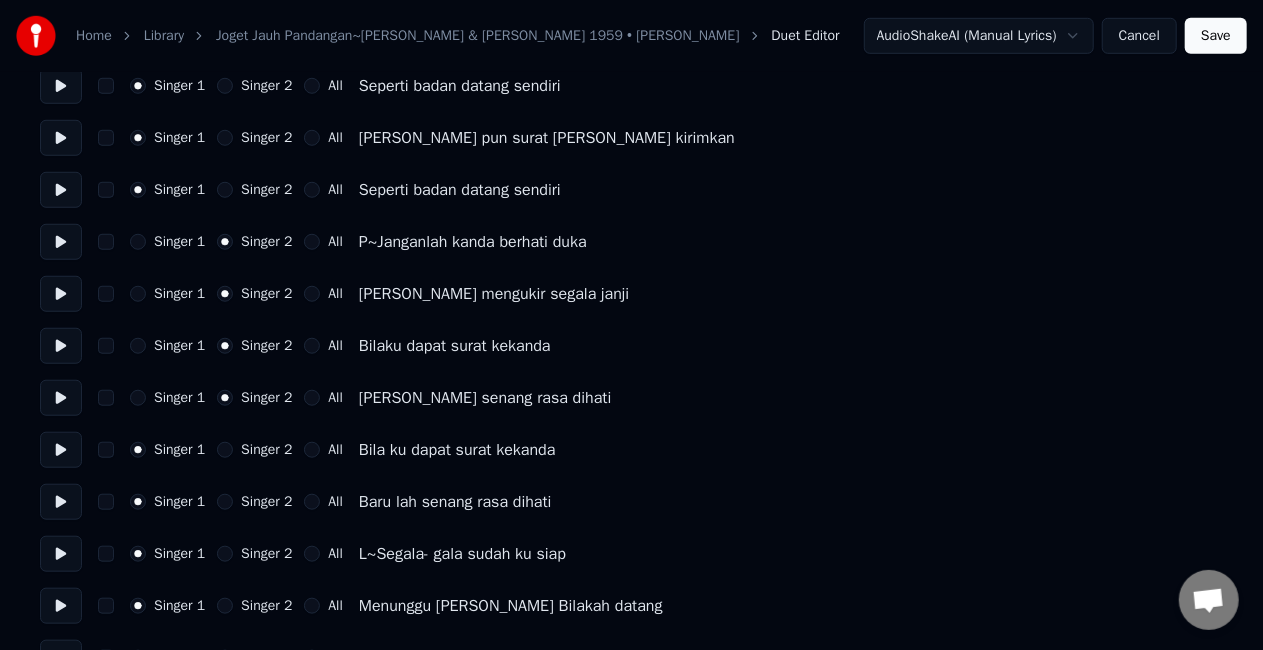 click on "Singer 2" at bounding box center (225, 450) 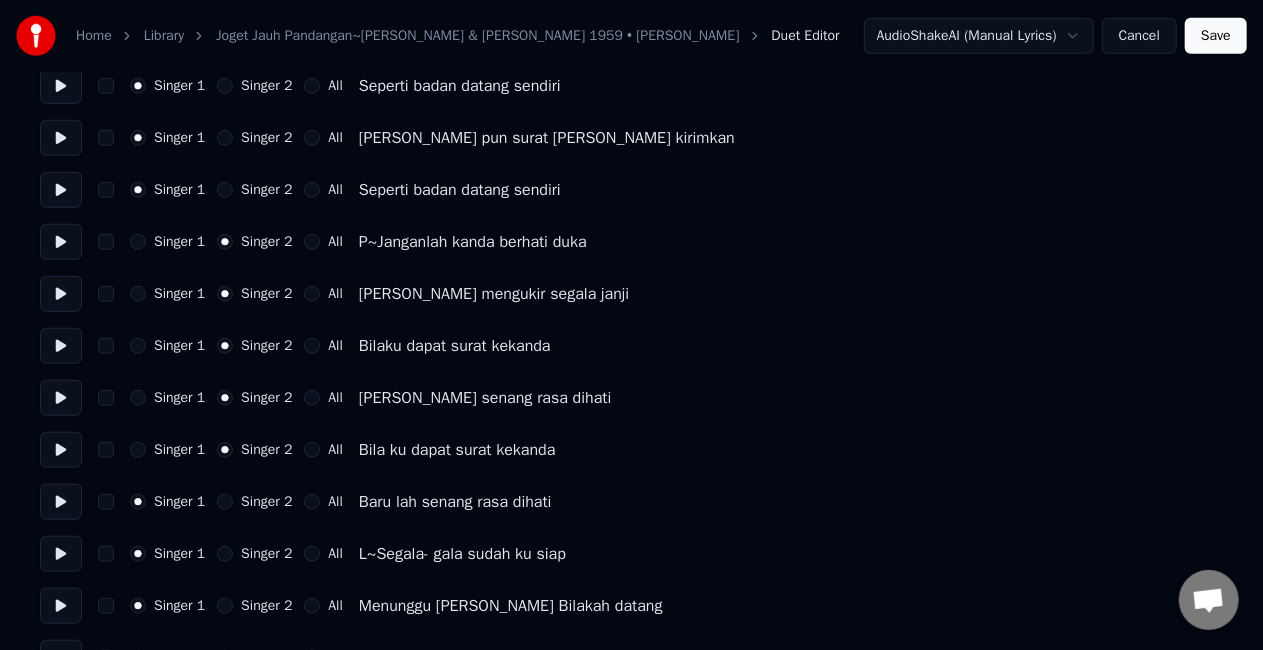 click on "Singer 2" at bounding box center [225, 502] 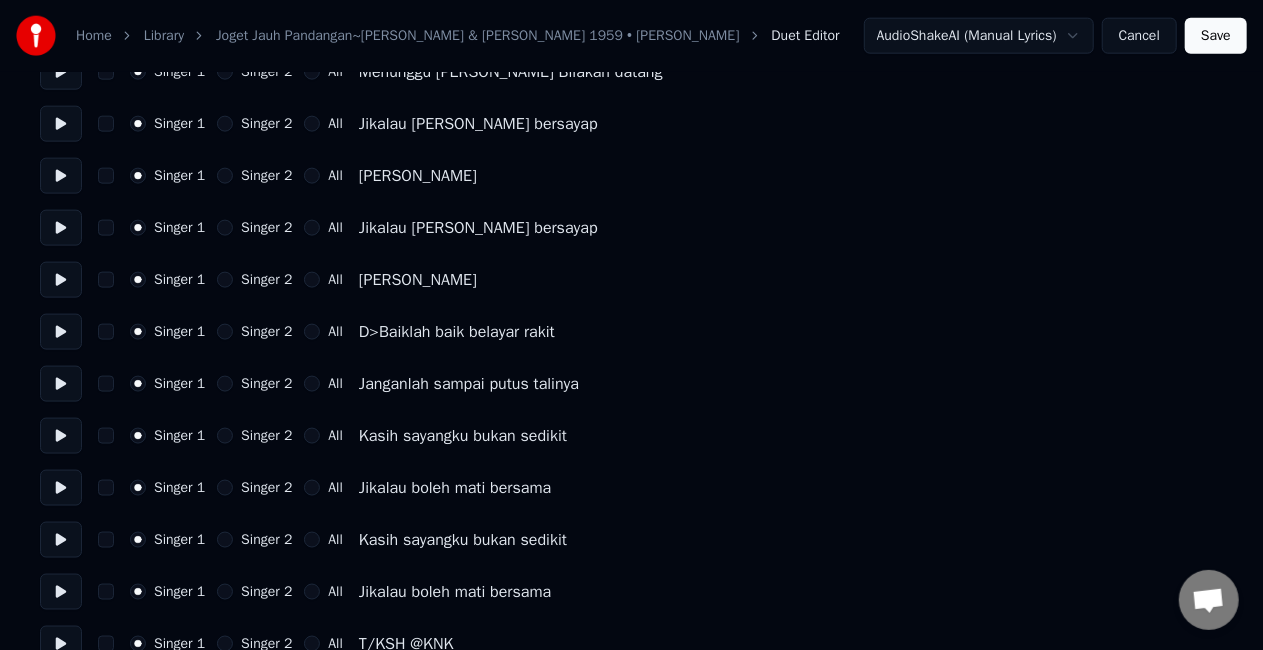 scroll, scrollTop: 1276, scrollLeft: 0, axis: vertical 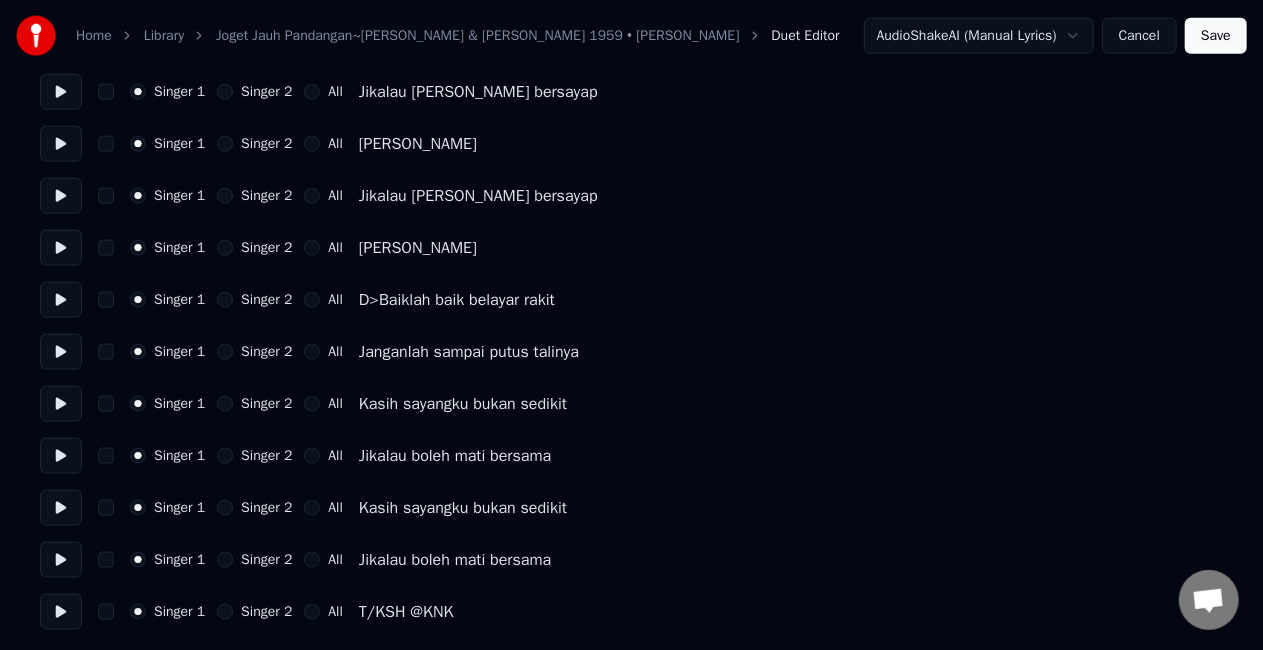 click on "All" at bounding box center (312, 352) 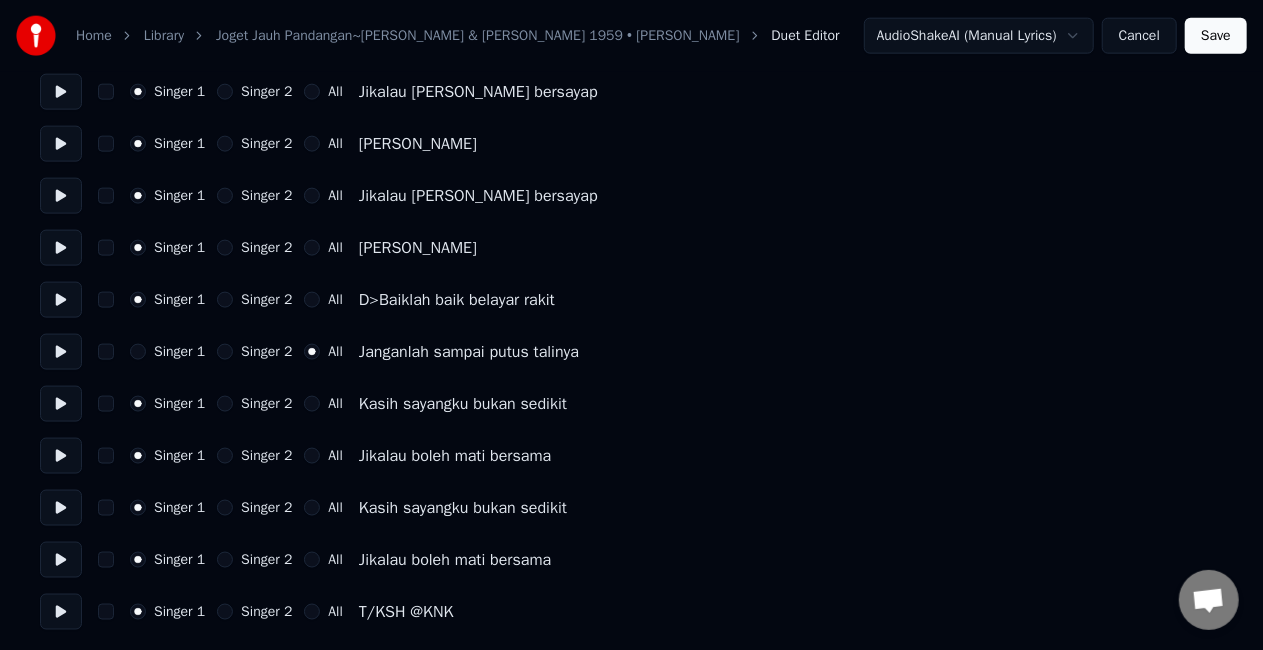 click on "All" at bounding box center (312, 404) 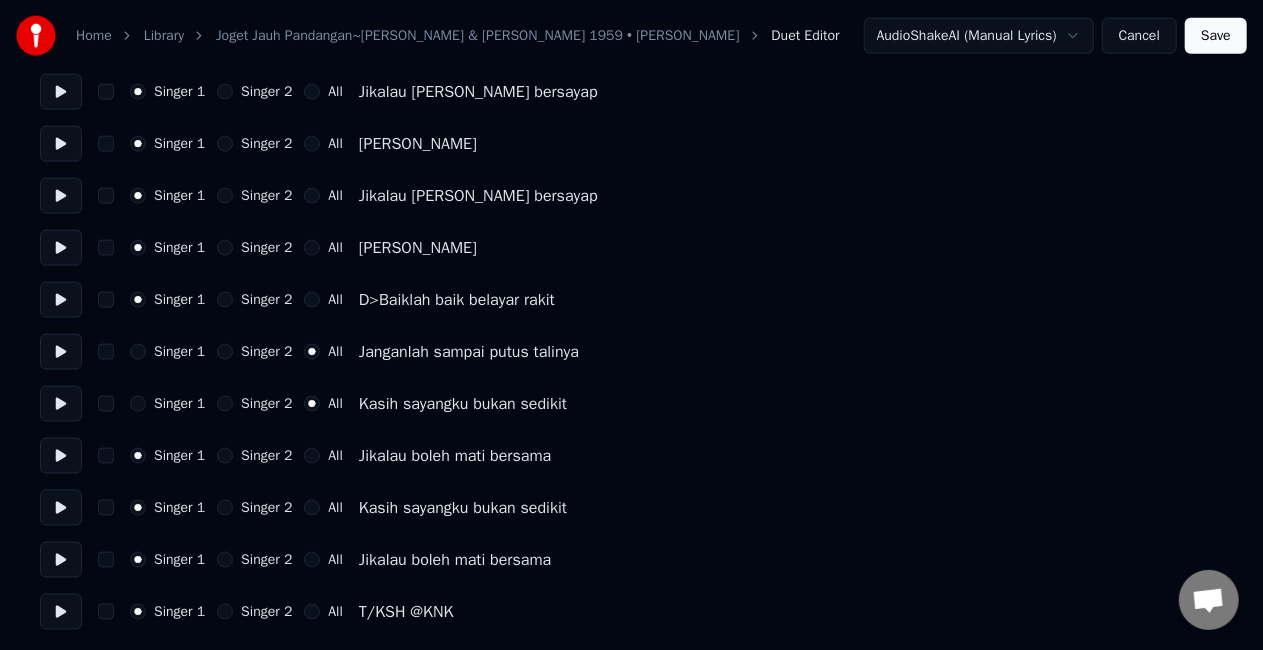 click on "All" at bounding box center (312, 456) 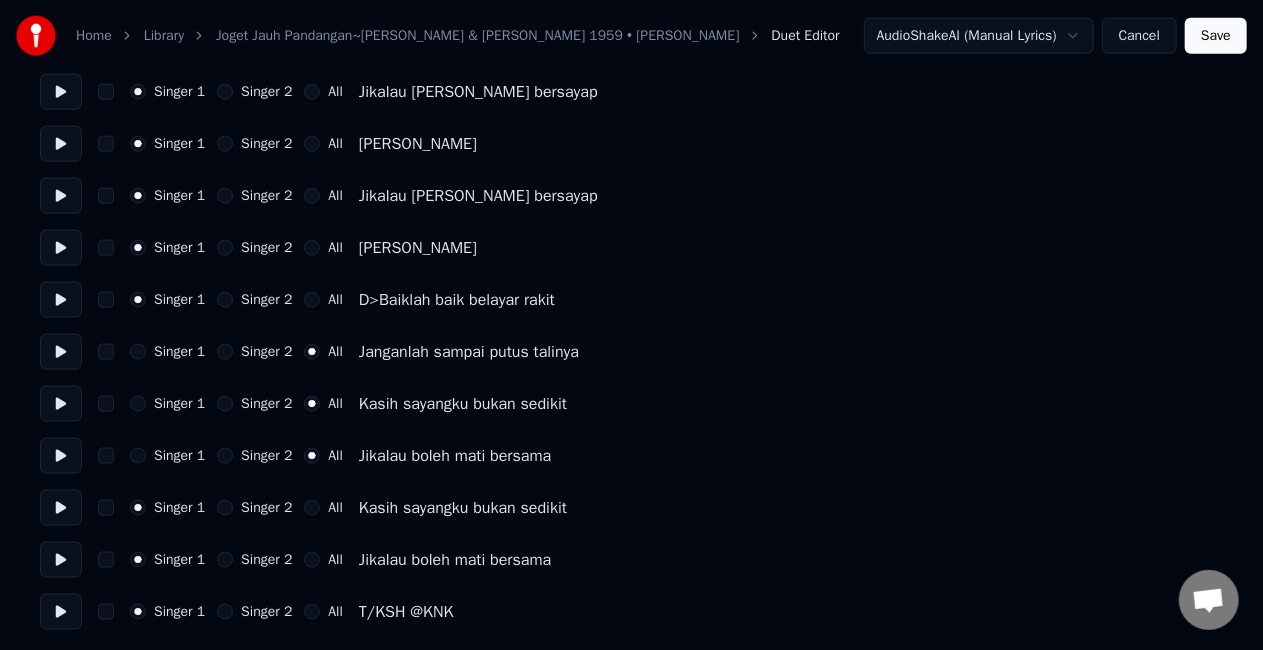 click on "All" at bounding box center [312, 508] 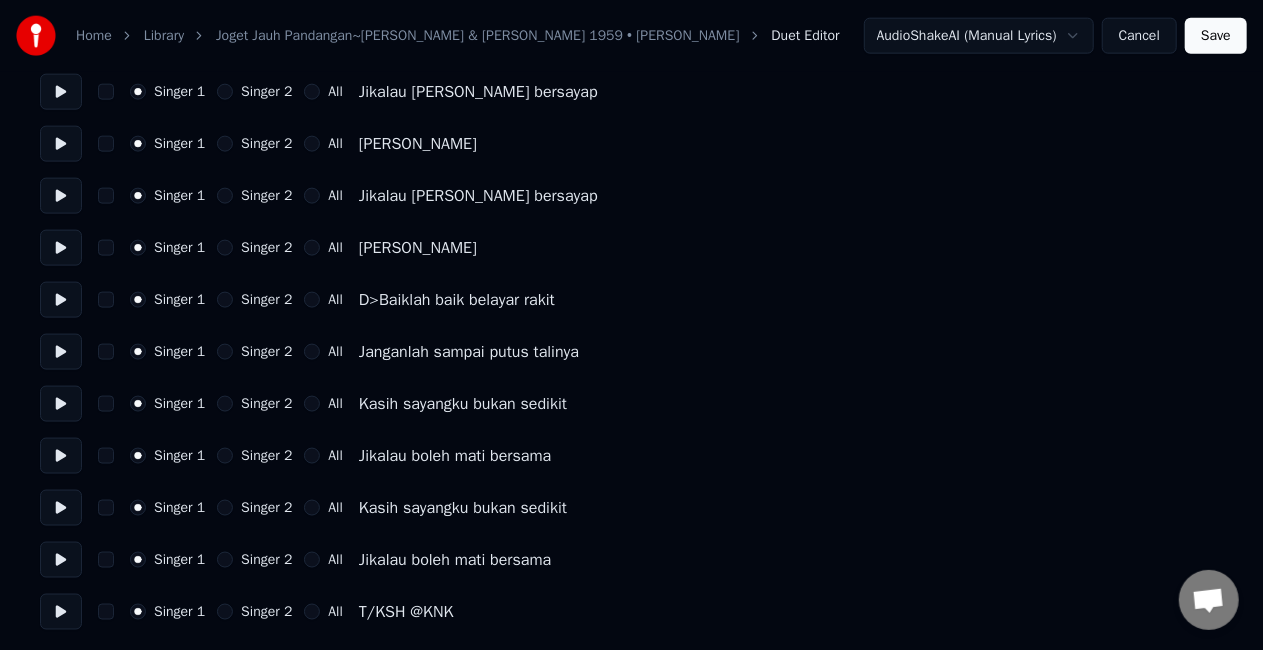 click on "All" at bounding box center (312, 560) 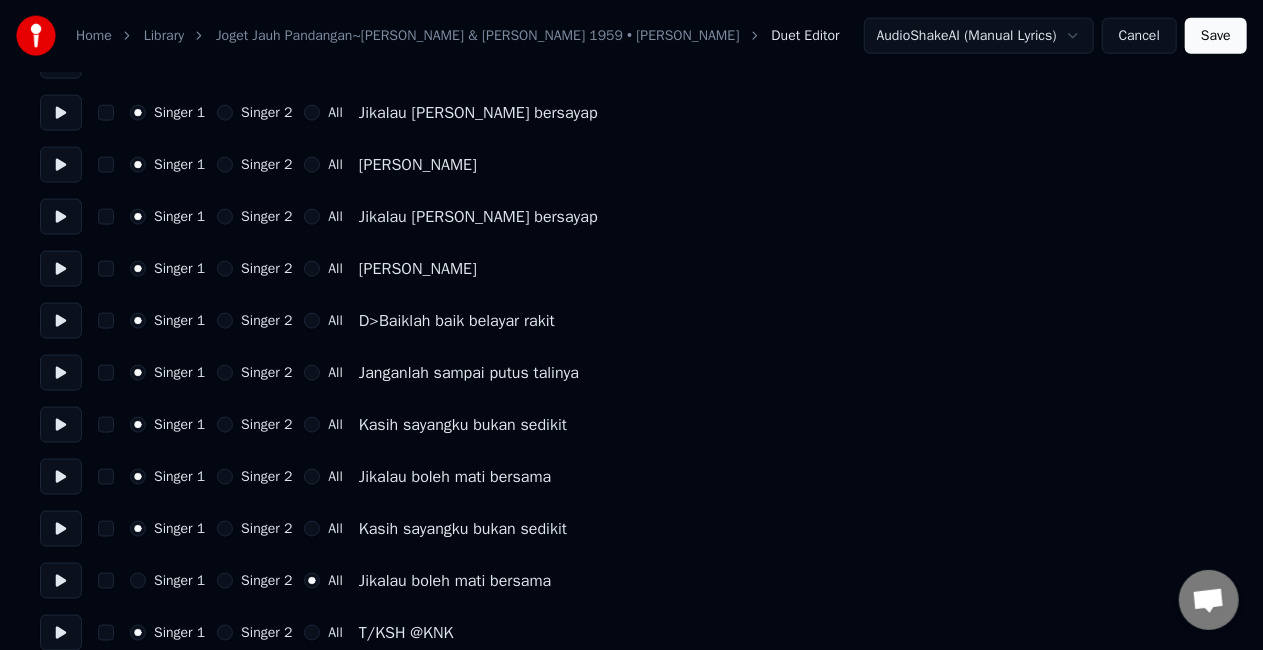 scroll, scrollTop: 1276, scrollLeft: 0, axis: vertical 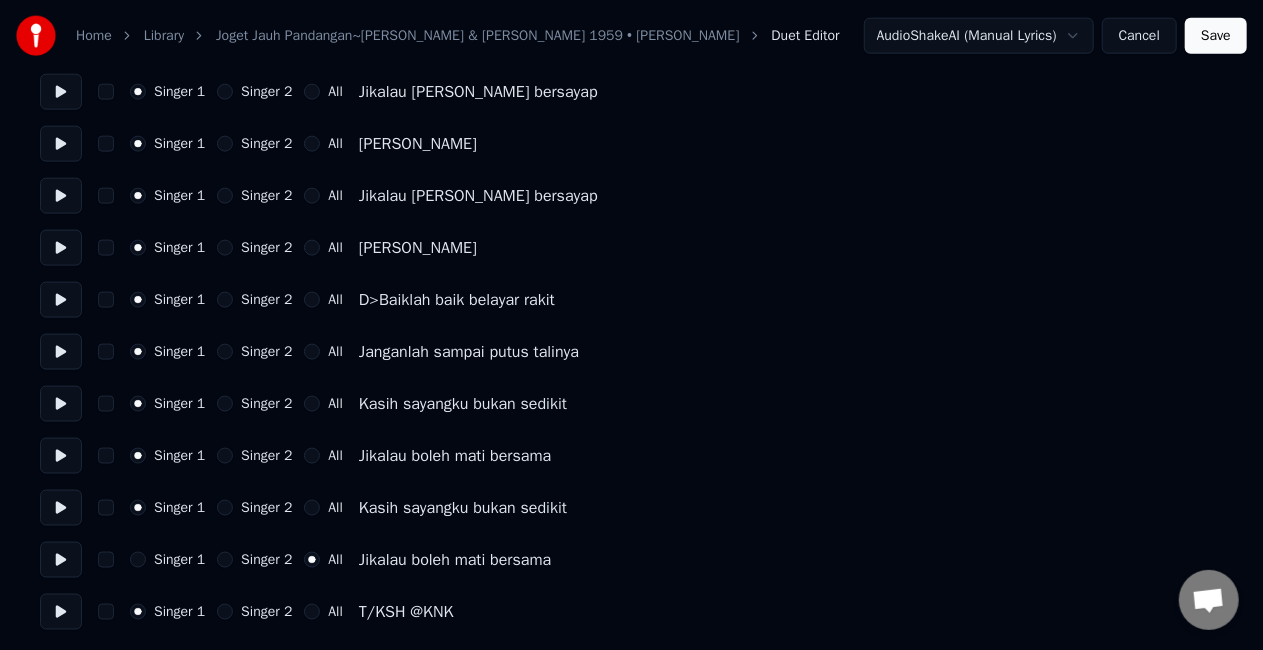 click on "All" at bounding box center [312, 508] 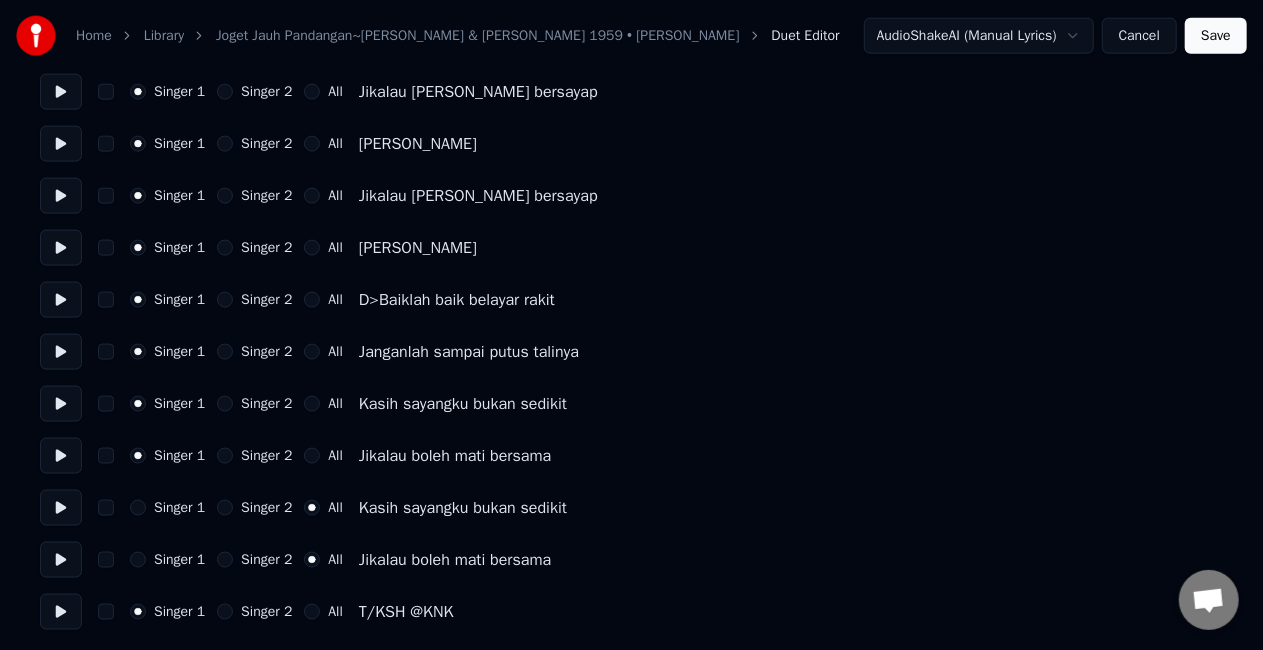 click on "All" at bounding box center (312, 456) 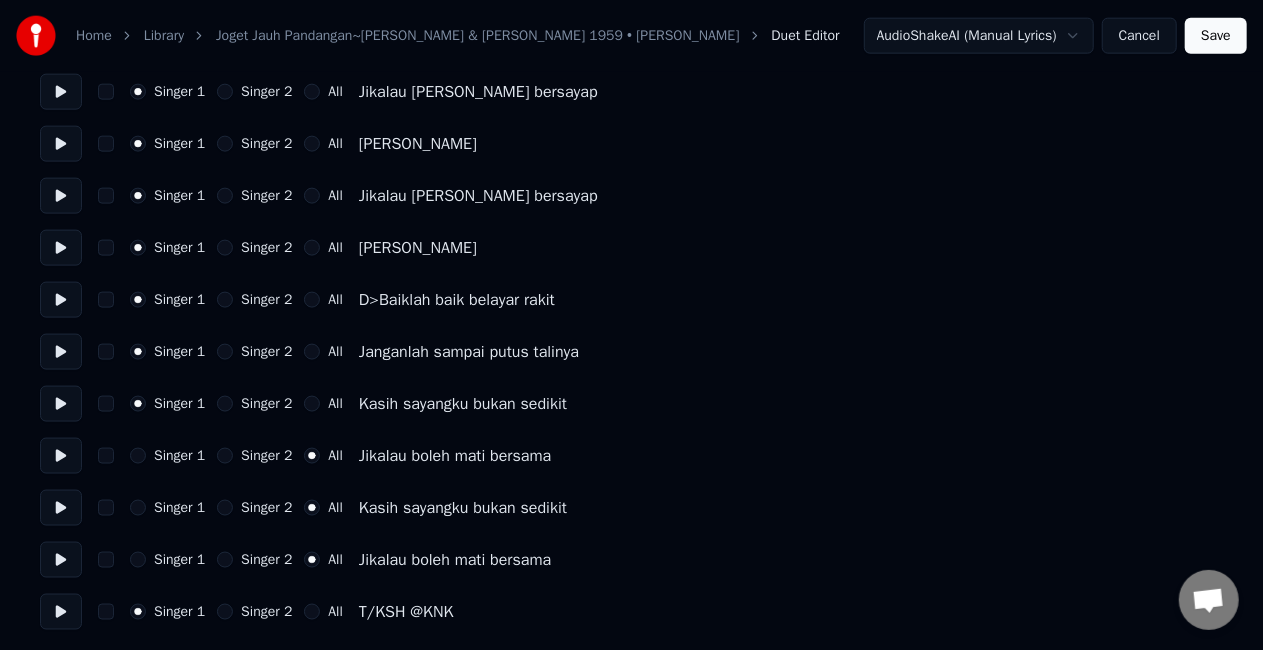 click on "All" at bounding box center [312, 404] 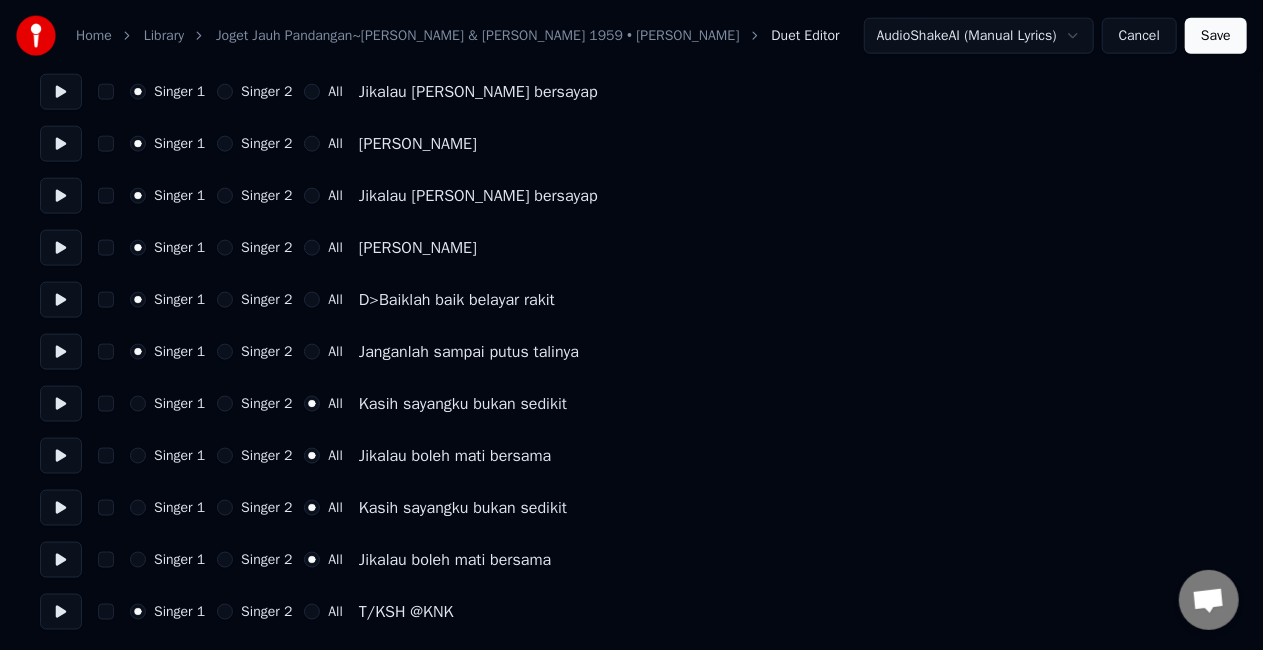 click on "All" at bounding box center [312, 352] 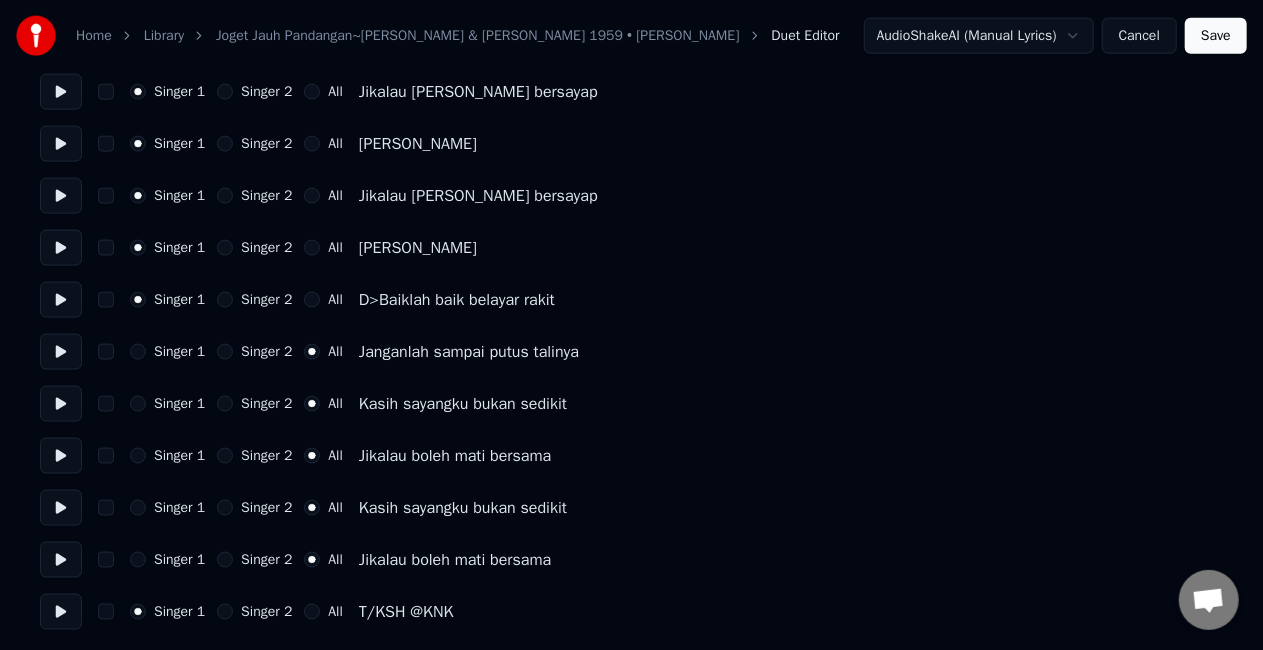 click on "All" at bounding box center (312, 300) 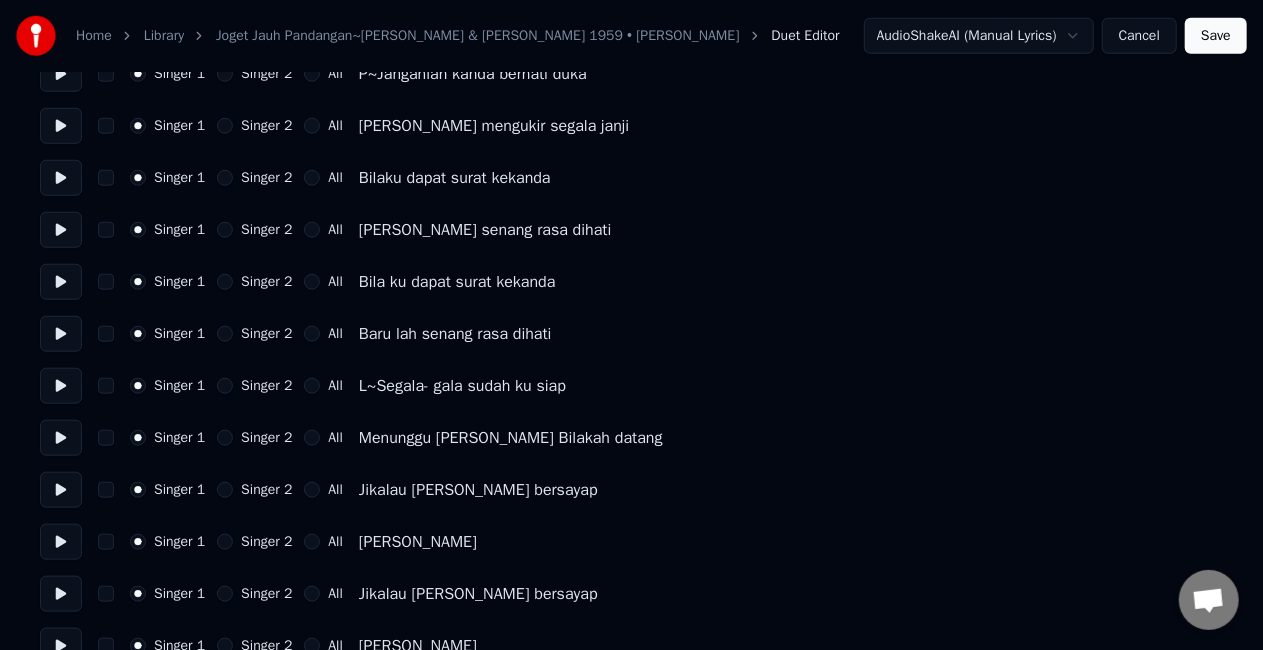 scroll, scrollTop: 776, scrollLeft: 0, axis: vertical 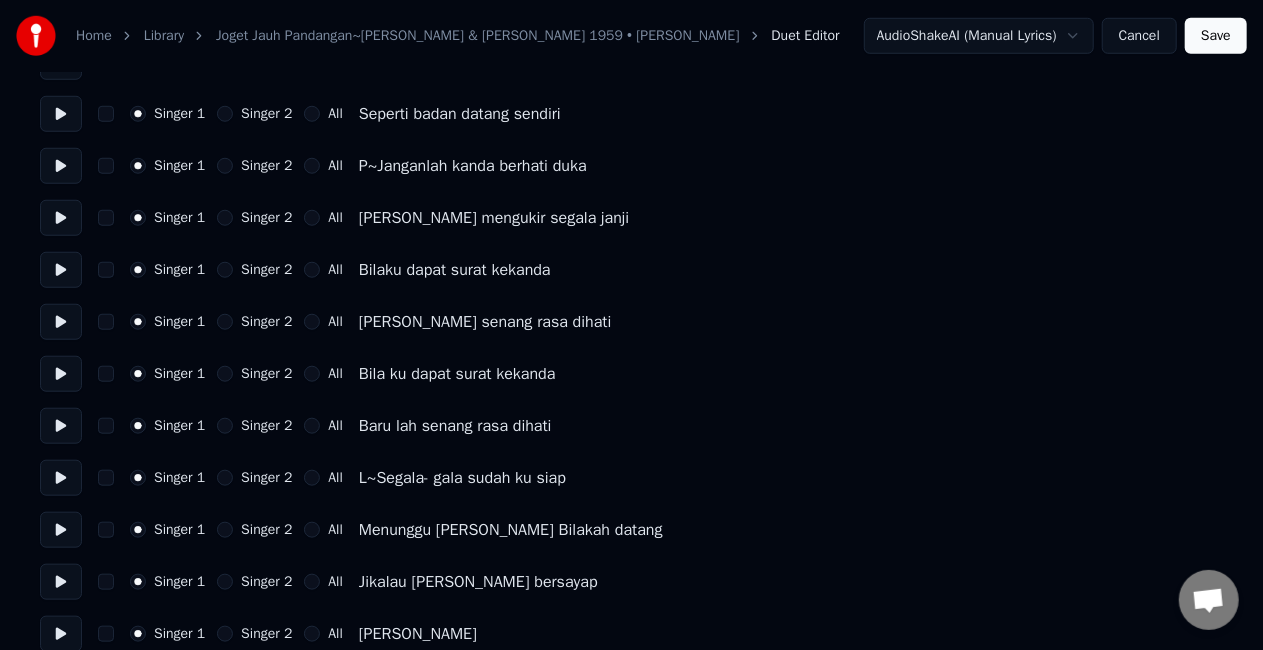 click on "Singer 2" at bounding box center [225, 166] 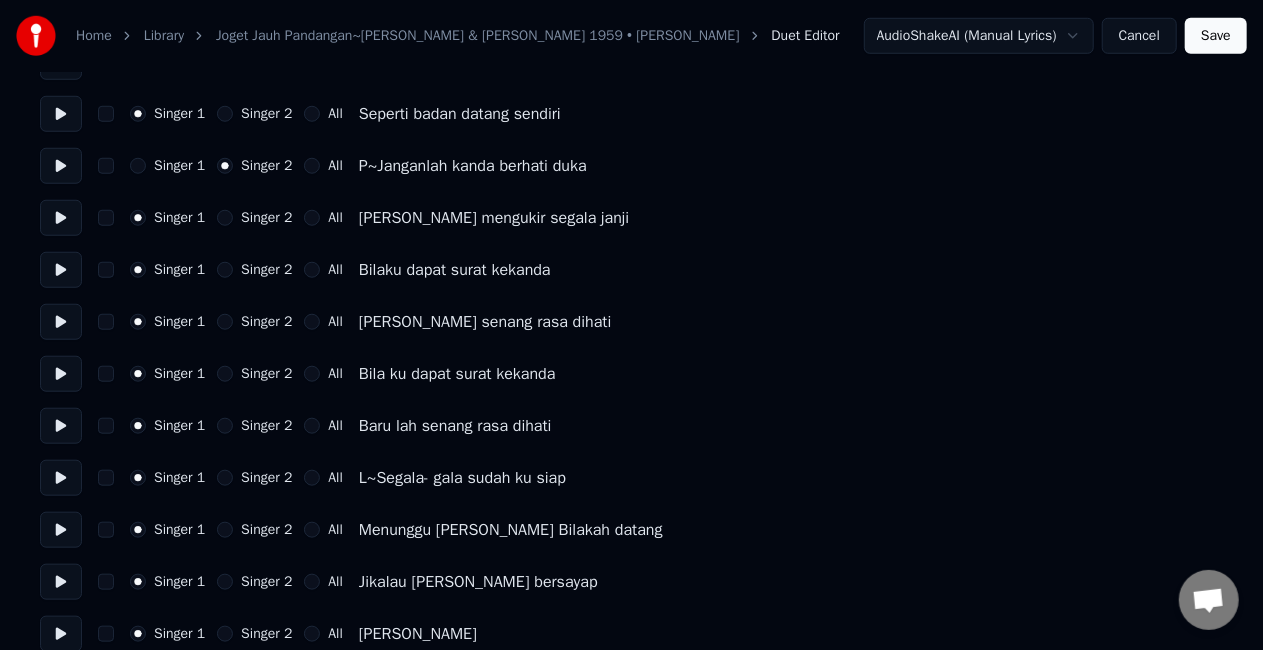 click on "Singer 2" at bounding box center [225, 218] 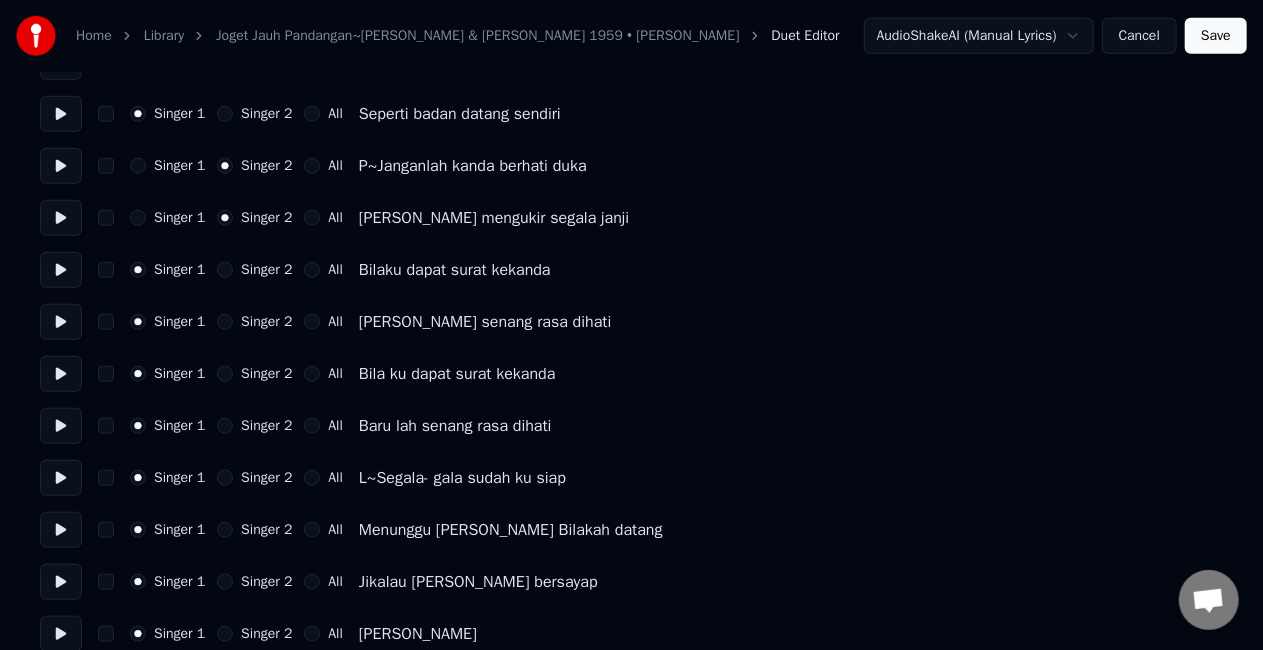 click on "Singer 2" at bounding box center (225, 270) 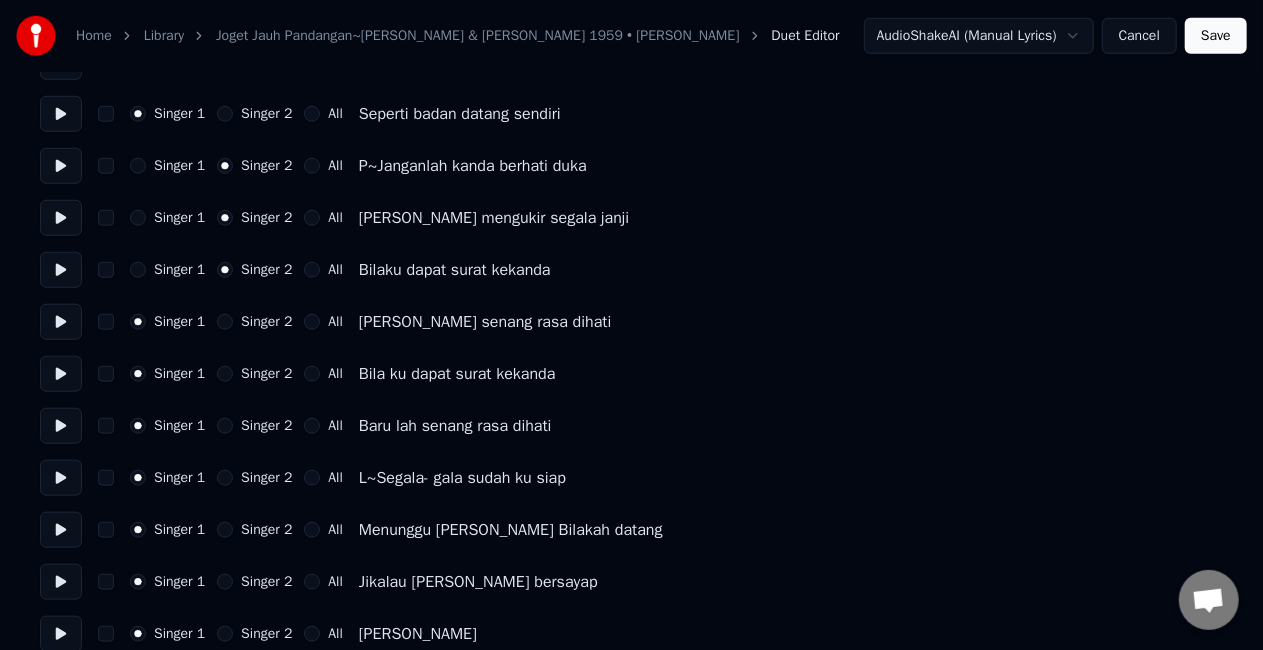 click on "Singer 2" at bounding box center [225, 322] 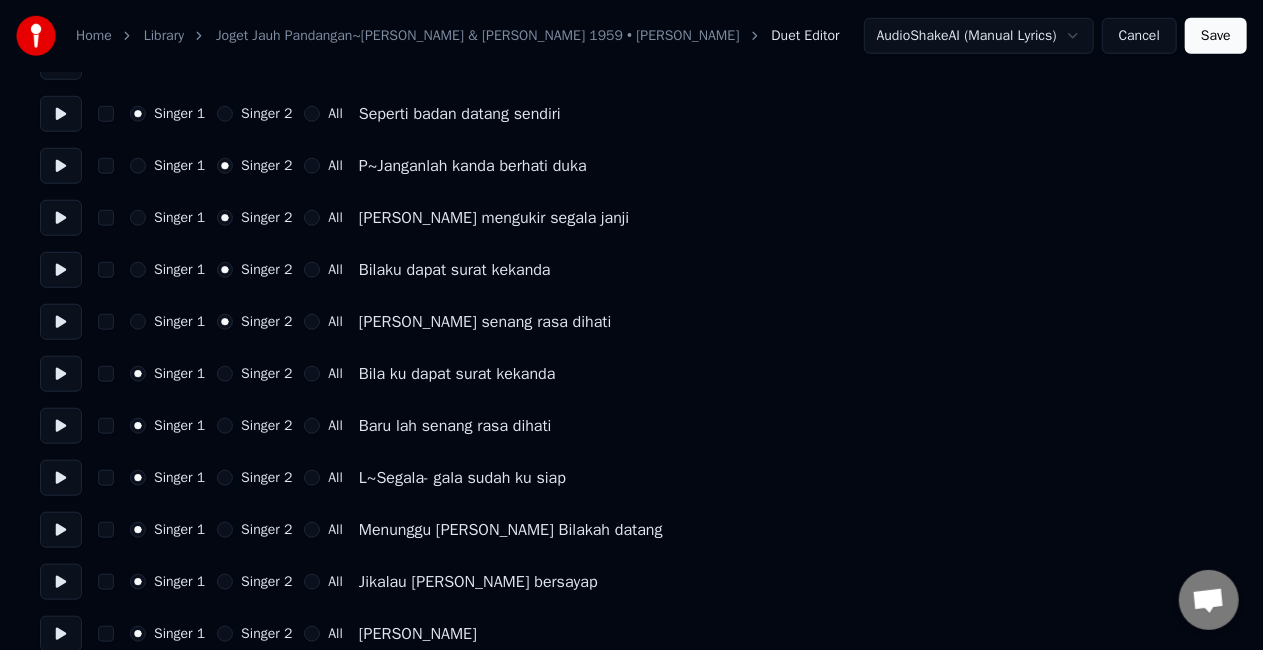 click on "Singer 2" at bounding box center (225, 374) 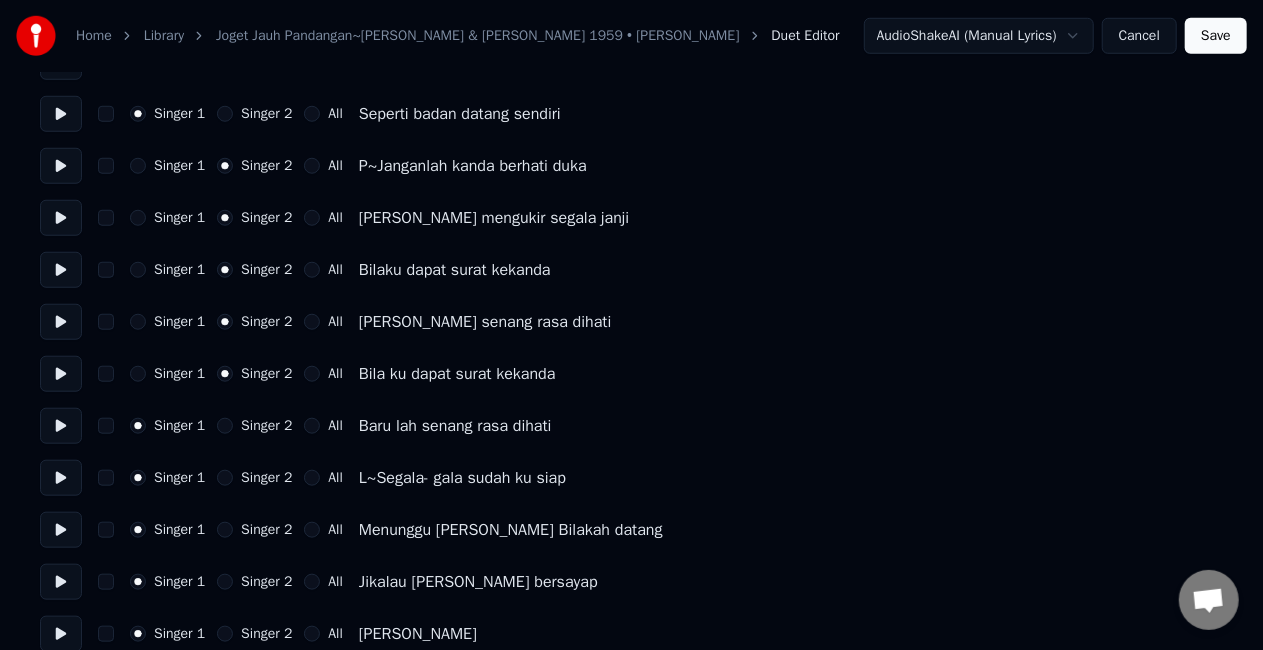 click on "Singer 2" at bounding box center [225, 426] 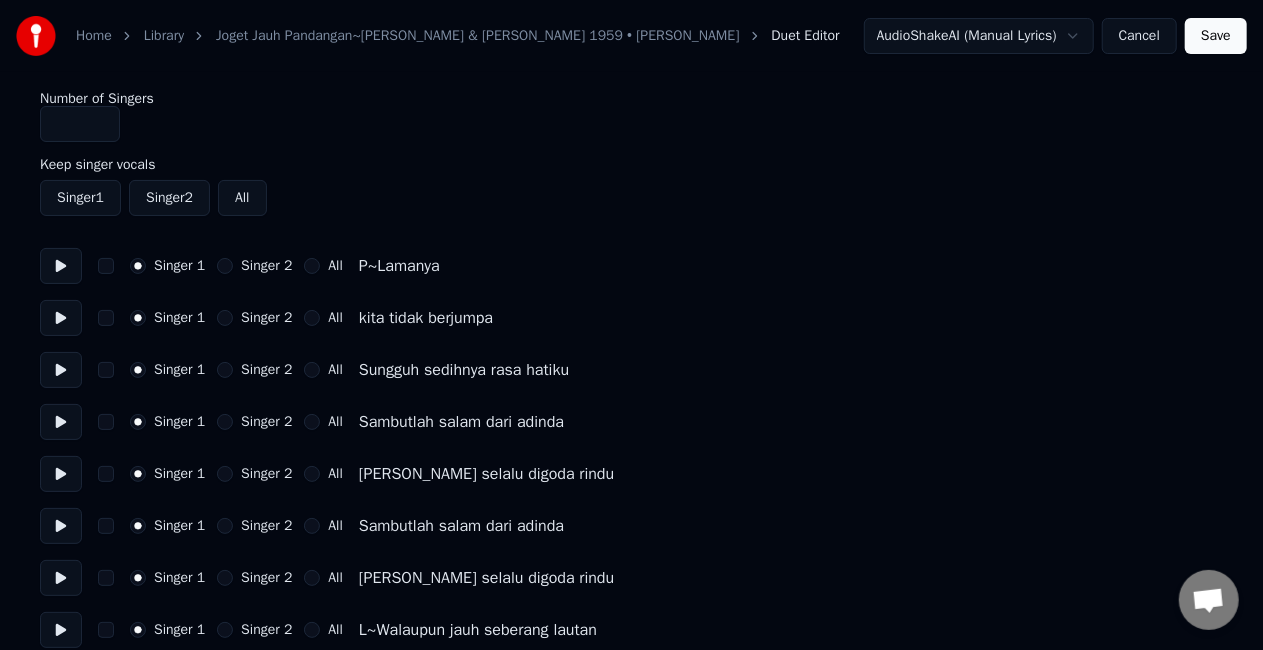 scroll, scrollTop: 0, scrollLeft: 0, axis: both 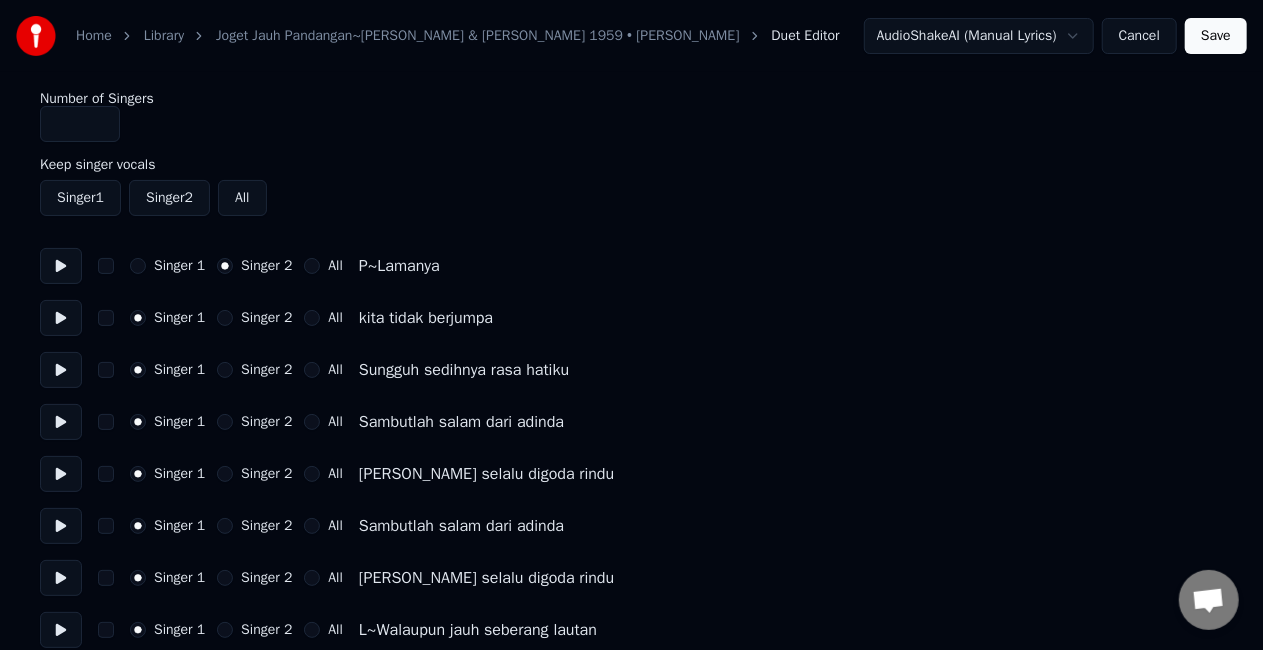 click on "Singer 2" at bounding box center [225, 318] 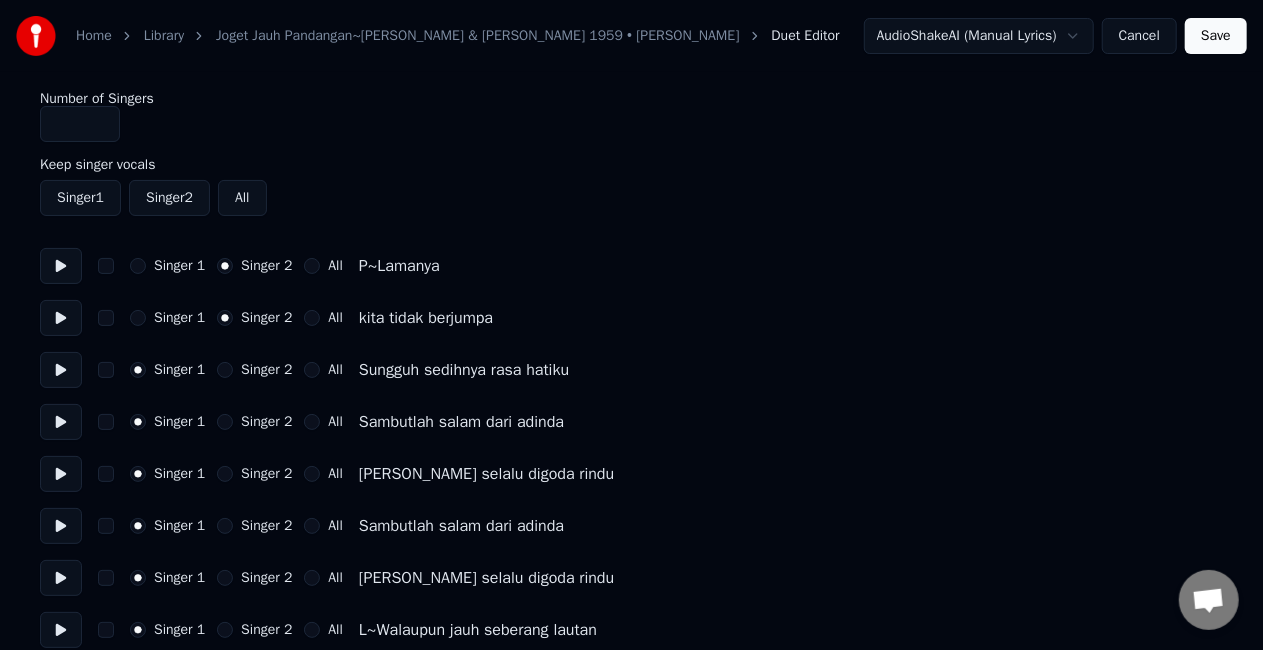 click on "Singer 2" at bounding box center (225, 370) 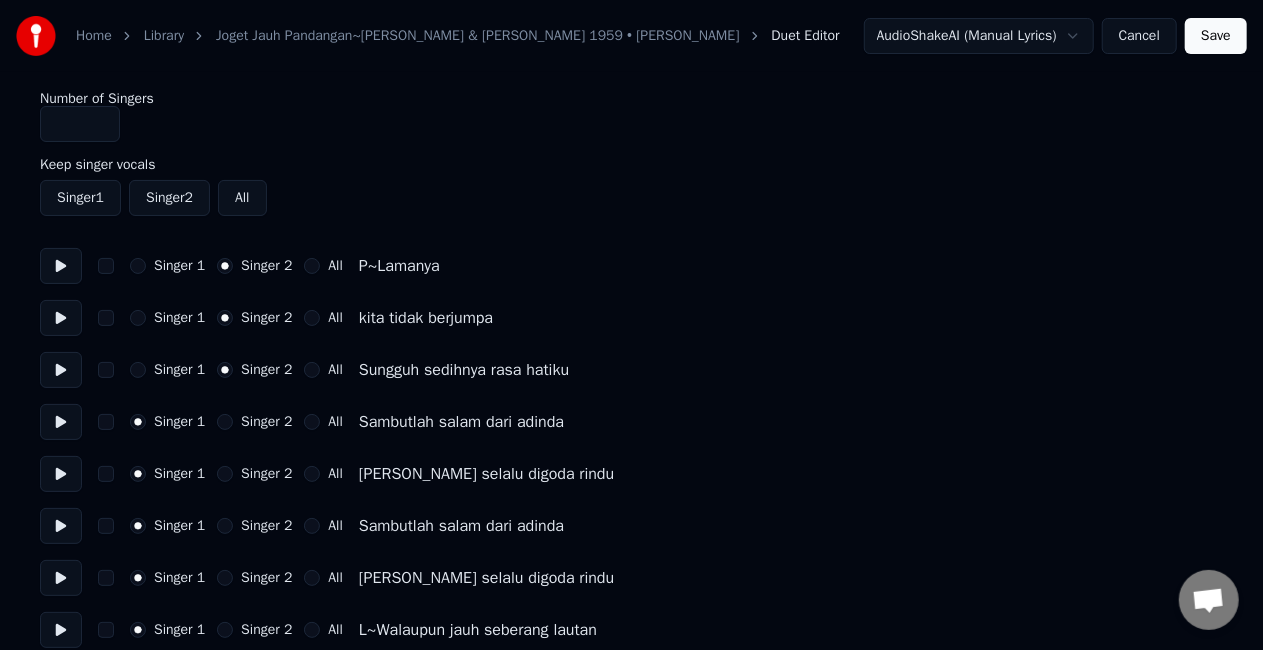 click on "Singer 2" at bounding box center (225, 422) 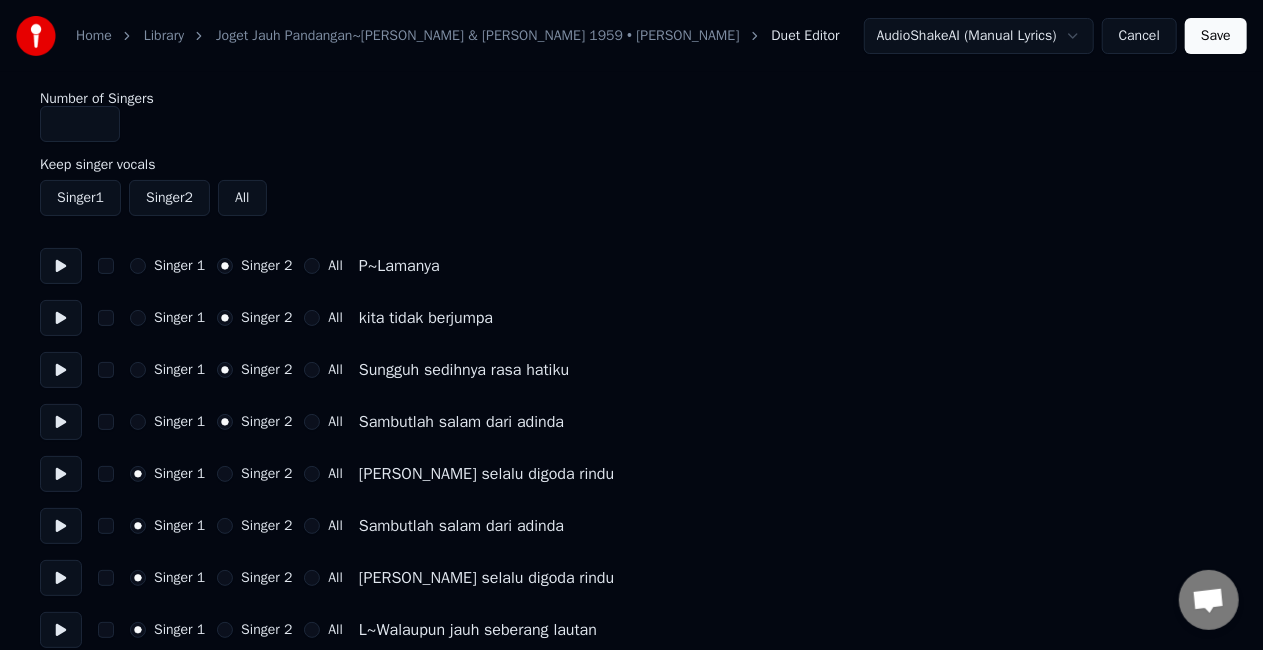 click on "Singer 2" at bounding box center (225, 474) 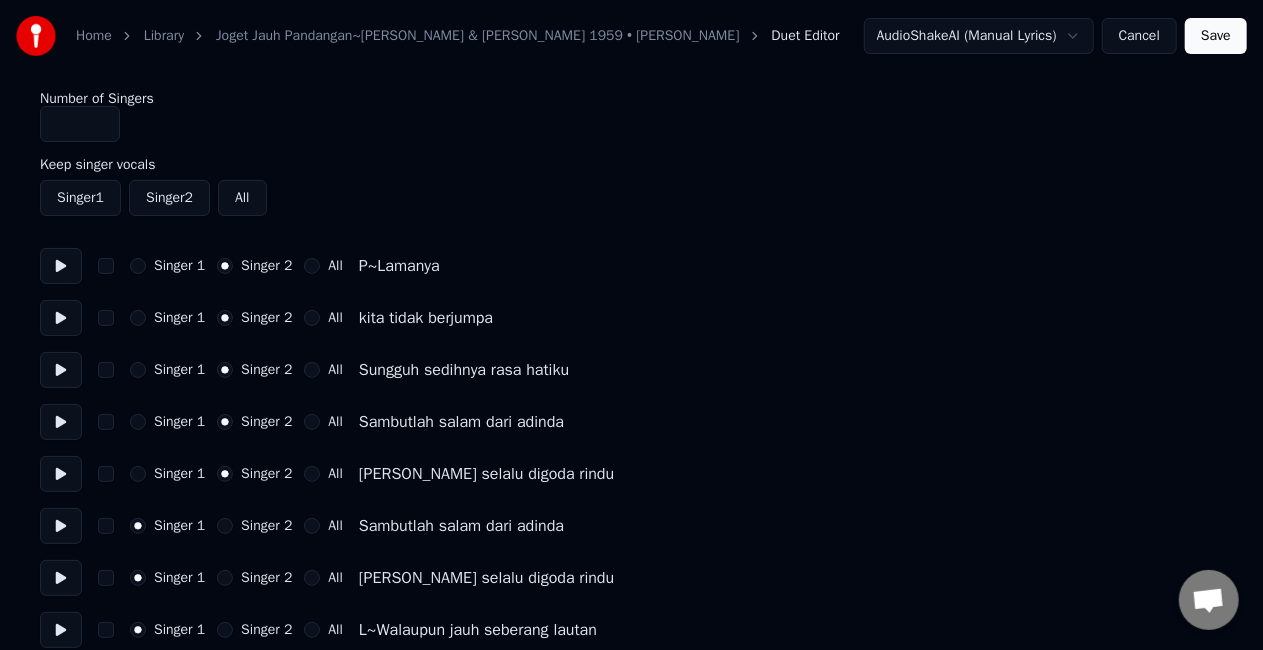 click on "Singer 2" at bounding box center (254, 526) 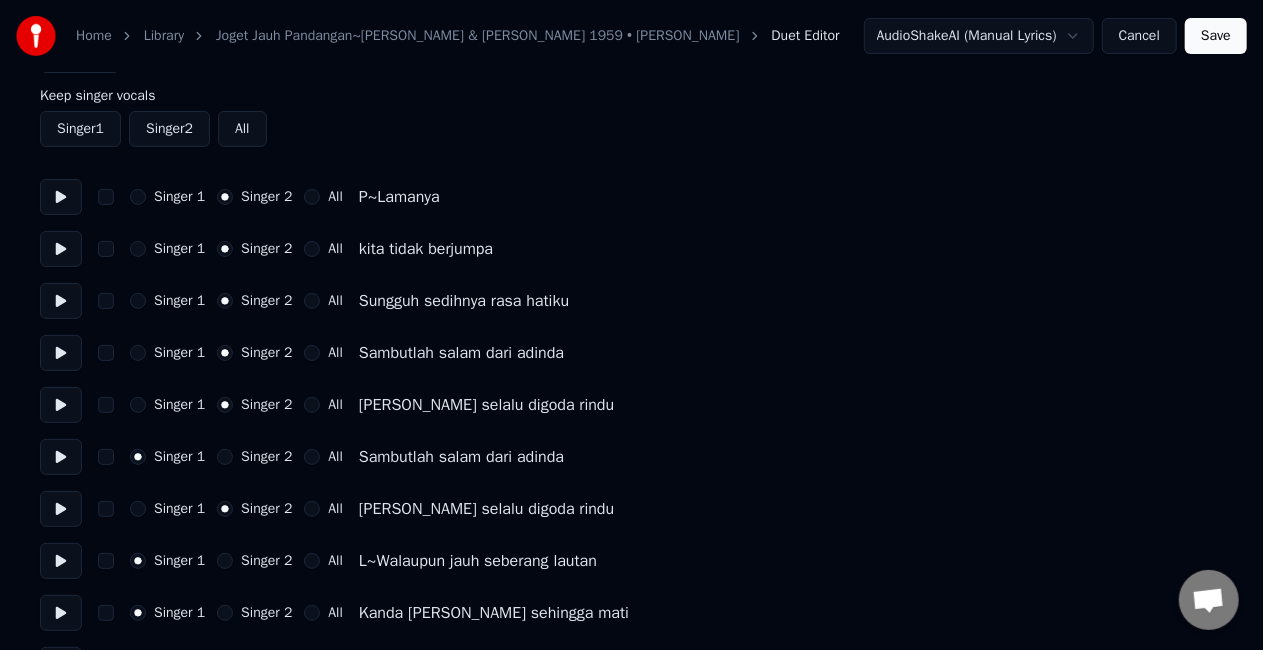scroll, scrollTop: 100, scrollLeft: 0, axis: vertical 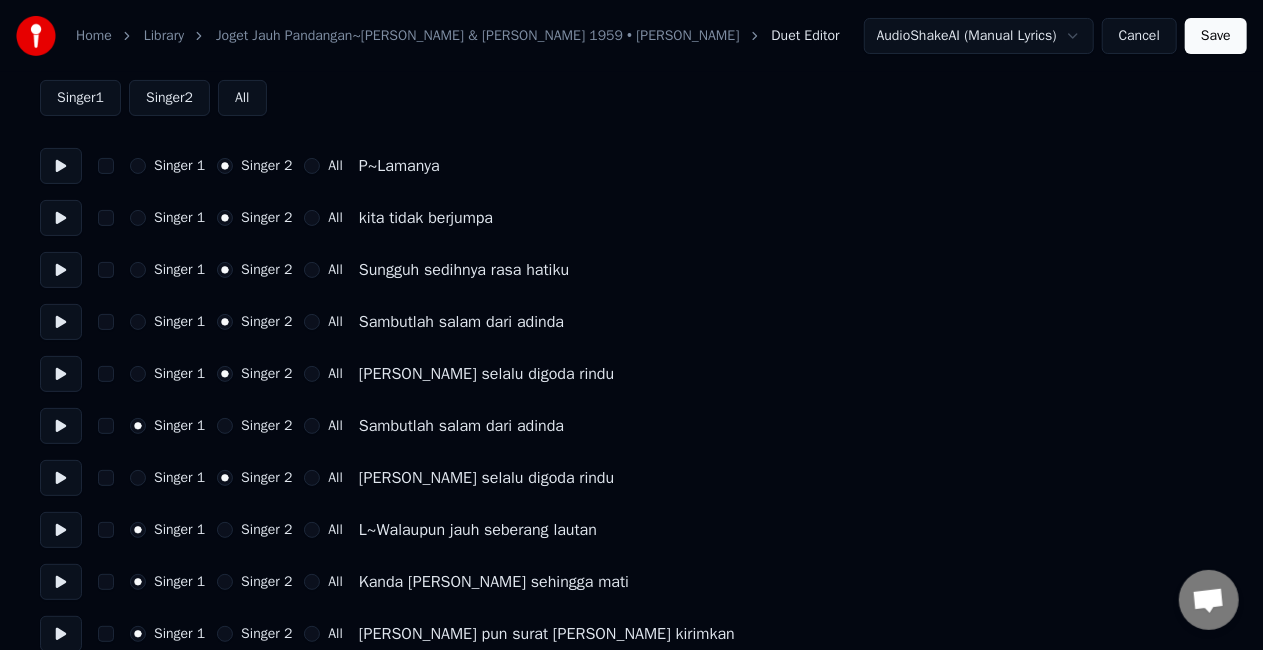 click on "Singer 2" at bounding box center [225, 426] 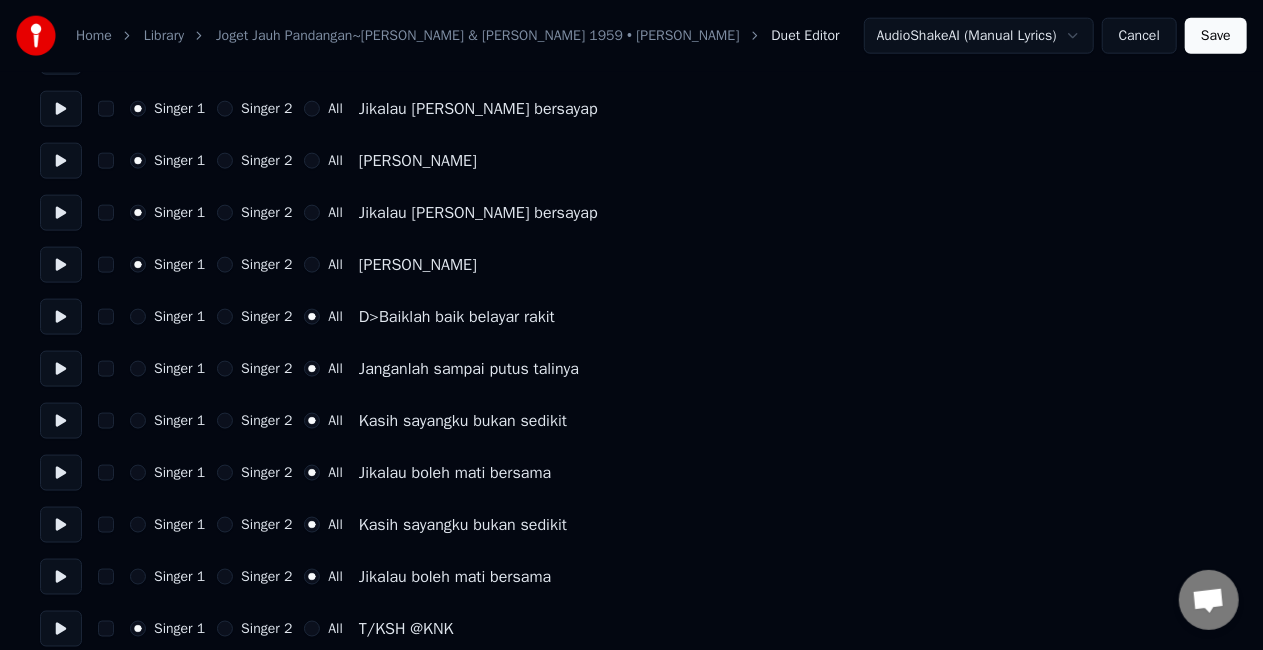 scroll, scrollTop: 1276, scrollLeft: 0, axis: vertical 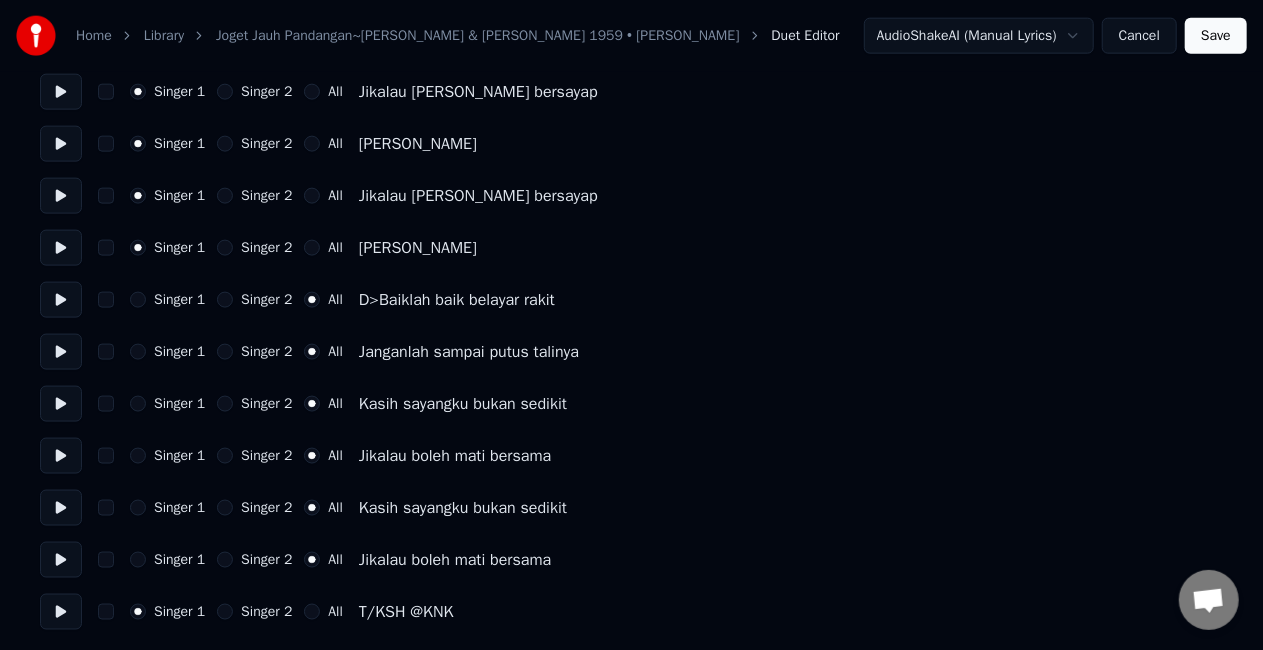 click on "Save" at bounding box center (1216, 36) 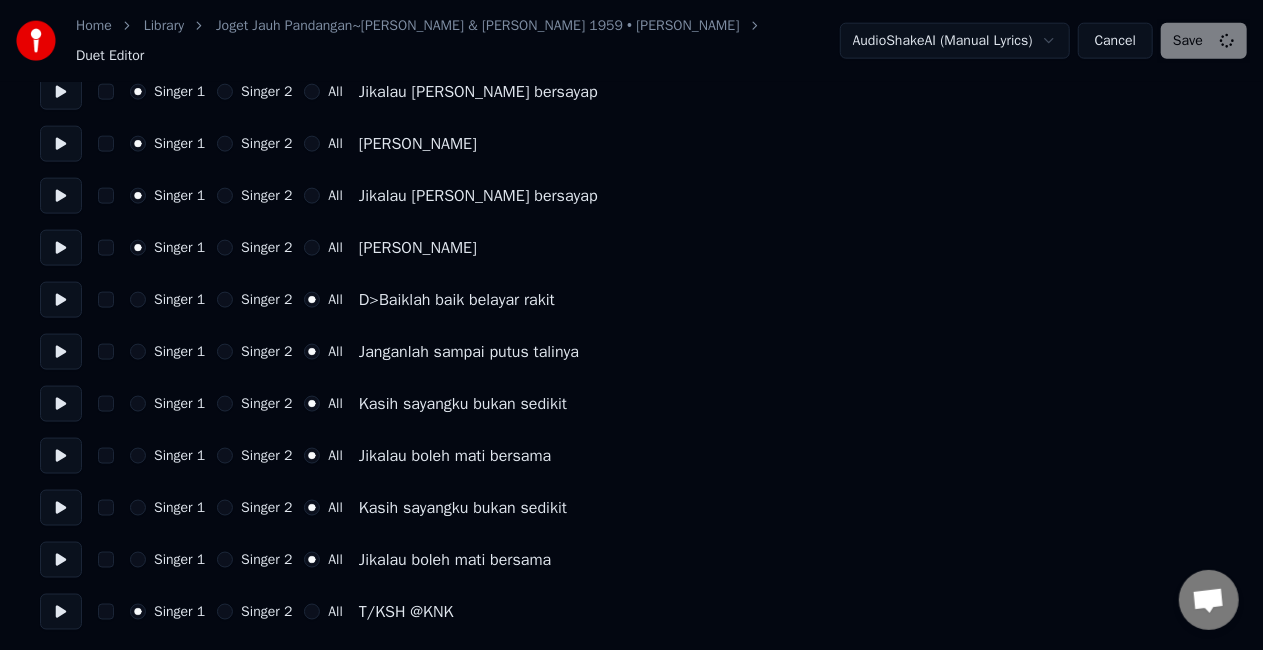 scroll, scrollTop: 58, scrollLeft: 0, axis: vertical 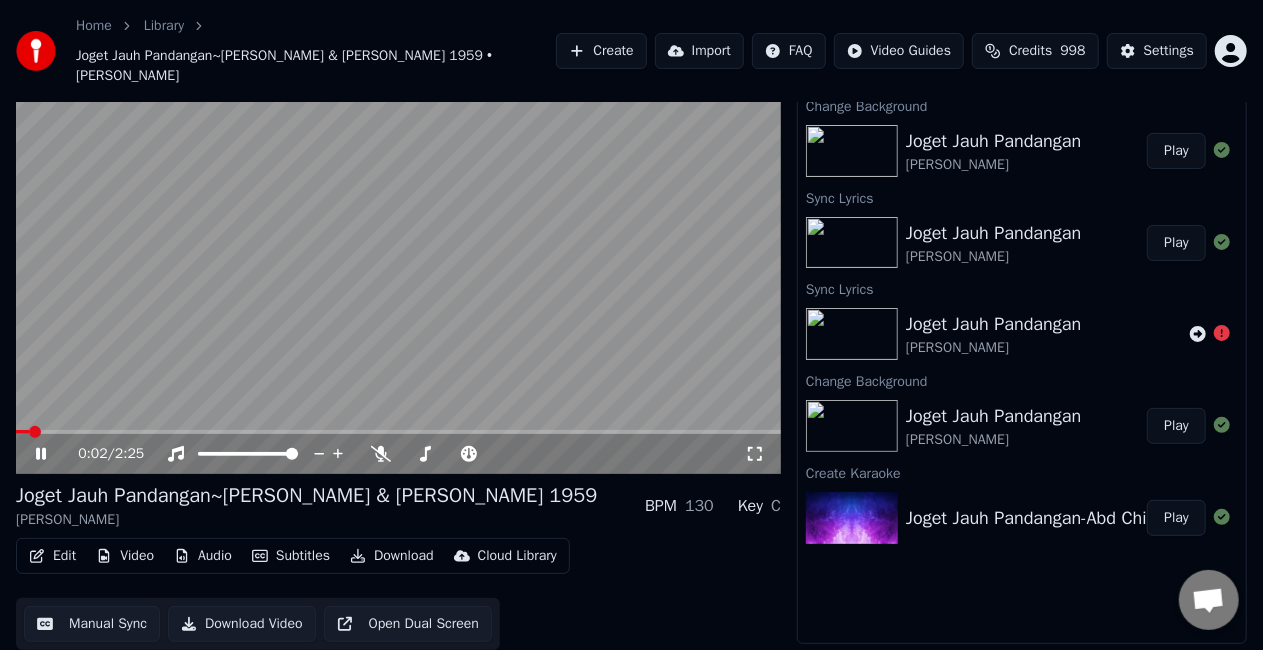 click at bounding box center [398, 259] 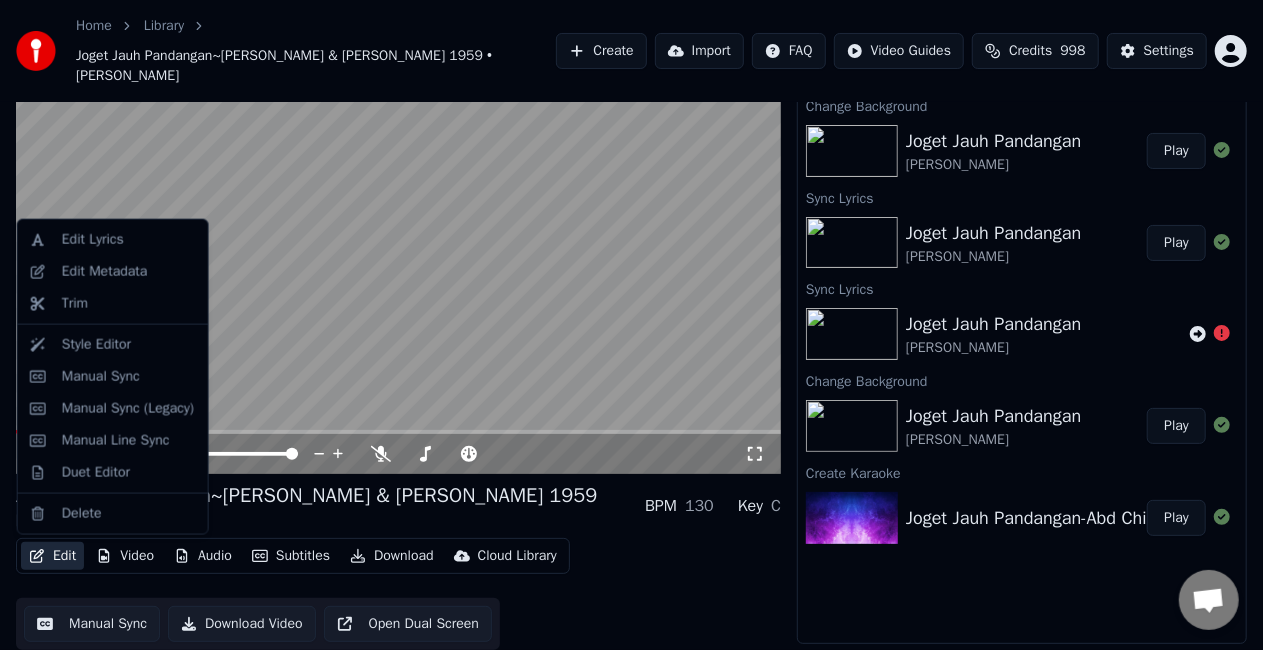 click on "Edit" at bounding box center [52, 556] 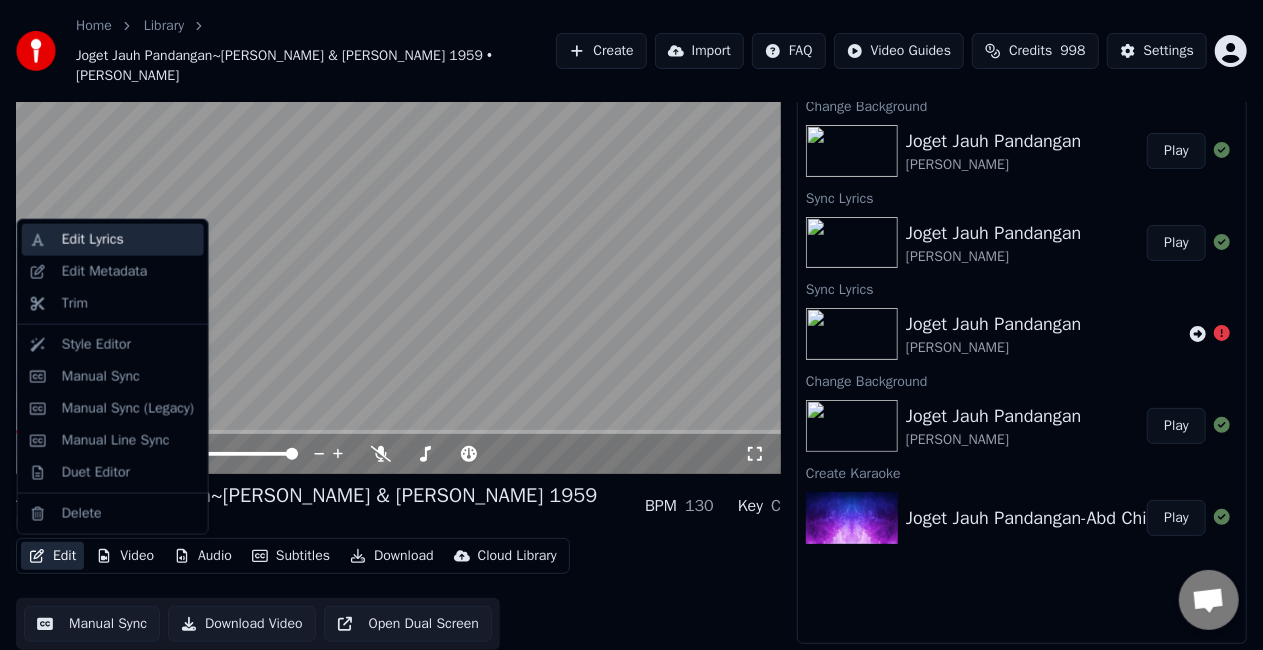 click on "Edit Lyrics" at bounding box center (93, 240) 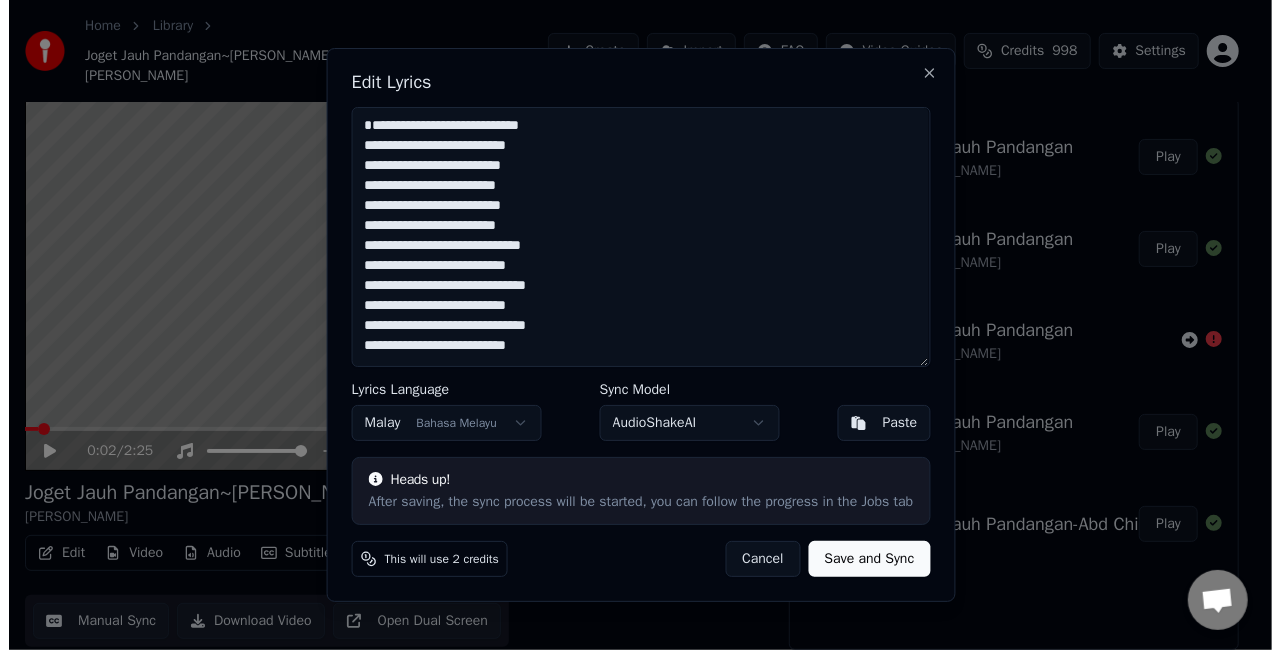scroll, scrollTop: 58, scrollLeft: 0, axis: vertical 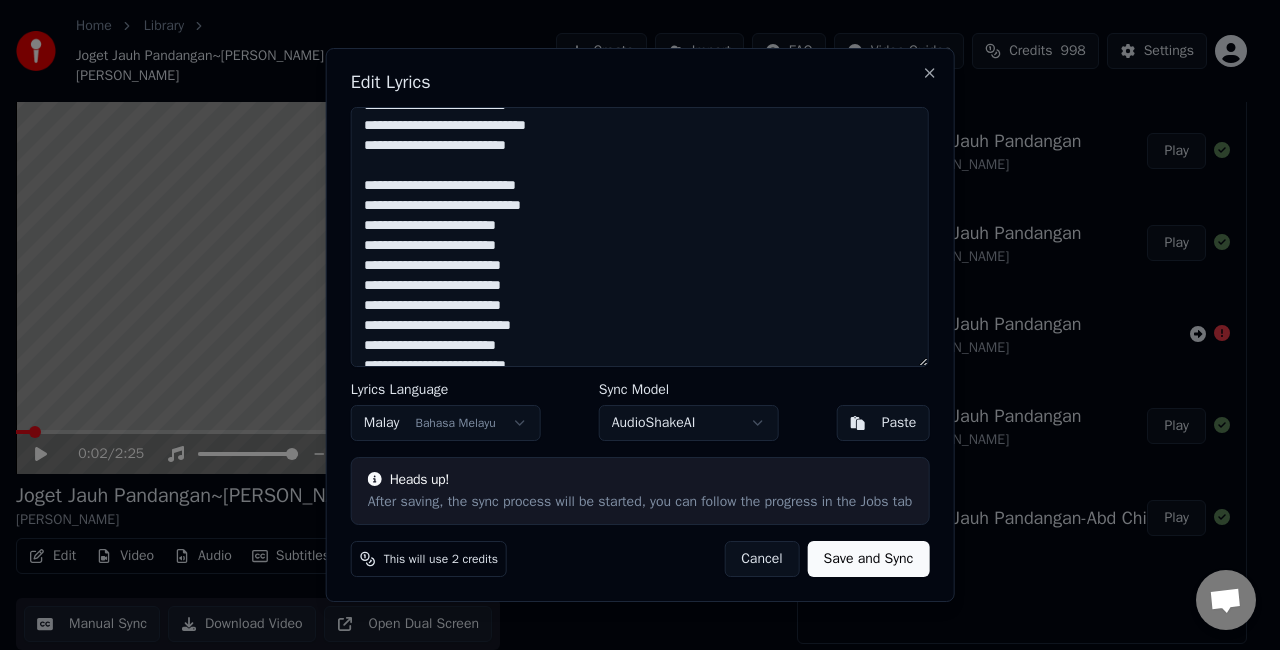 click on "**********" at bounding box center [640, 237] 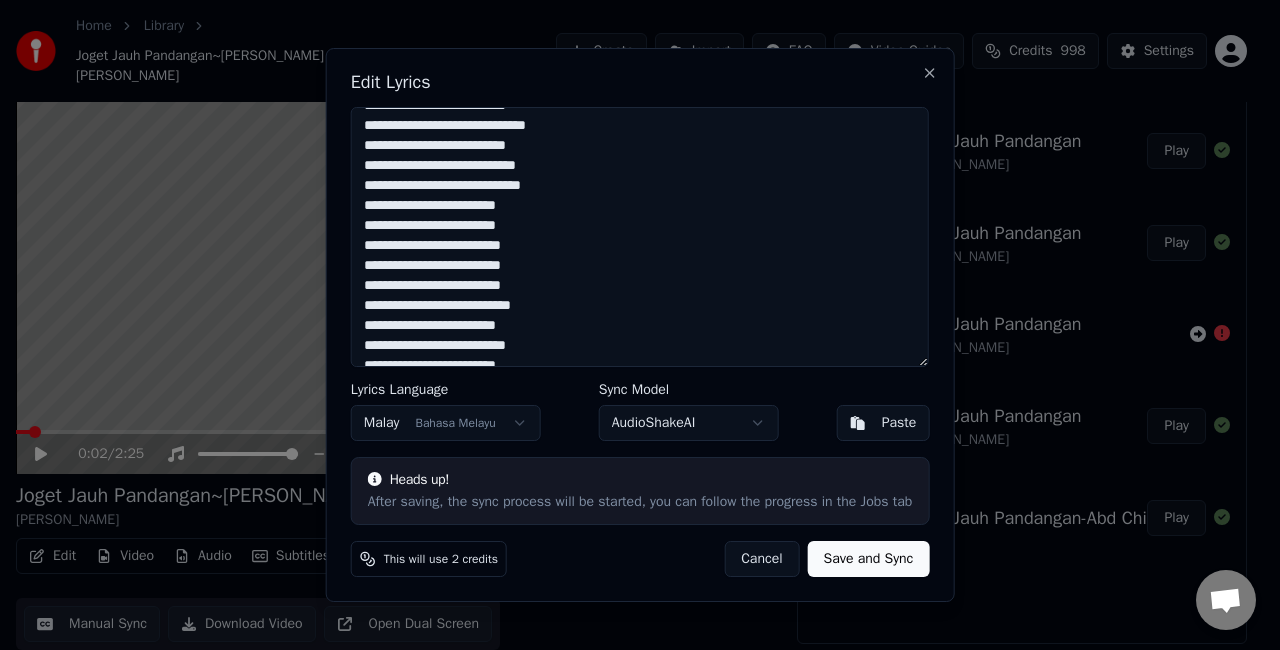 click on "**********" at bounding box center (640, 237) 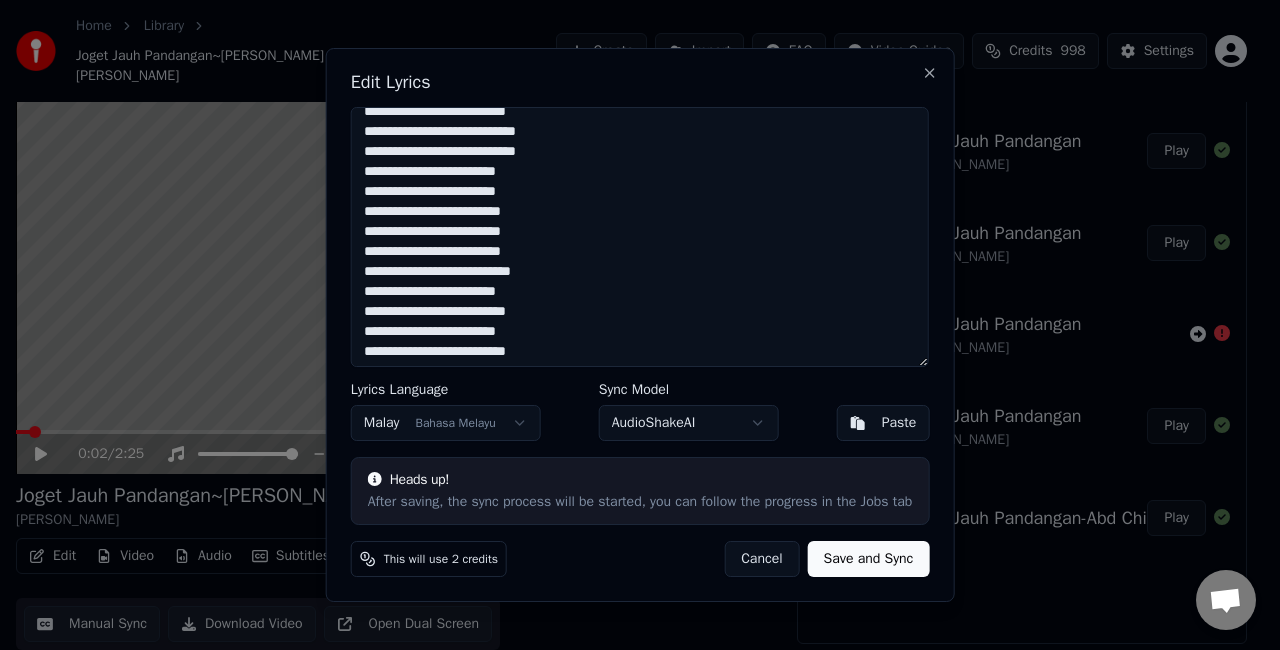 scroll, scrollTop: 416, scrollLeft: 0, axis: vertical 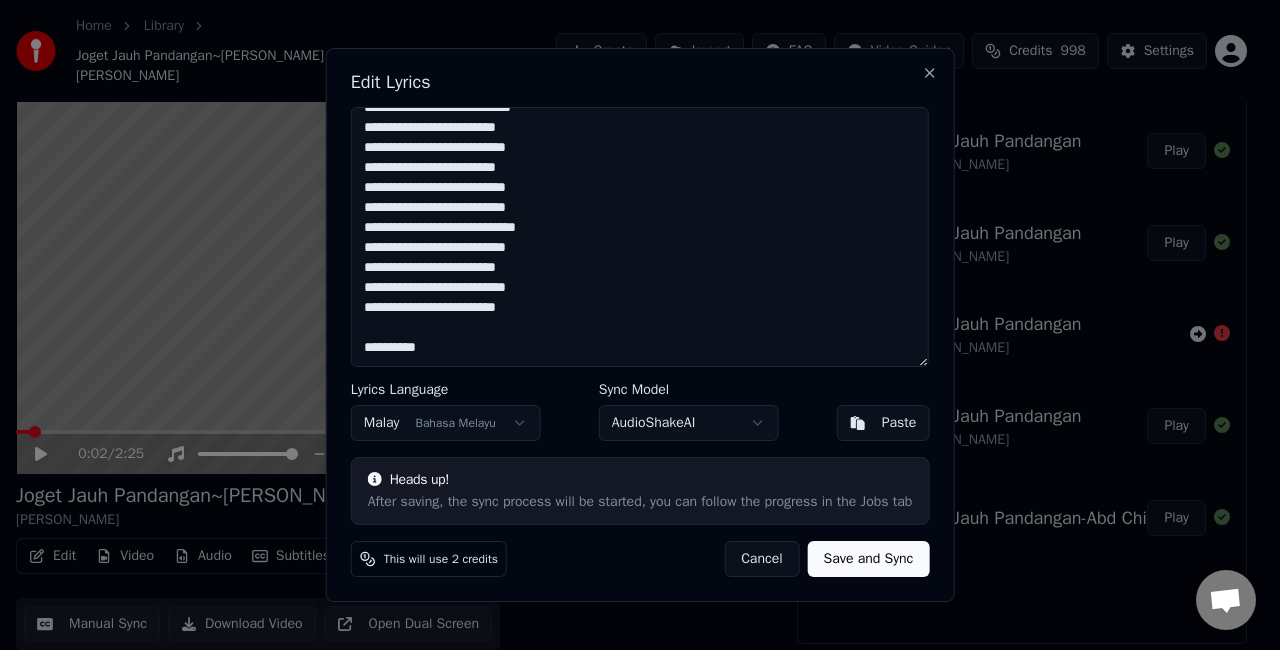click on "**********" at bounding box center (640, 237) 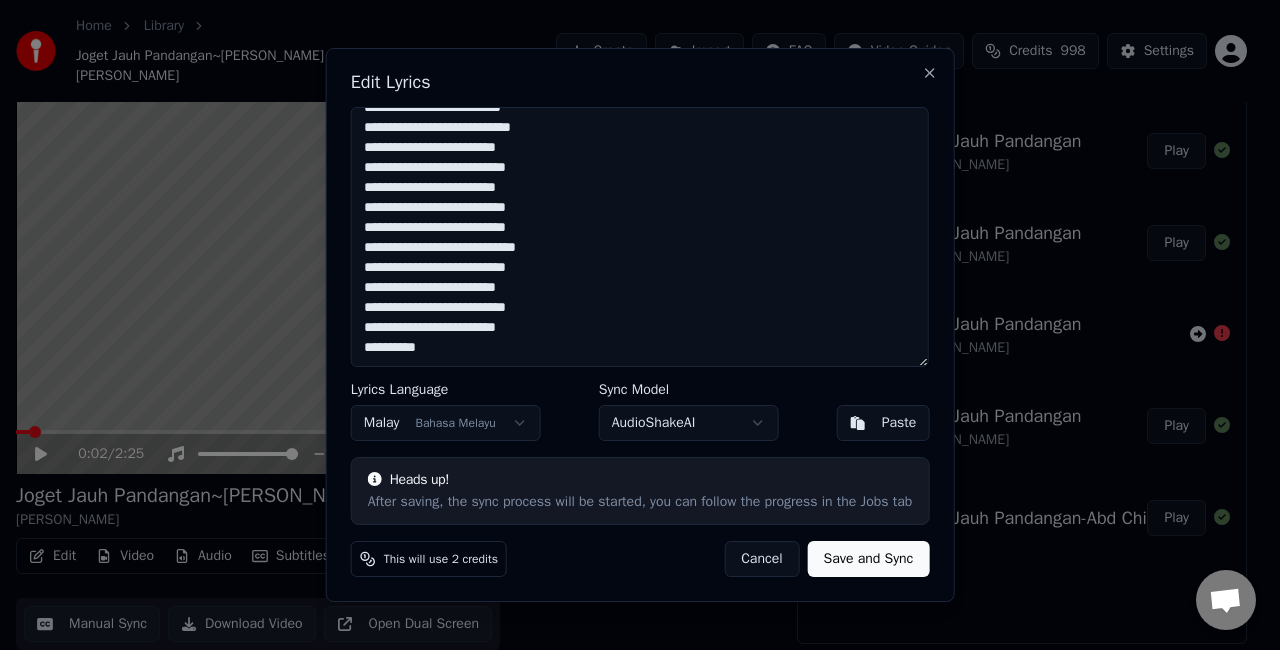 scroll, scrollTop: 397, scrollLeft: 0, axis: vertical 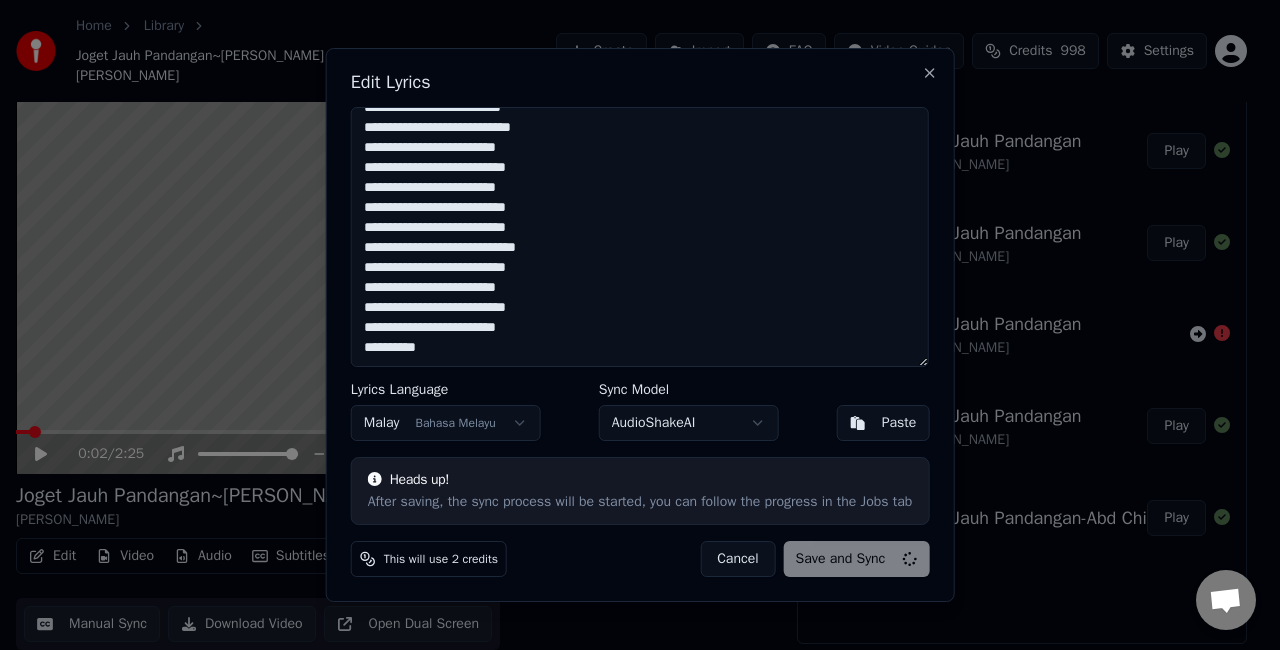 type on "**********" 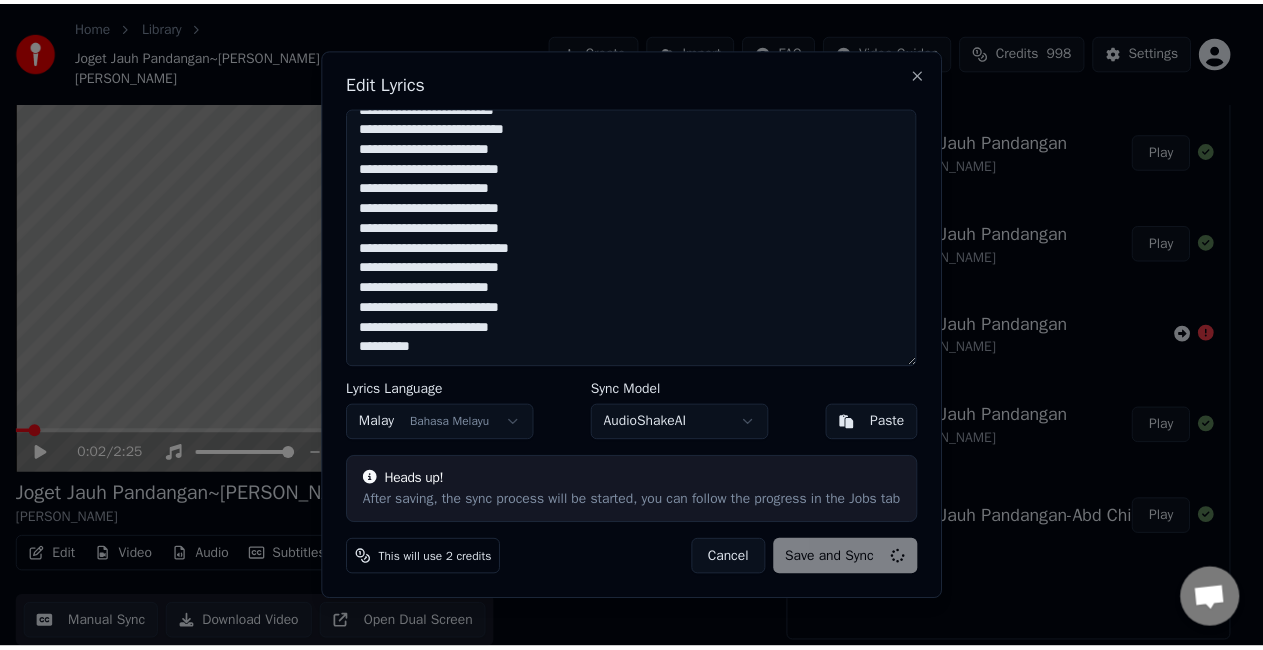 scroll, scrollTop: 397, scrollLeft: 0, axis: vertical 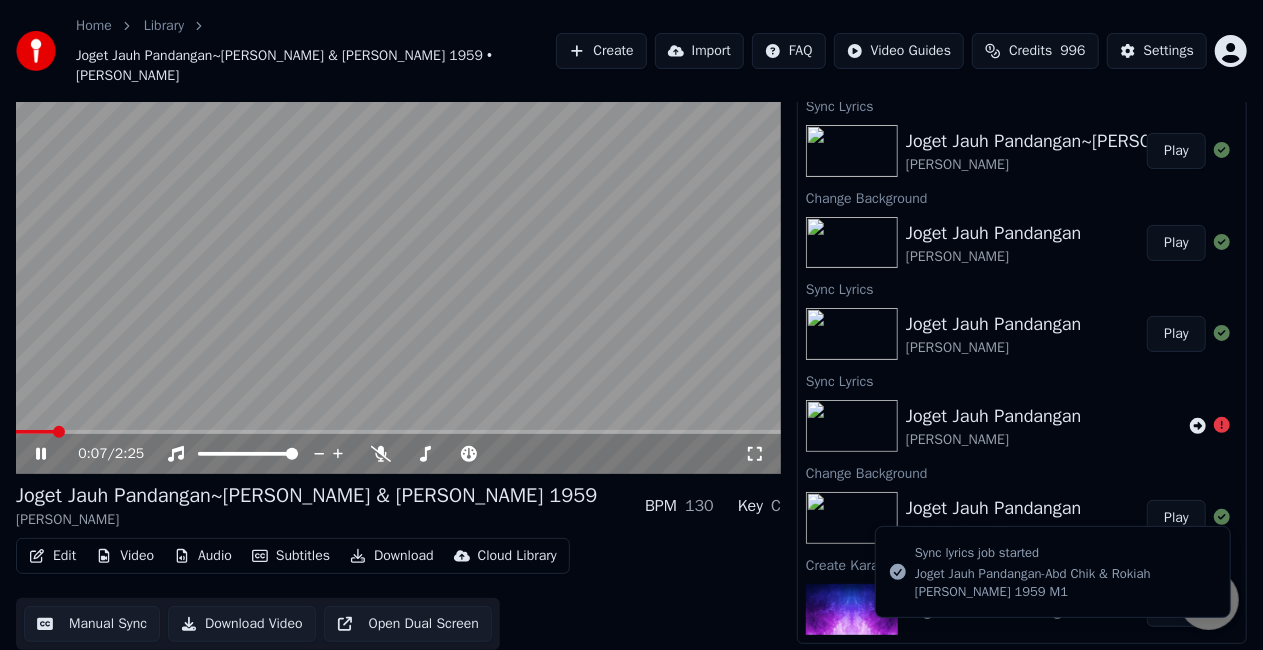 click at bounding box center [398, 259] 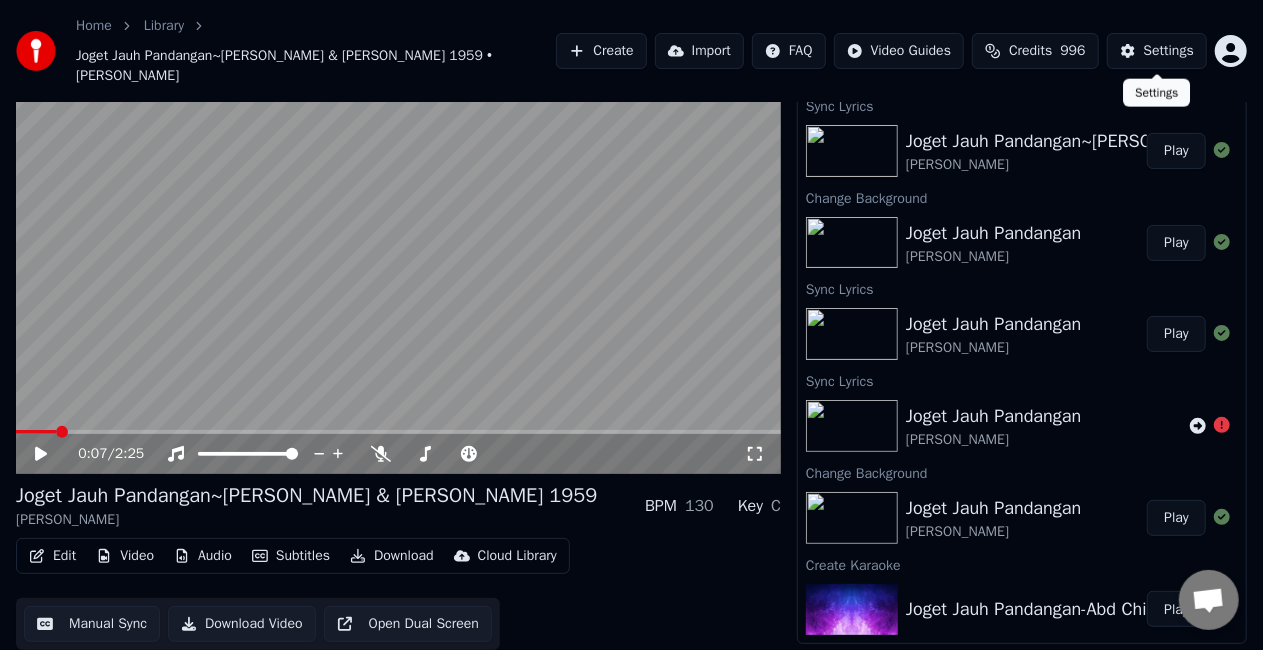 click on "Settings" at bounding box center (1169, 51) 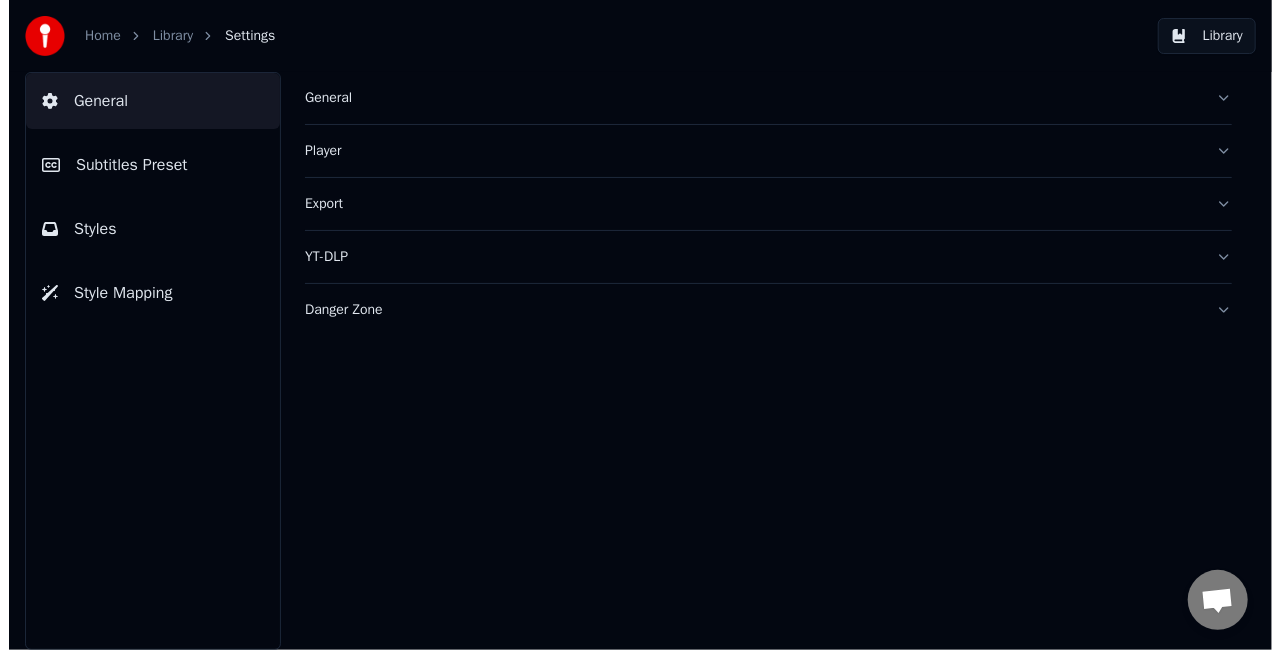 scroll, scrollTop: 0, scrollLeft: 0, axis: both 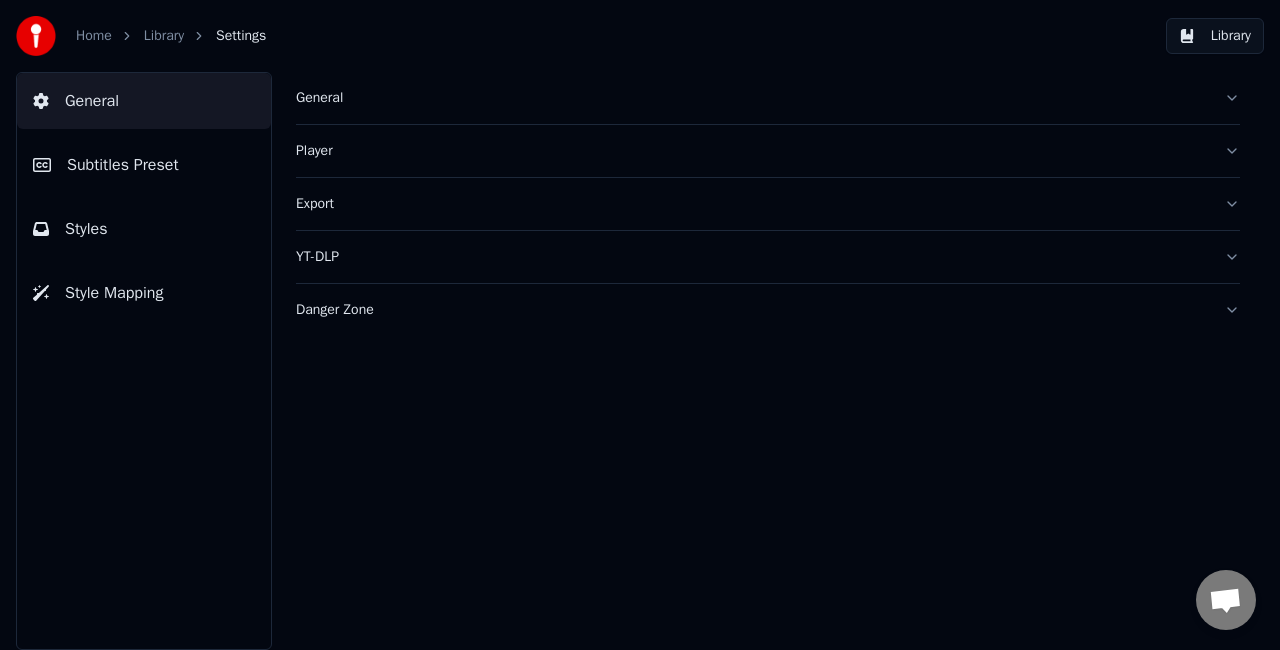 click on "Subtitles Preset" at bounding box center (144, 165) 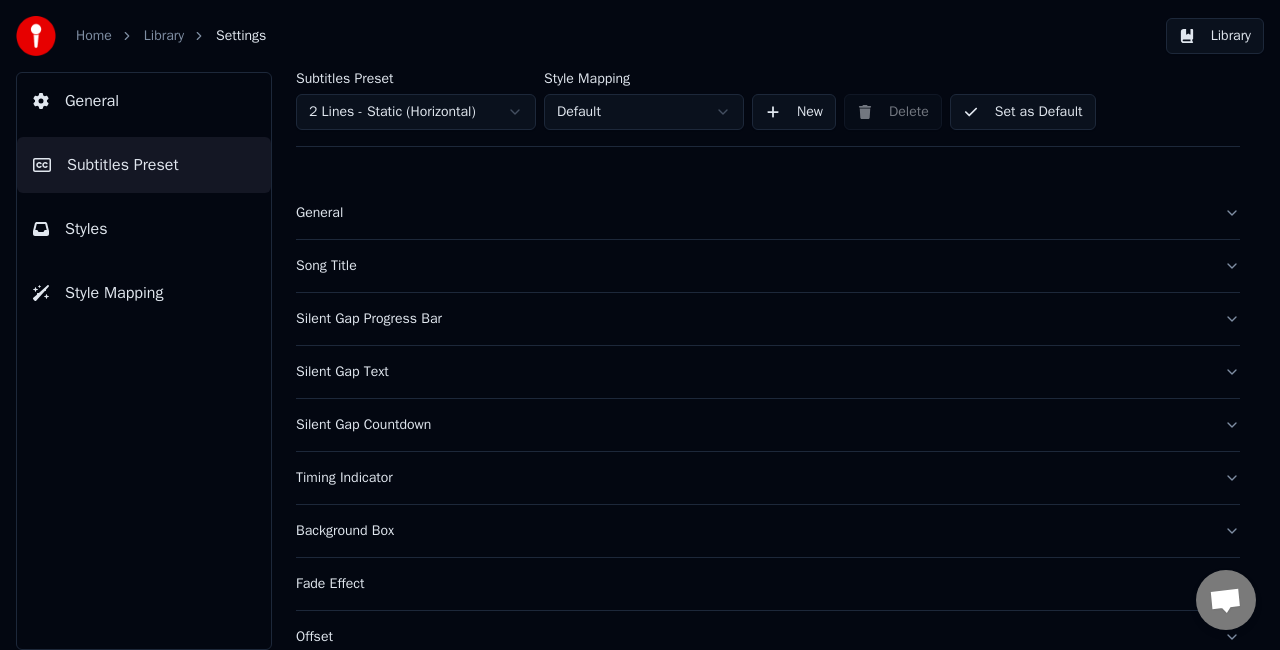 click on "Song Title" at bounding box center [752, 266] 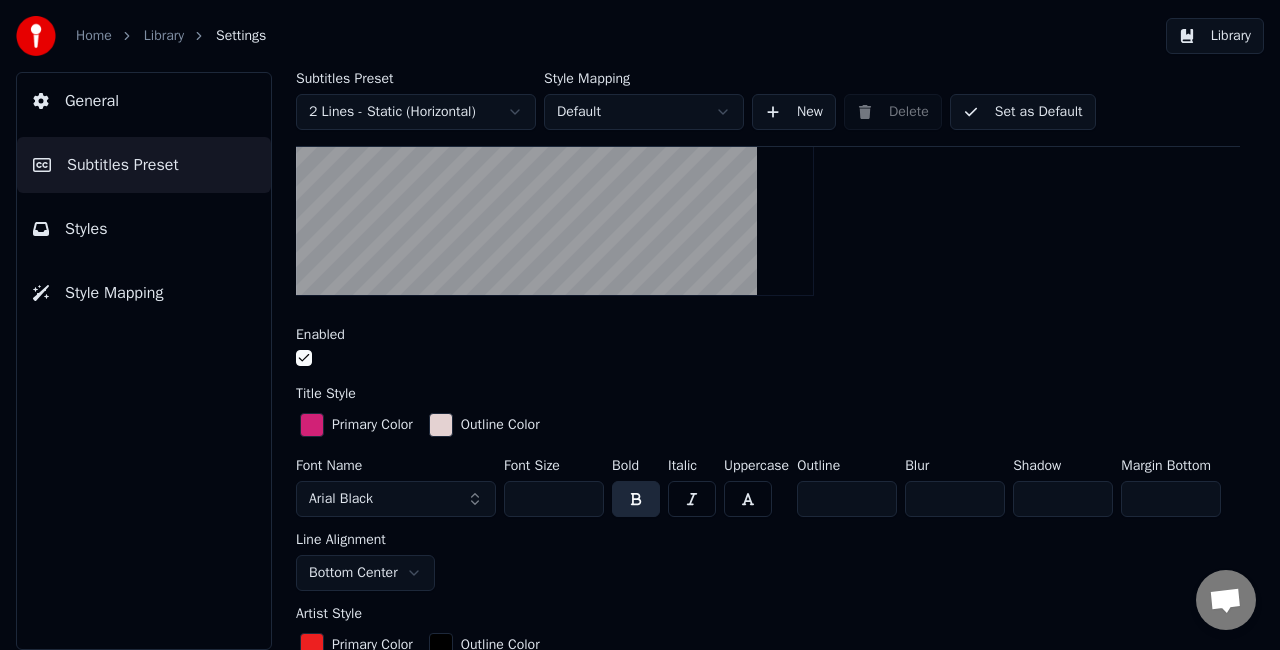 scroll, scrollTop: 400, scrollLeft: 0, axis: vertical 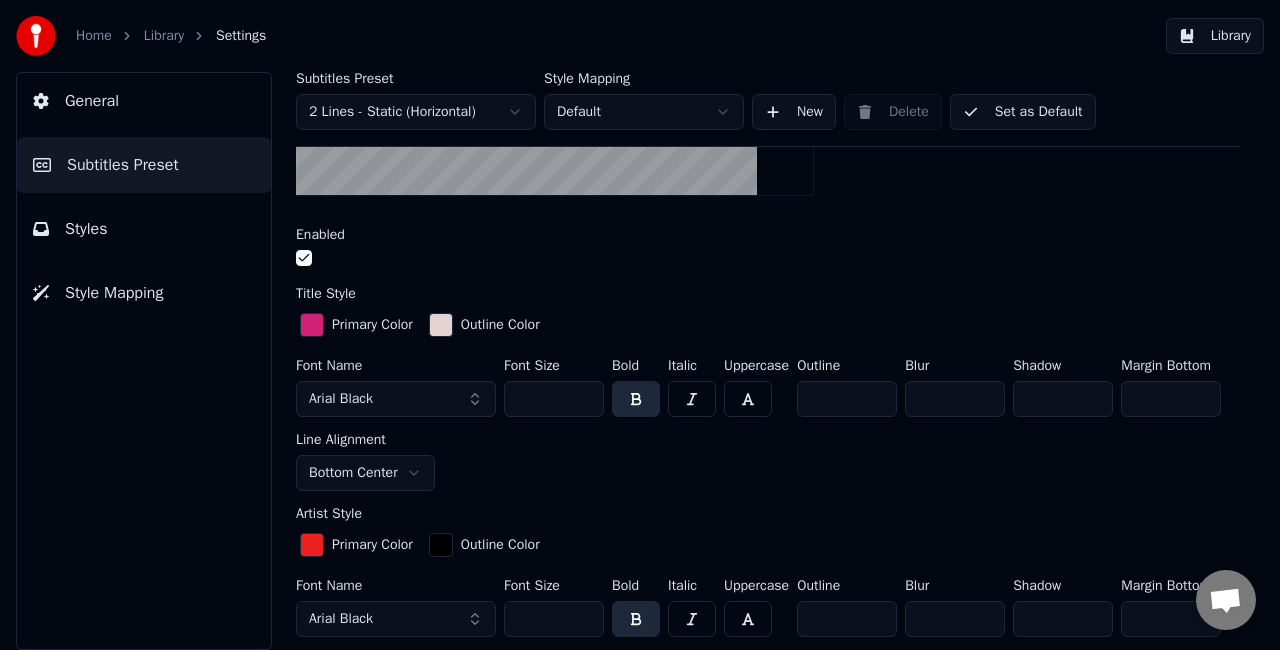click on "***" at bounding box center (1171, 399) 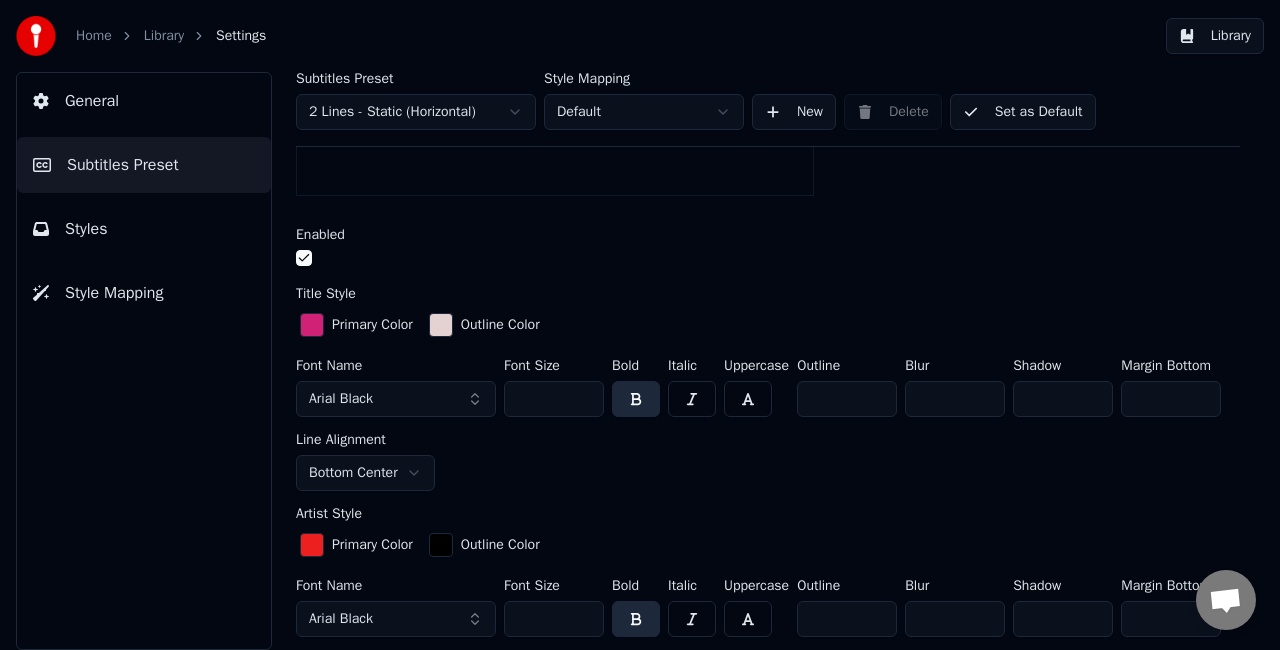 click on "***" at bounding box center (1171, 399) 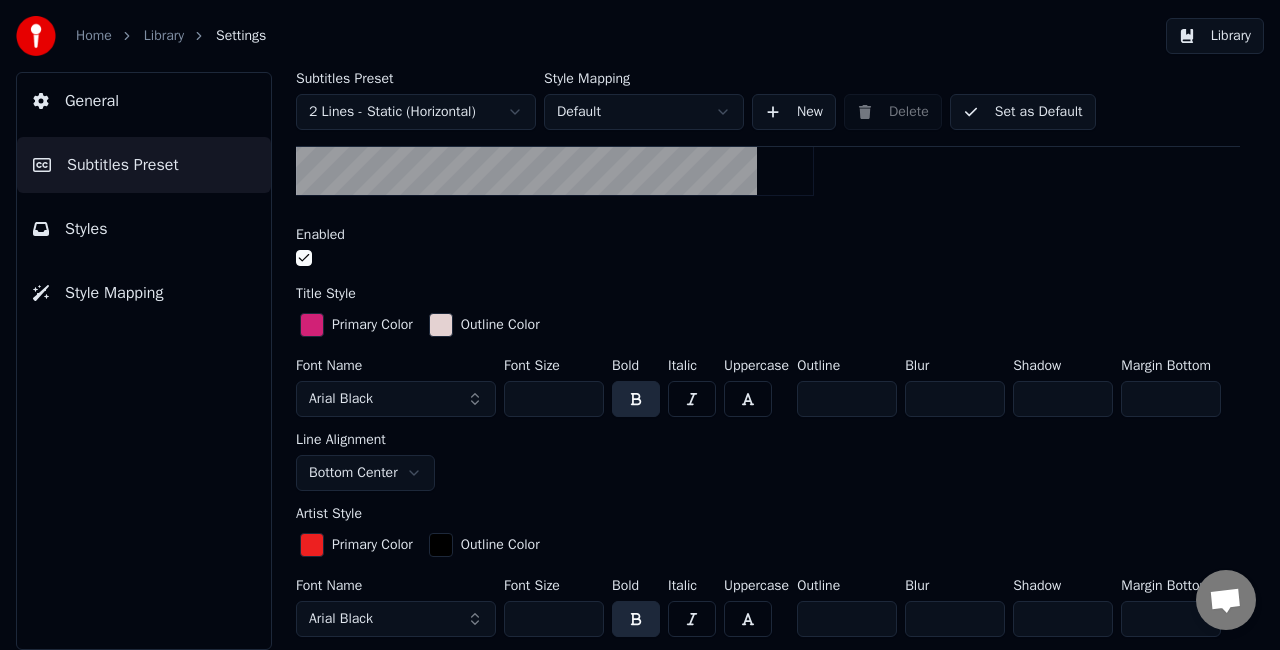 click on "***" at bounding box center (1171, 399) 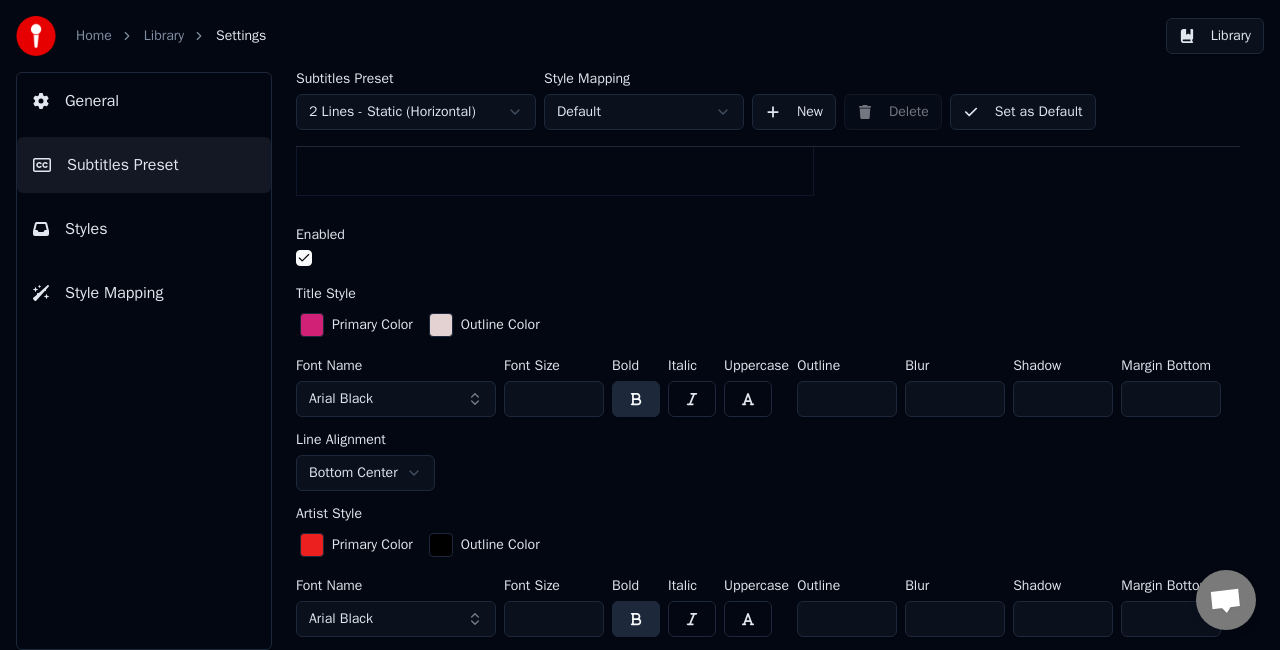 click on "***" at bounding box center (1171, 399) 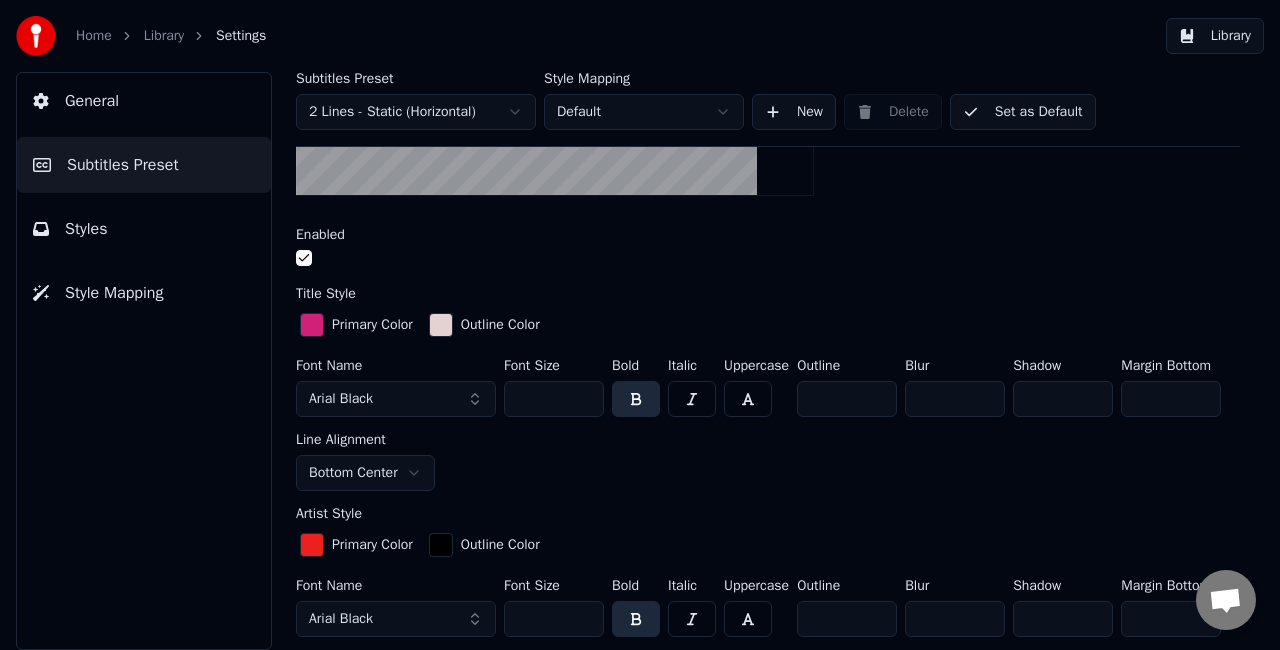 click on "***" at bounding box center (1171, 399) 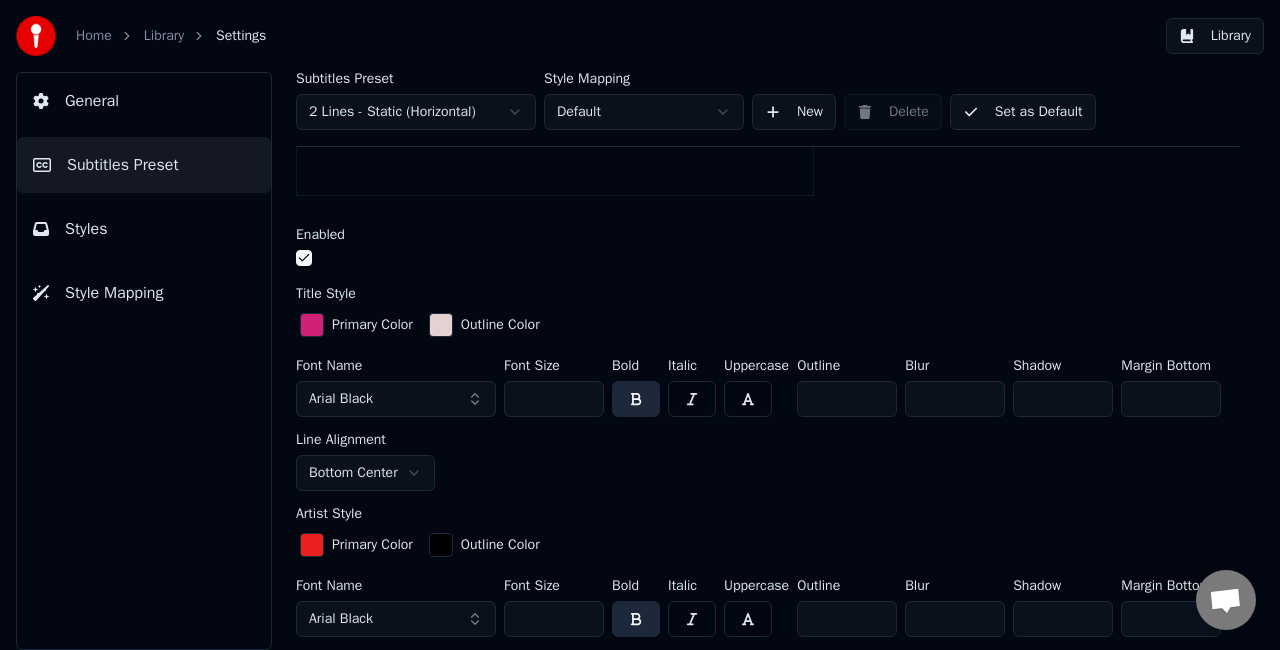 click on "***" at bounding box center (1171, 399) 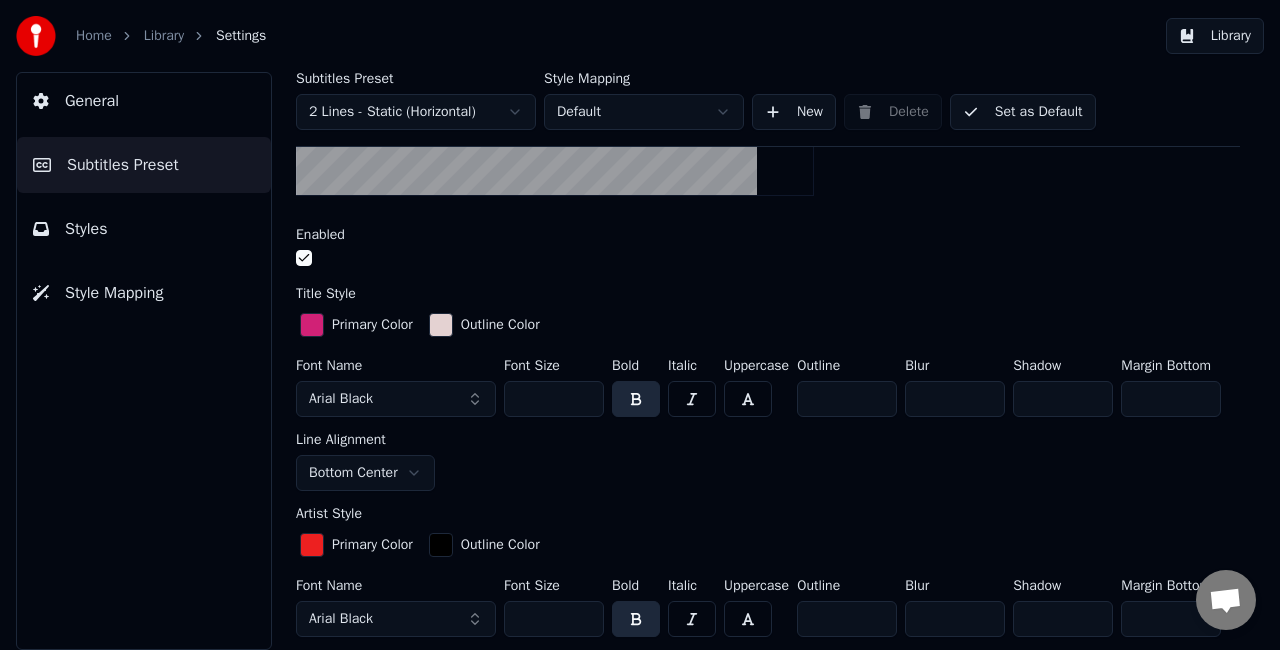 click on "***" at bounding box center (1171, 399) 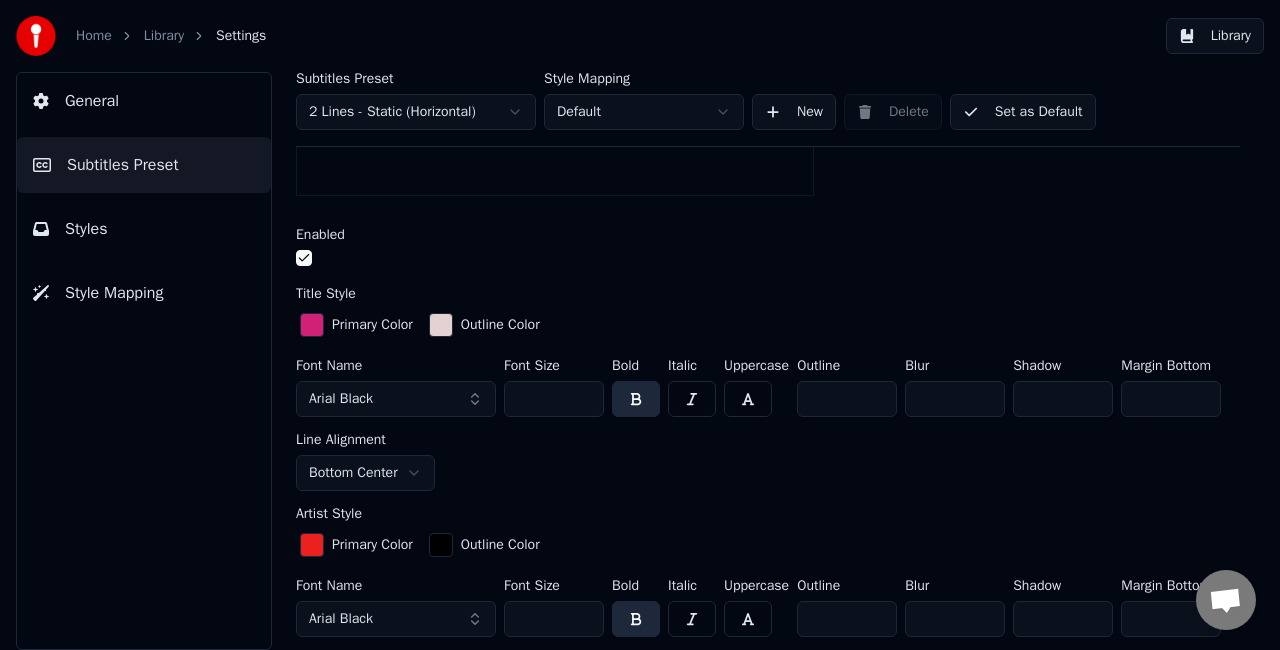 click on "***" at bounding box center (1171, 399) 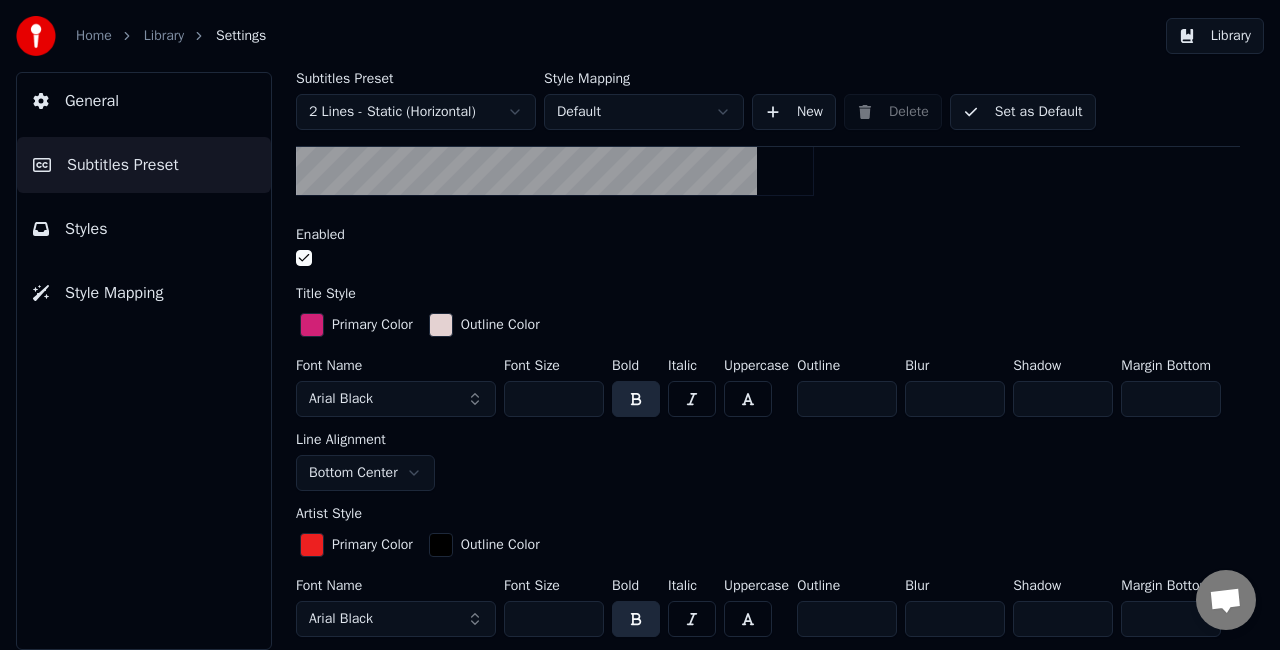 click on "**" at bounding box center (554, 399) 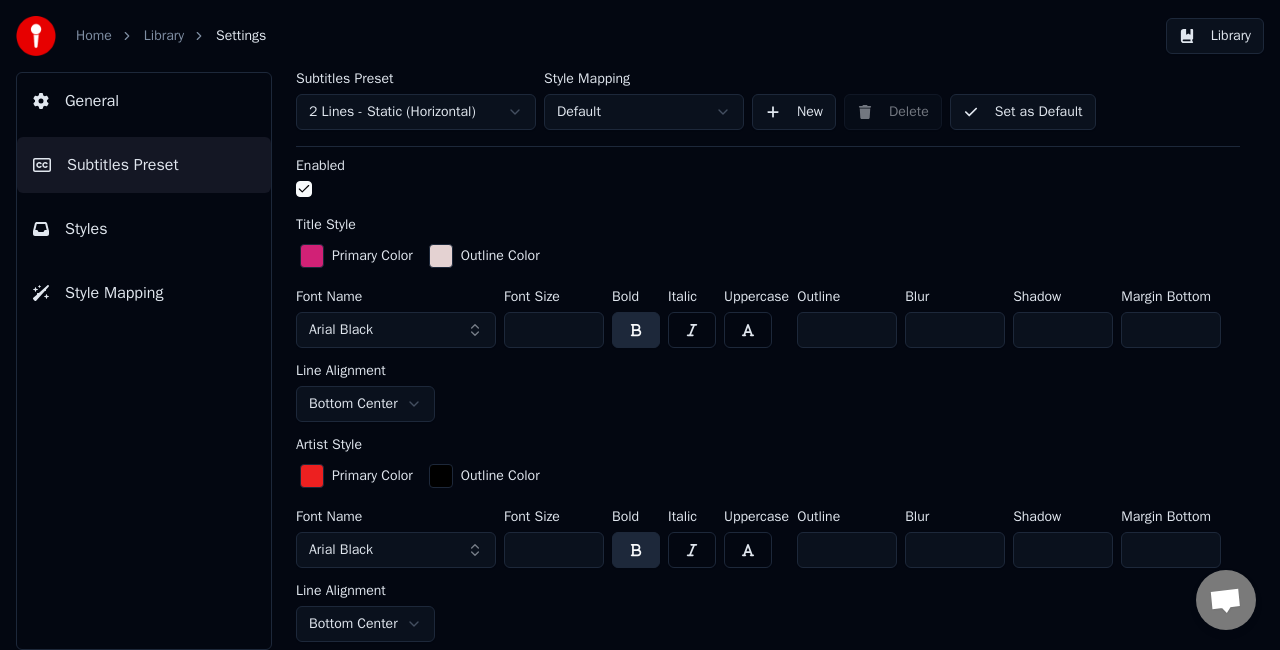 scroll, scrollTop: 500, scrollLeft: 0, axis: vertical 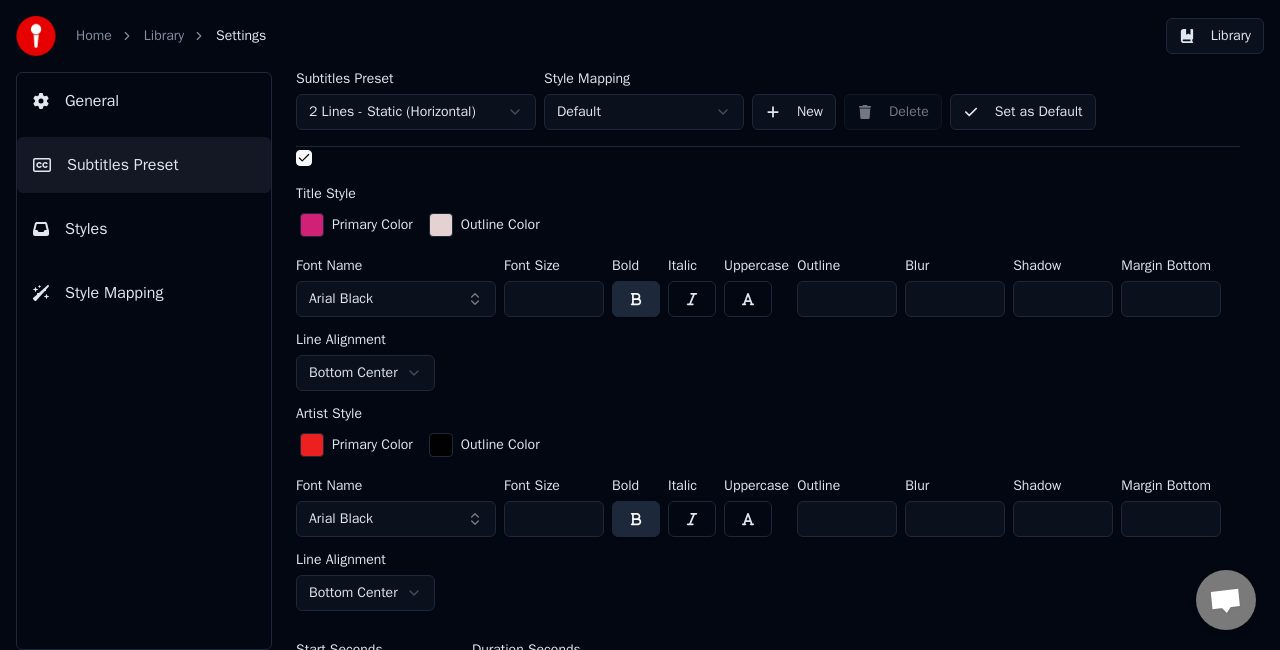 click on "**" at bounding box center [554, 519] 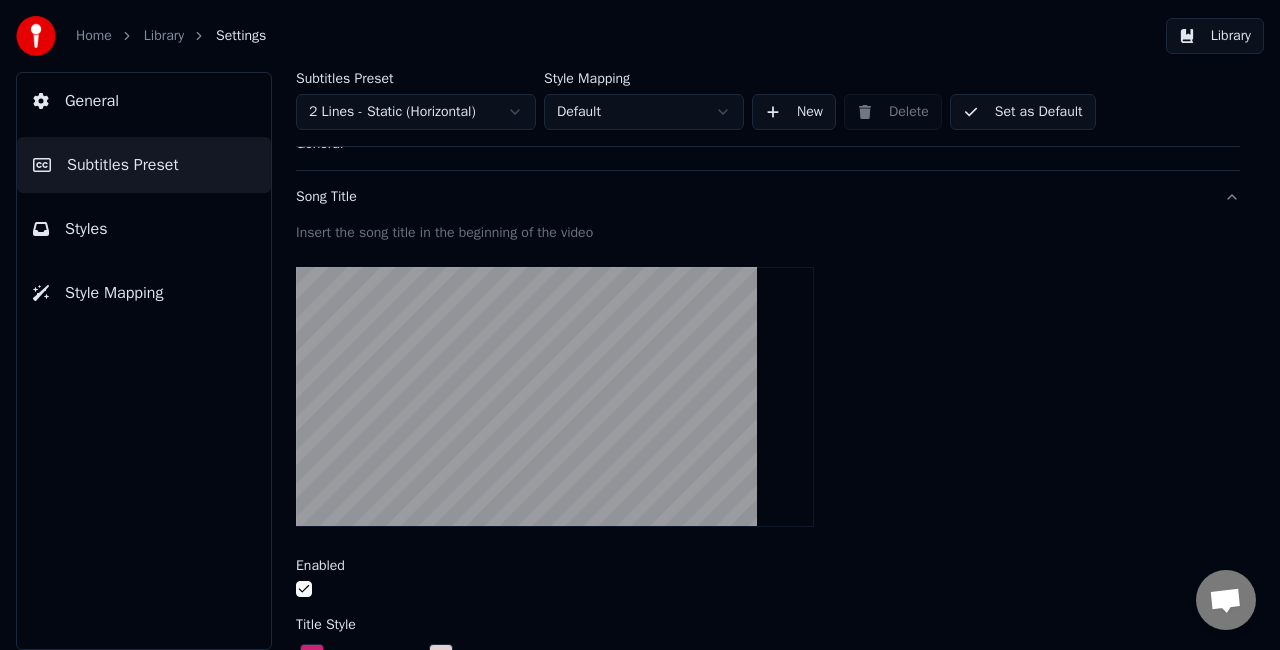 scroll, scrollTop: 0, scrollLeft: 0, axis: both 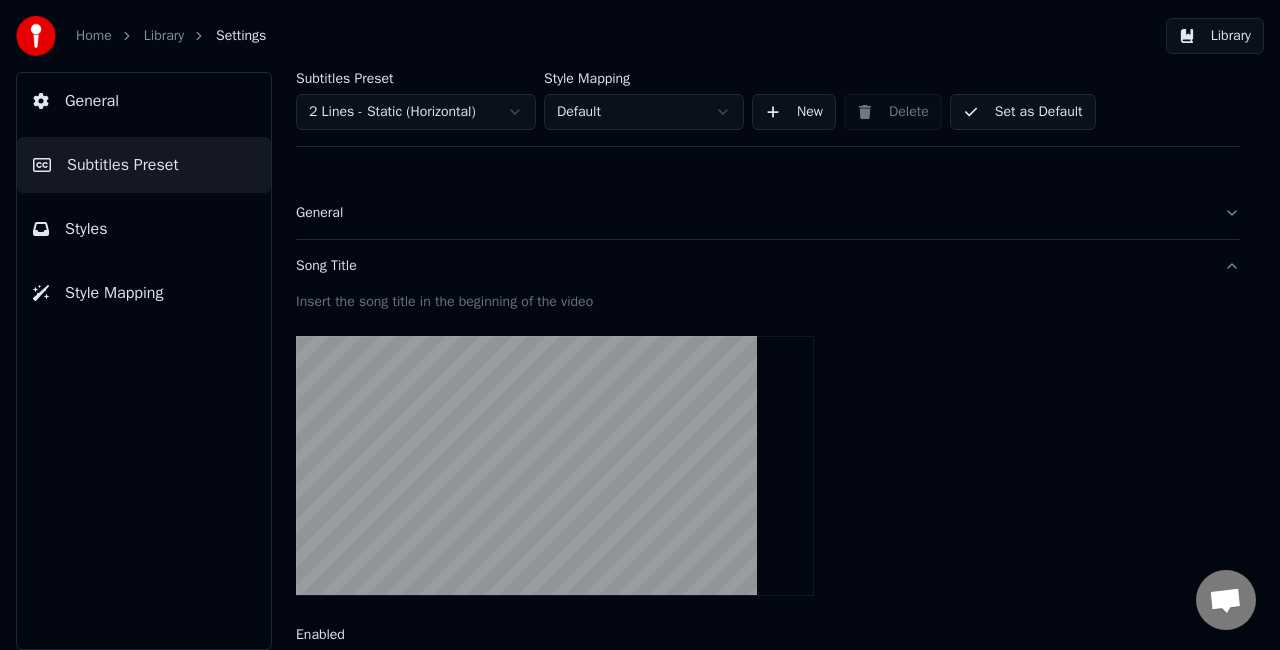 click on "Library" at bounding box center (1215, 36) 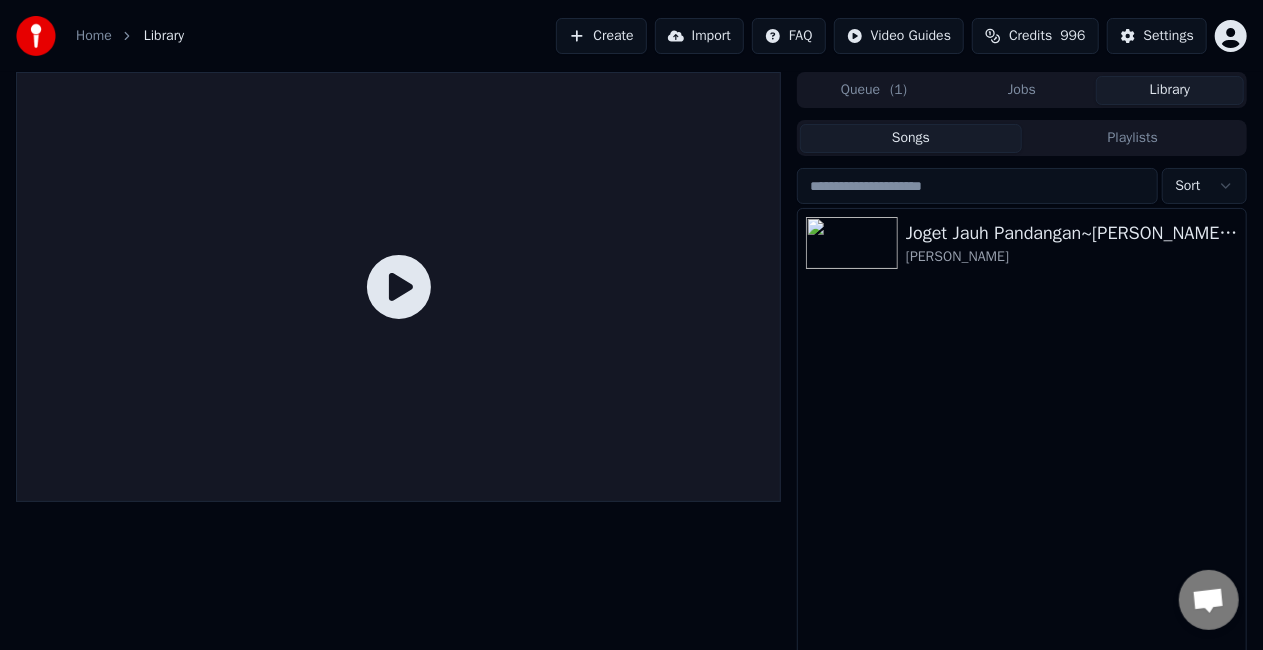 click on "Jobs" at bounding box center [1022, 90] 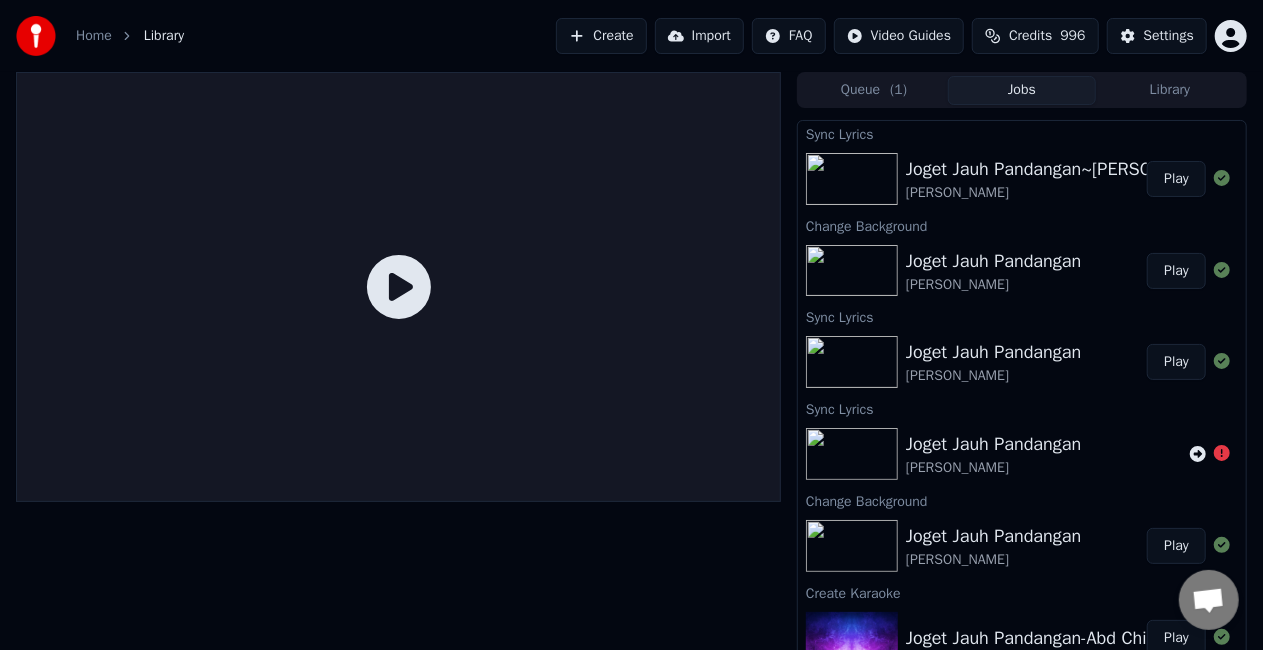 click on "Play" at bounding box center (1176, 179) 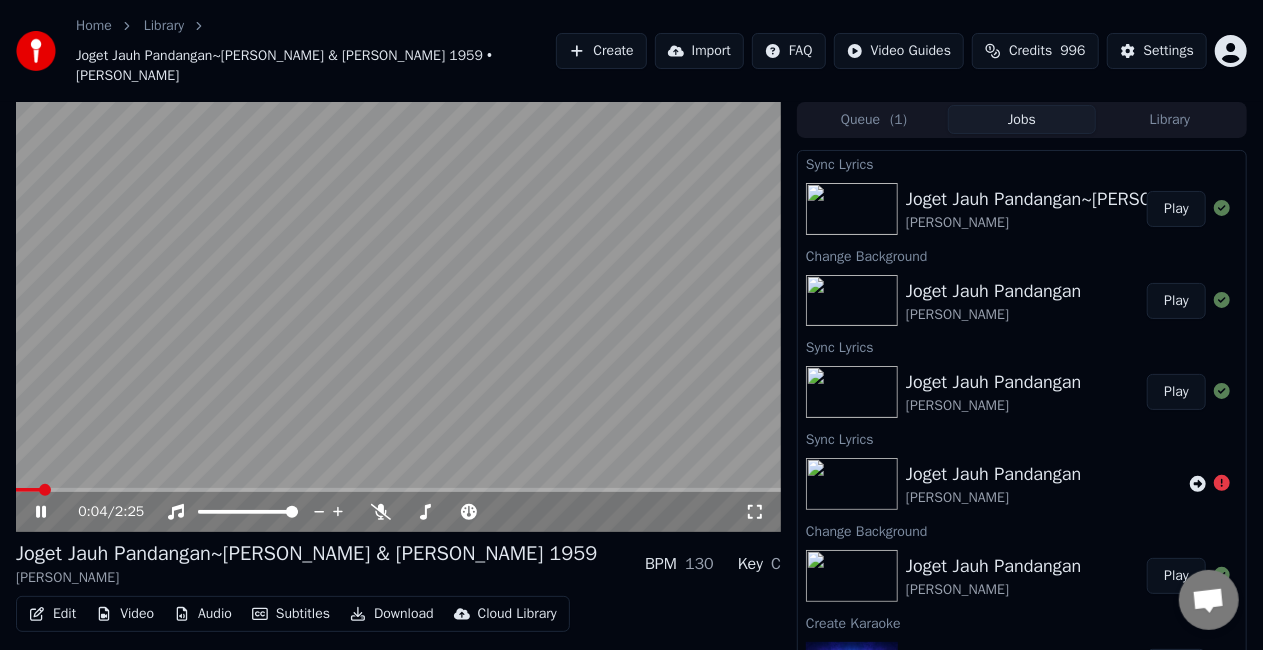 click 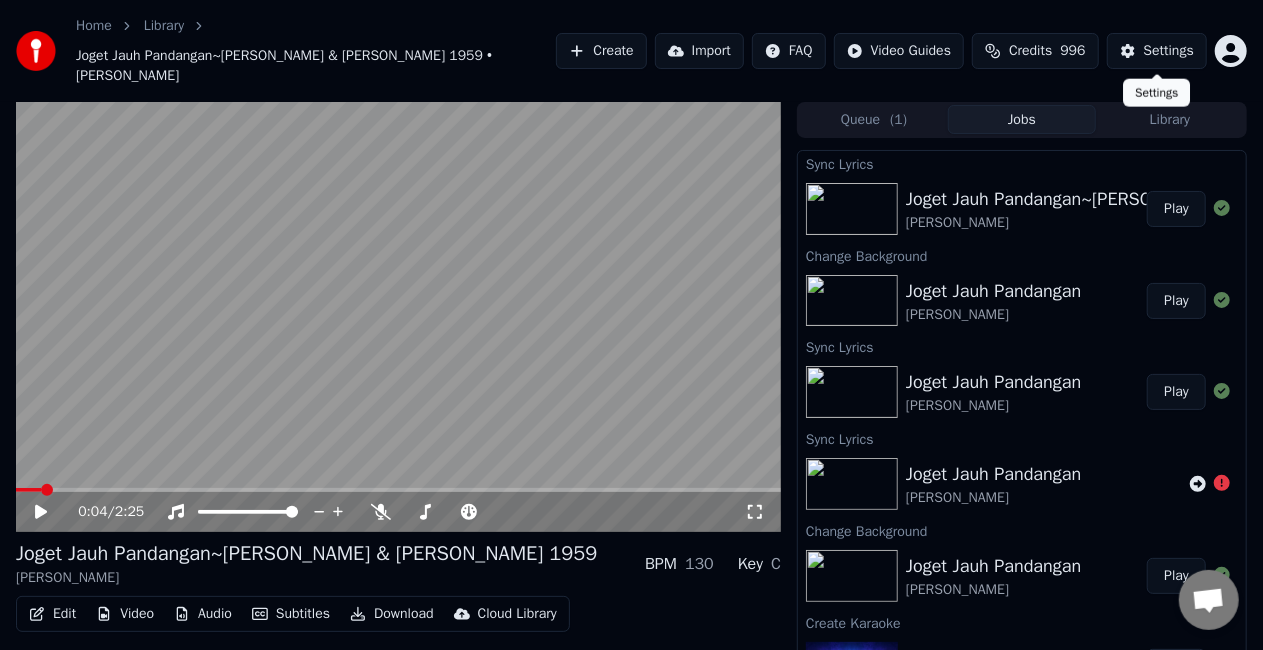 click on "Settings" at bounding box center (1169, 51) 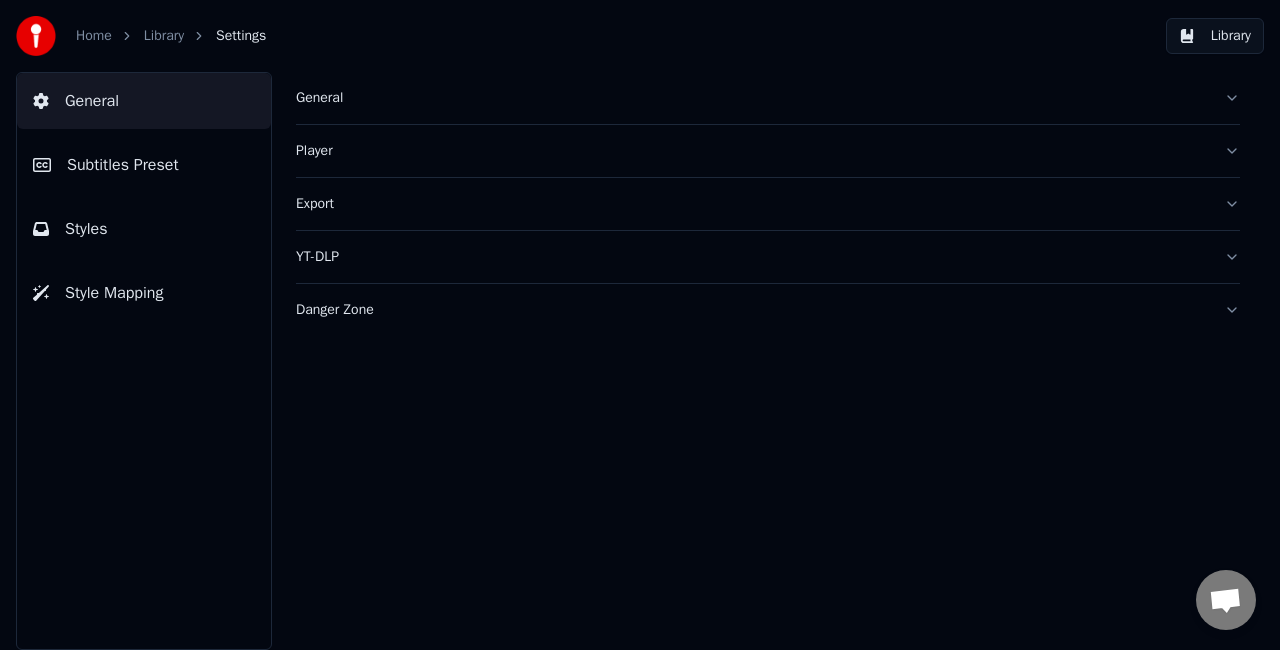 click on "Subtitles Preset" at bounding box center [123, 165] 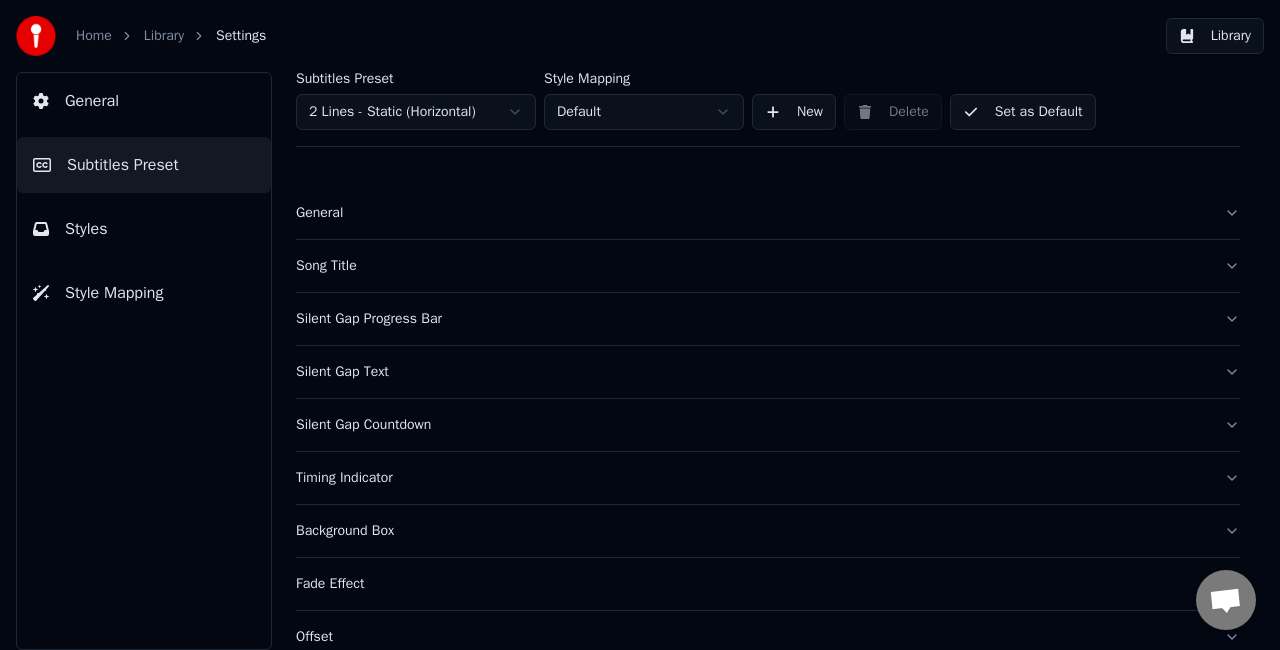 click on "Song Title" at bounding box center (768, 266) 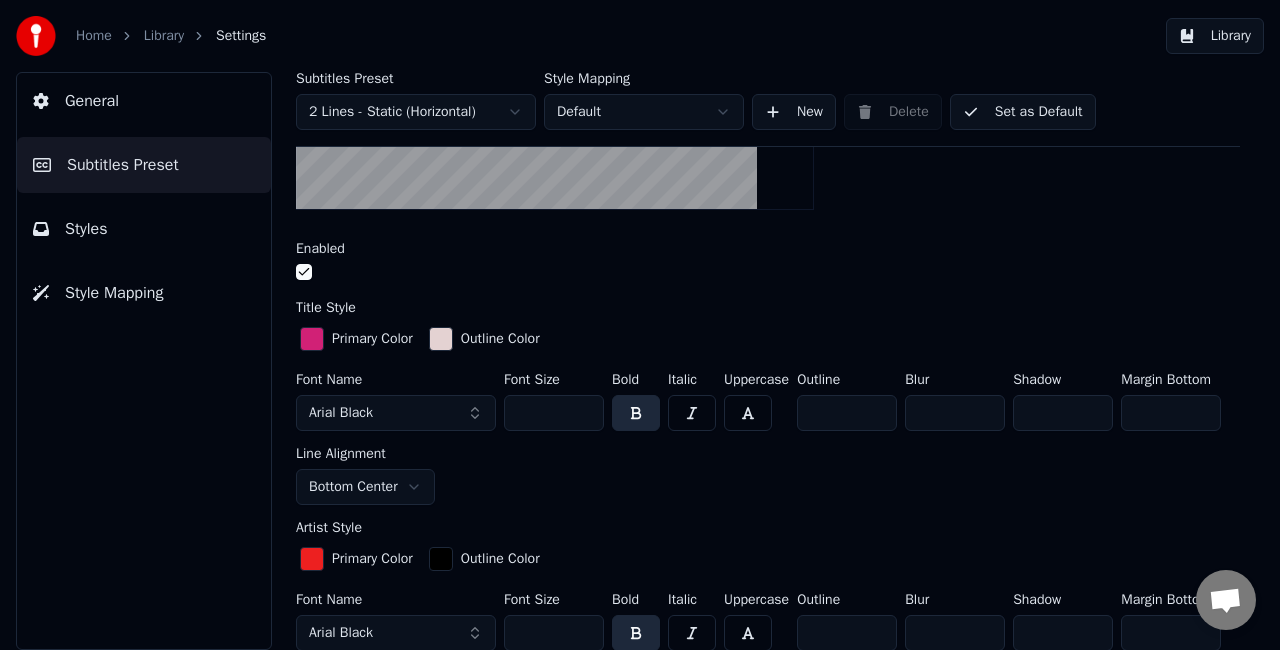 scroll, scrollTop: 400, scrollLeft: 0, axis: vertical 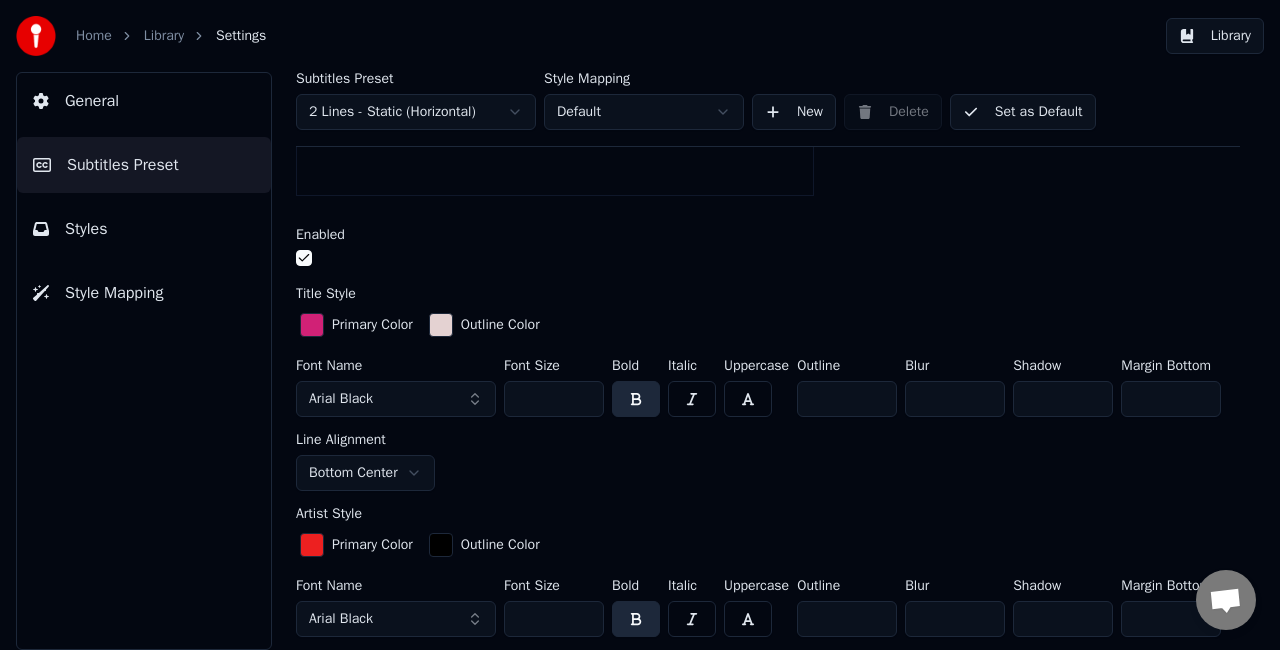 click on "***" at bounding box center (1171, 399) 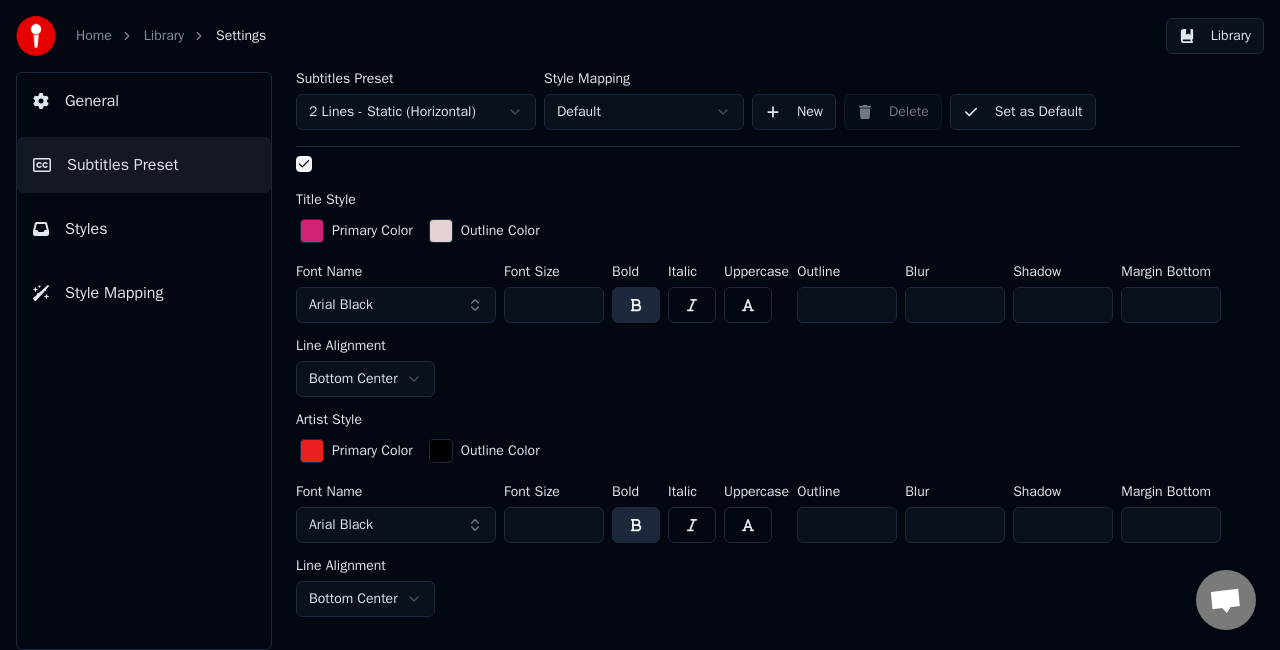scroll, scrollTop: 600, scrollLeft: 0, axis: vertical 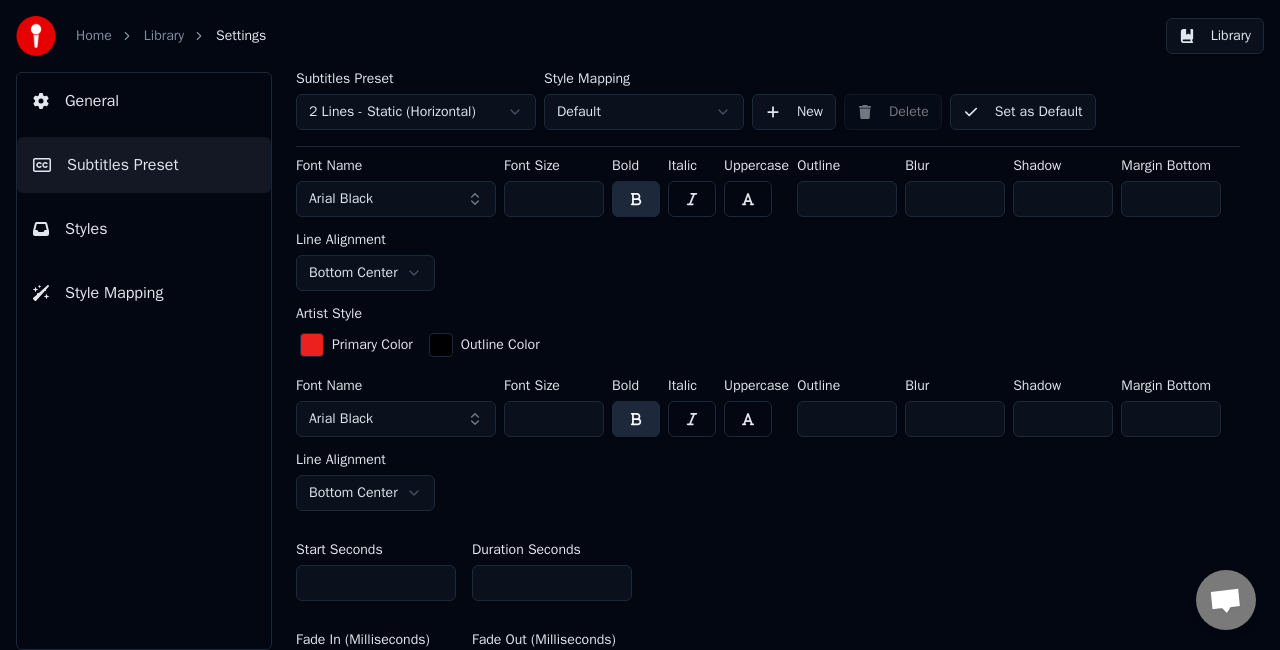 click on "***" at bounding box center [1171, 419] 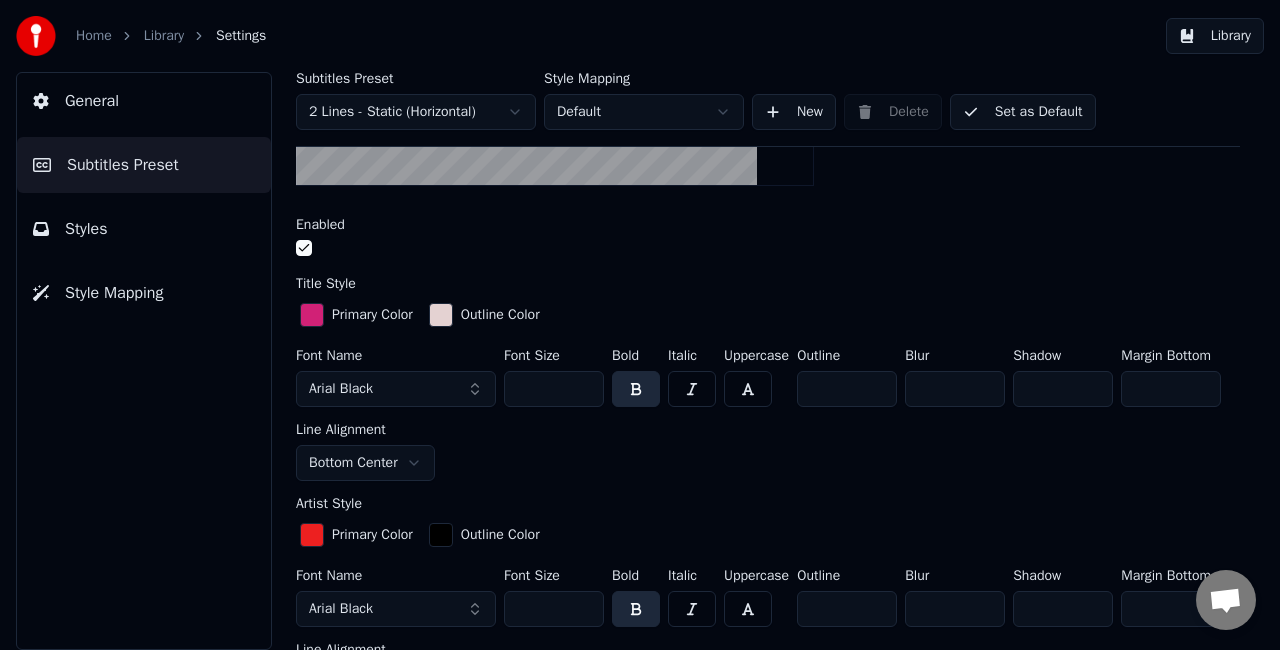 scroll, scrollTop: 400, scrollLeft: 0, axis: vertical 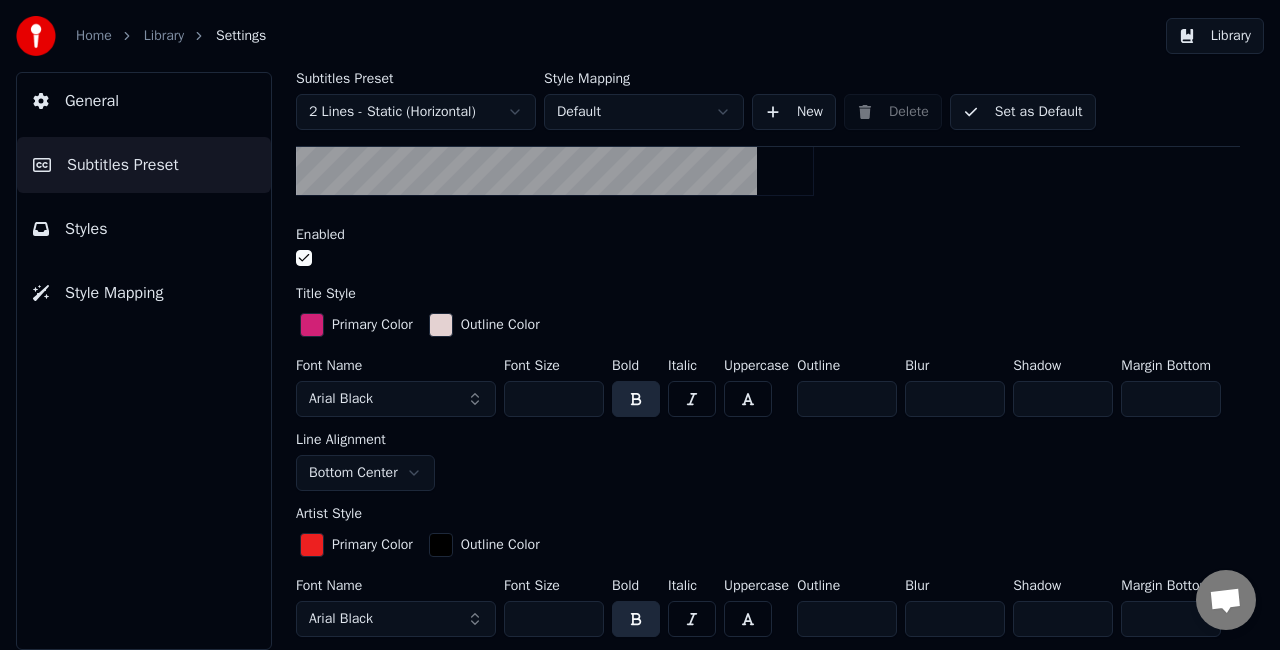 click on "Set as Default" at bounding box center (1023, 112) 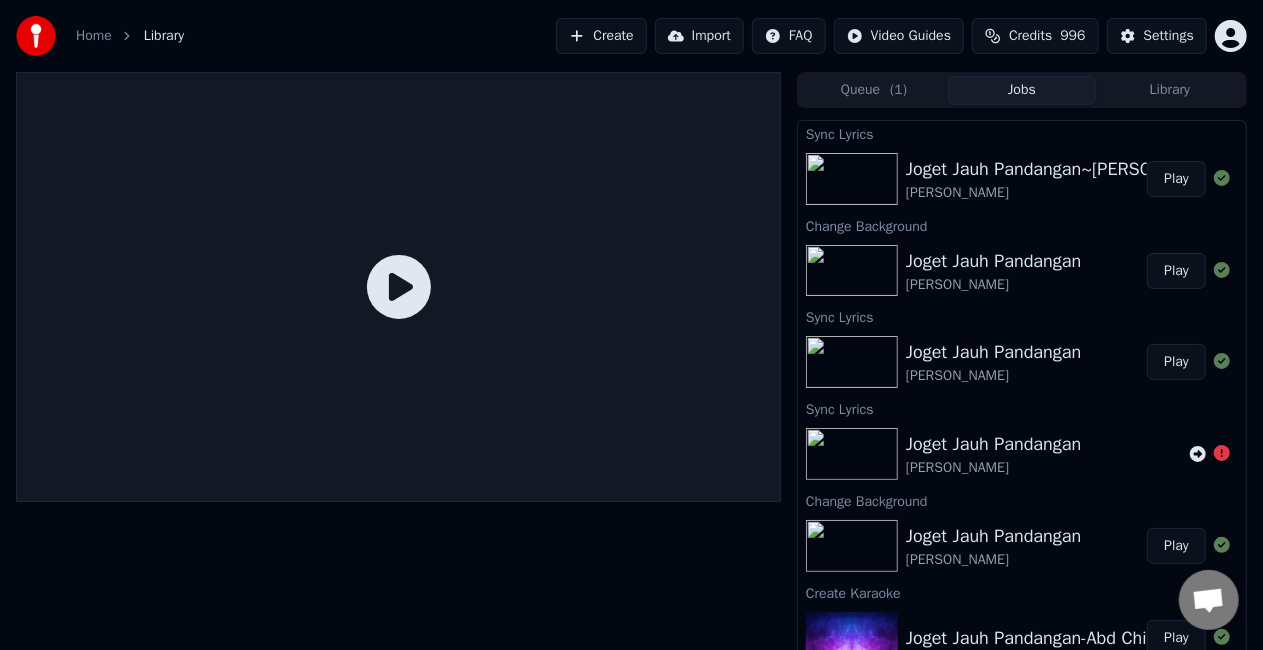 click on "Jobs" at bounding box center [1022, 90] 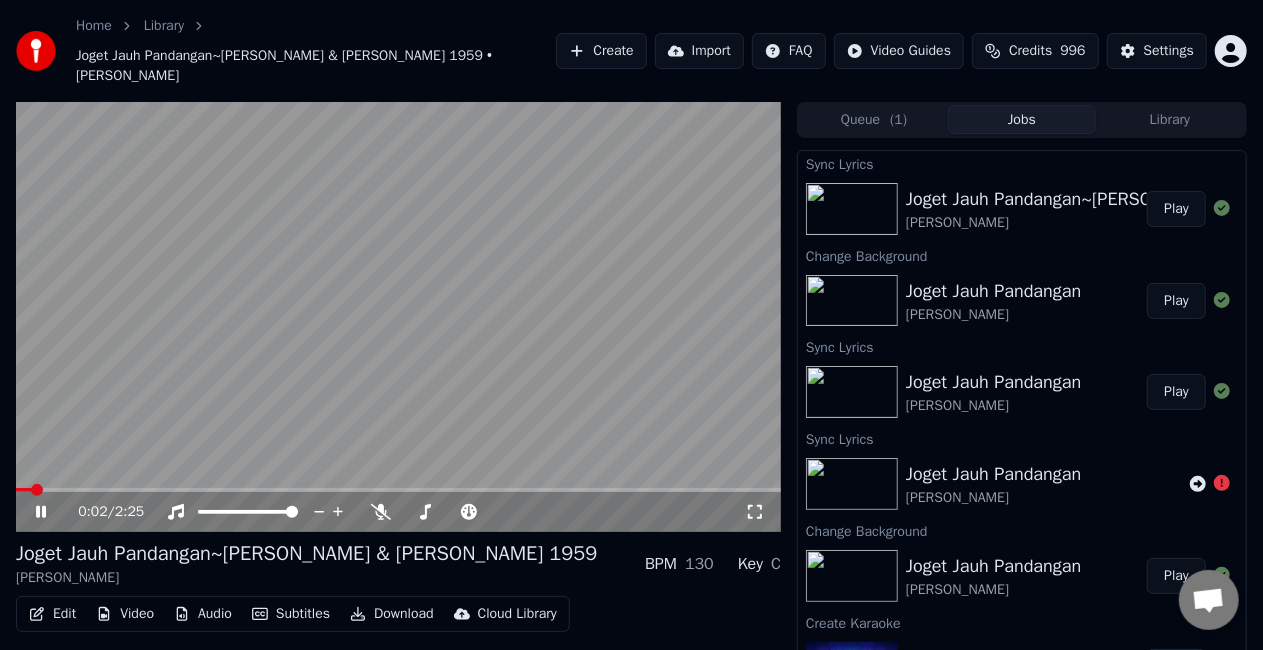 click 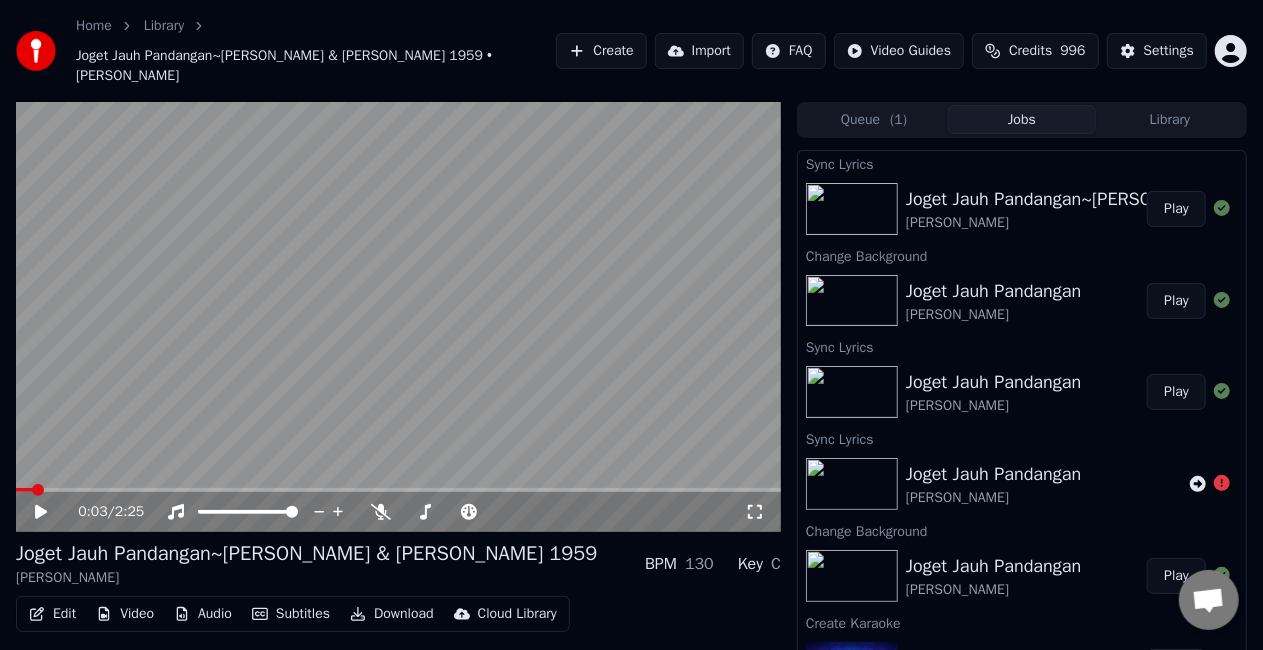 click 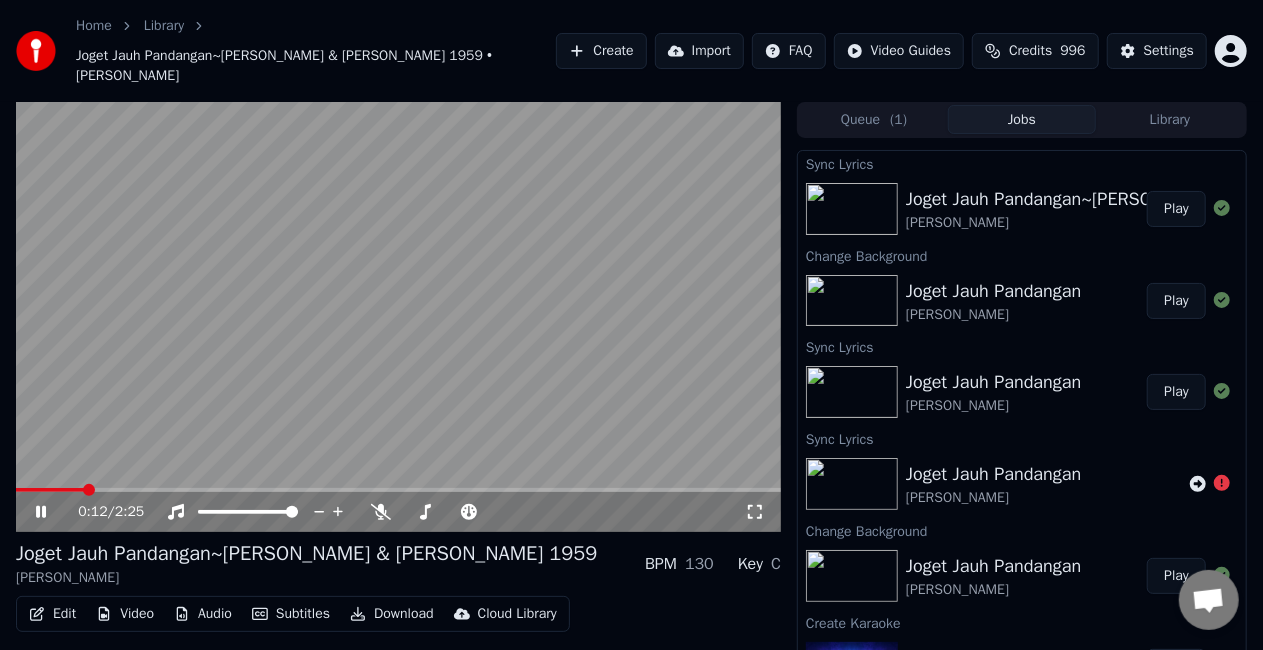 click 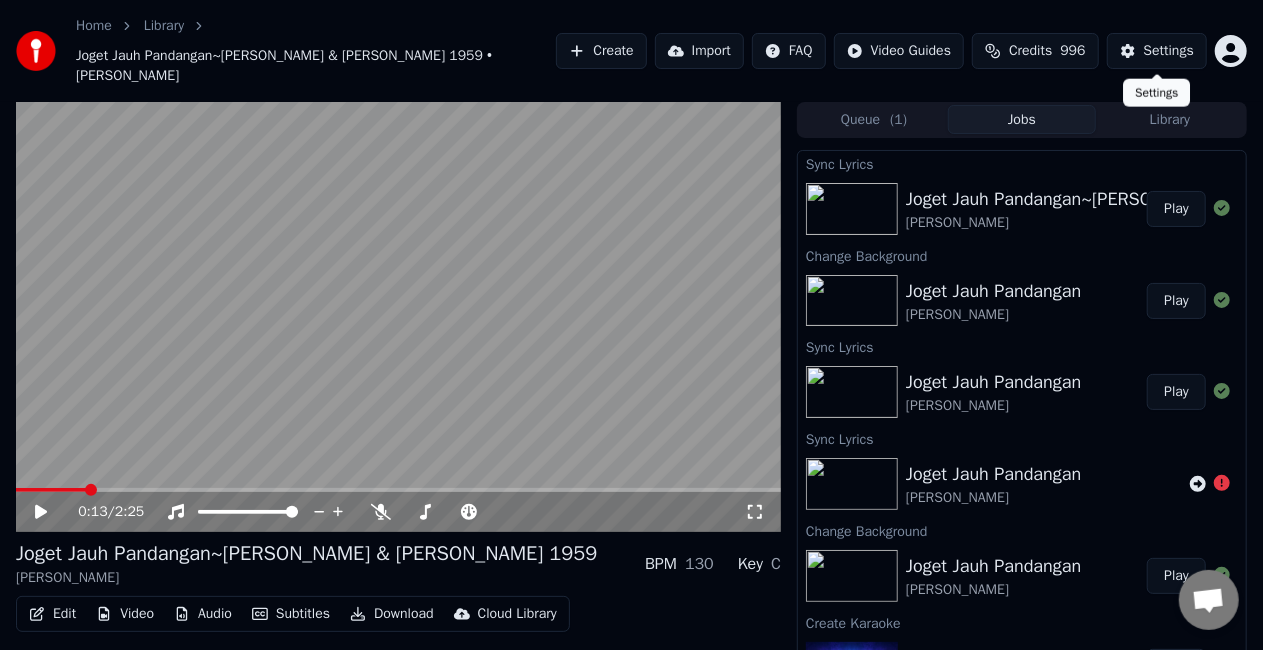 click on "Settings" at bounding box center [1169, 51] 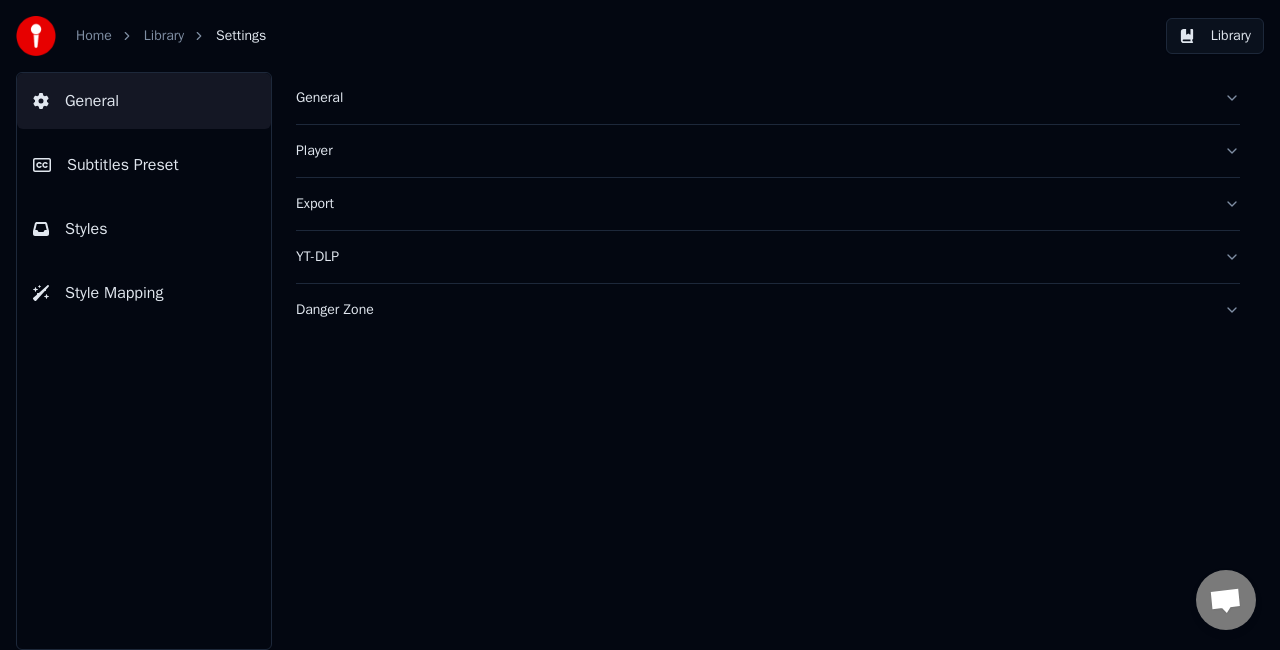 click on "General" at bounding box center [768, 98] 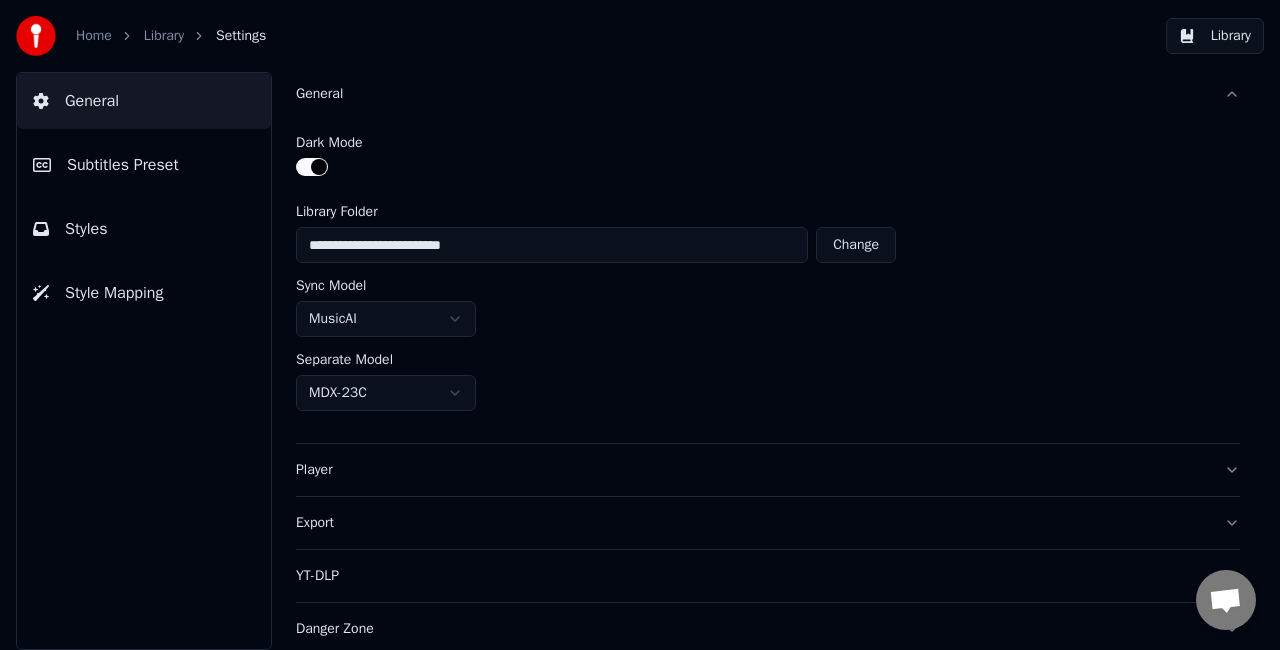 scroll, scrollTop: 6, scrollLeft: 0, axis: vertical 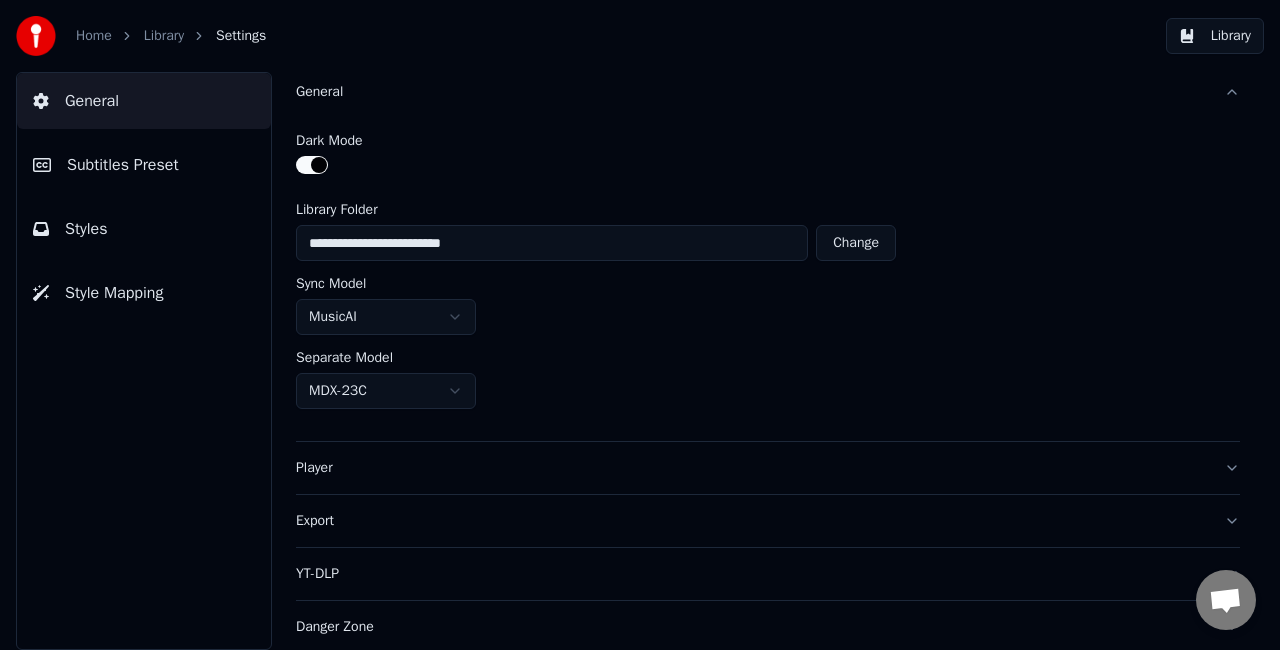 click on "Player" at bounding box center (752, 468) 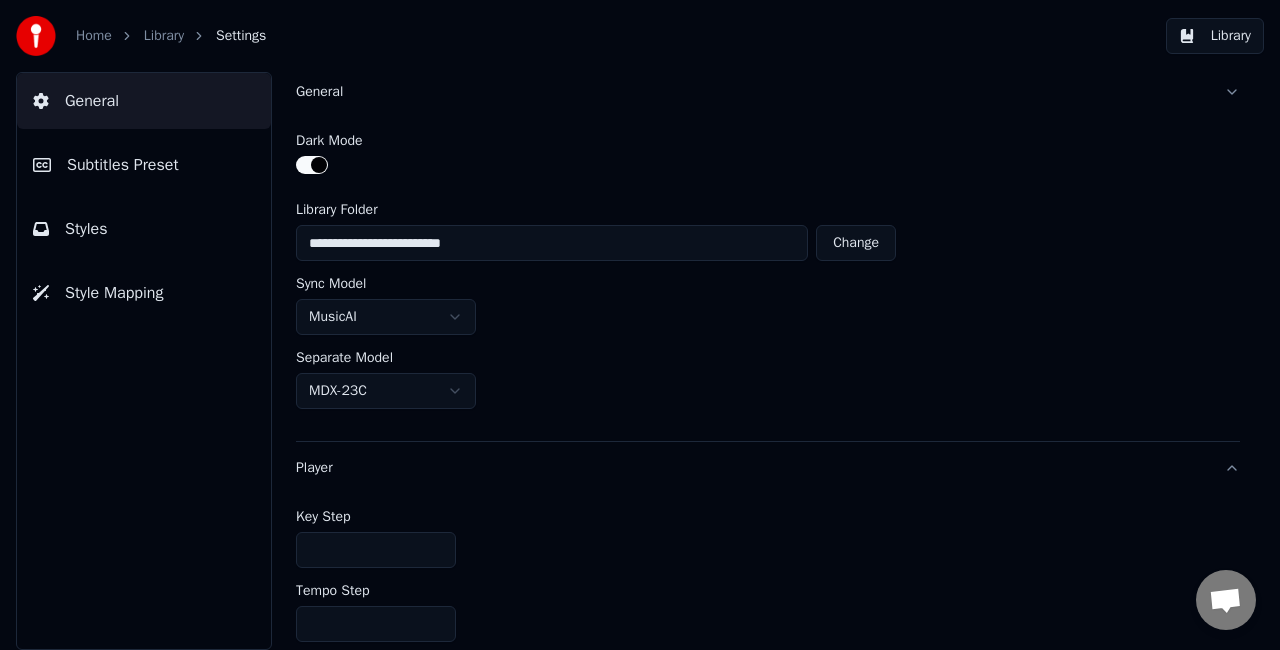 scroll, scrollTop: 0, scrollLeft: 0, axis: both 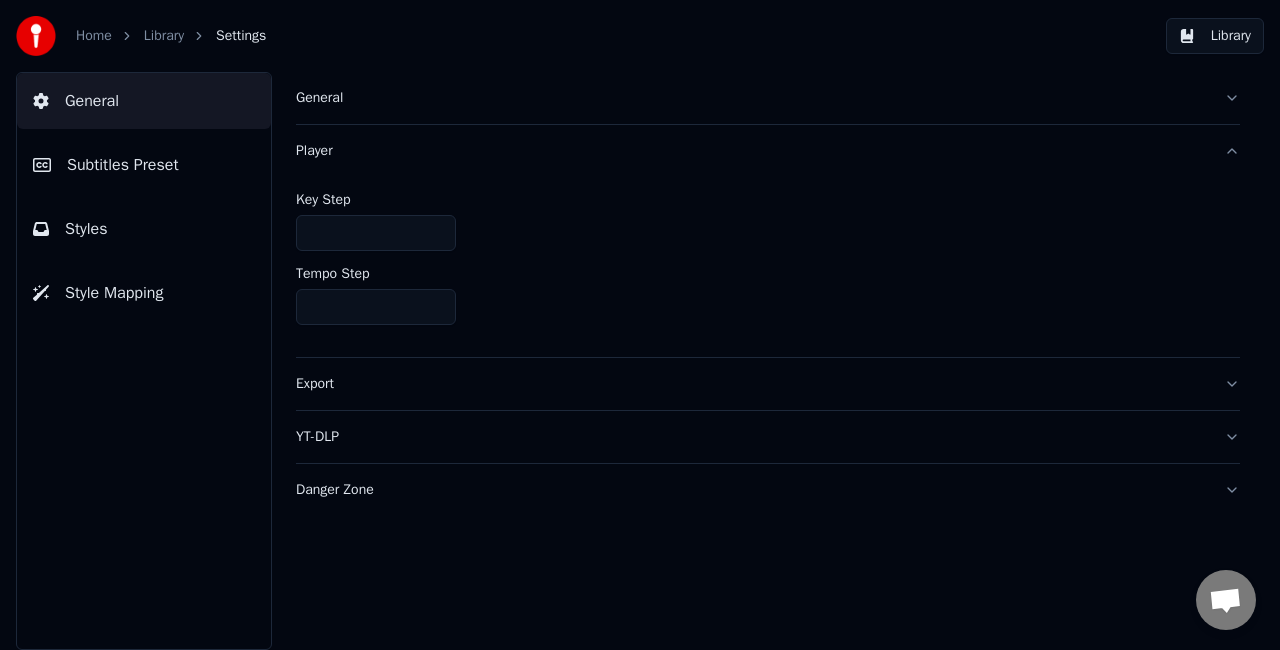 click on "Subtitles Preset" at bounding box center (144, 165) 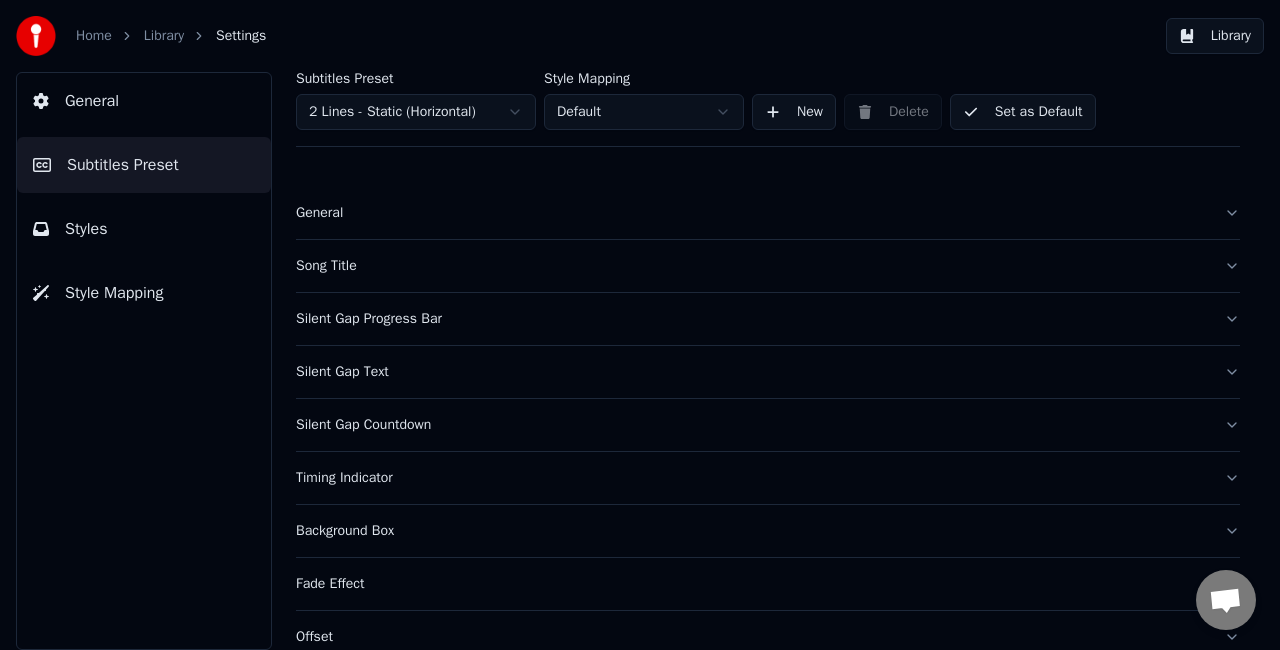 click on "General" at bounding box center [768, 213] 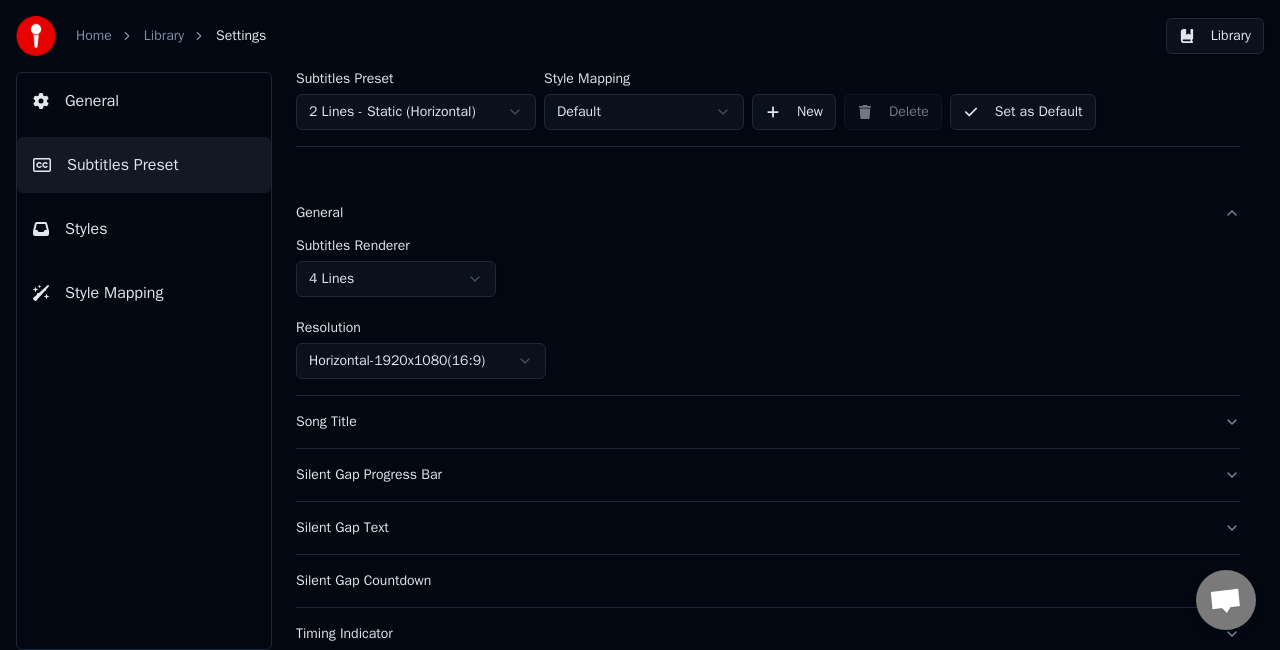 click on "Home Library Settings Library General Subtitles Preset Styles Style Mapping Subtitles Preset 2 Lines - Static (Horizontal) Style Mapping Default New Delete Set as Default General Subtitles Renderer 4 Lines Resolution Horizontal  -  1920 x 1080  ( 16 : 9 ) Song Title Silent Gap Progress Bar Silent Gap Text Silent Gap Countdown Timing Indicator Background Box Fade Effect Offset Max Characters Per Line Auto Line Break Advanced Settings" at bounding box center (640, 325) 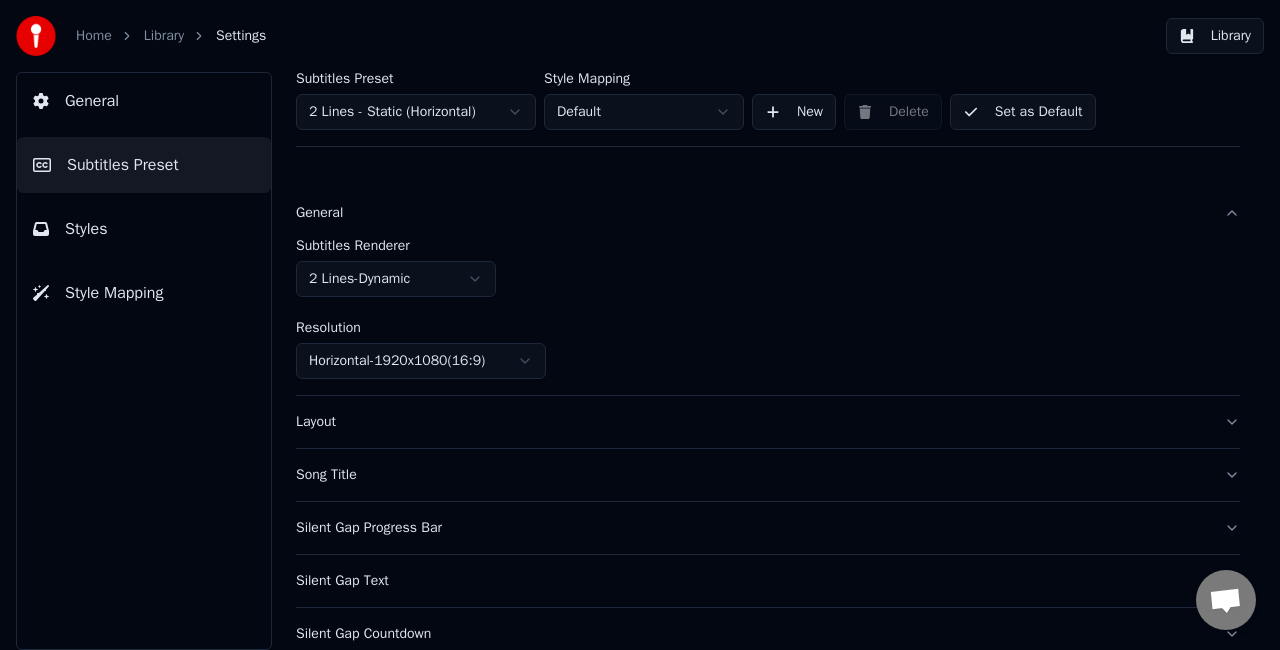 click on "Home Library Settings Library General Subtitles Preset Styles Style Mapping Subtitles Preset 2 Lines - Static (Horizontal) Style Mapping Default New Delete Set as Default General Subtitles Renderer 2 Lines  -  Dynamic Resolution Horizontal  -  1920 x 1080  ( 16 : 9 ) Layout Song Title Silent Gap Progress Bar Silent Gap Text Silent Gap Countdown Timing Indicator Background Box Fade Effect Offset Max Characters Per Line Auto Line Break" at bounding box center [640, 325] 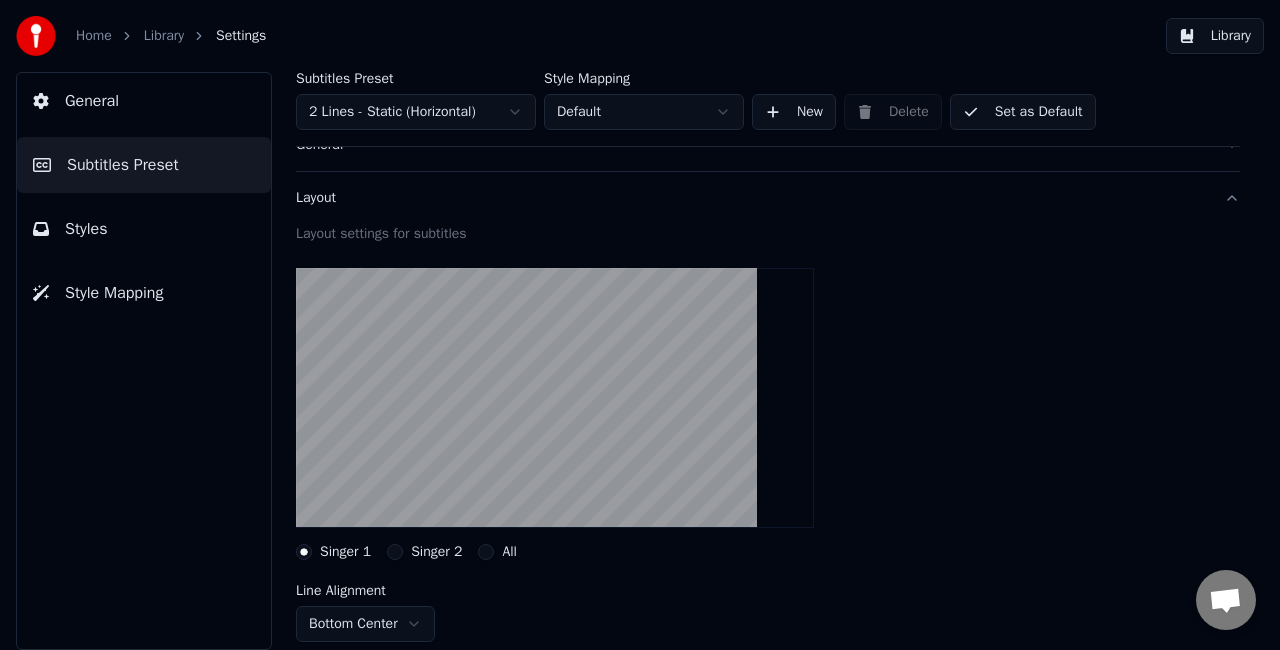 scroll, scrollTop: 100, scrollLeft: 0, axis: vertical 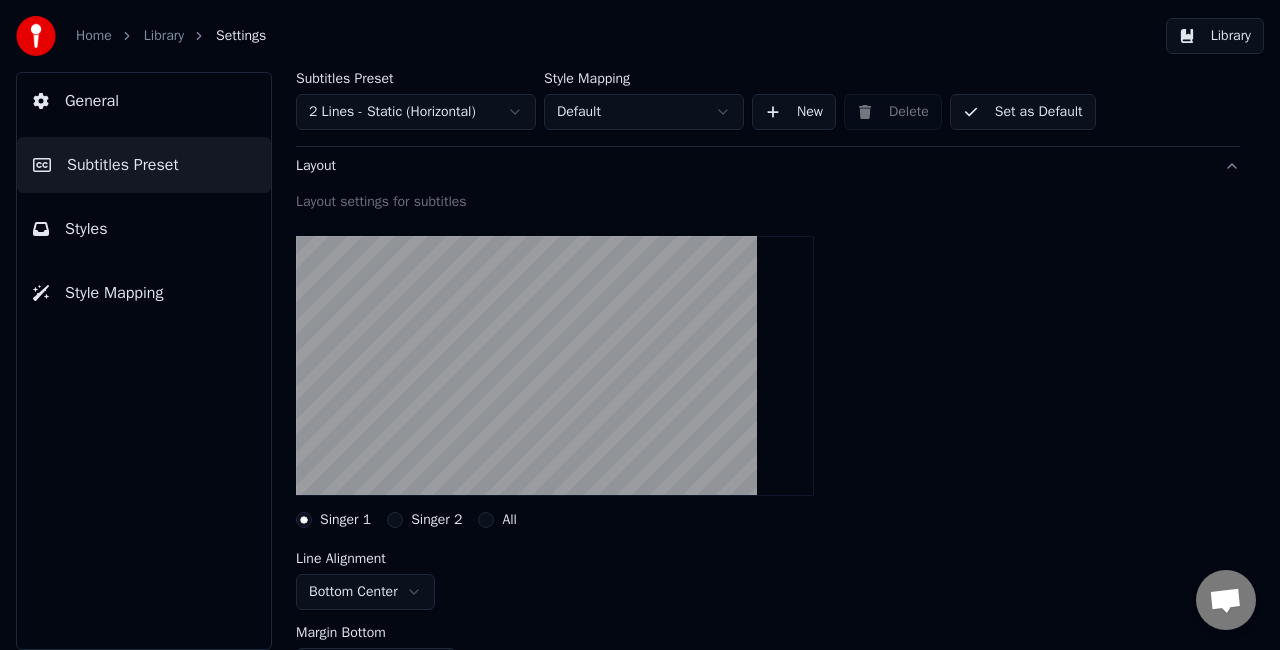 click on "Singer 2" at bounding box center (395, 520) 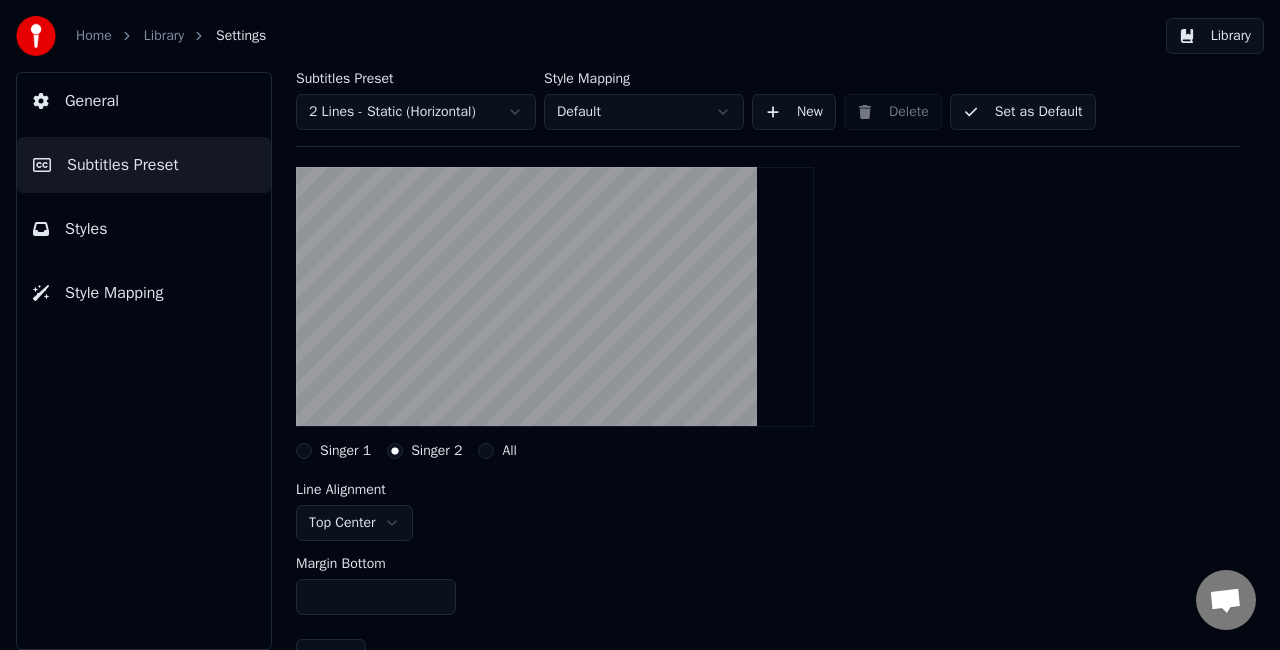 scroll, scrollTop: 200, scrollLeft: 0, axis: vertical 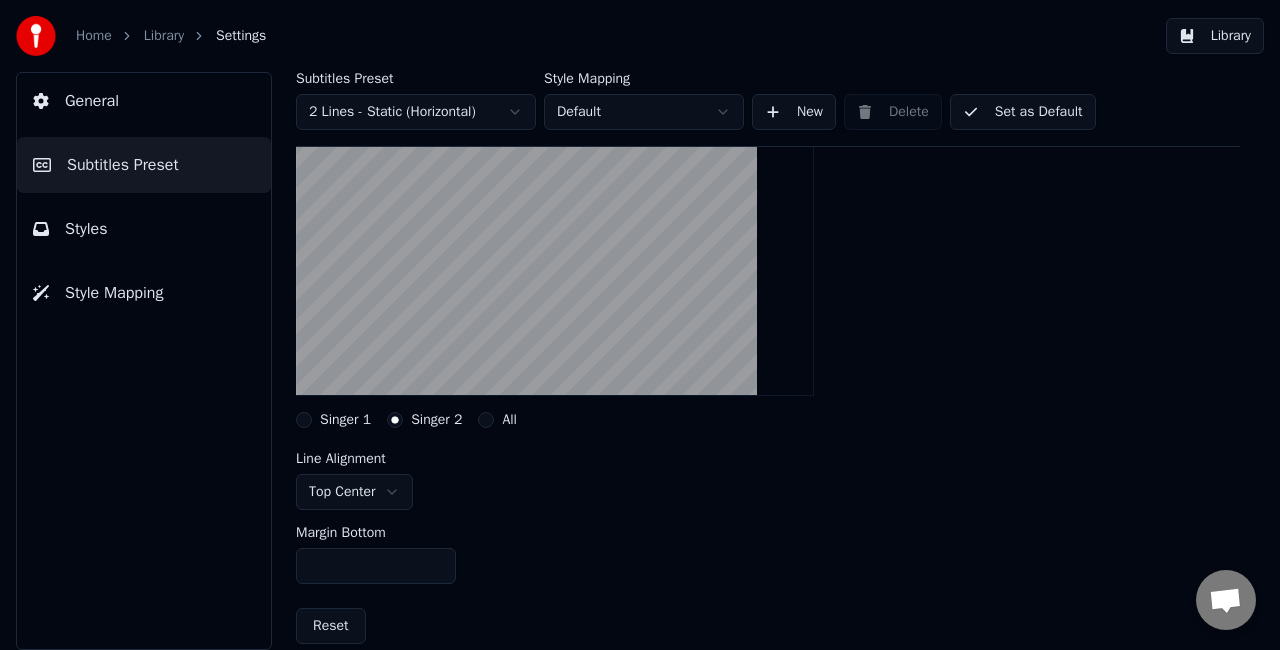 click on "All" at bounding box center [486, 420] 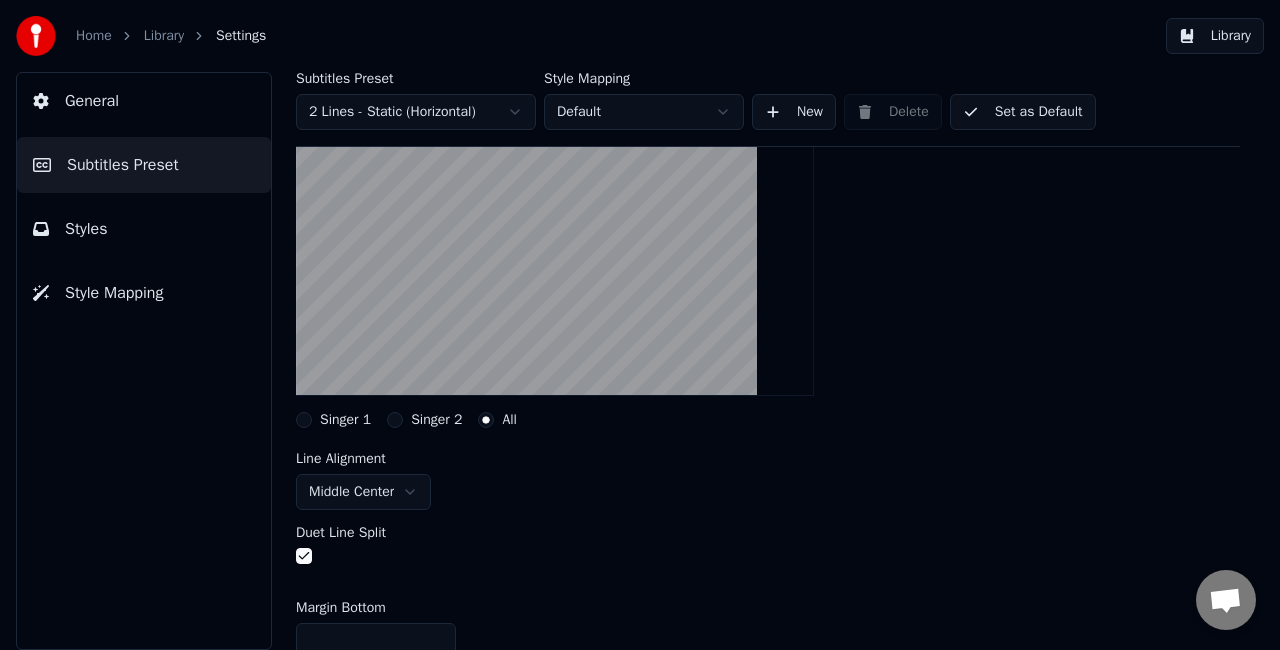 click on "Home Library Settings Library General Subtitles Preset Styles Style Mapping Subtitles Preset 2 Lines - Static (Horizontal) Style Mapping Default New Delete Set as Default General Layout Layout settings for subtitles Singer 1 Singer 2 All Line Alignment Middle Center Duet Line Split Margin Bottom *** Reset Song Title Silent Gap Progress Bar Silent Gap Text Silent Gap Countdown Timing Indicator Background Box Fade Effect Offset Max Characters Per Line Auto Line Break" at bounding box center (640, 325) 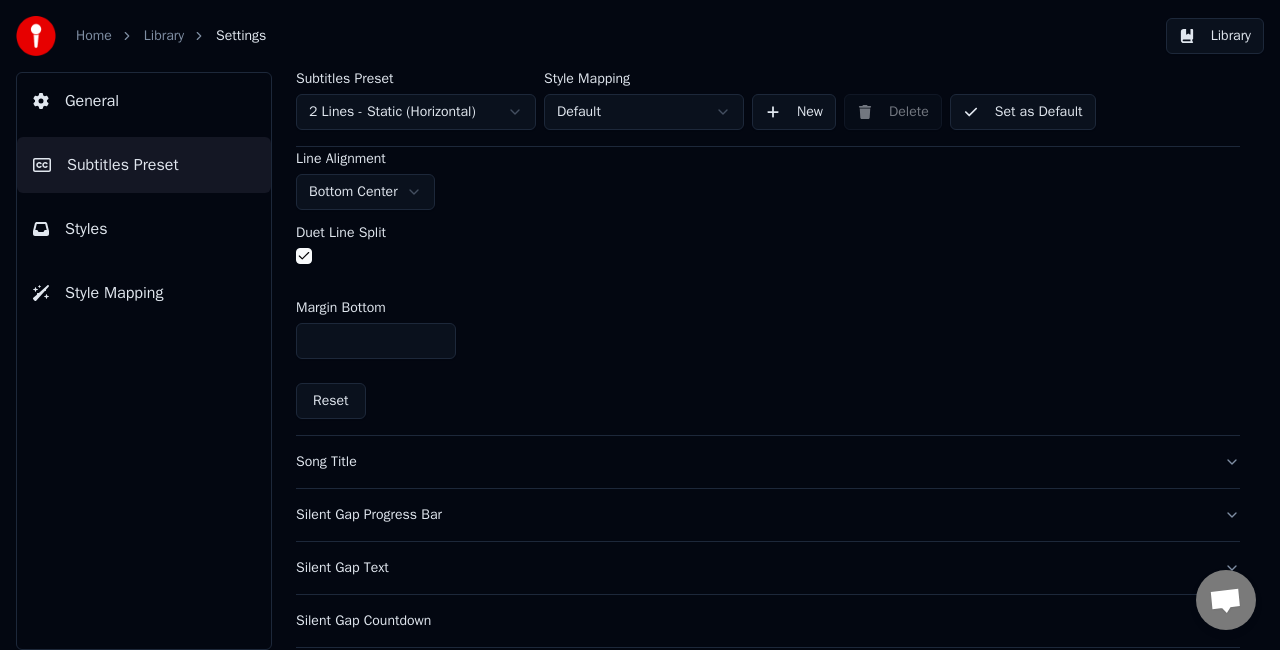 scroll, scrollTop: 600, scrollLeft: 0, axis: vertical 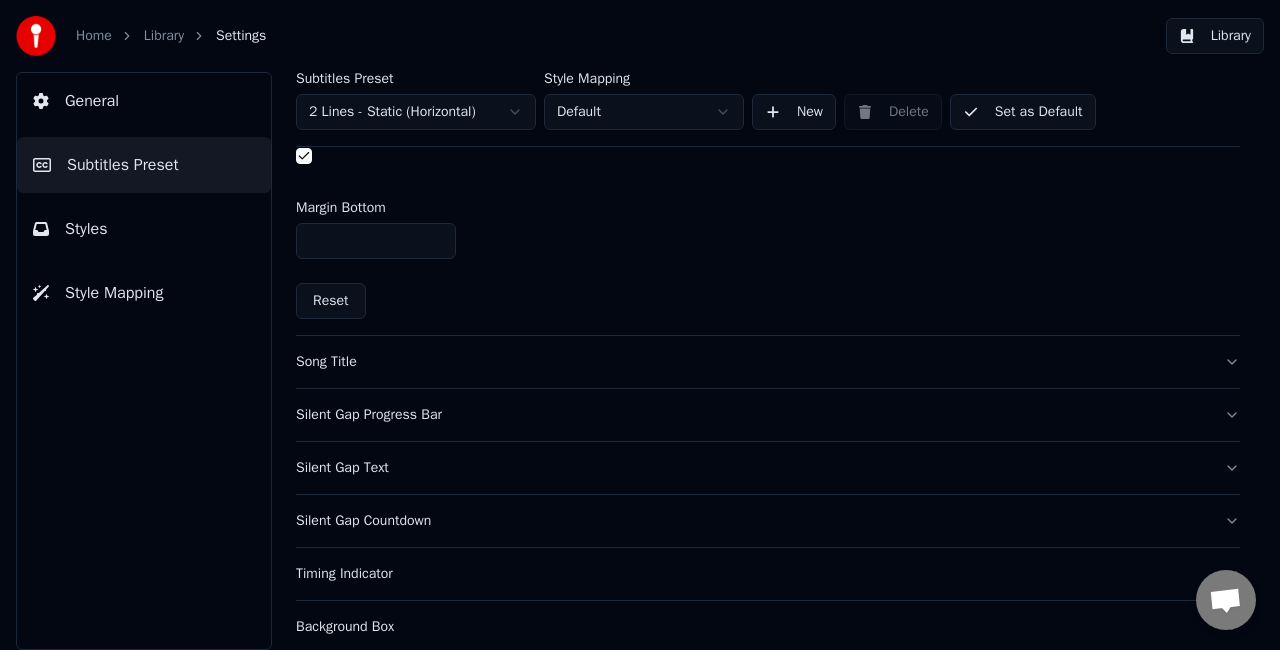 click on "Song Title" at bounding box center (752, 362) 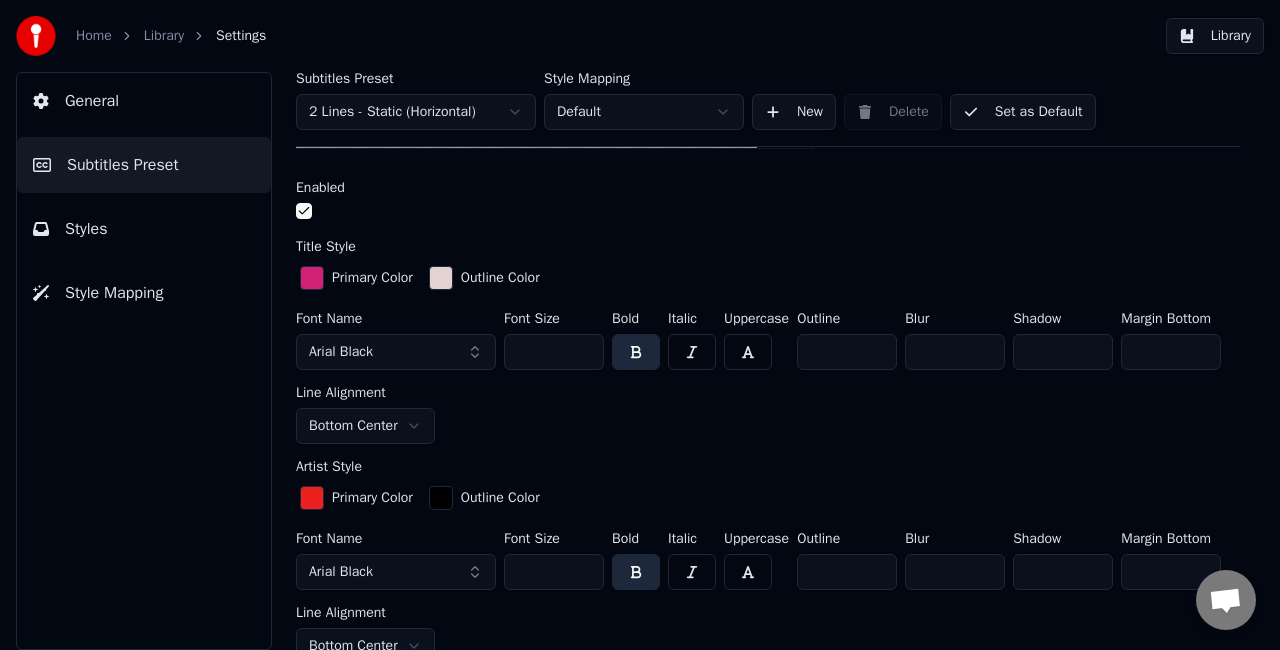 scroll, scrollTop: 400, scrollLeft: 0, axis: vertical 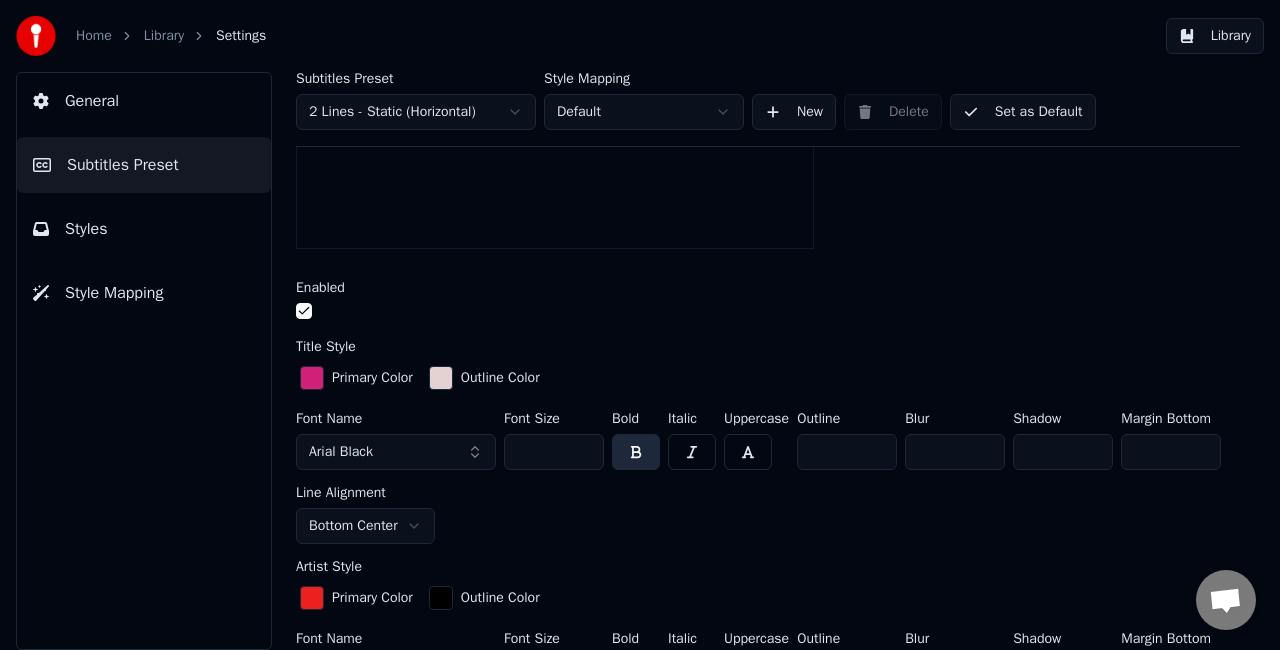 click on "**" at bounding box center [554, 452] 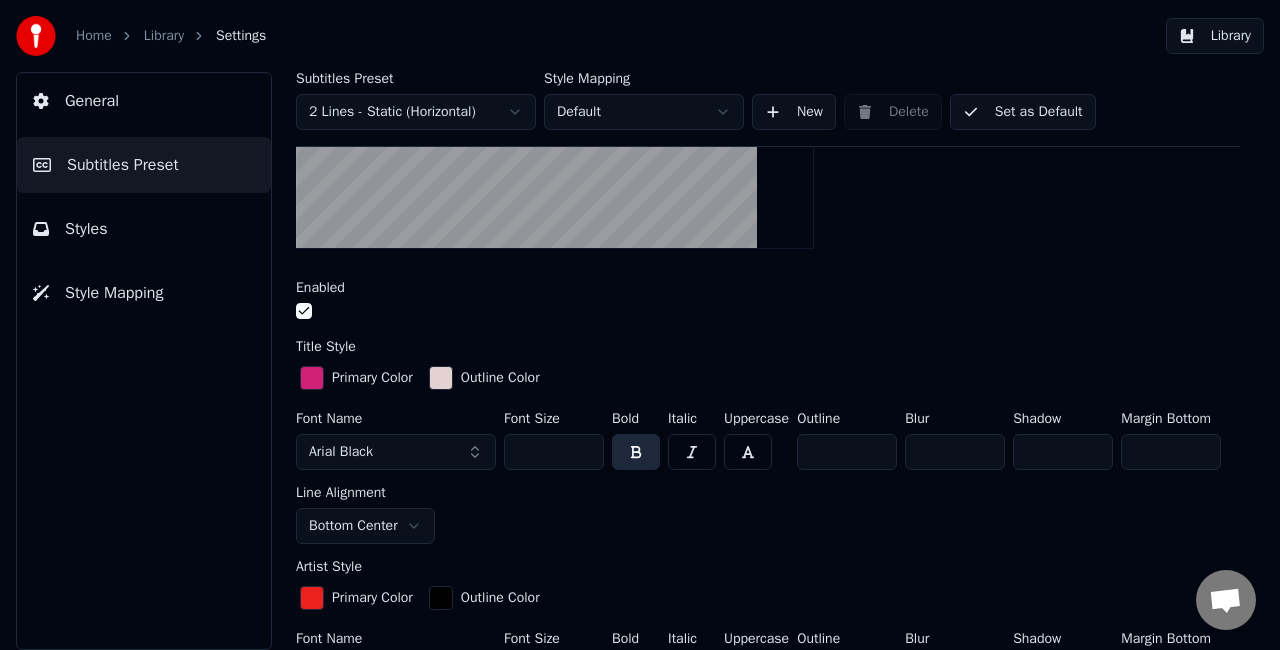 click on "**" at bounding box center [554, 452] 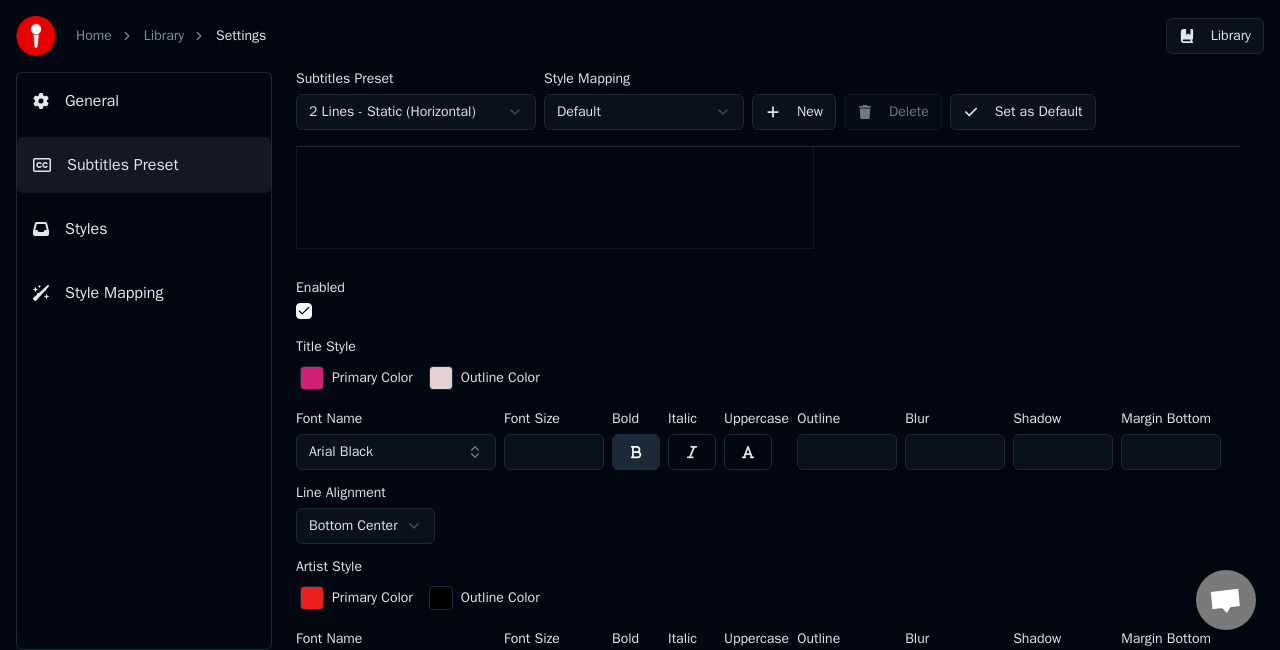 type on "**" 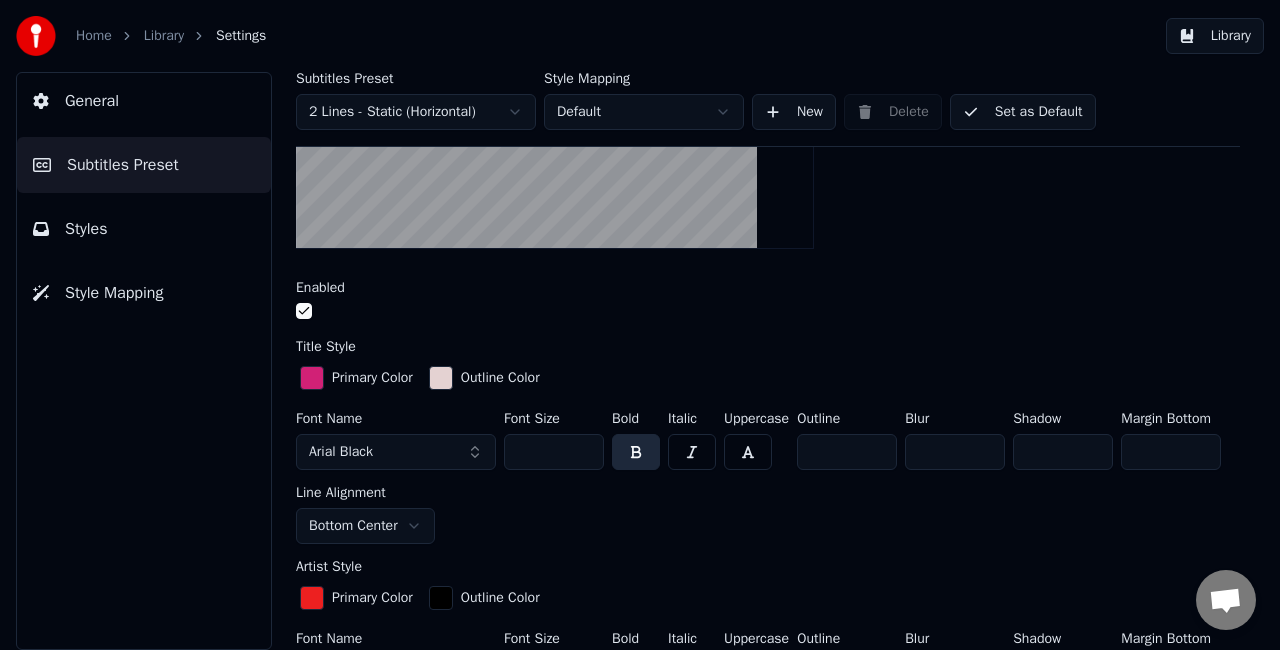 scroll, scrollTop: 500, scrollLeft: 0, axis: vertical 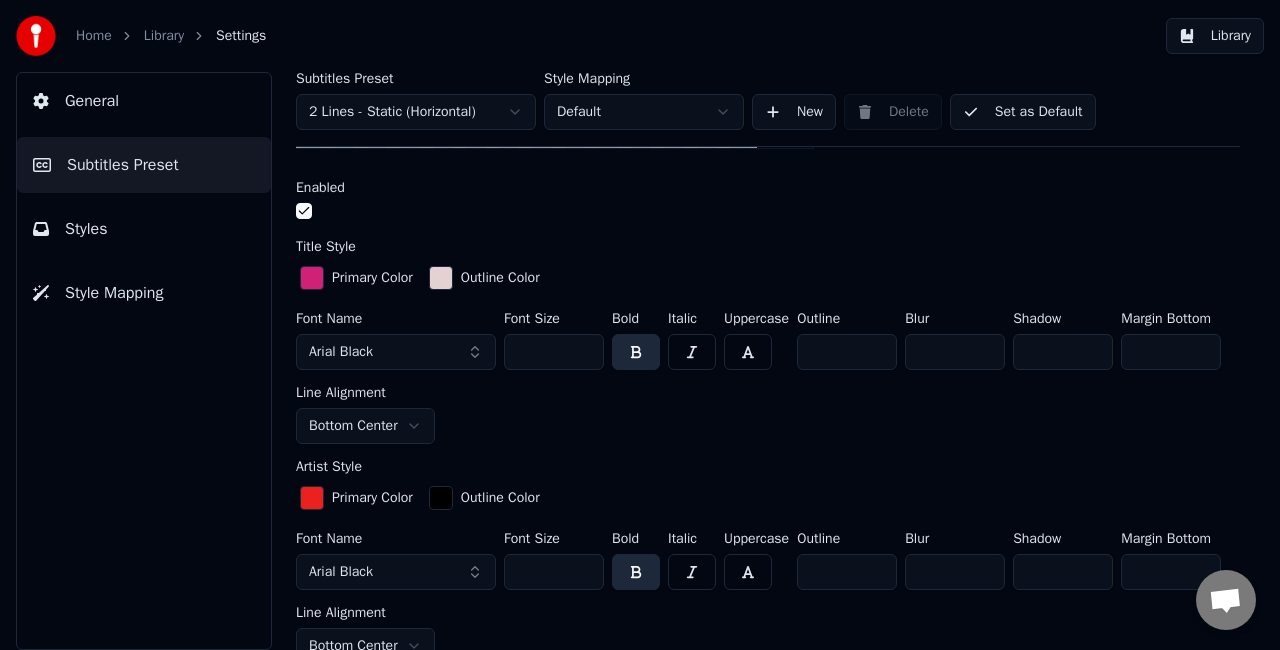 click on "**" at bounding box center [554, 572] 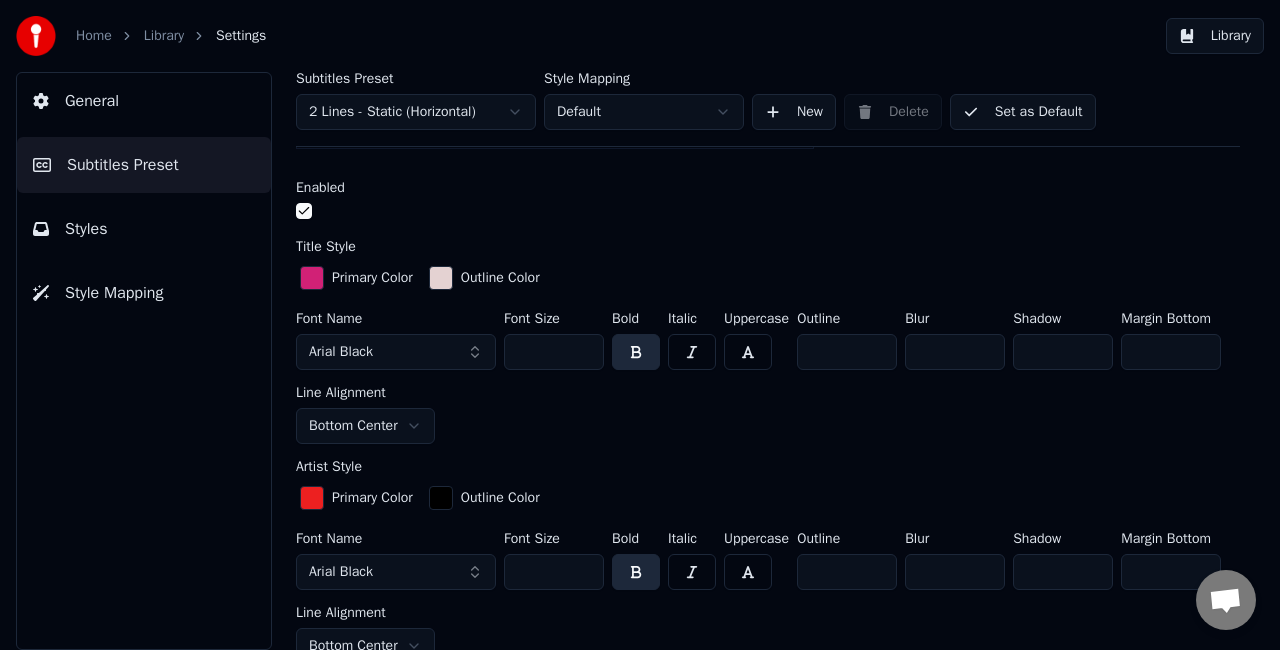 type on "**" 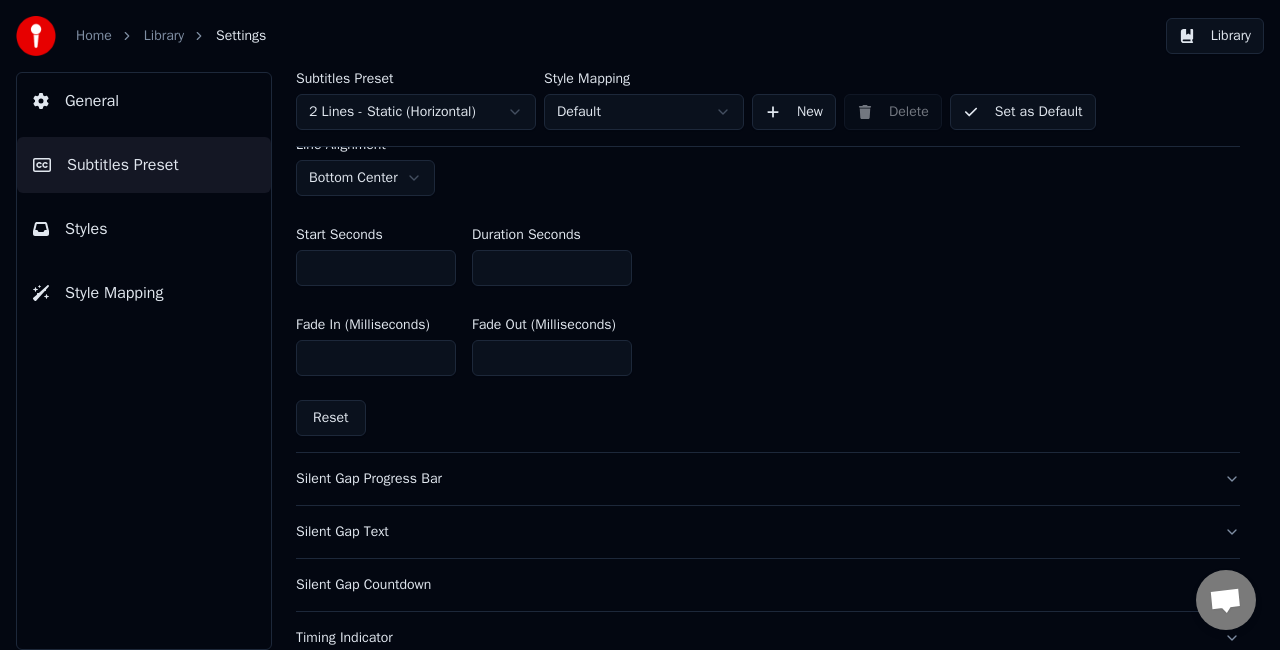 scroll, scrollTop: 1000, scrollLeft: 0, axis: vertical 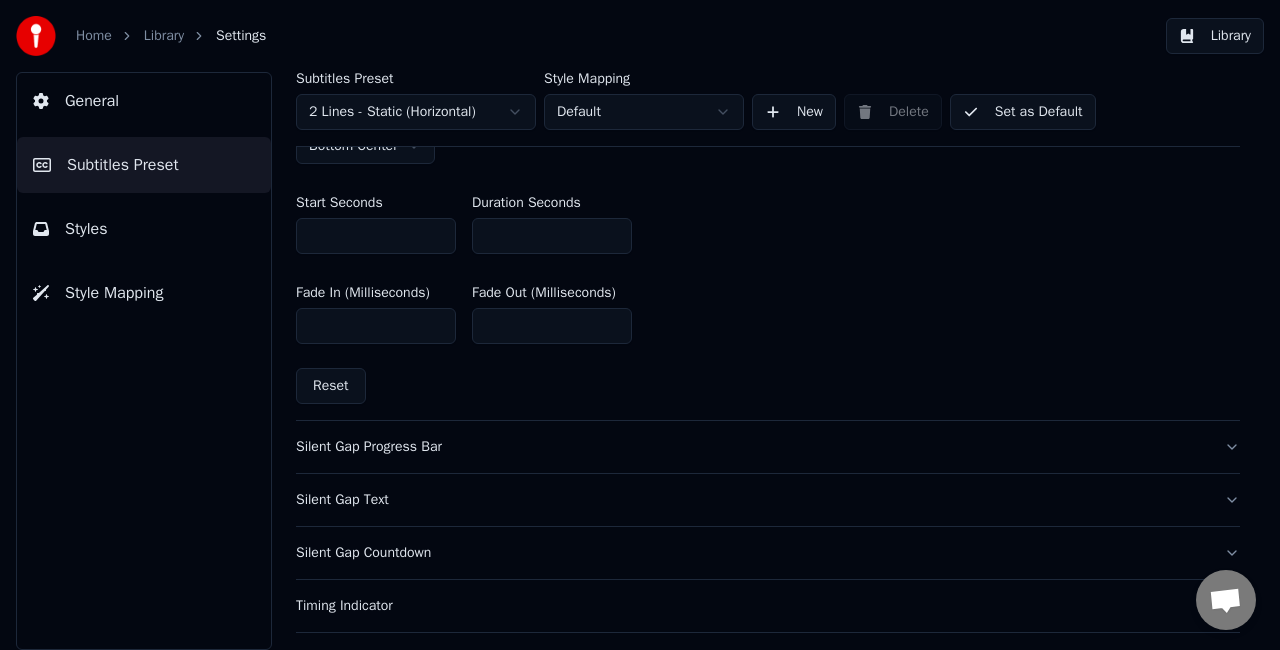 click on "Silent Gap Progress Bar" at bounding box center (768, 447) 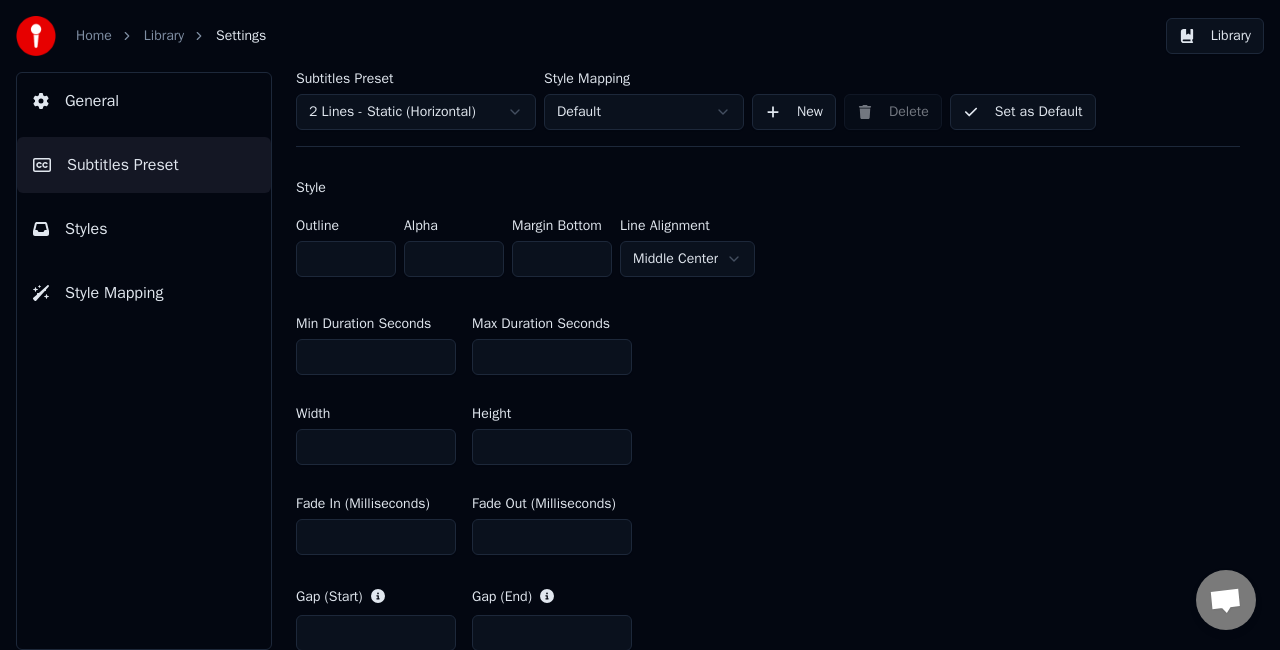 scroll, scrollTop: 608, scrollLeft: 0, axis: vertical 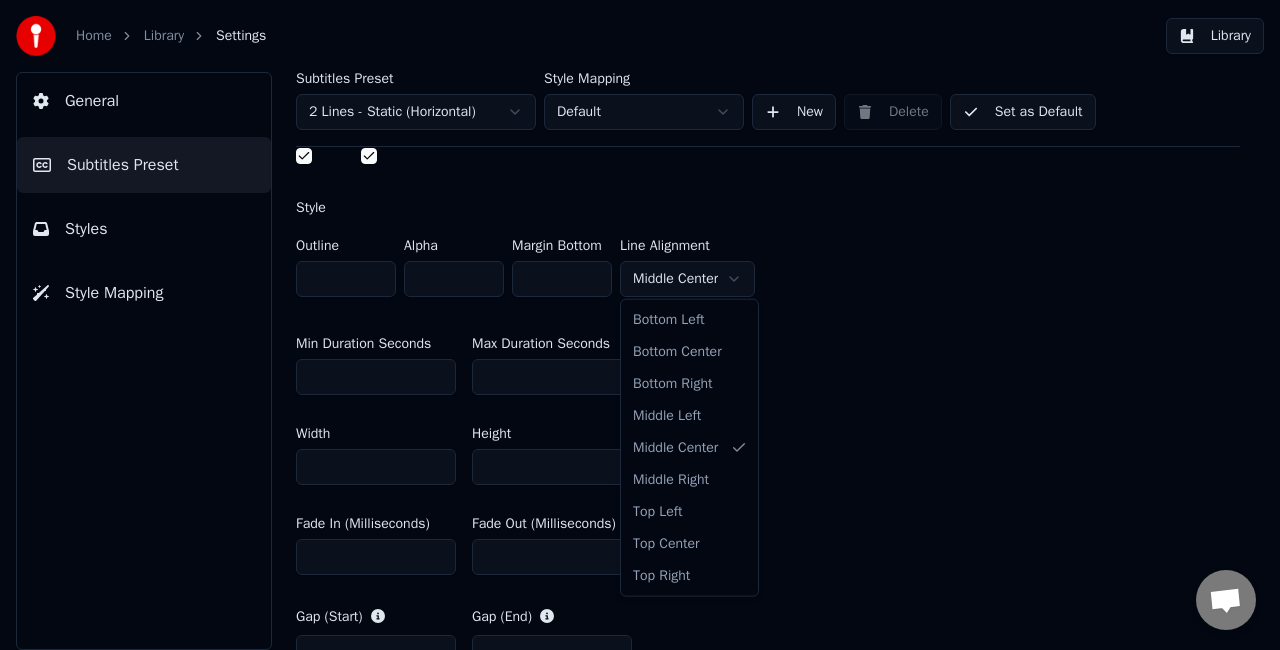 click on "Home Library Settings Library General Subtitles Preset Styles Style Mapping Subtitles Preset 2 Lines - Static (Horizontal) Style Mapping Default New Delete Set as Default General Layout Song Title Silent Gap Progress Bar Insert a progress bar in the gap between subtitles Enabled Auto Color Style Outline * Alpha * Margin Bottom * Line Alignment Middle Center Min Duration  Seconds * Max Duration  Seconds ** Width *** Height ** Fade In (Milliseconds) * Fade Out (Milliseconds) * Gap (Start) * Gap (End) * Gap from Song Start * Reset Silent Gap Text Silent Gap Countdown Timing Indicator Background Box Fade Effect Offset Max Characters Per Line Auto Line Break Bottom Left Bottom Center Bottom Right Middle Left Middle Center Middle Right Top Left Top Center Top Right" at bounding box center [640, 325] 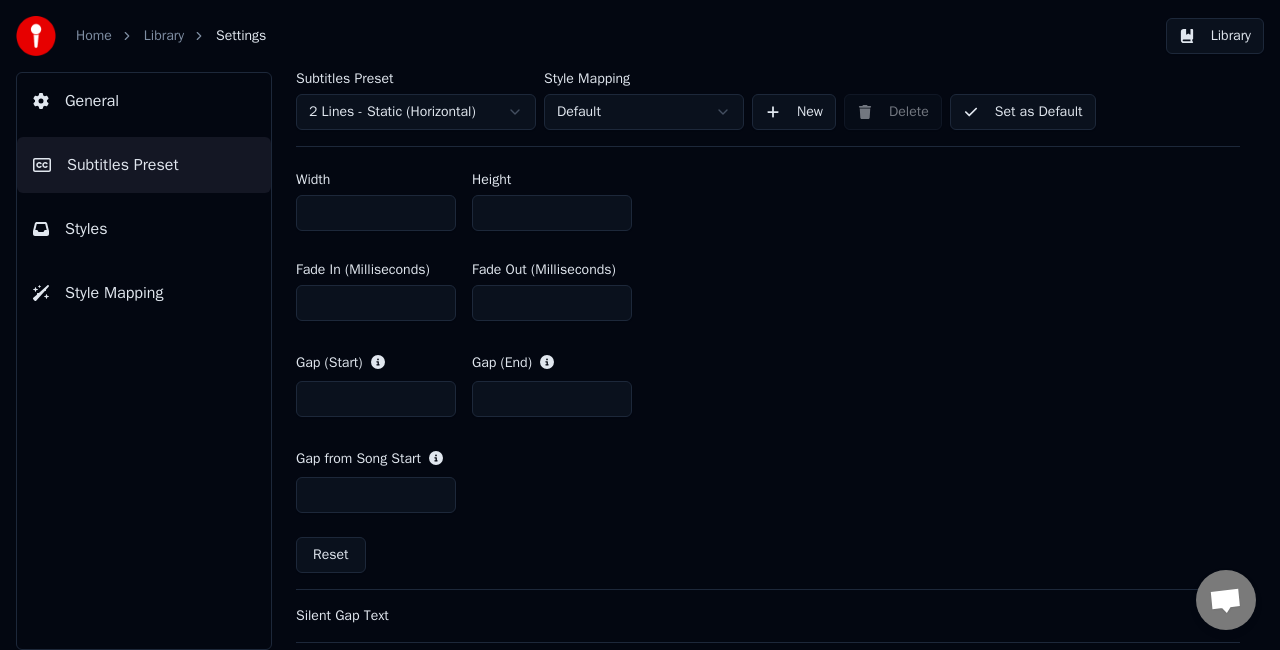scroll, scrollTop: 1108, scrollLeft: 0, axis: vertical 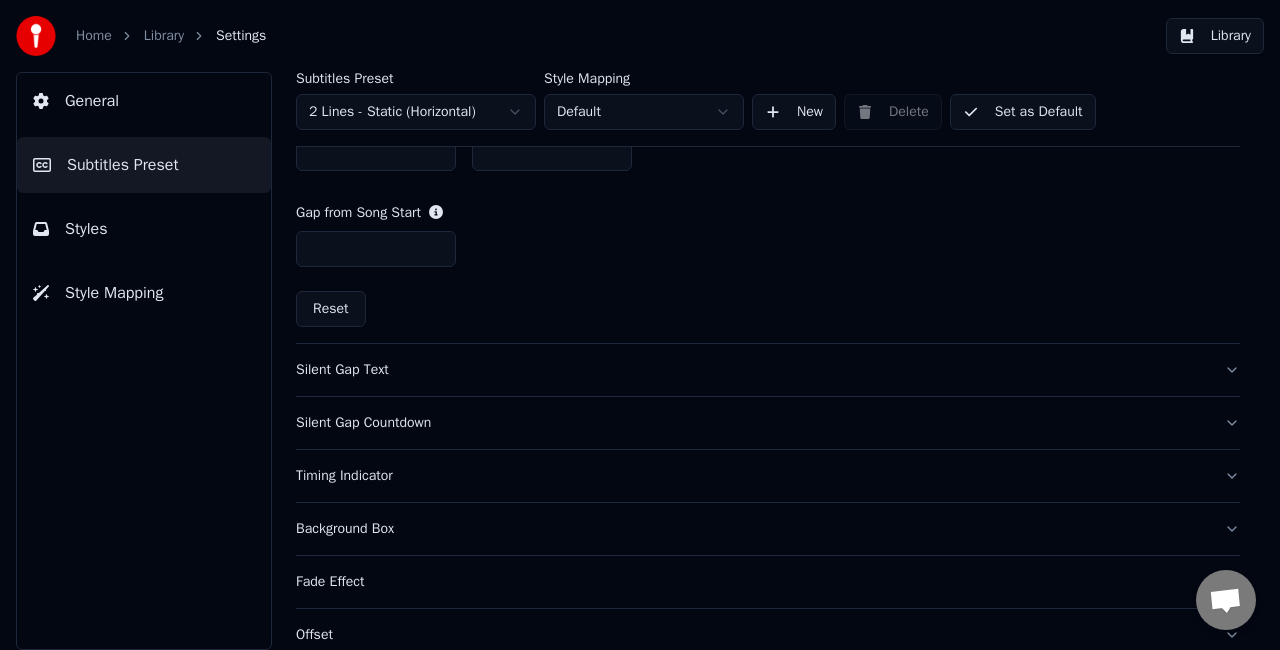 click on "Silent Gap Text" at bounding box center (768, 370) 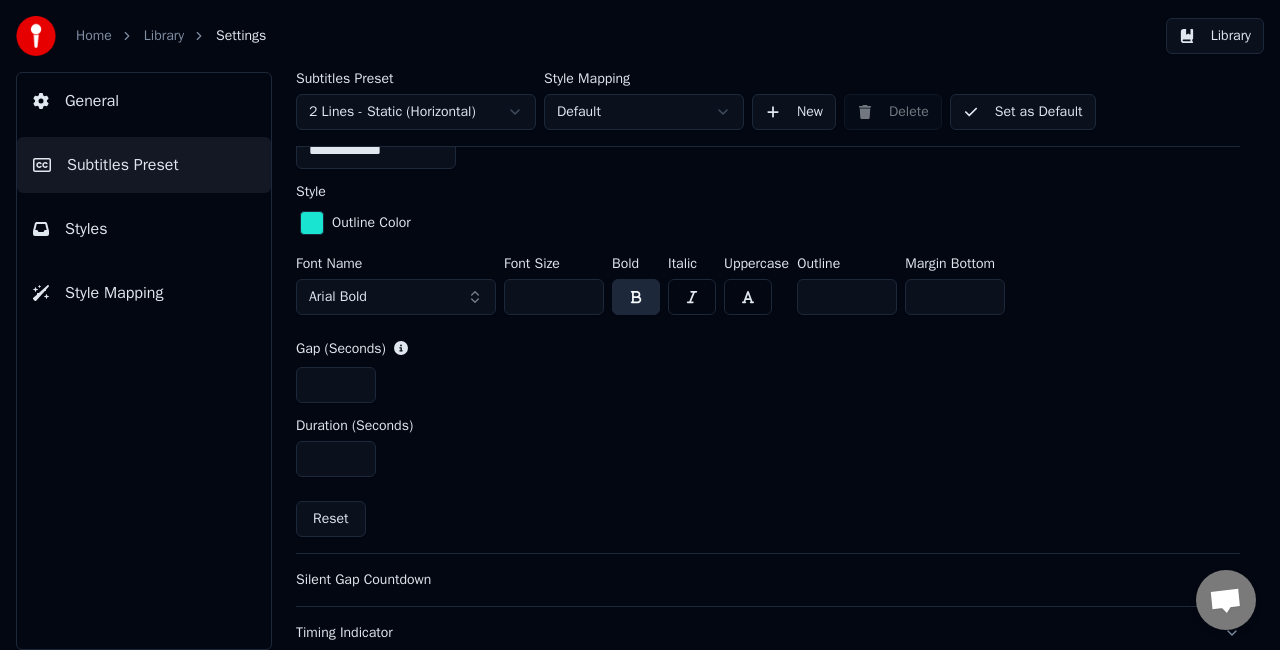 scroll, scrollTop: 934, scrollLeft: 0, axis: vertical 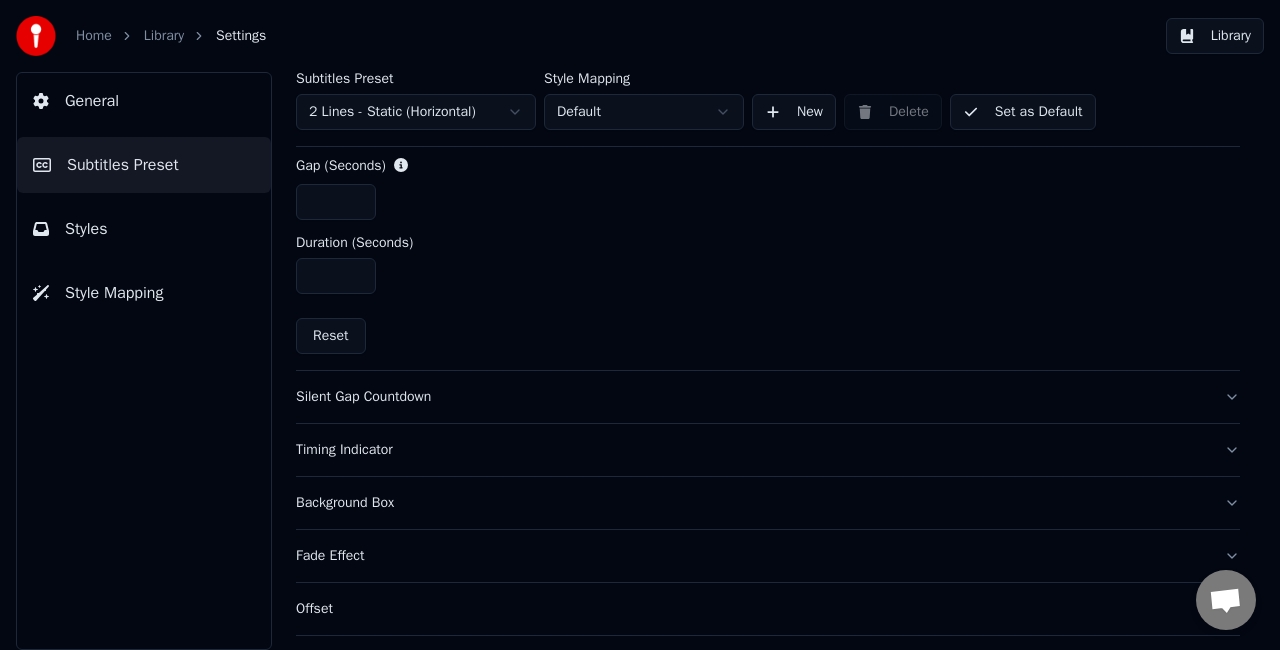 click on "Silent Gap Countdown" at bounding box center [752, 397] 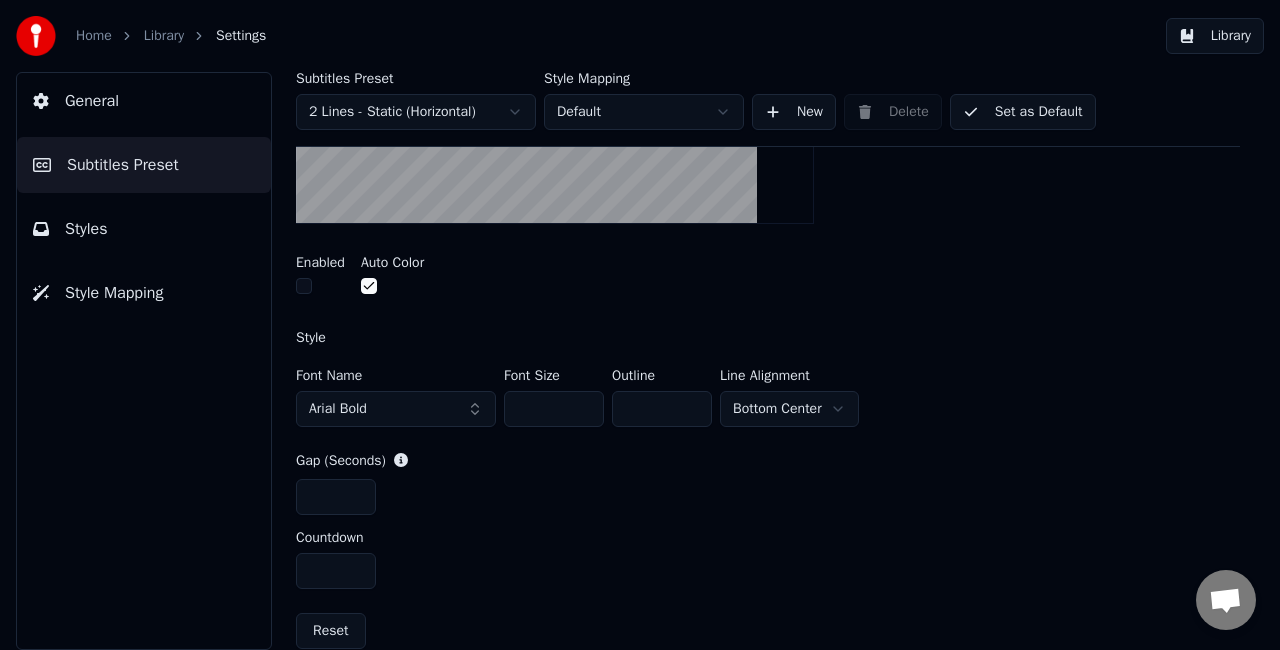 scroll, scrollTop: 596, scrollLeft: 0, axis: vertical 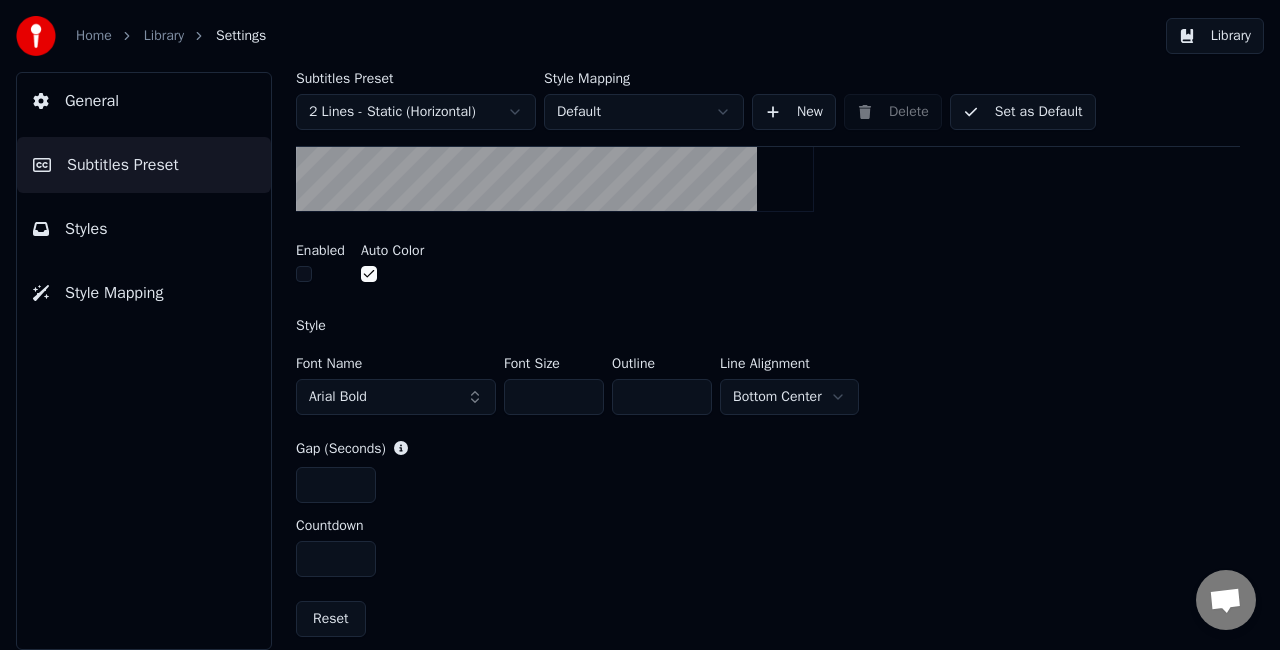 click at bounding box center [304, 274] 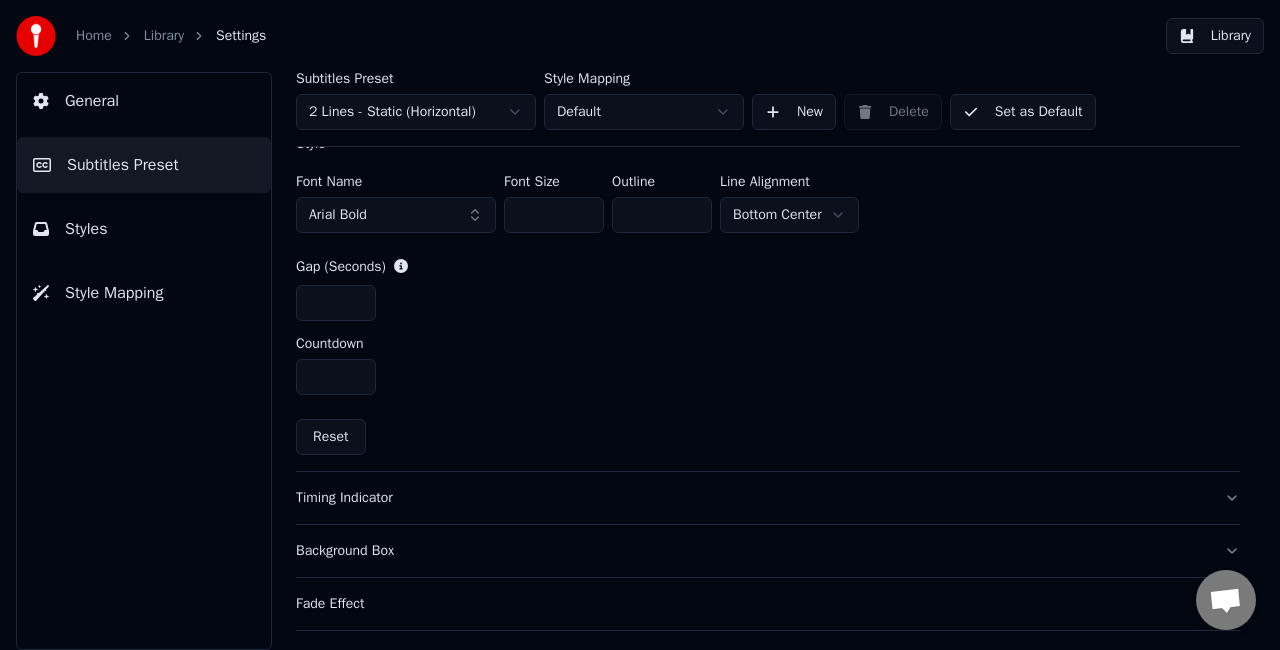 scroll, scrollTop: 896, scrollLeft: 0, axis: vertical 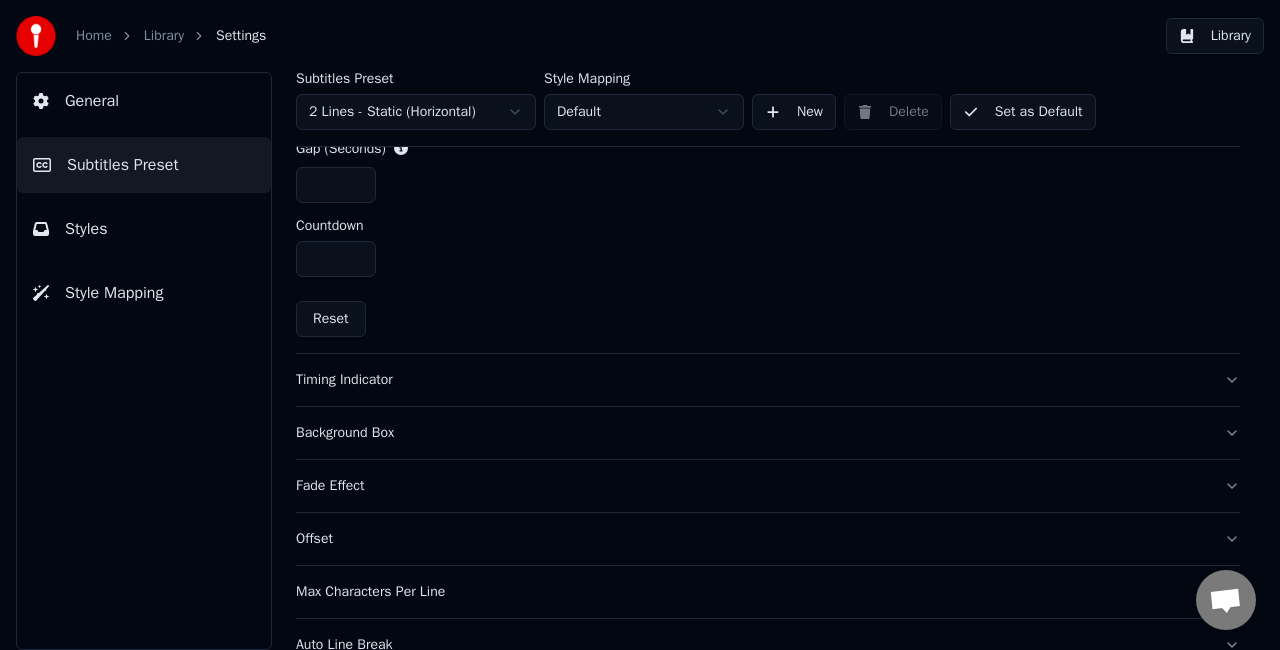 click on "Timing Indicator" at bounding box center (752, 380) 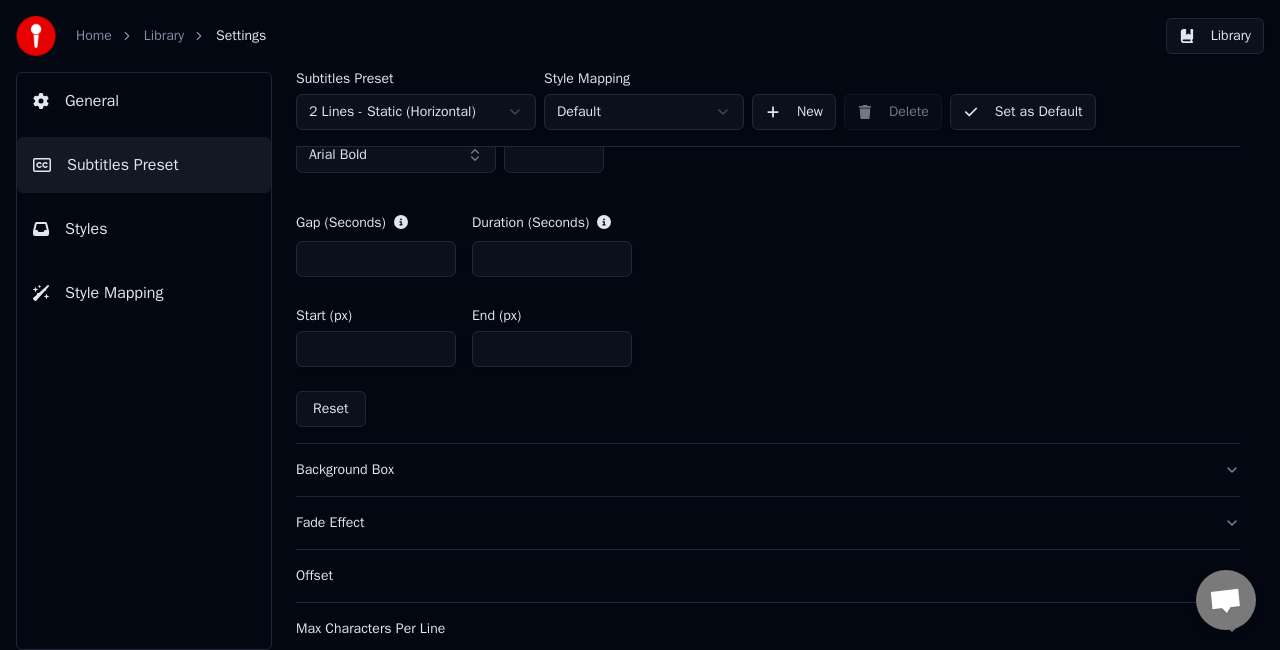 scroll, scrollTop: 996, scrollLeft: 0, axis: vertical 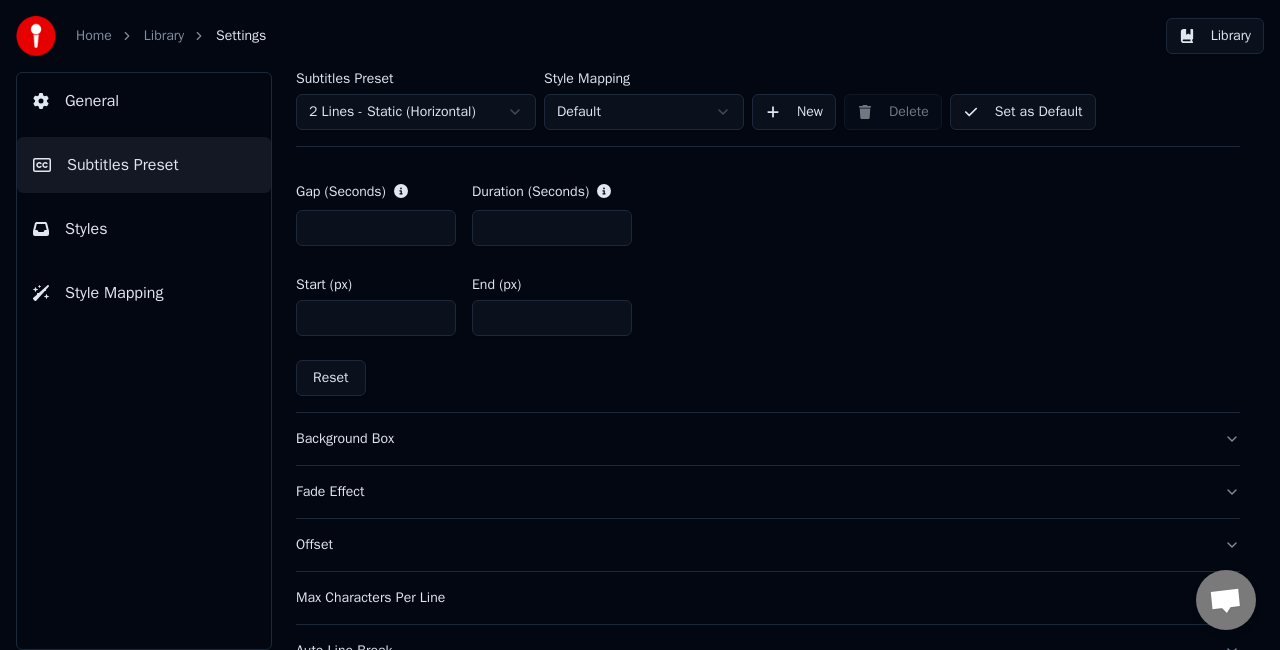 click on "Background Box" at bounding box center [768, 439] 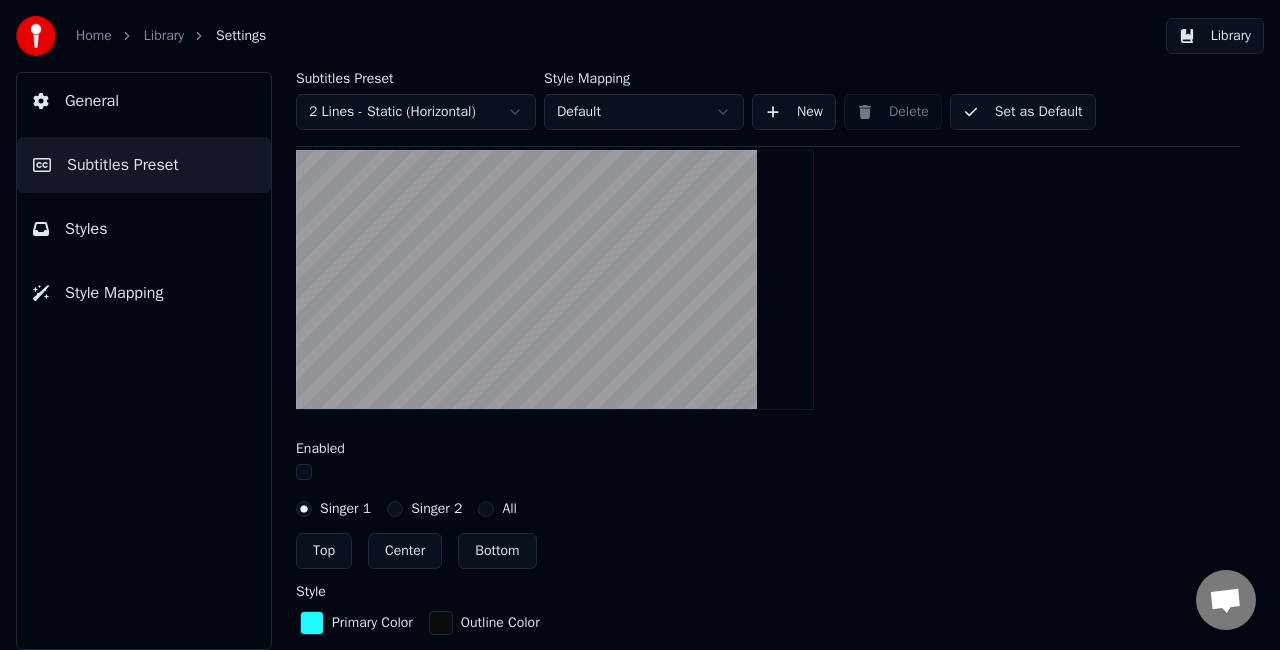 scroll, scrollTop: 496, scrollLeft: 0, axis: vertical 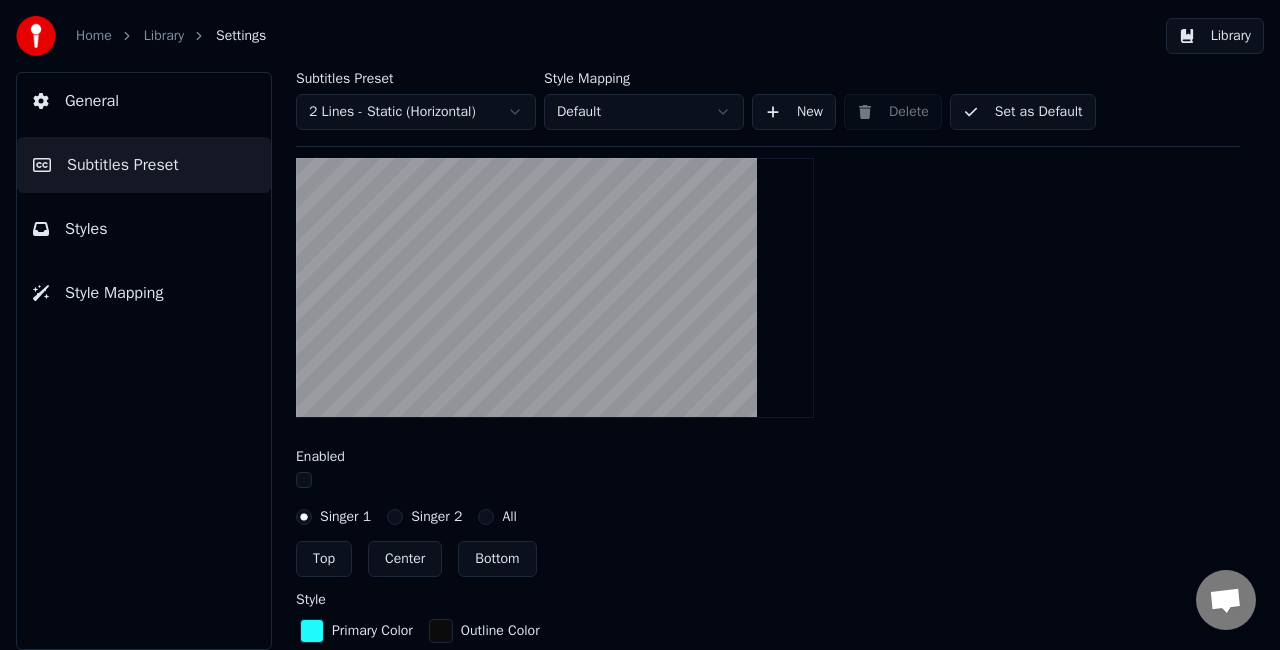 click on "All" at bounding box center [486, 517] 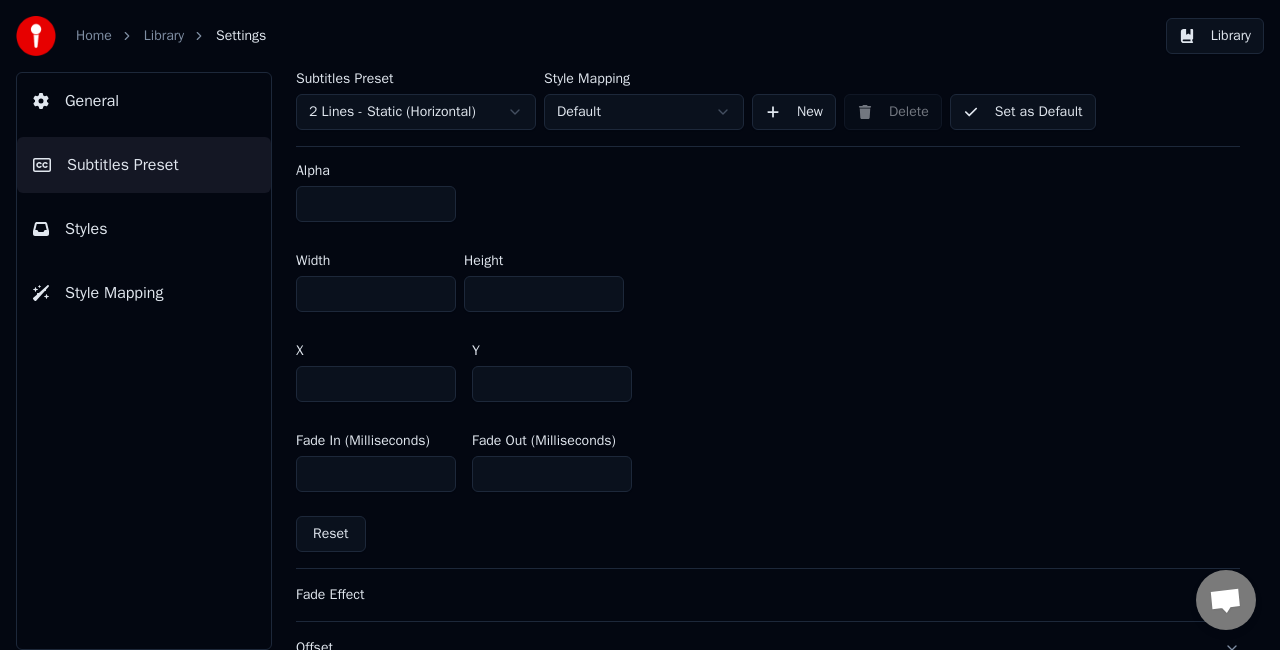 scroll, scrollTop: 1196, scrollLeft: 0, axis: vertical 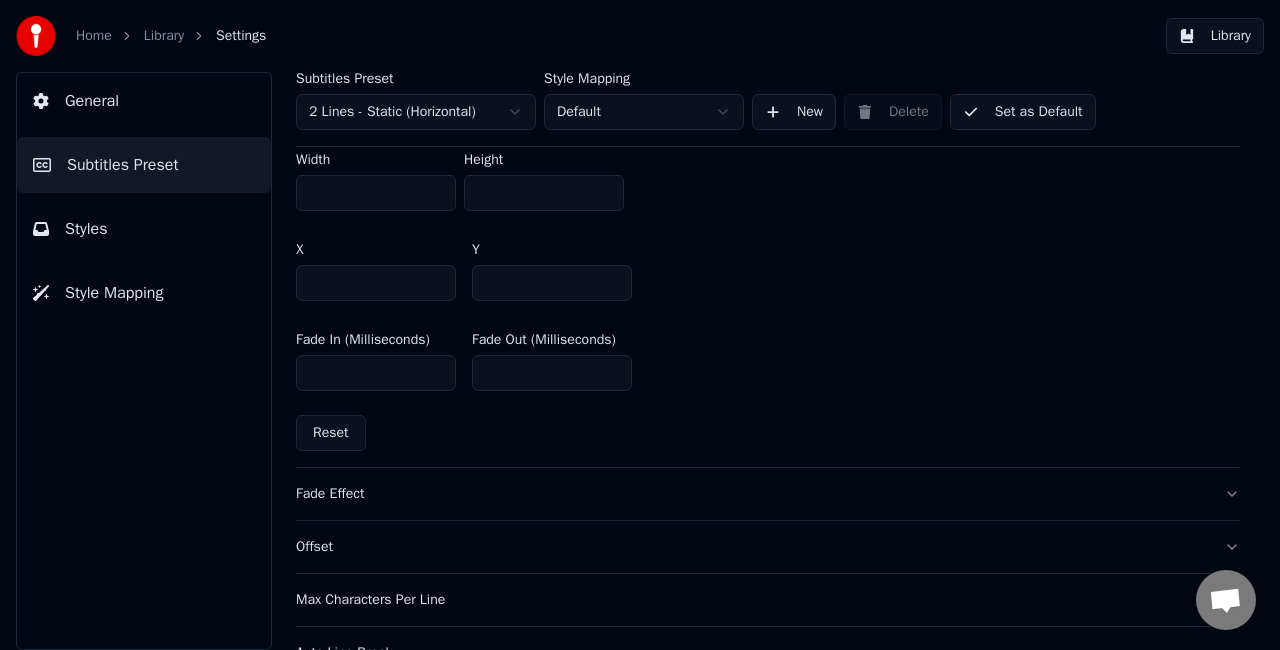 click on "Fade Effect" at bounding box center (768, 494) 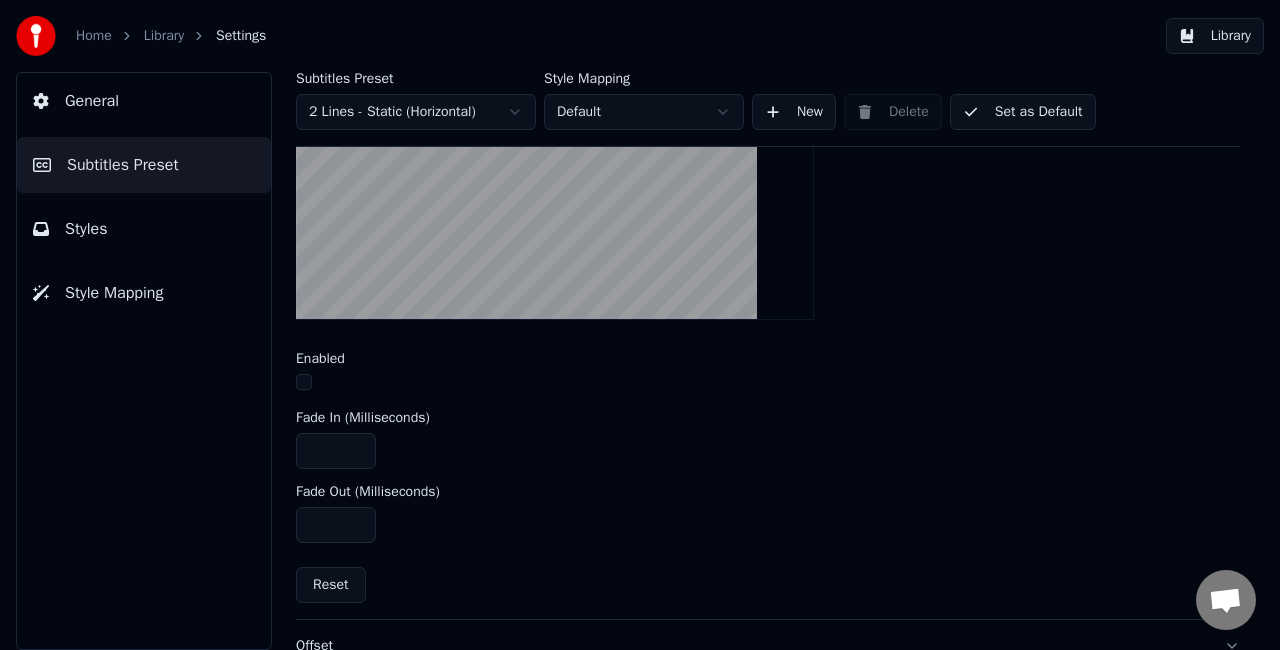 scroll, scrollTop: 786, scrollLeft: 0, axis: vertical 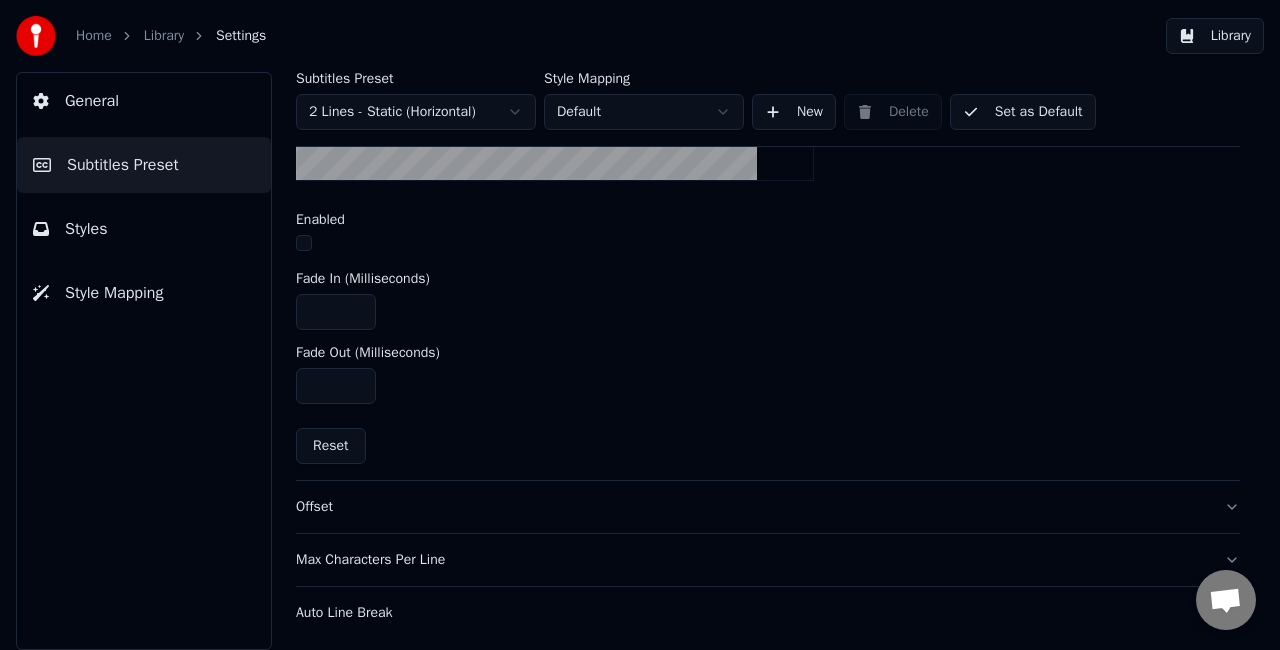 click on "Offset" at bounding box center [768, 507] 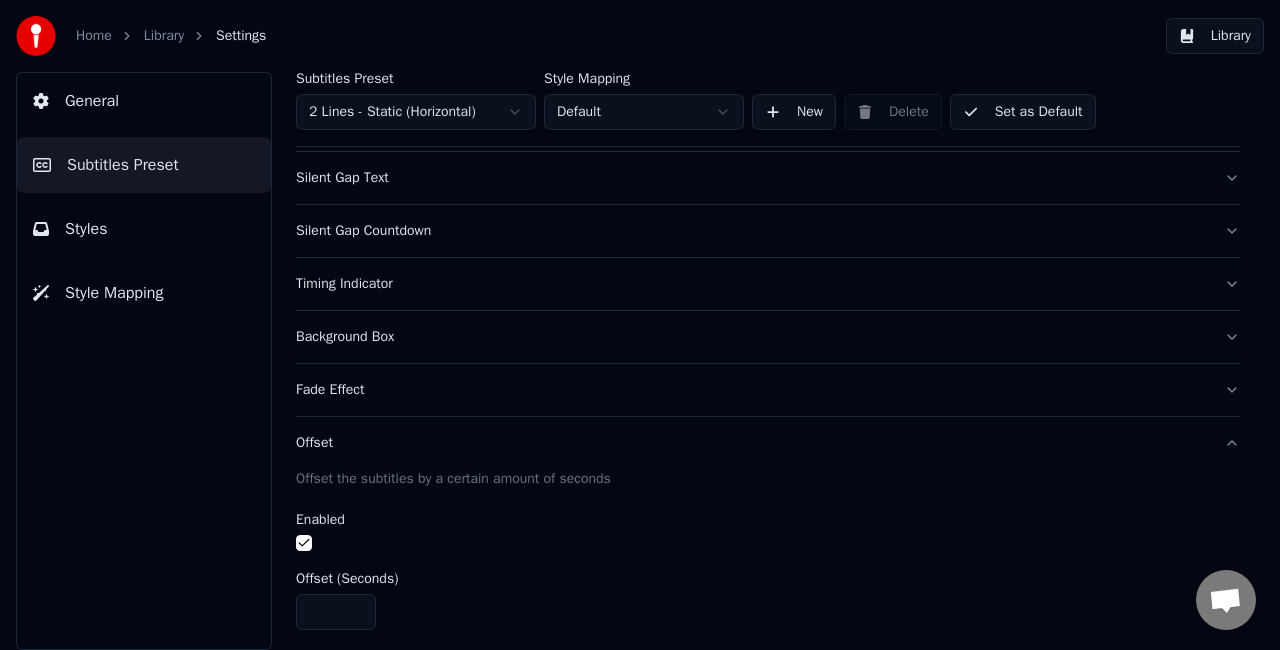 scroll, scrollTop: 420, scrollLeft: 0, axis: vertical 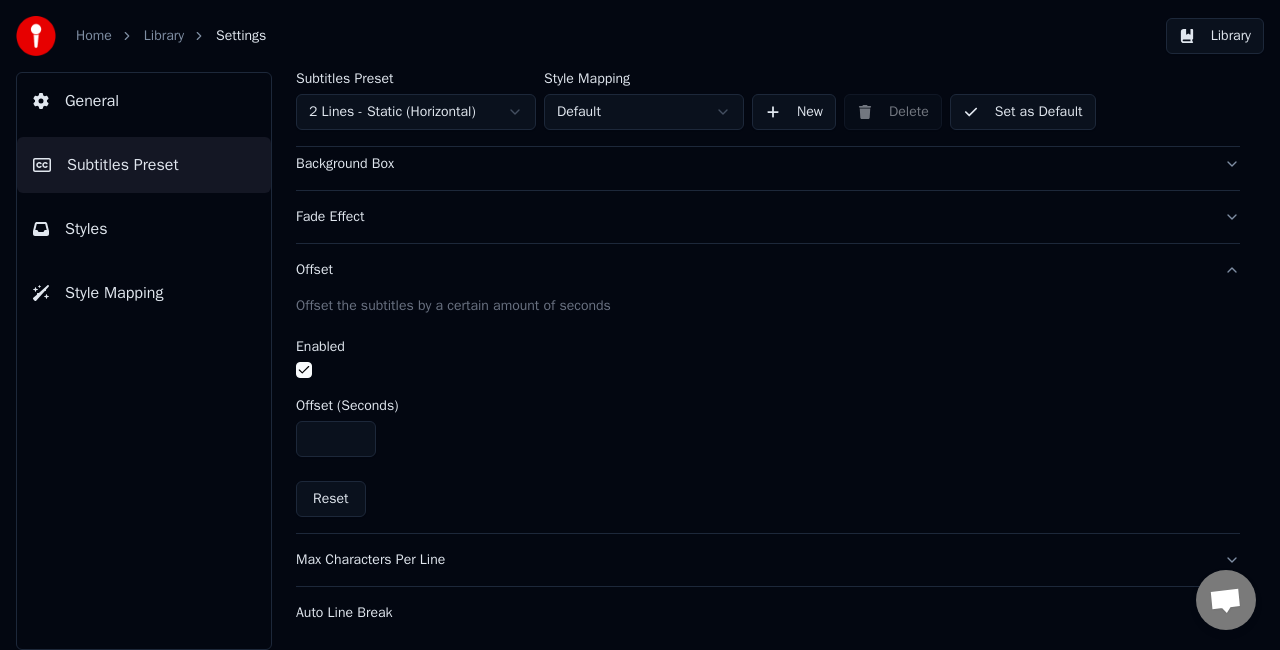 click on "Max Characters Per Line" at bounding box center (752, 560) 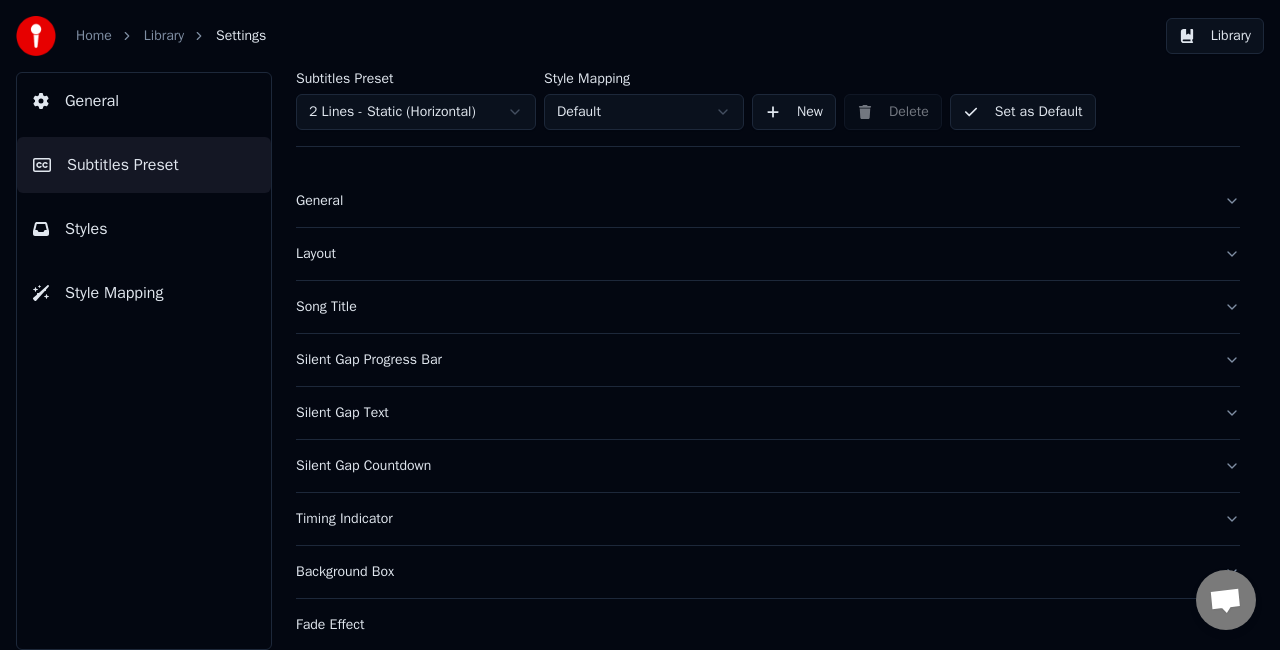 scroll, scrollTop: 0, scrollLeft: 0, axis: both 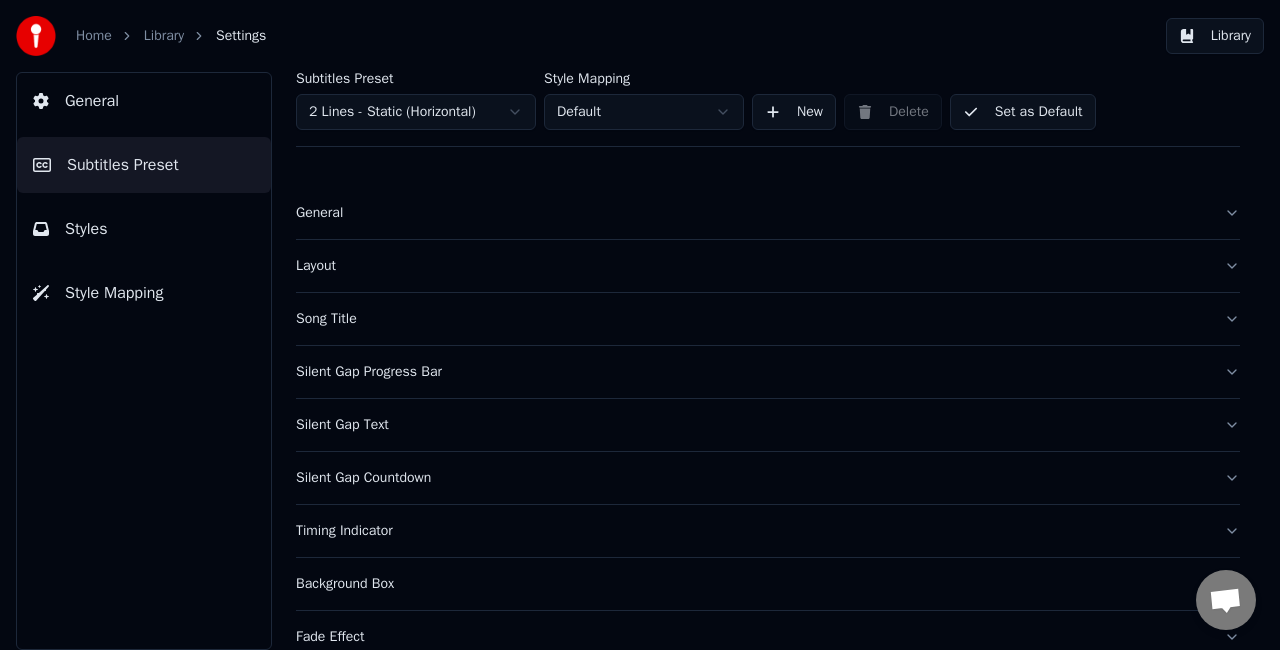 click on "Library" at bounding box center (1215, 36) 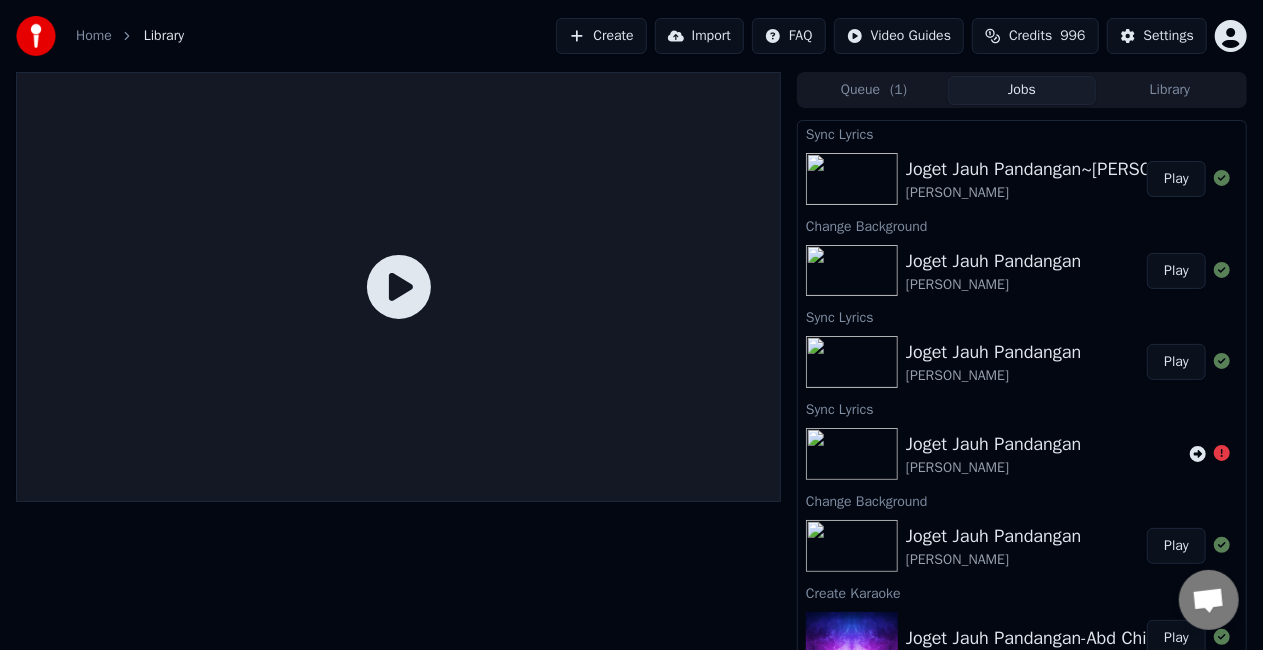 click on "Jobs" at bounding box center [1022, 90] 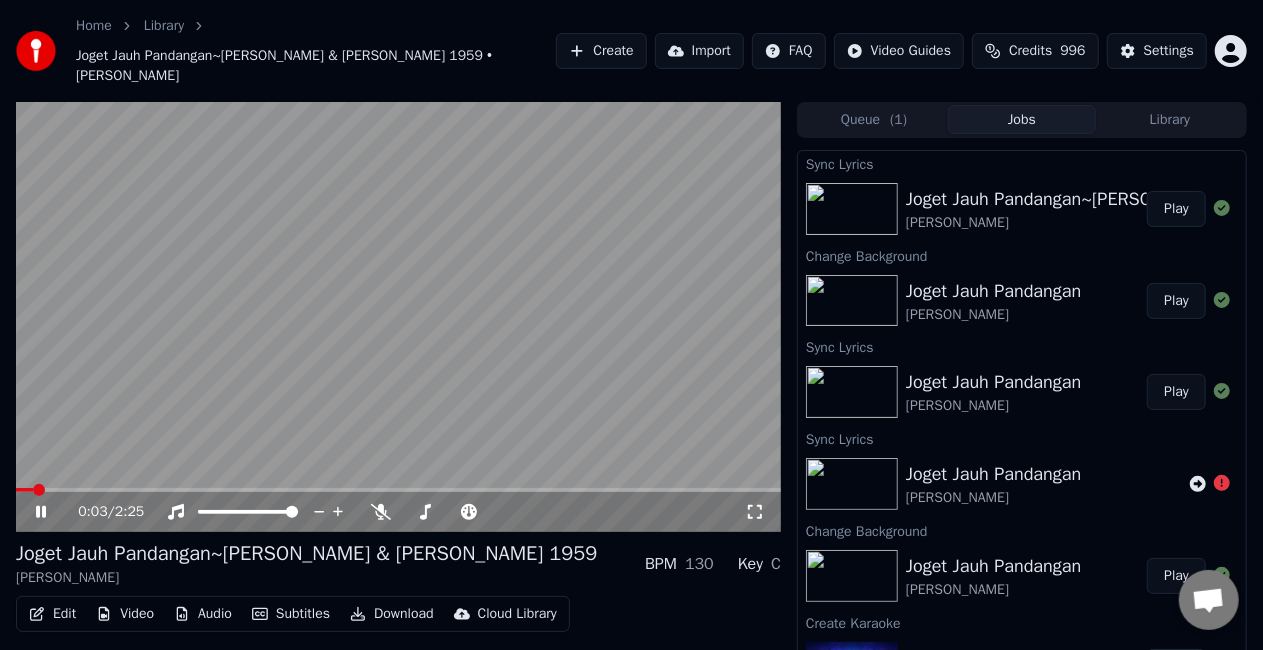 click 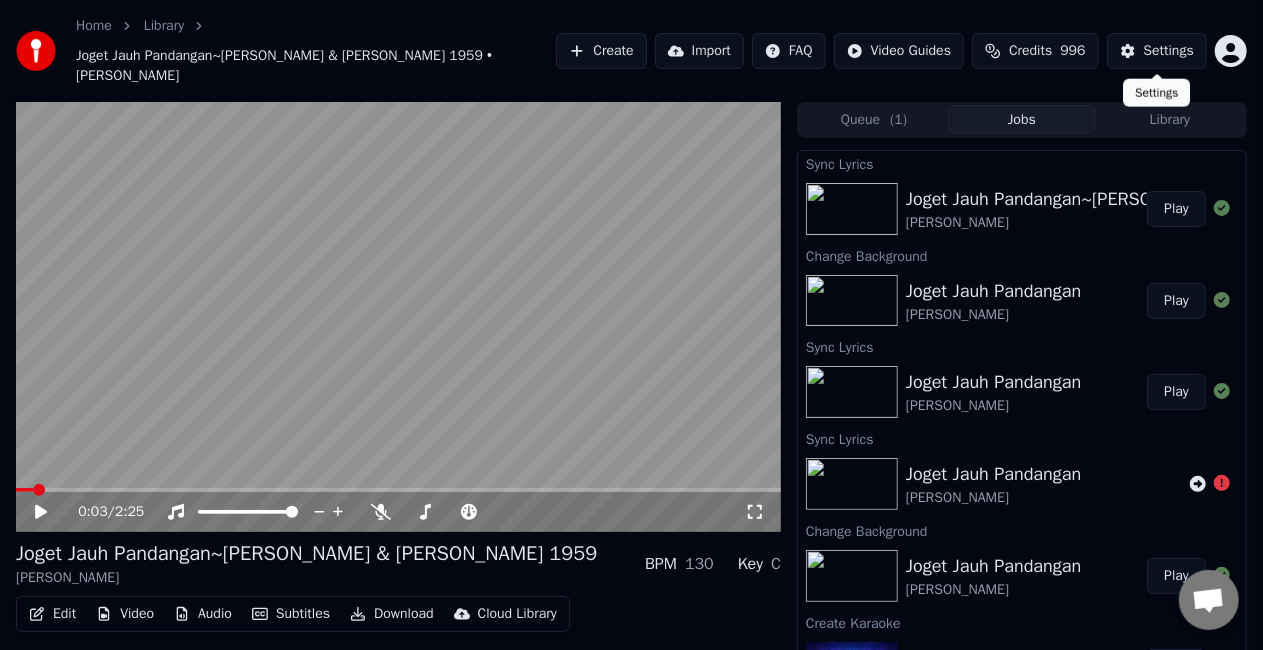 click on "Settings" at bounding box center (1157, 51) 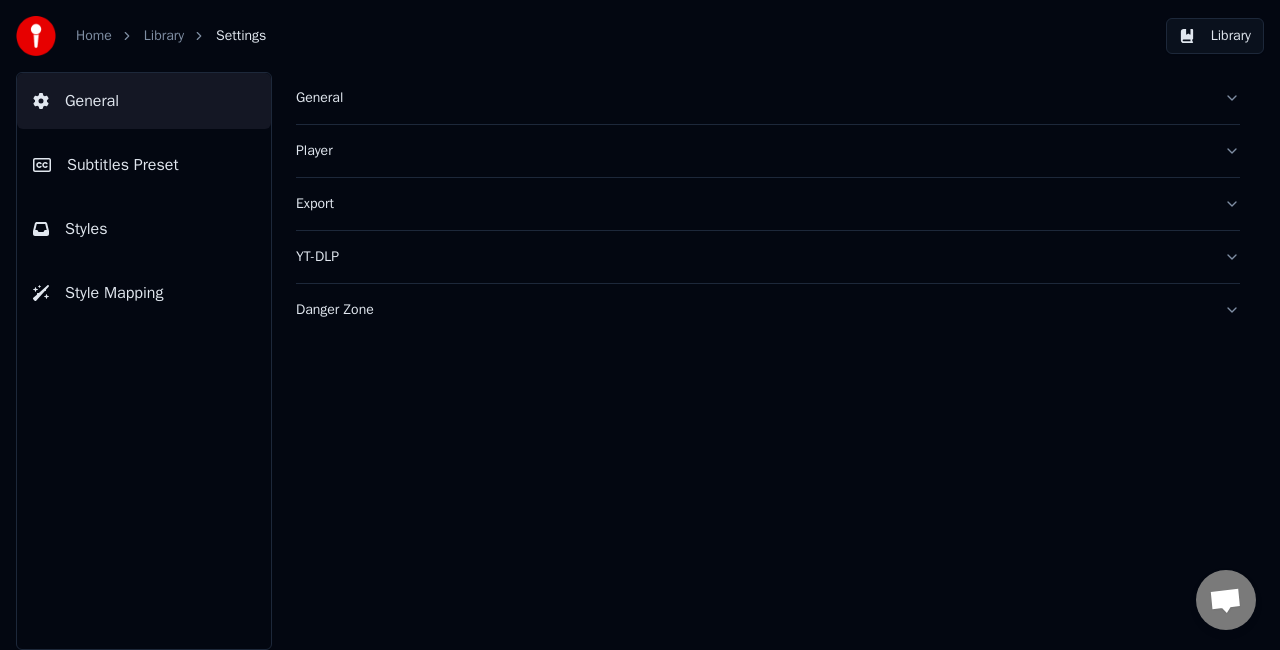 click on "Subtitles Preset" at bounding box center (144, 165) 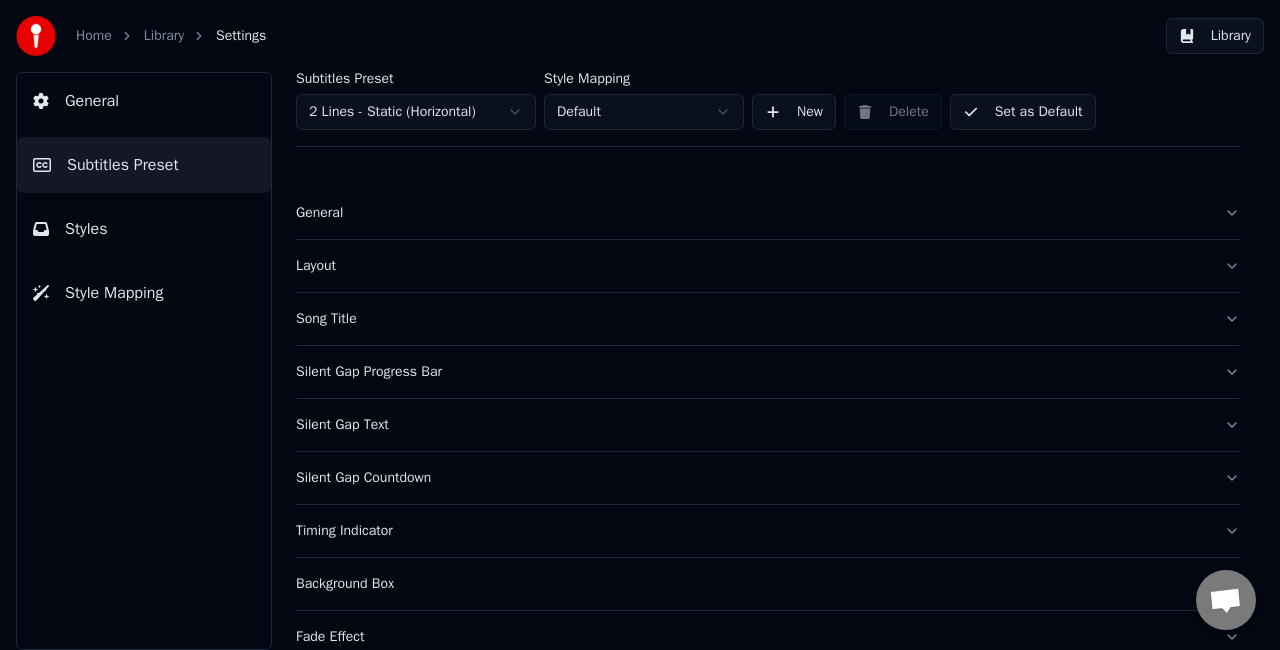 click on "Song Title" at bounding box center [752, 319] 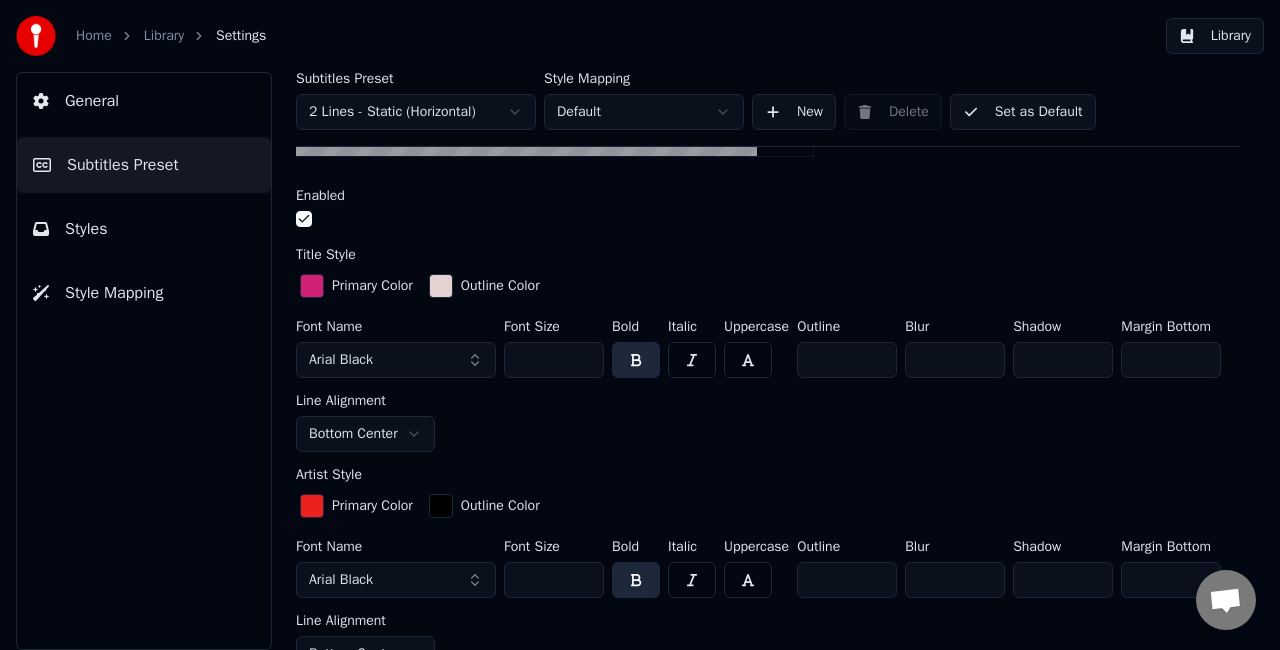 scroll, scrollTop: 500, scrollLeft: 0, axis: vertical 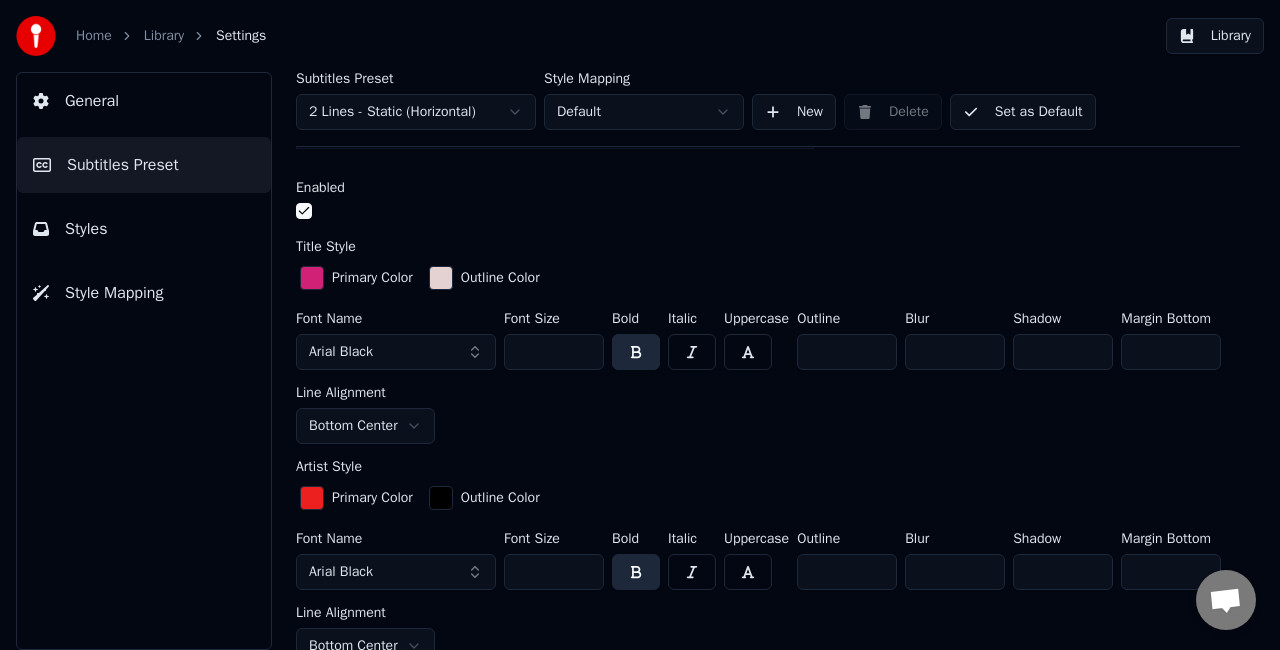 click on "**" at bounding box center [554, 352] 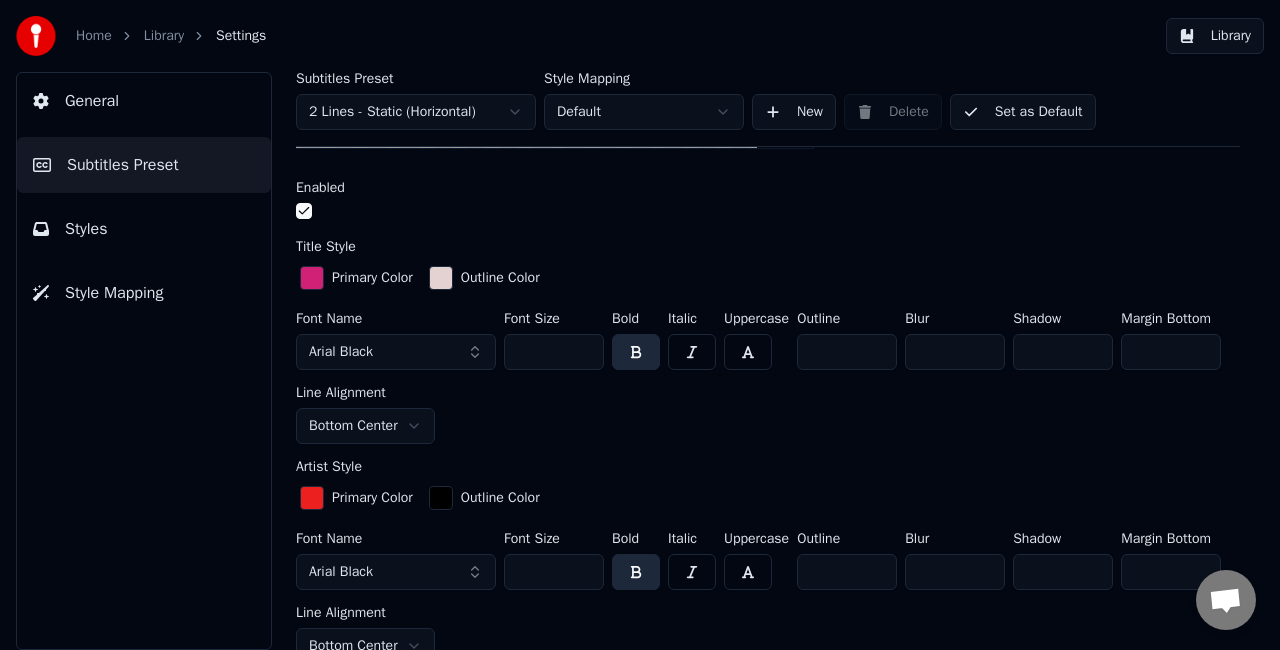 type on "**" 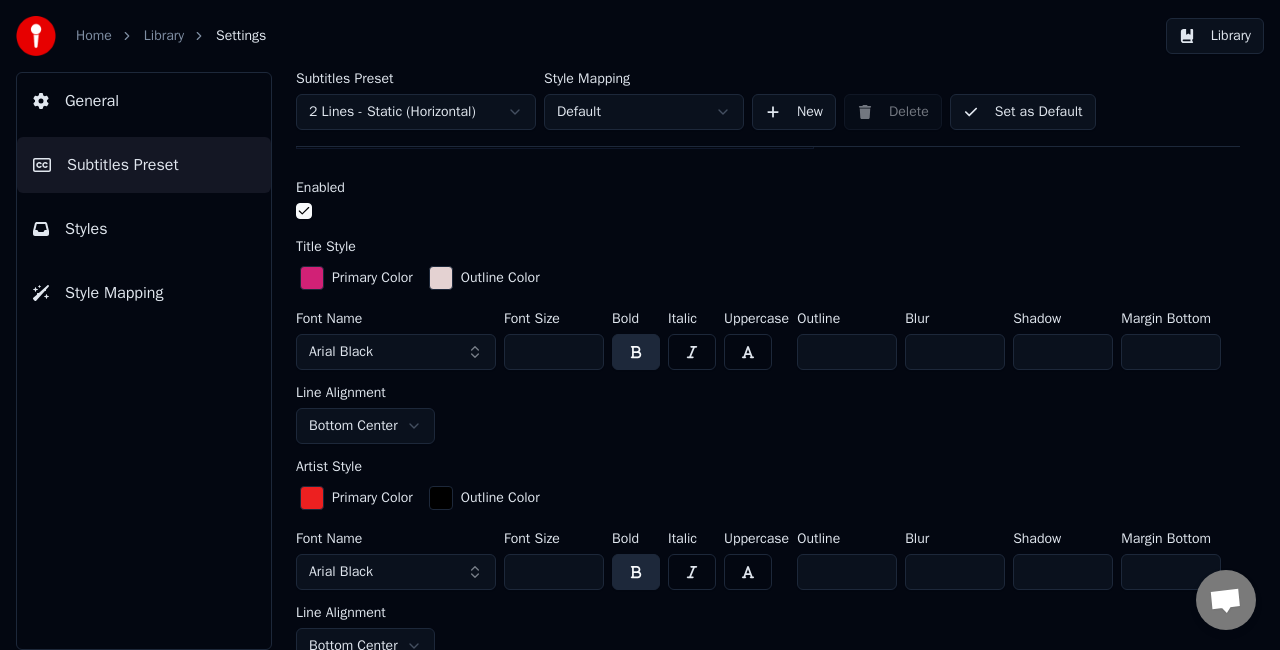 click on "***" at bounding box center (1171, 352) 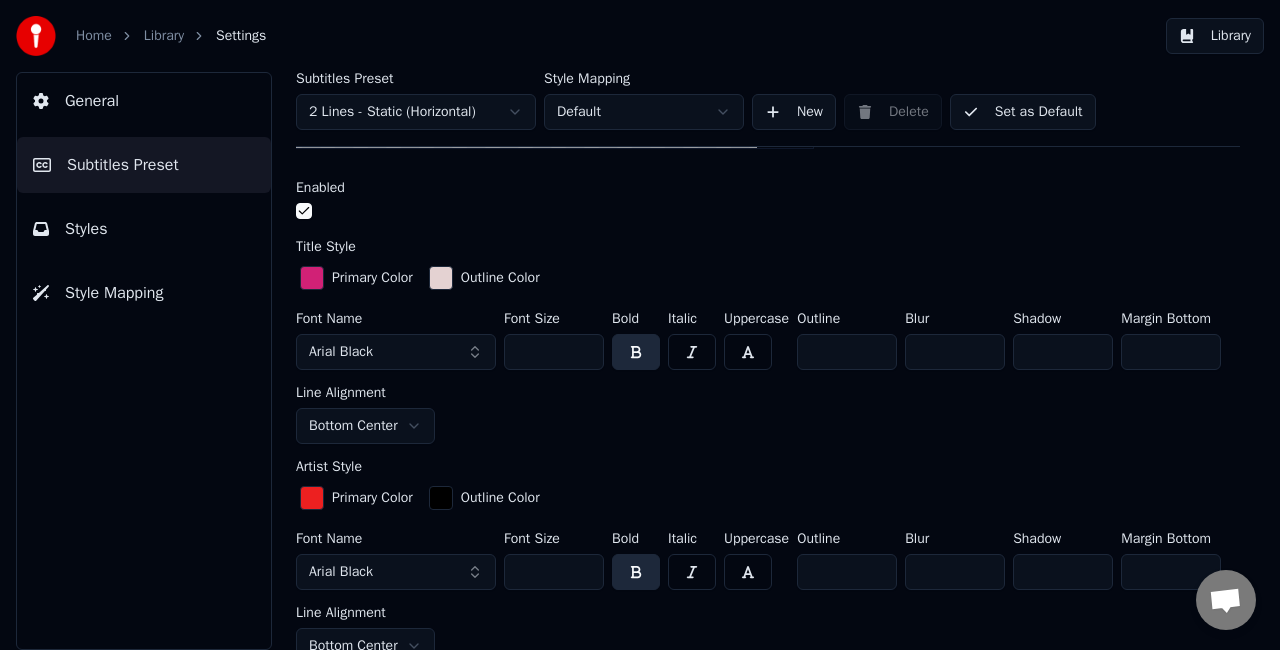 click on "***" at bounding box center [1171, 352] 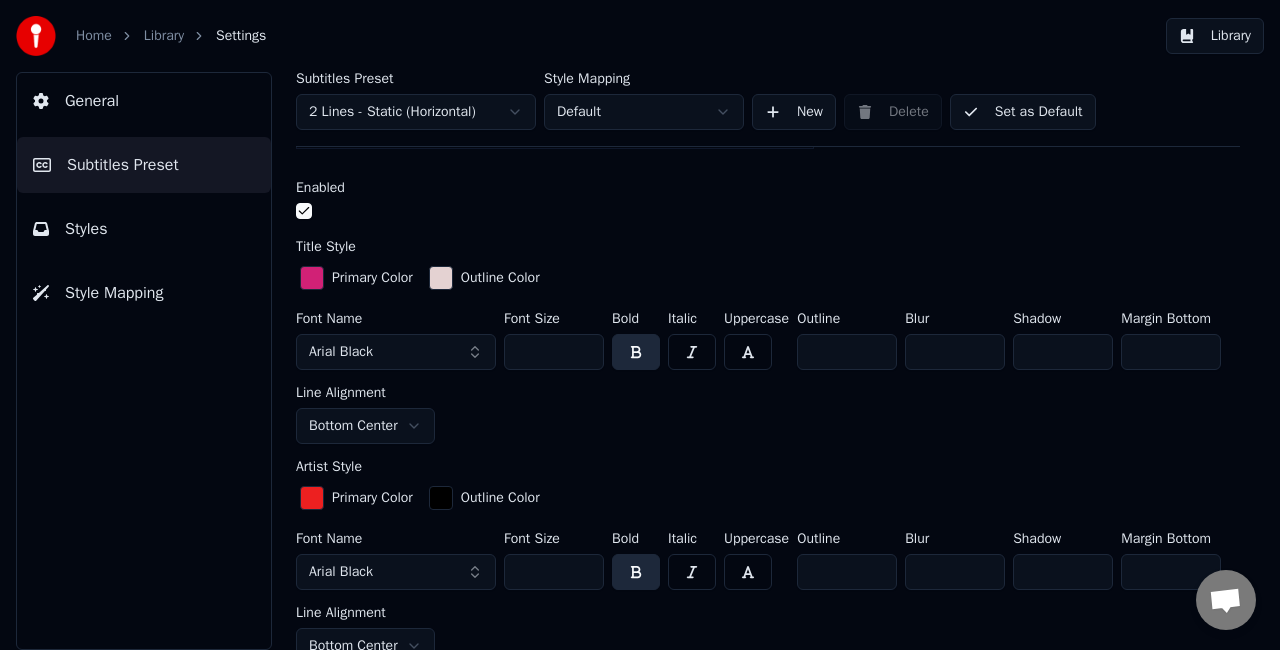 click on "***" at bounding box center [1171, 352] 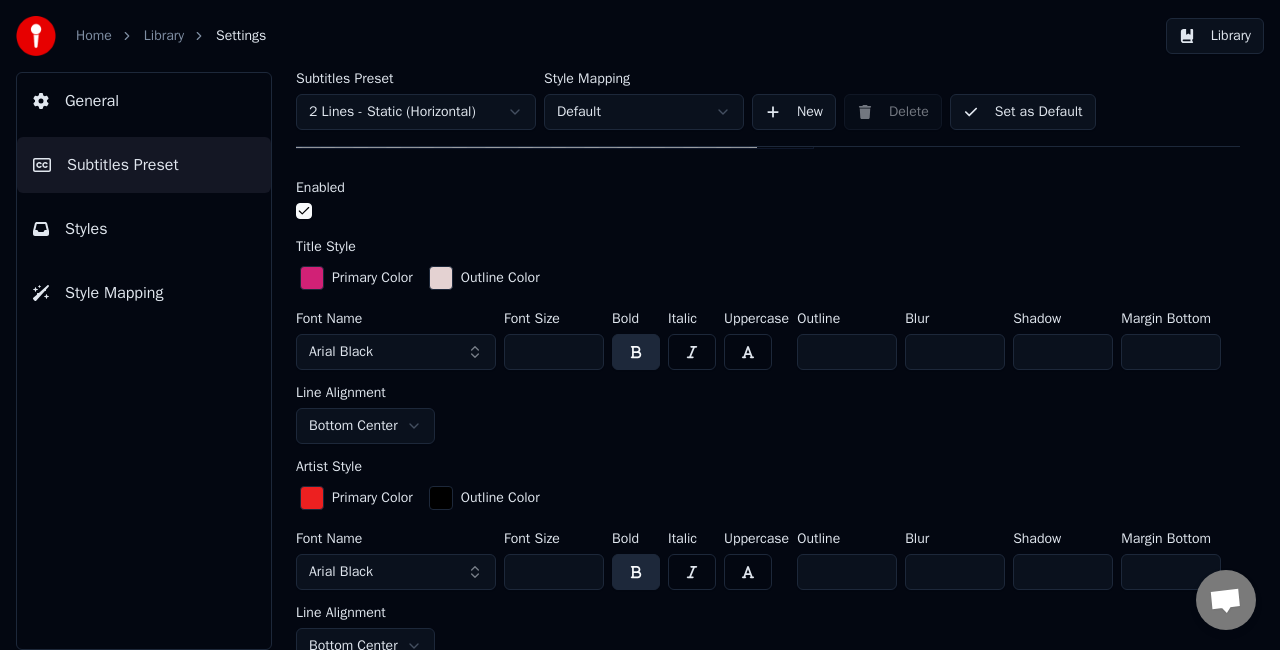 click on "**" at bounding box center [1171, 352] 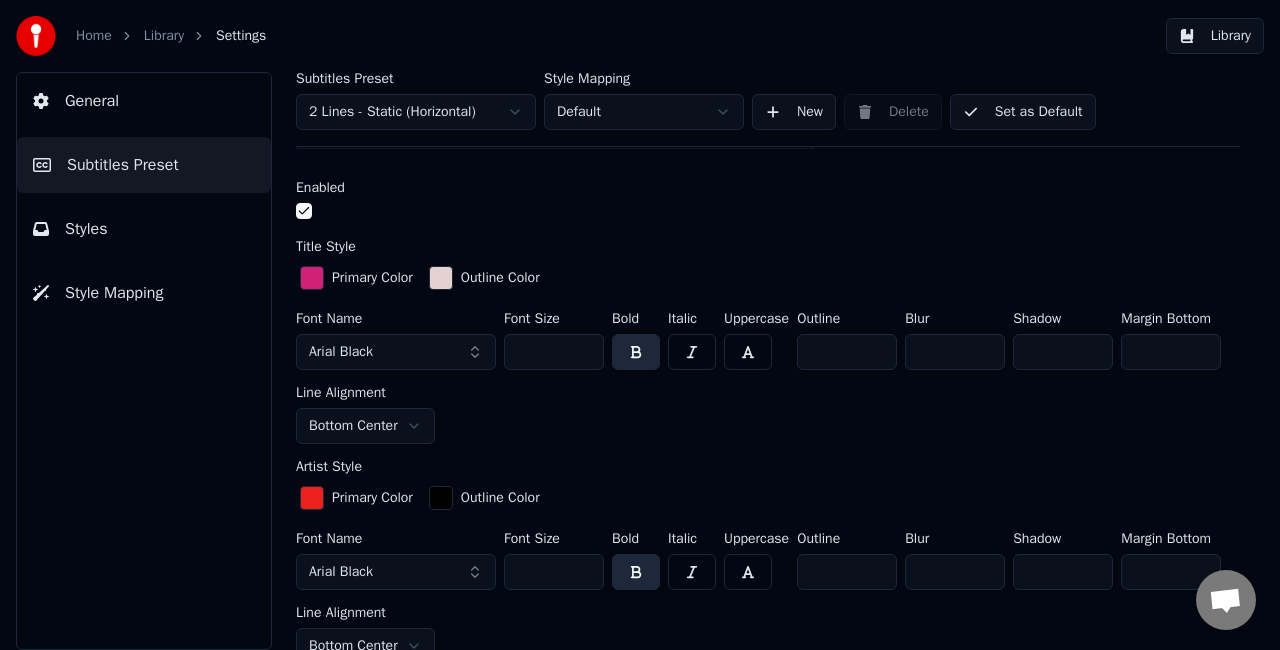 click on "**" at bounding box center [1171, 352] 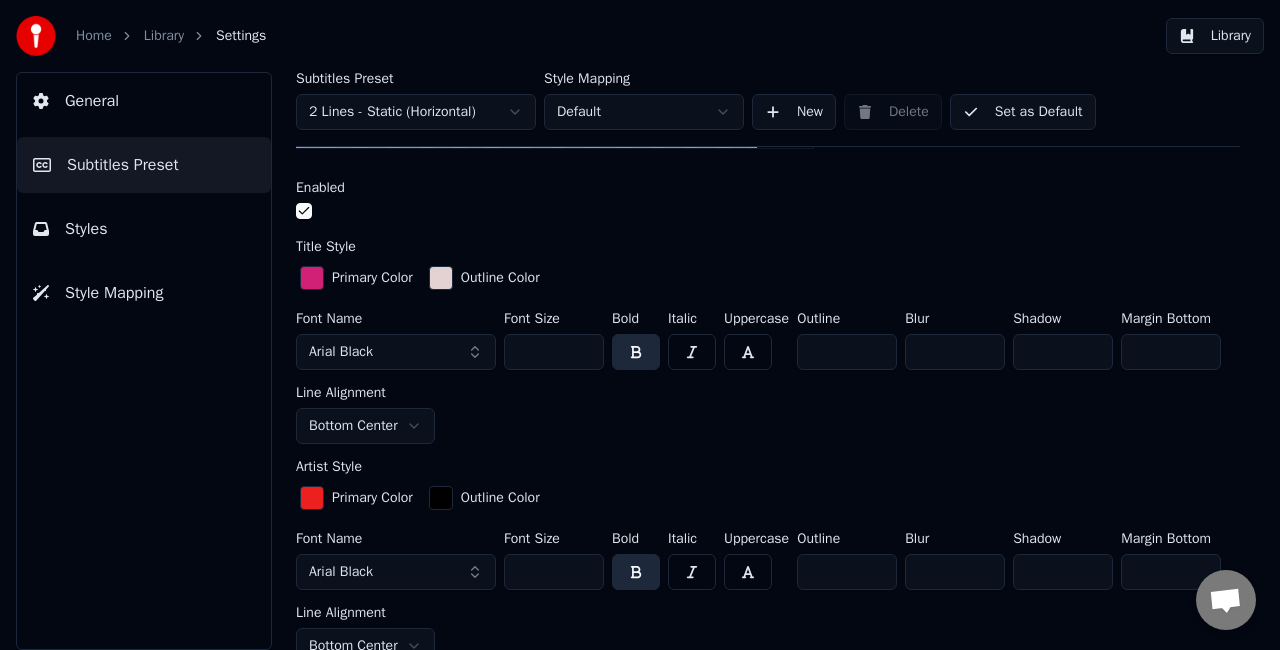 click on "**" at bounding box center [1171, 352] 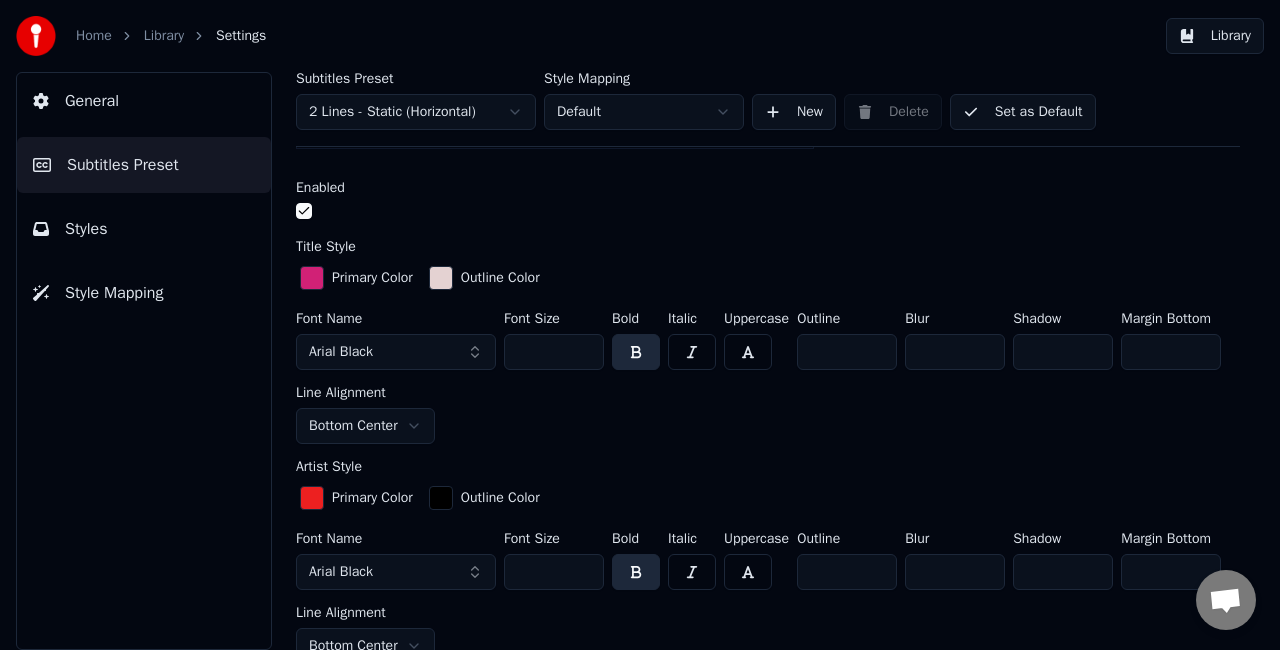 click on "**" at bounding box center (1171, 352) 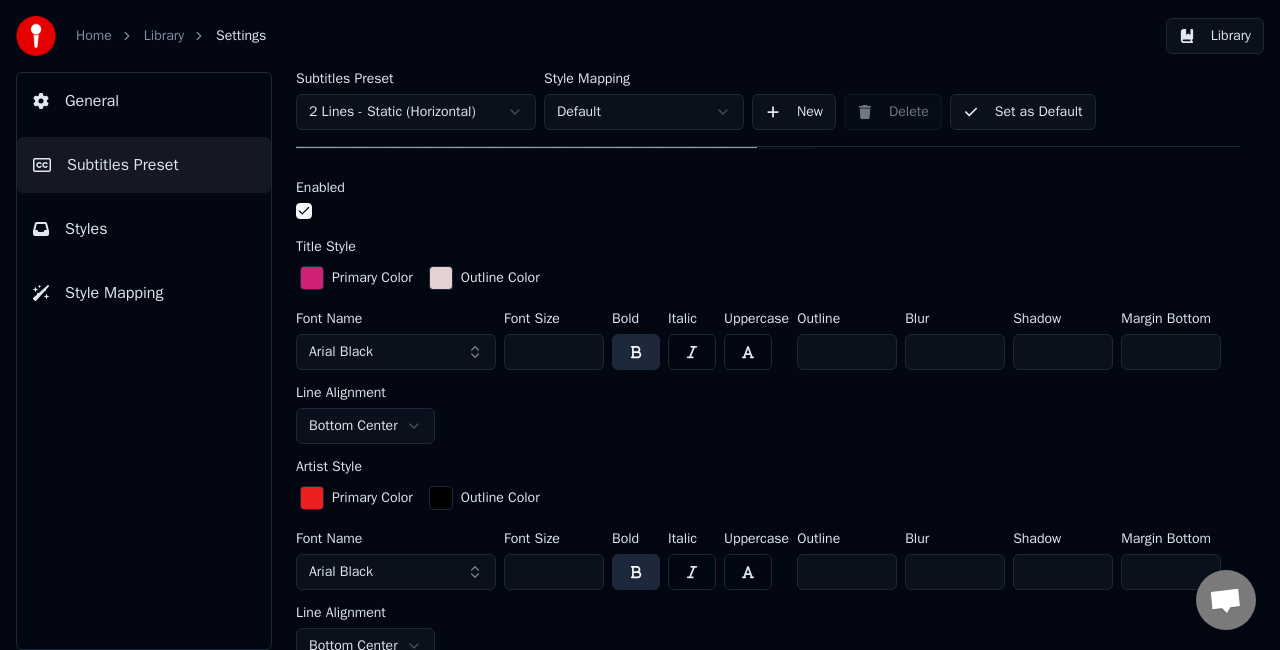 type on "**" 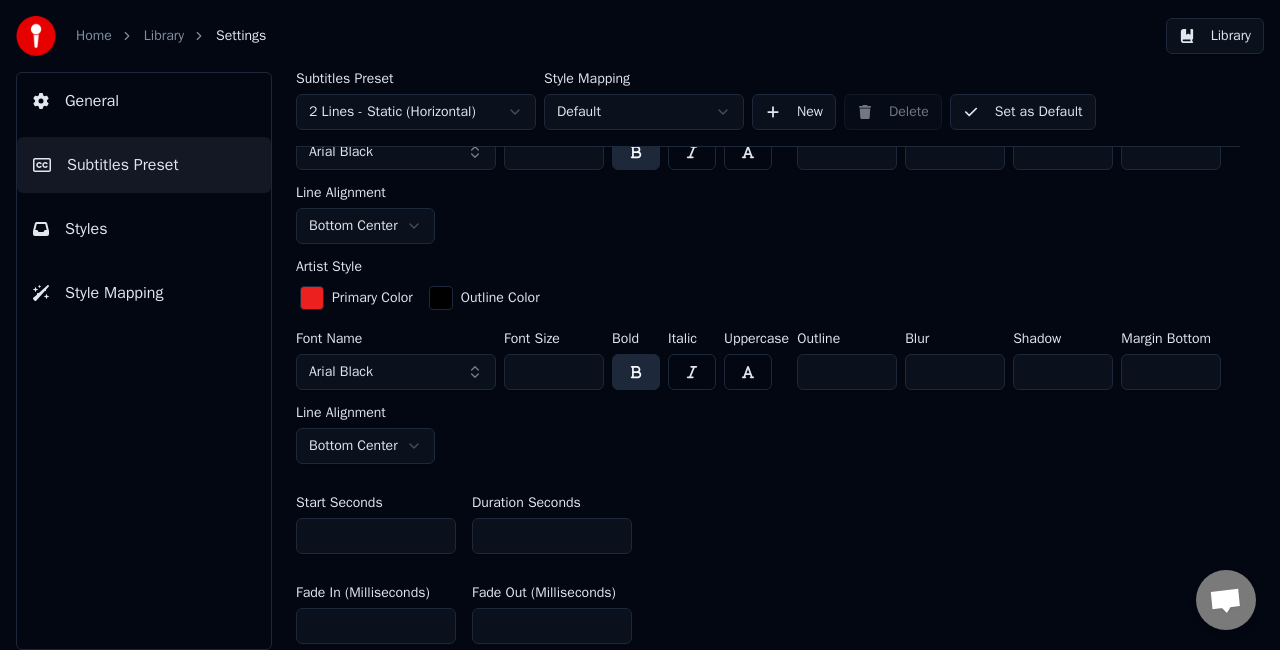 click on "***" at bounding box center [1171, 372] 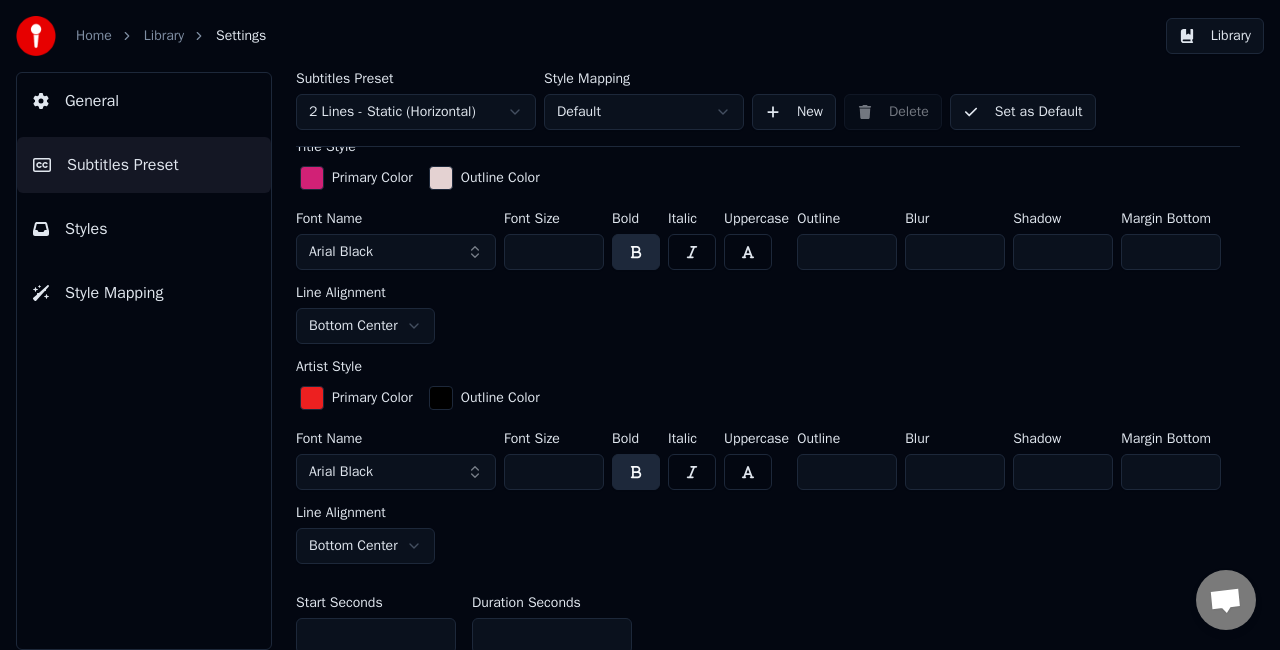 click on "**" at bounding box center (554, 472) 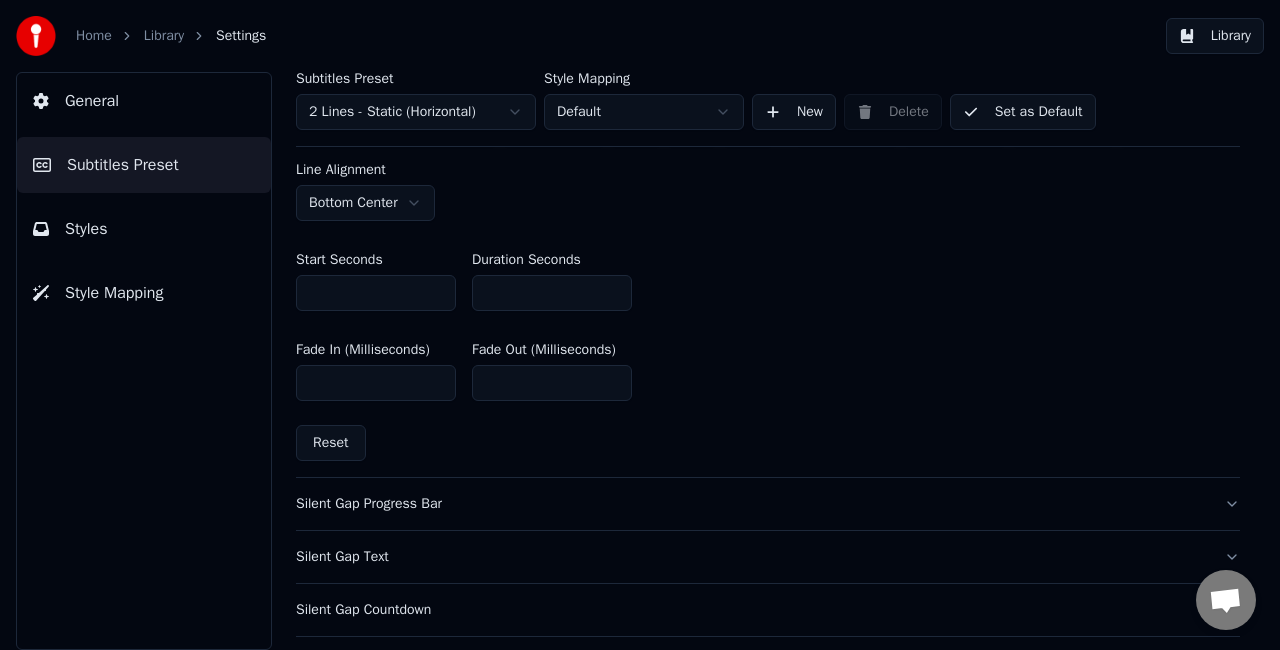 scroll, scrollTop: 1000, scrollLeft: 0, axis: vertical 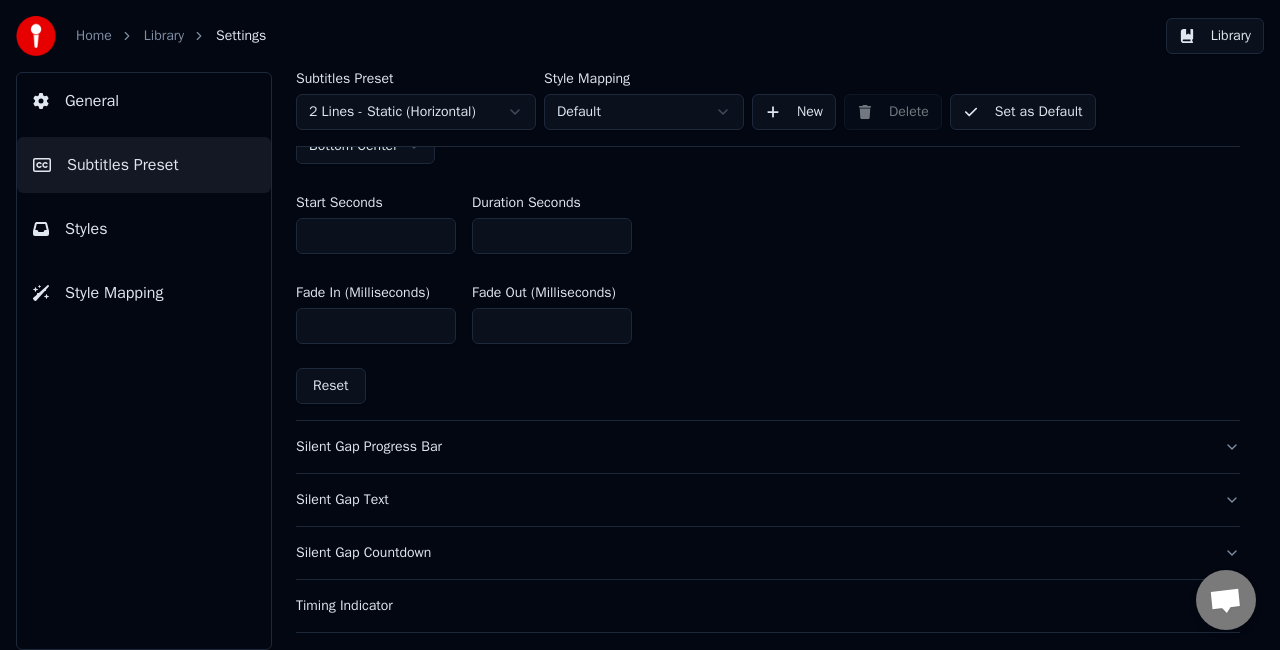 click on "Library" at bounding box center (1215, 36) 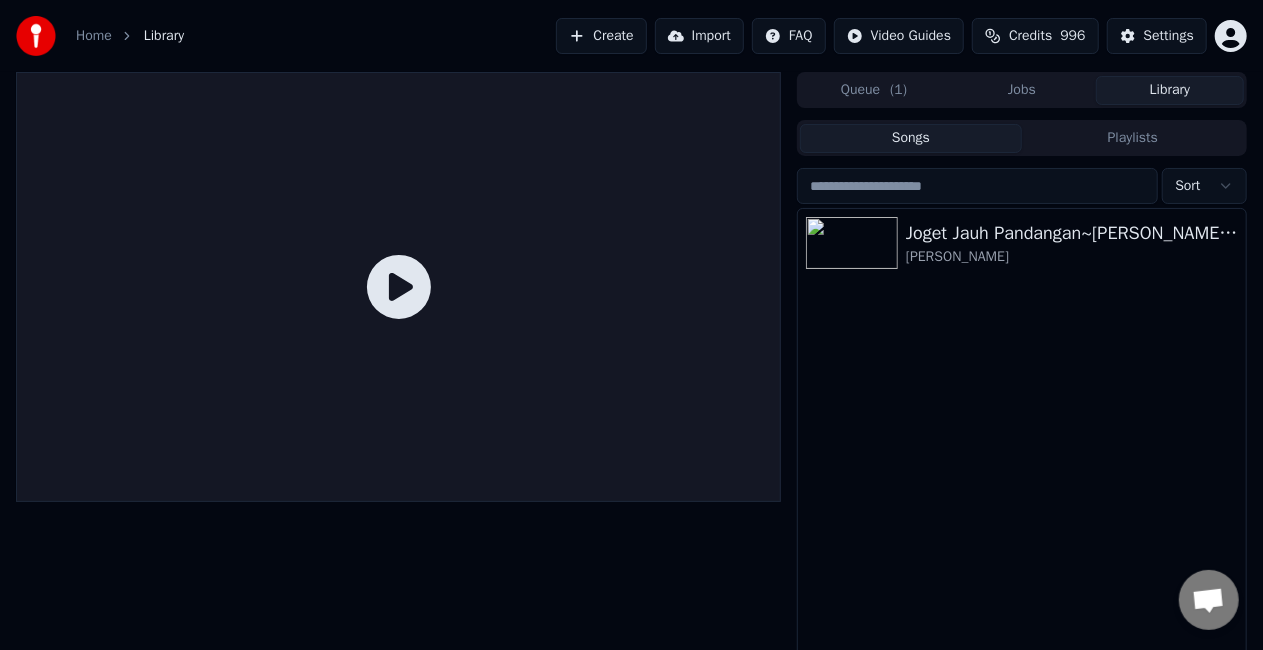 click on "Jobs" at bounding box center (1022, 90) 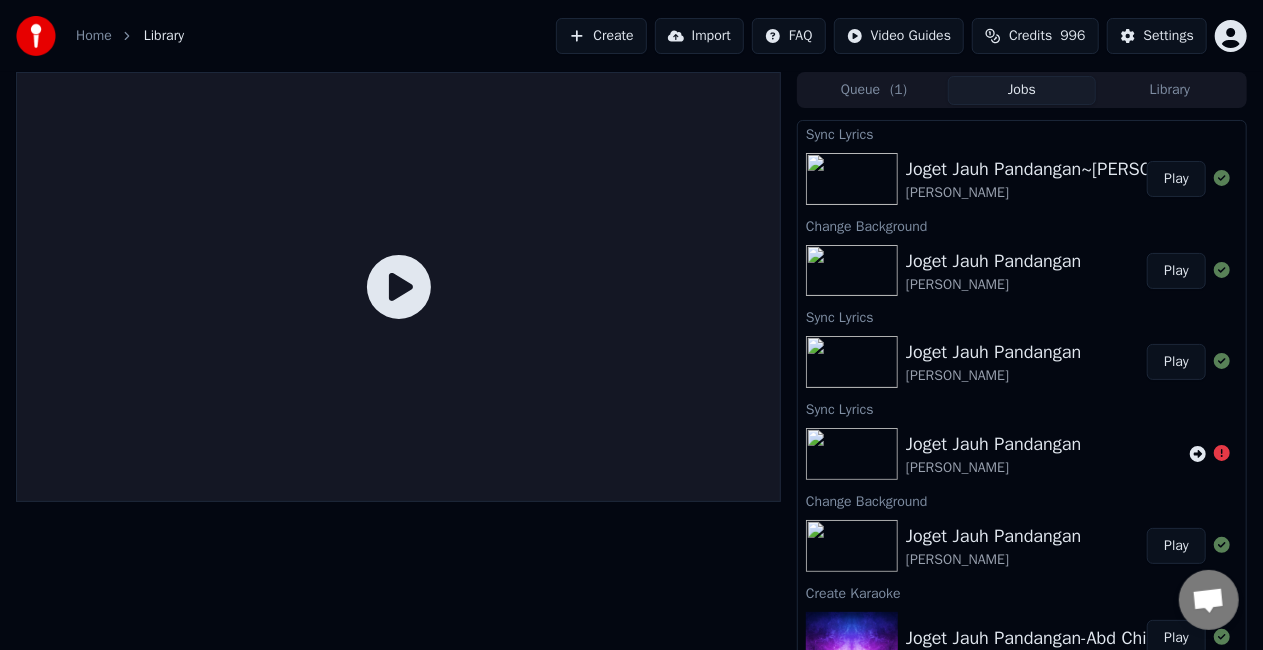 click on "Play" at bounding box center (1176, 179) 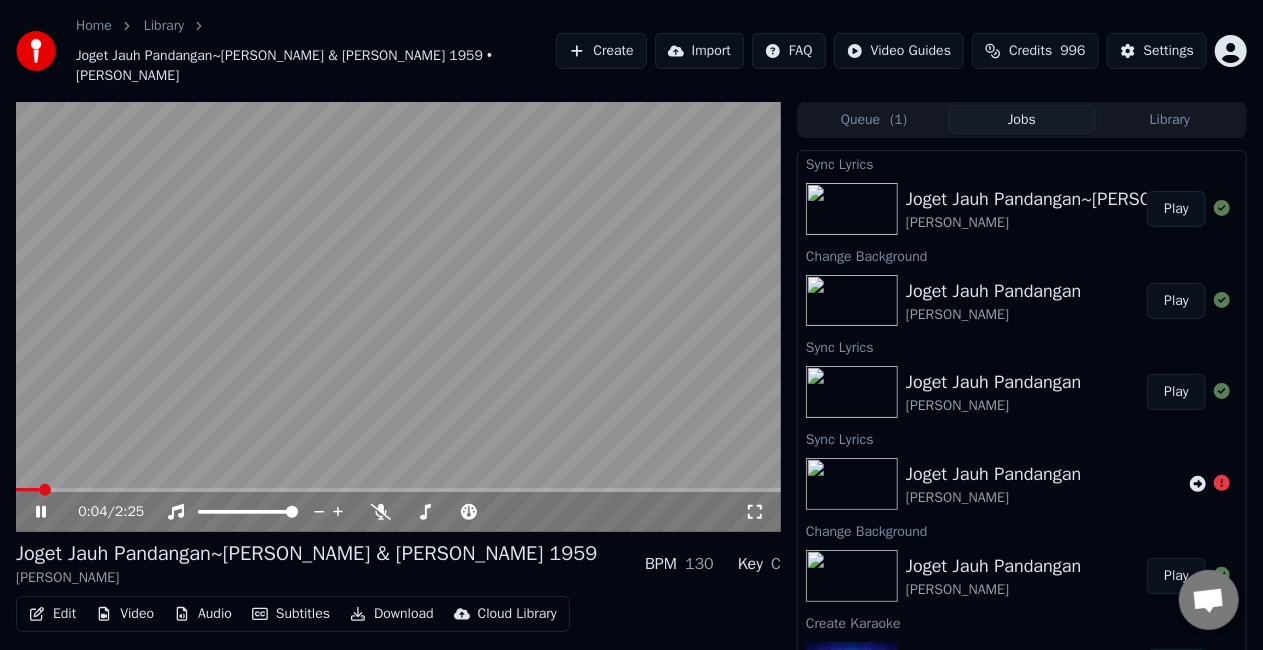 click at bounding box center (398, 317) 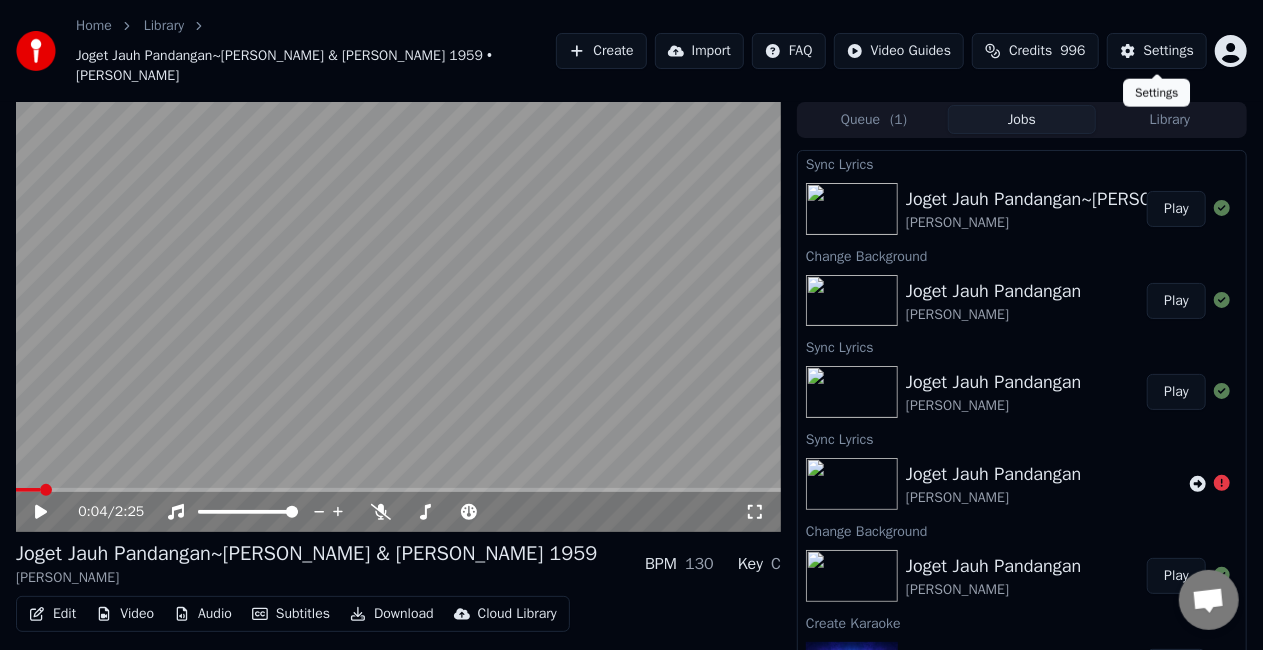 click on "Settings" at bounding box center [1169, 51] 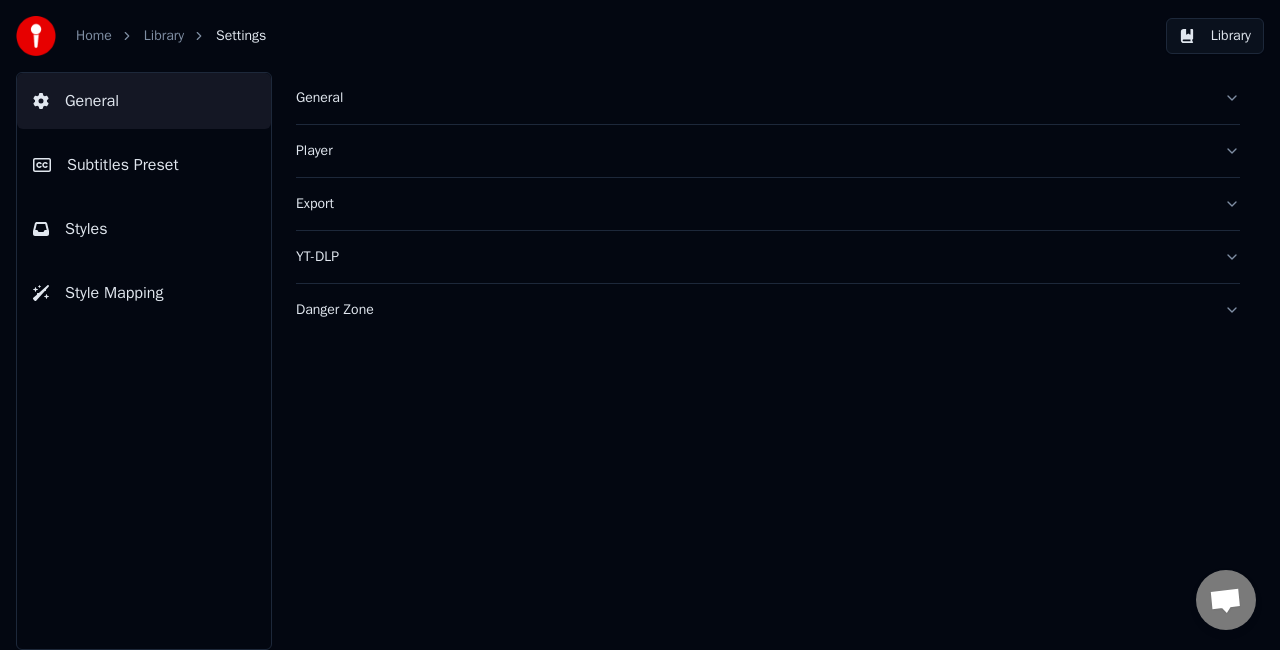 click on "Subtitles Preset" at bounding box center [144, 165] 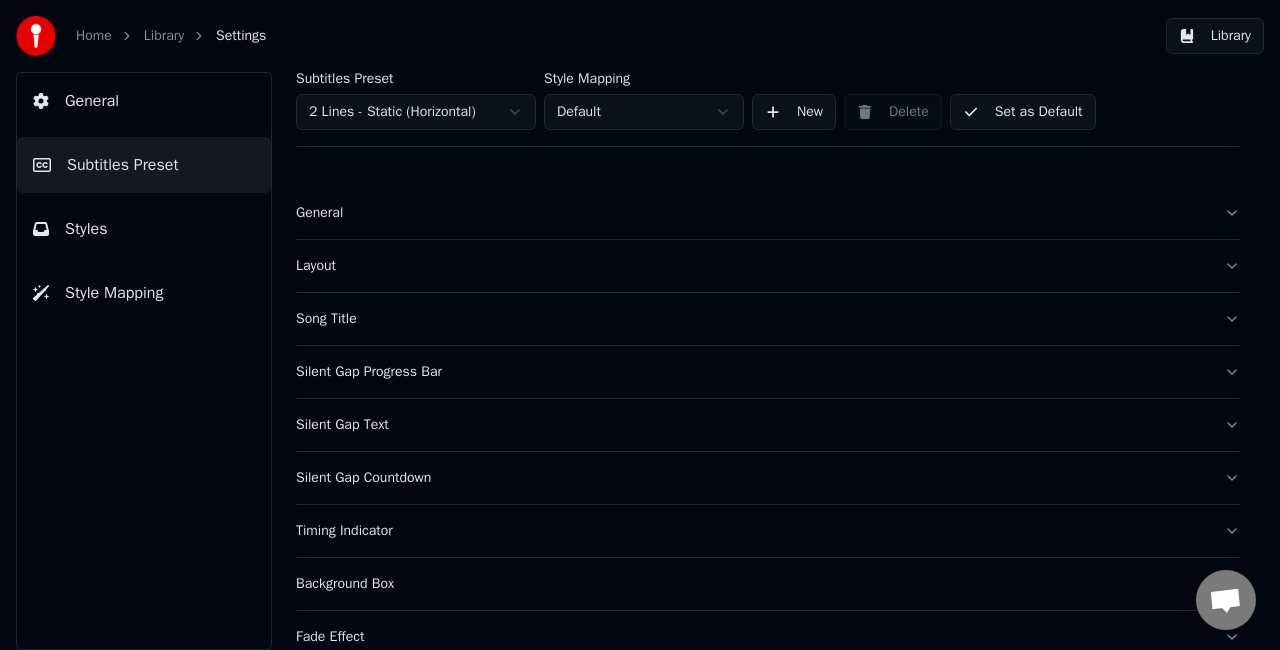 click on "Song Title" at bounding box center [768, 319] 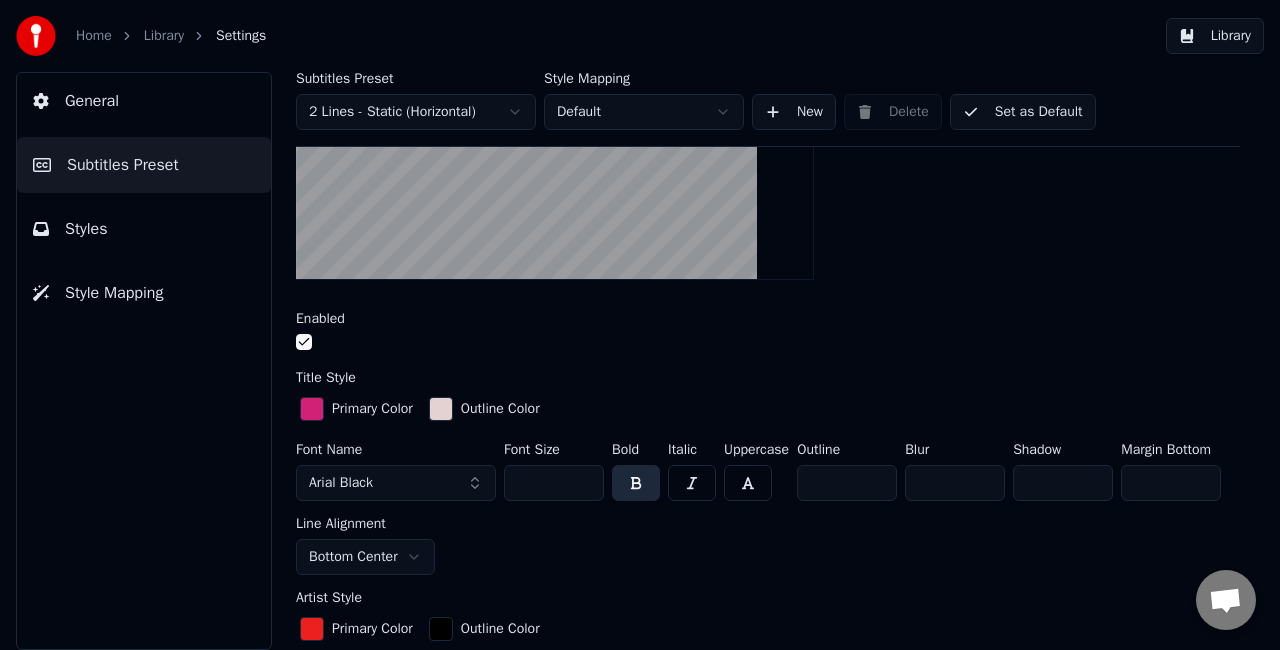 scroll, scrollTop: 400, scrollLeft: 0, axis: vertical 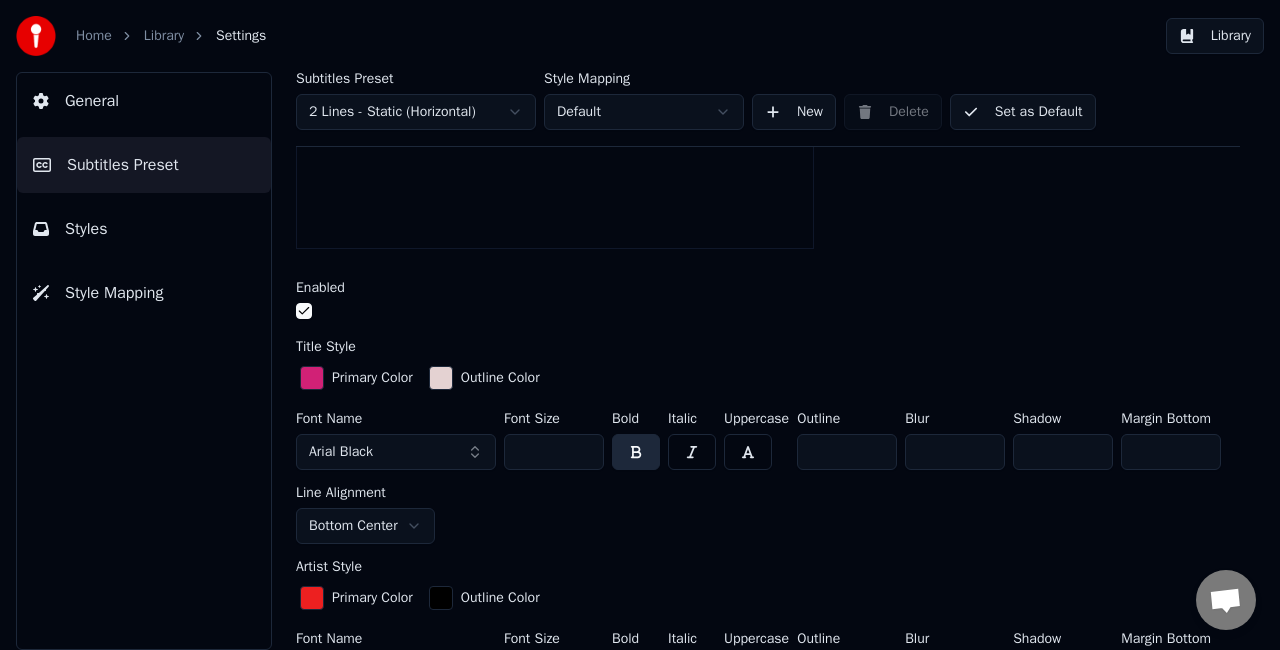 click on "**" at bounding box center (1171, 452) 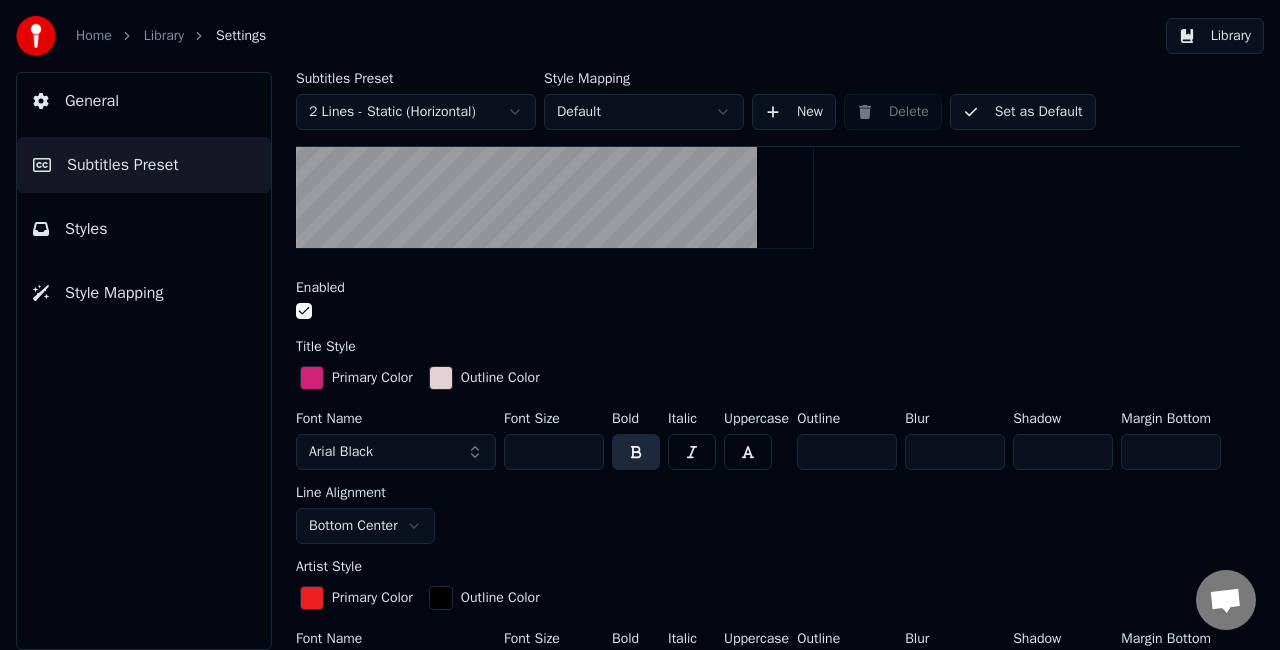 type on "**" 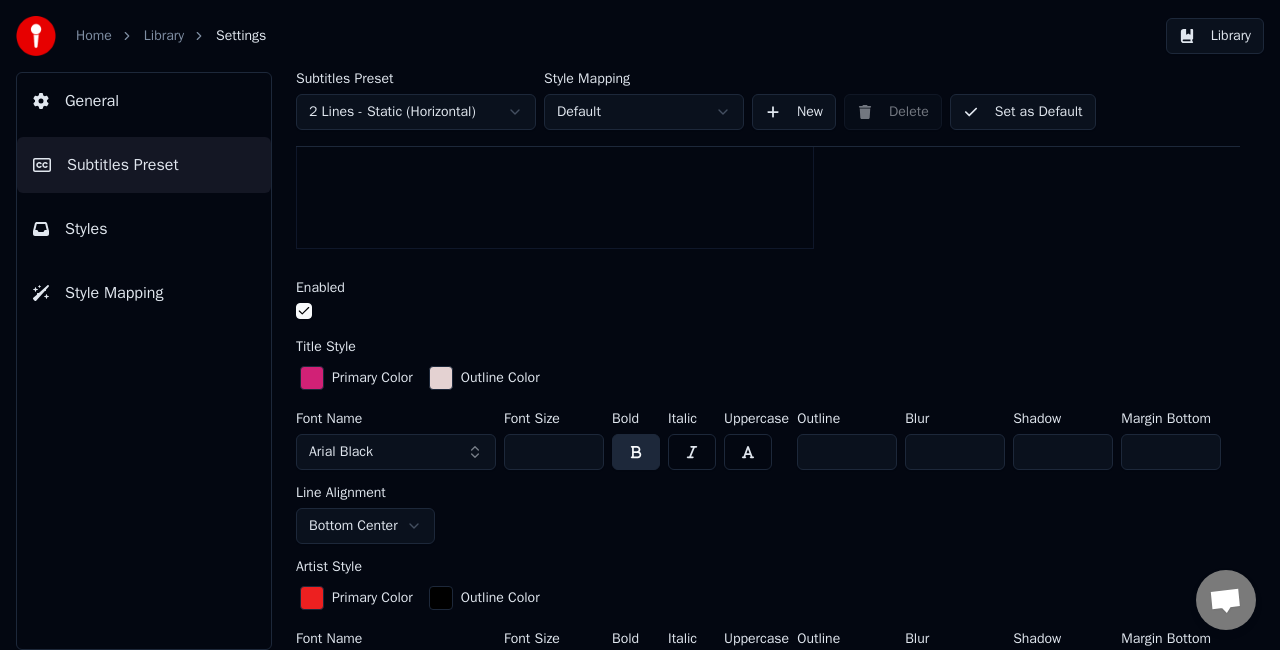 click on "**" at bounding box center (554, 452) 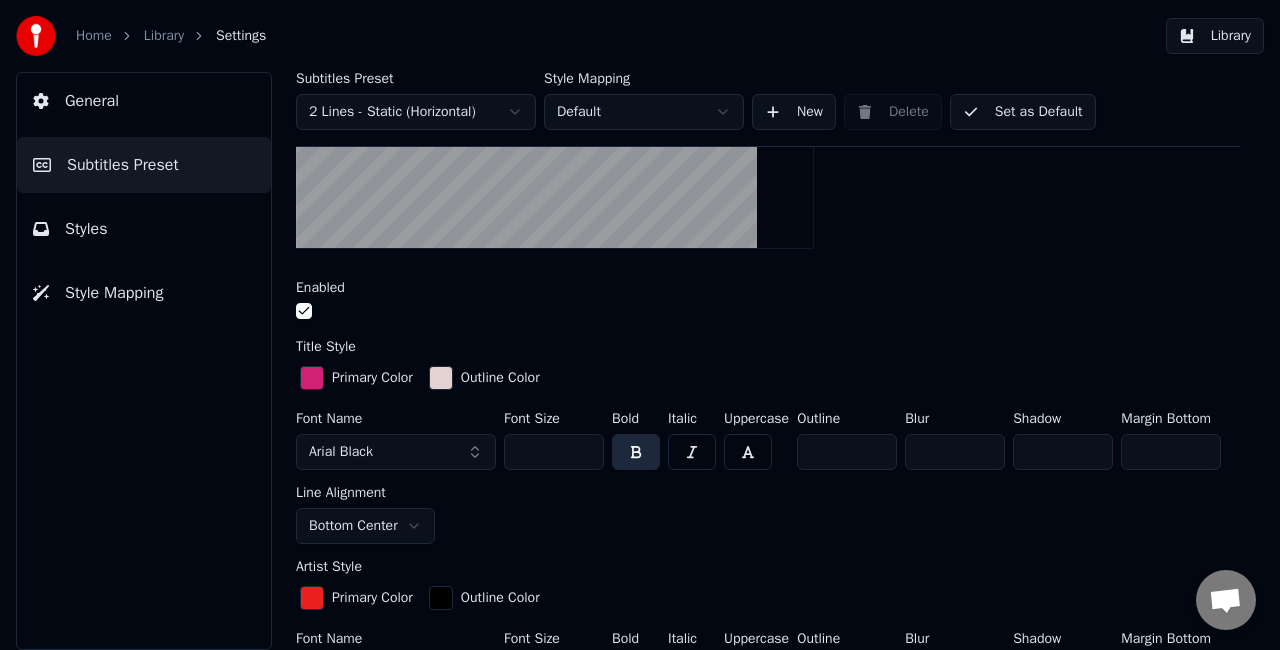 click on "**" at bounding box center (554, 452) 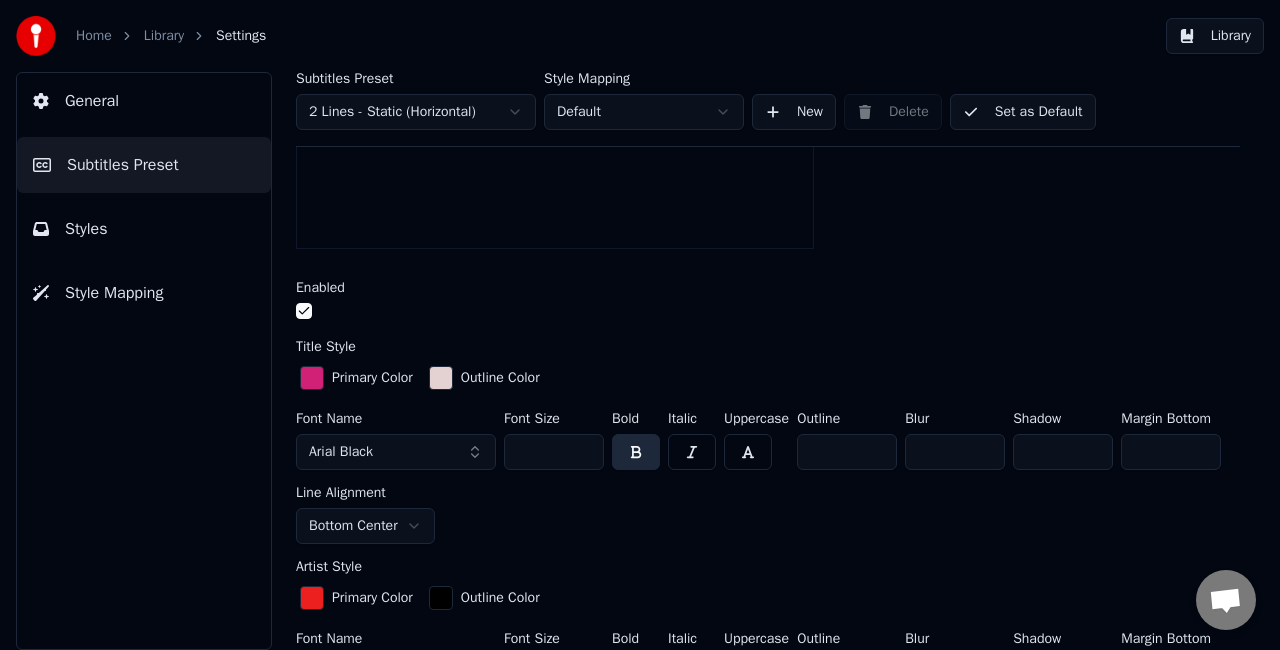 click on "**" at bounding box center [554, 452] 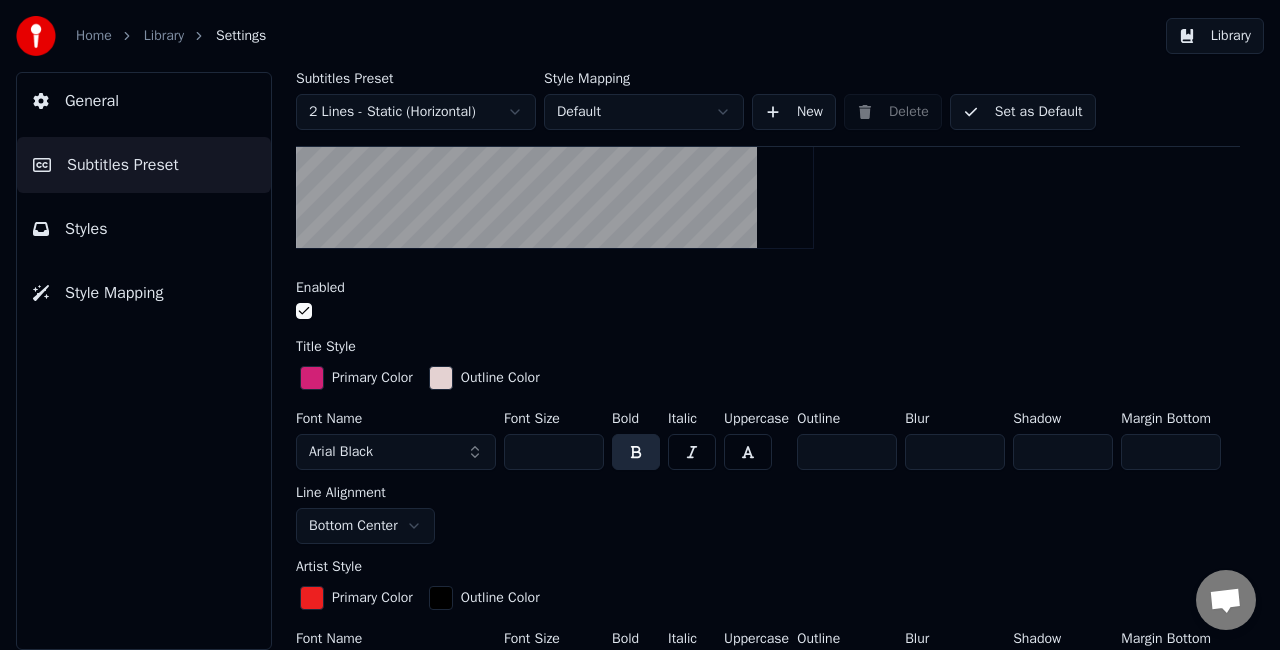 type on "**" 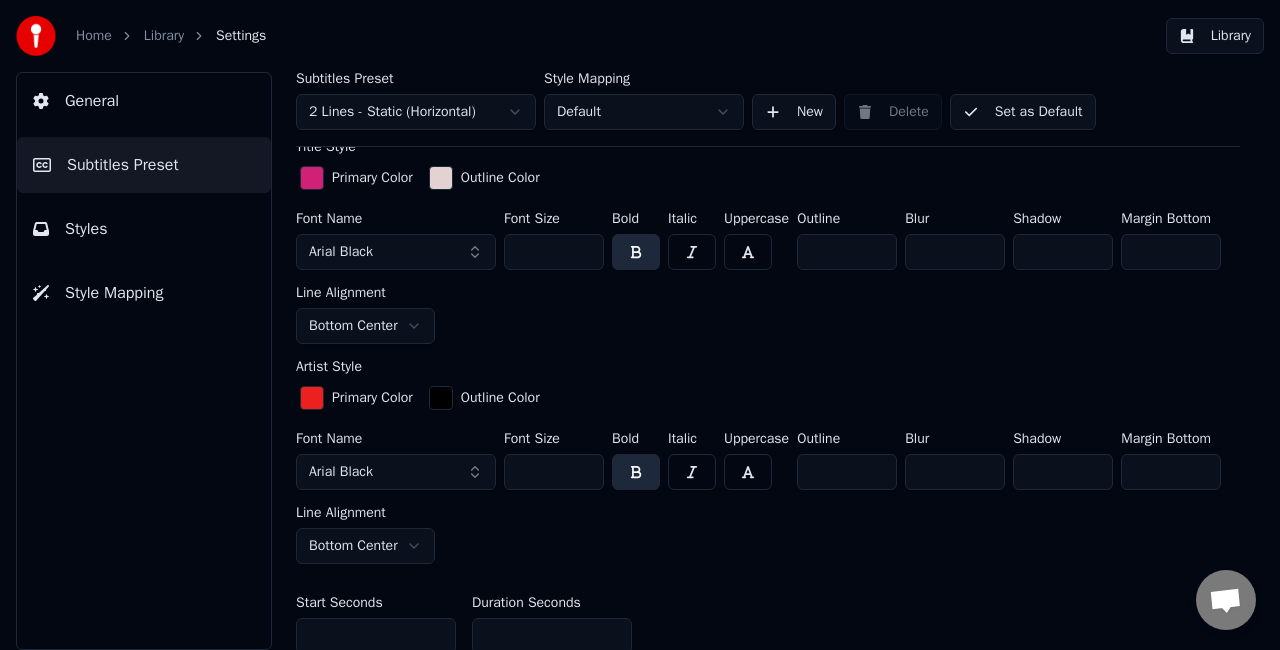 click on "**" at bounding box center [554, 472] 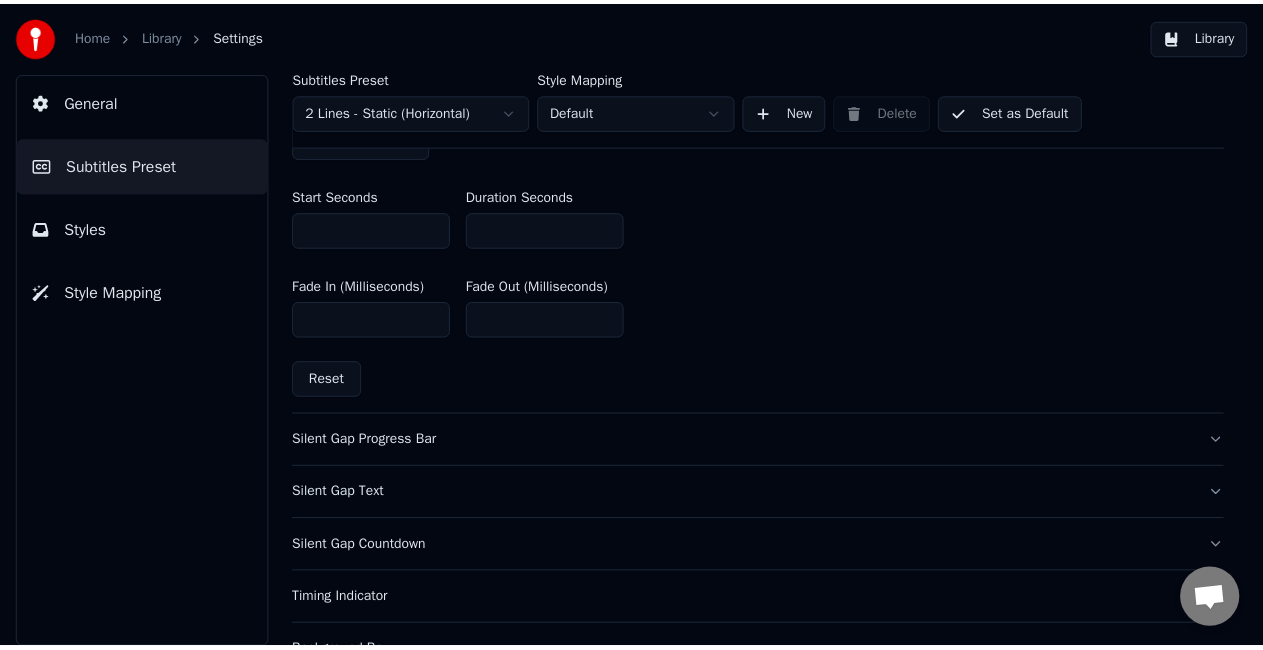 scroll, scrollTop: 1100, scrollLeft: 0, axis: vertical 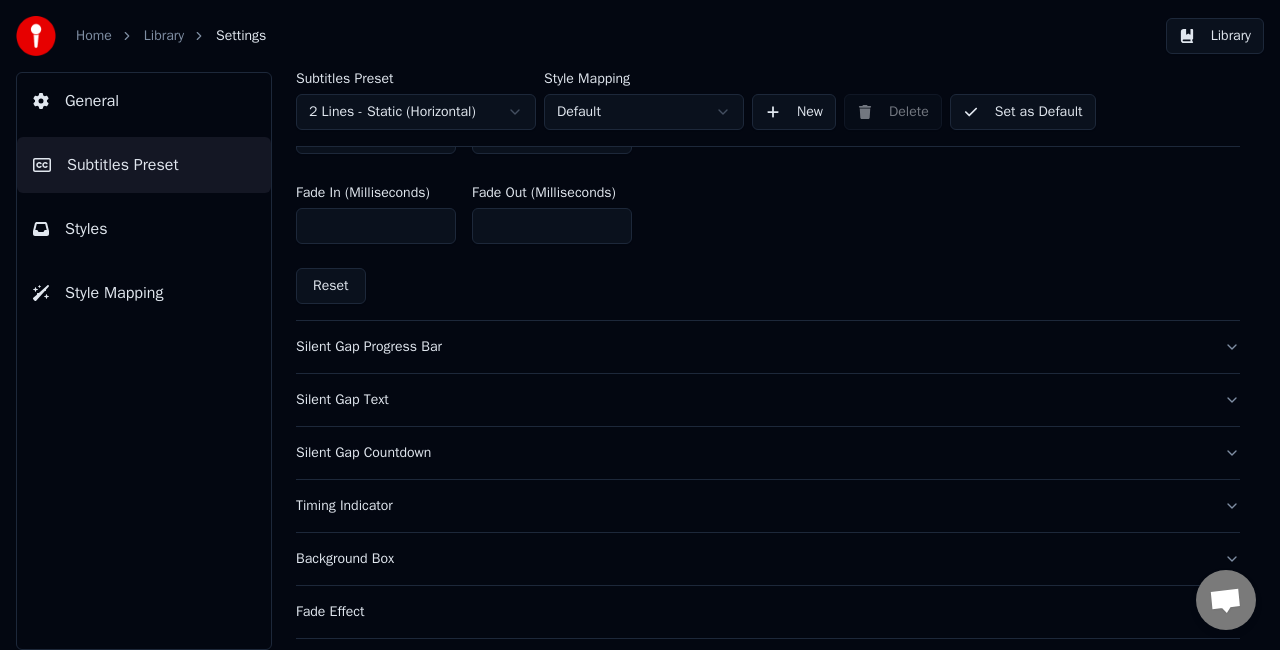 click on "Library" at bounding box center [1215, 36] 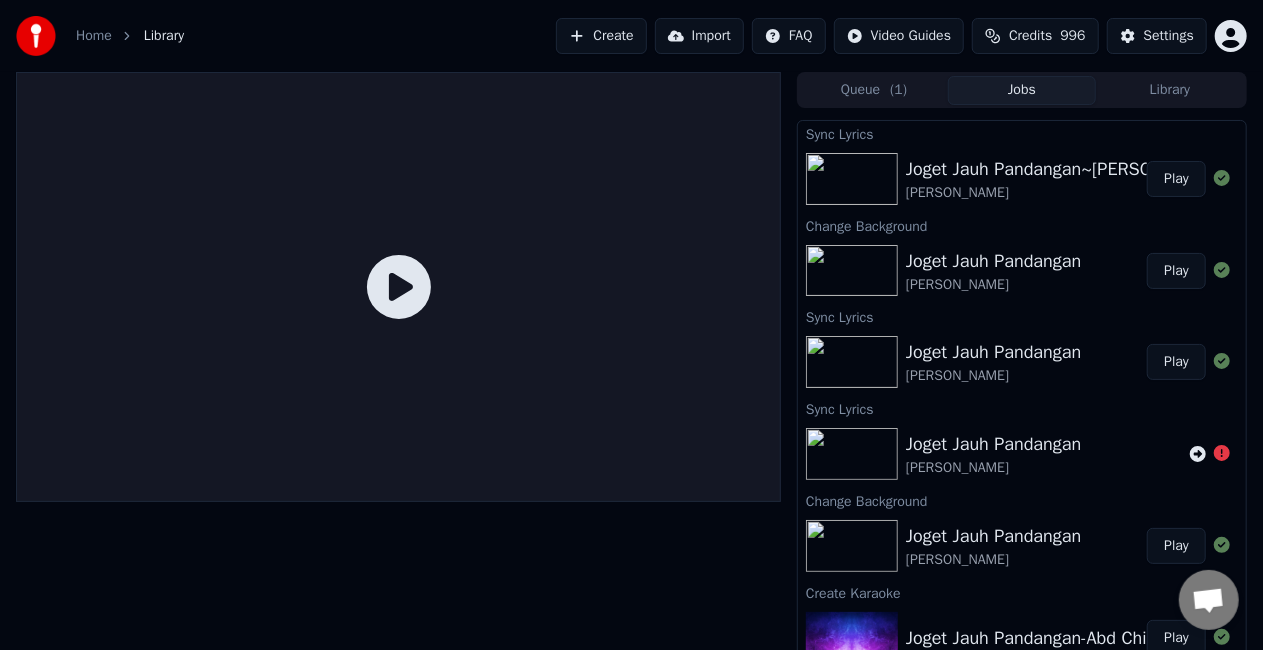 click on "Jobs" at bounding box center [1022, 90] 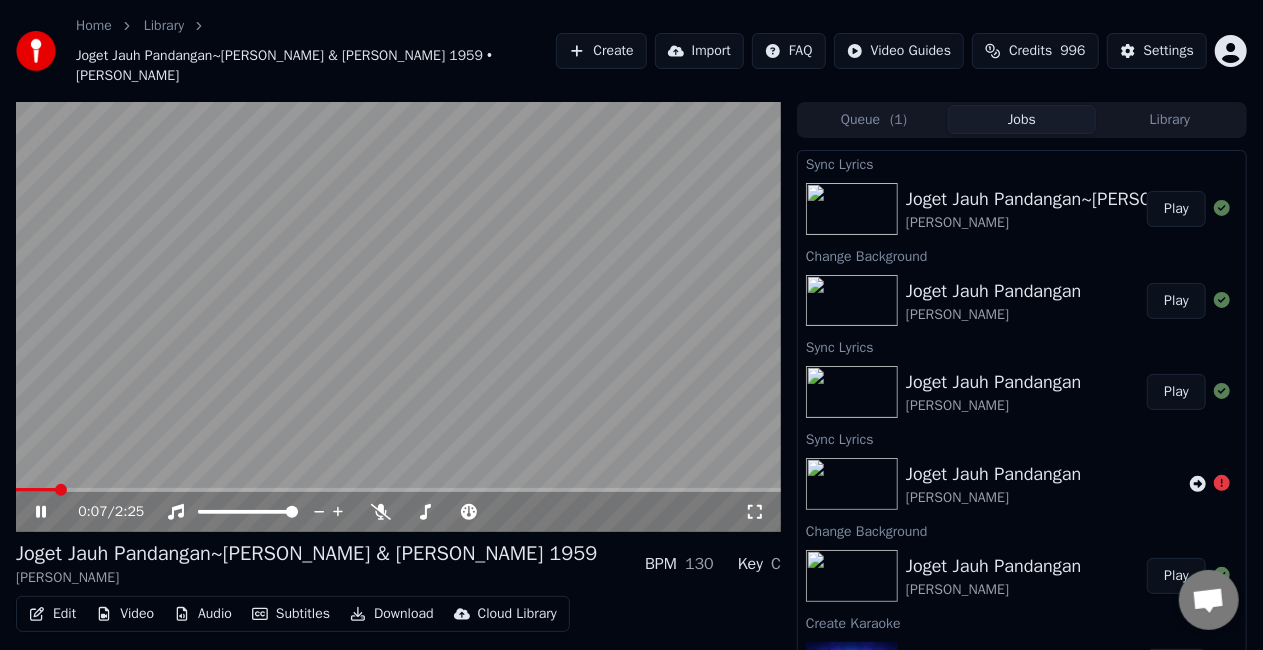 click at bounding box center [398, 317] 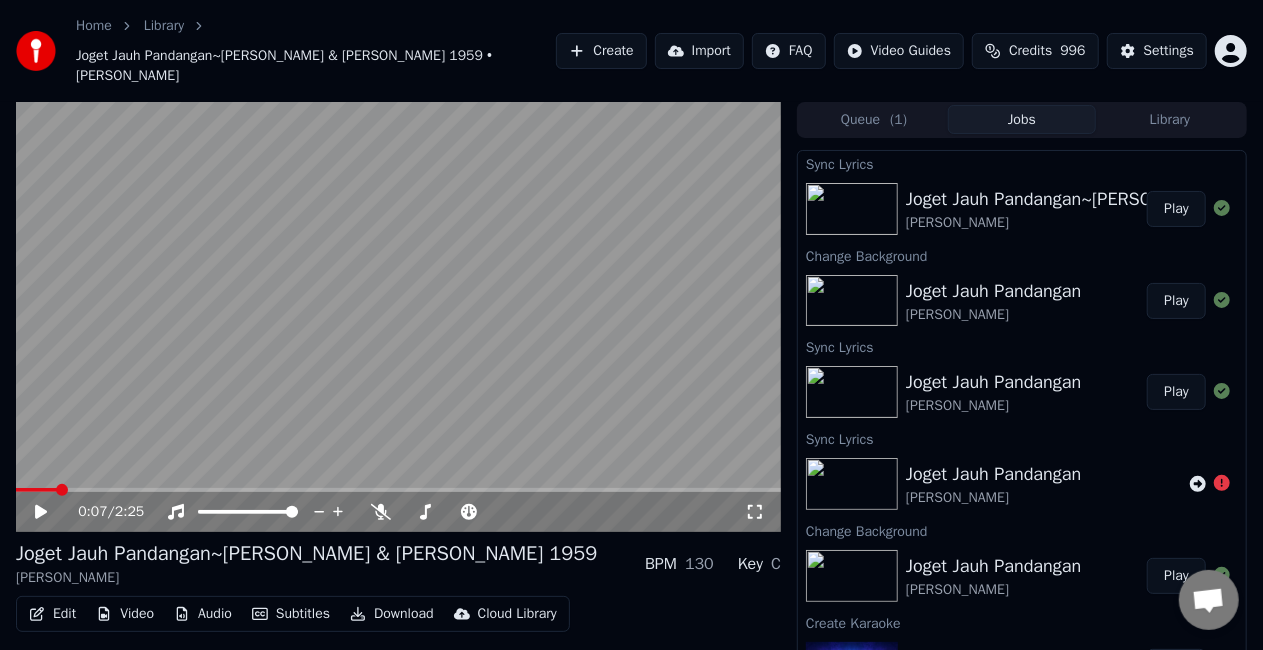 click on "Edit" at bounding box center (52, 614) 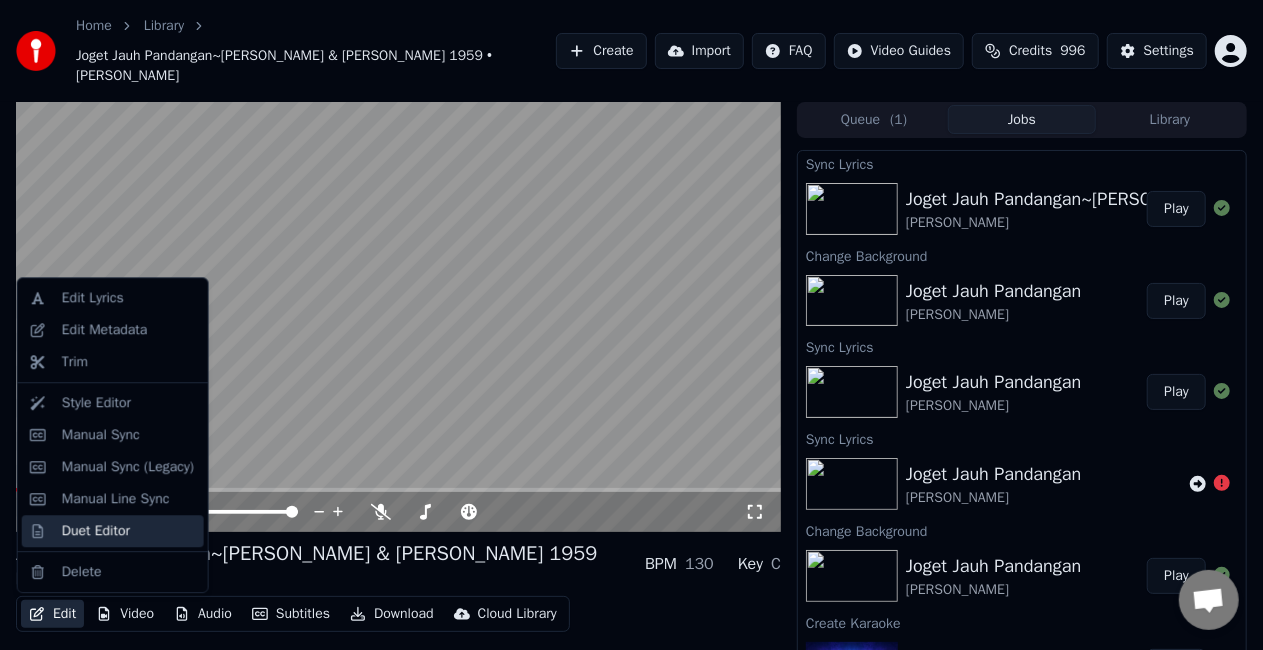 click on "Duet Editor" at bounding box center (129, 531) 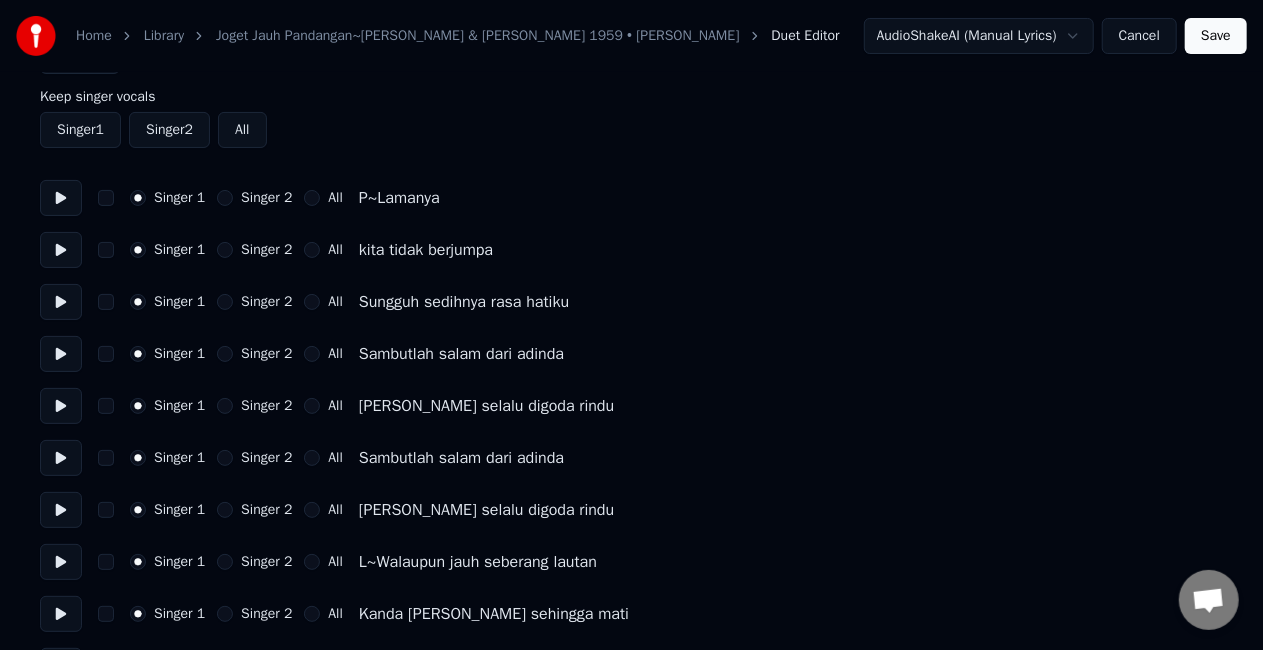 scroll, scrollTop: 100, scrollLeft: 0, axis: vertical 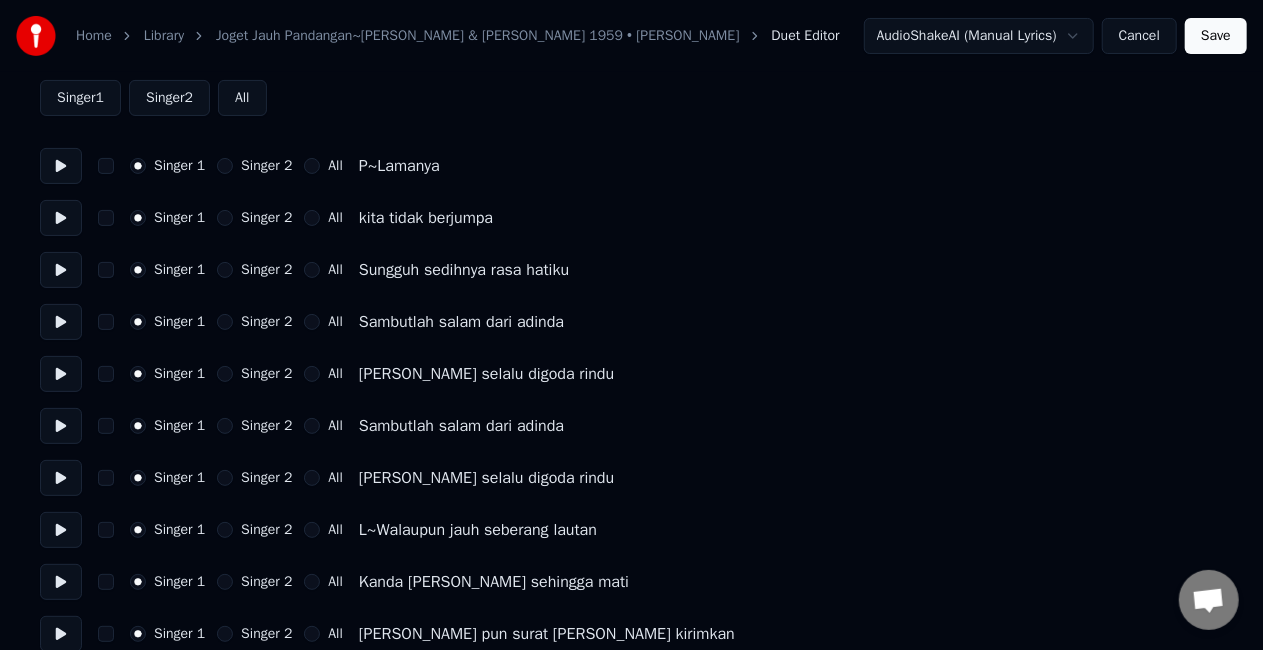 click on "Singer 2" at bounding box center [225, 166] 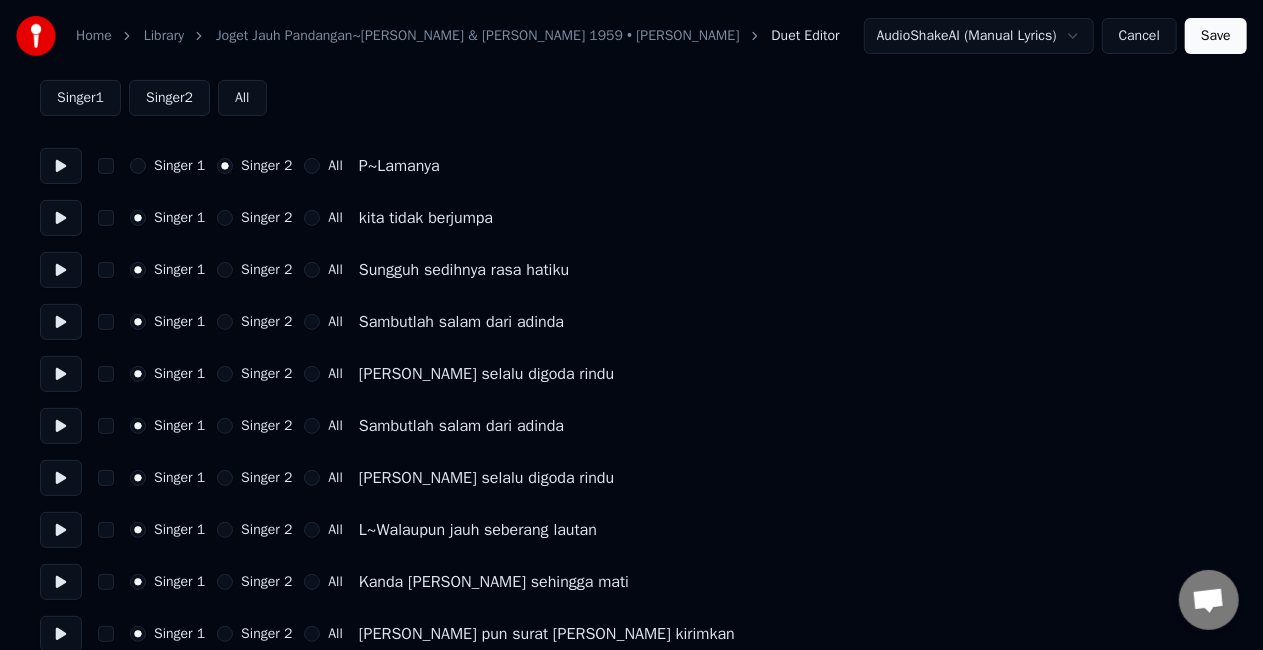 click on "Singer 2" at bounding box center [225, 218] 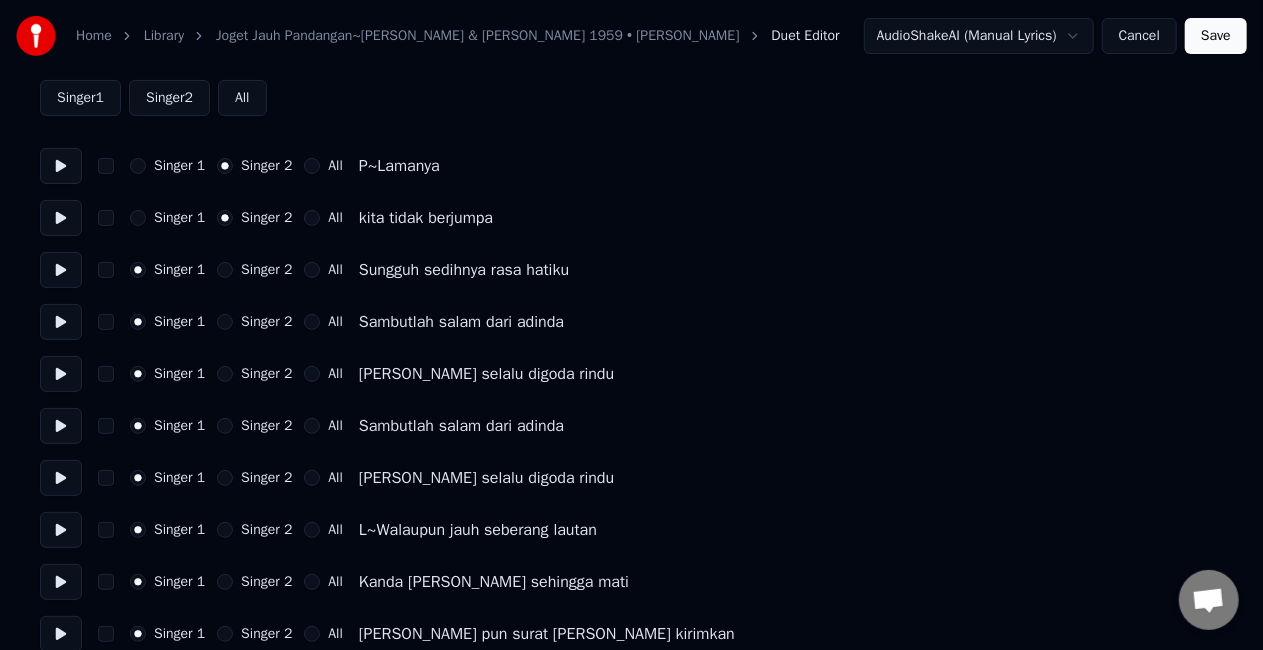 click on "Singer 2" at bounding box center (225, 270) 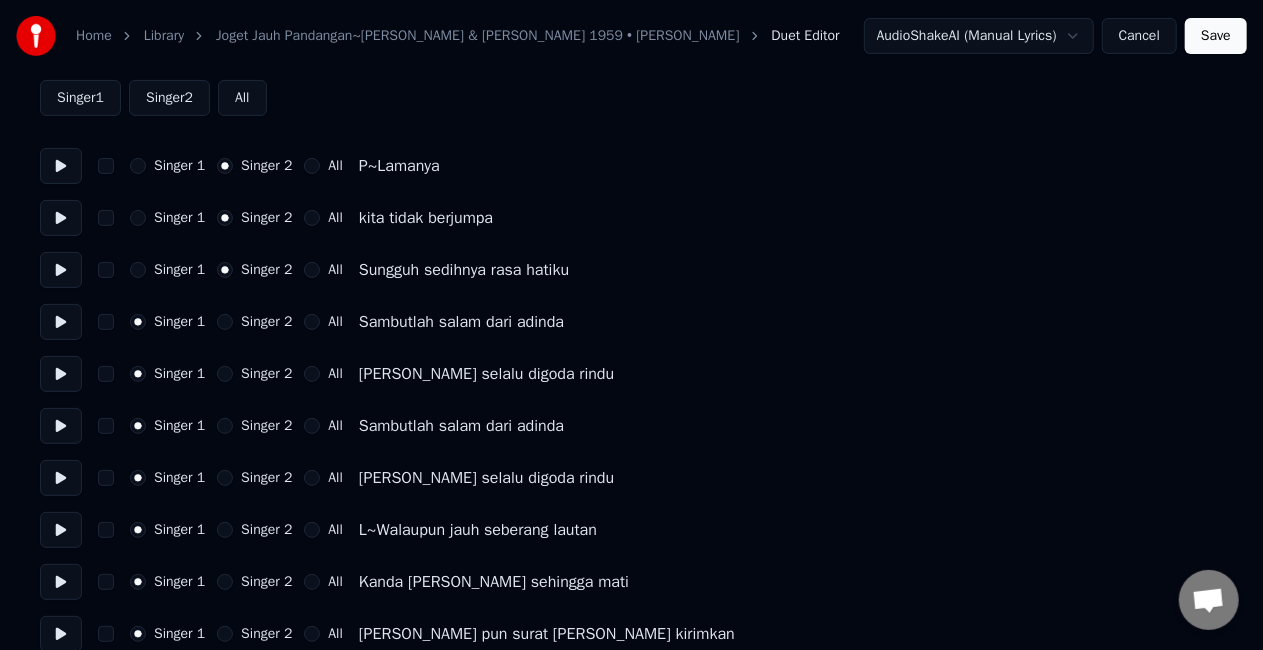 click on "Singer 2" at bounding box center [225, 322] 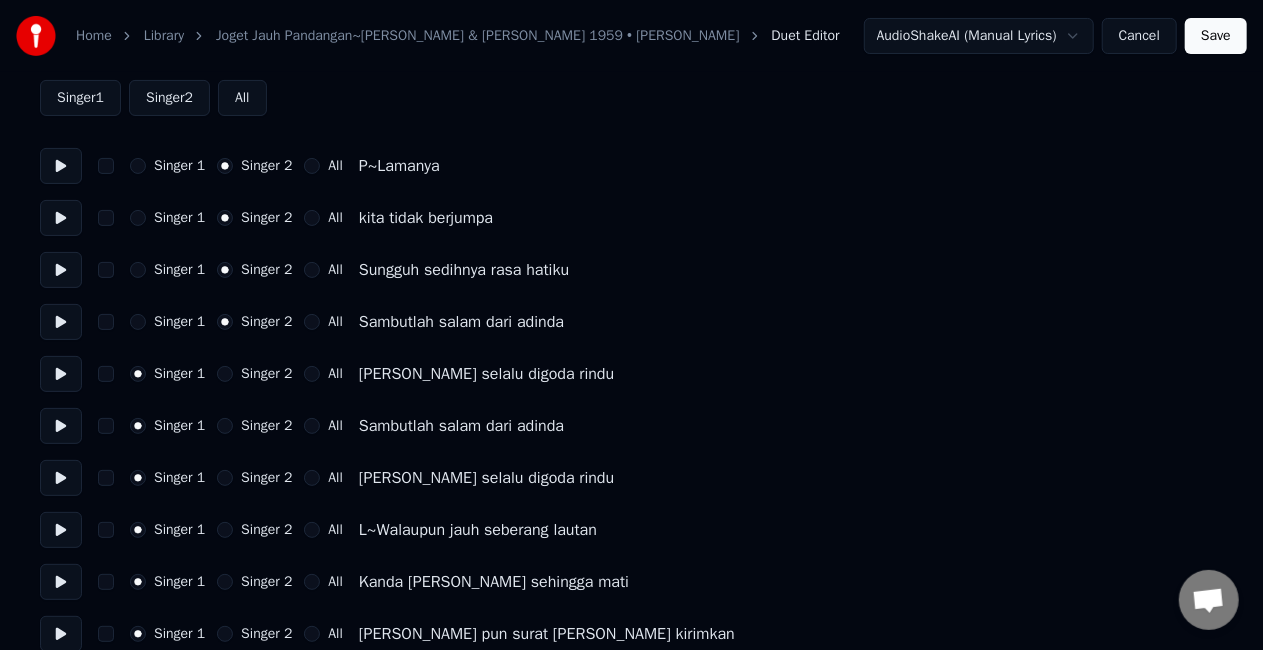 click on "Singer 2" at bounding box center (225, 374) 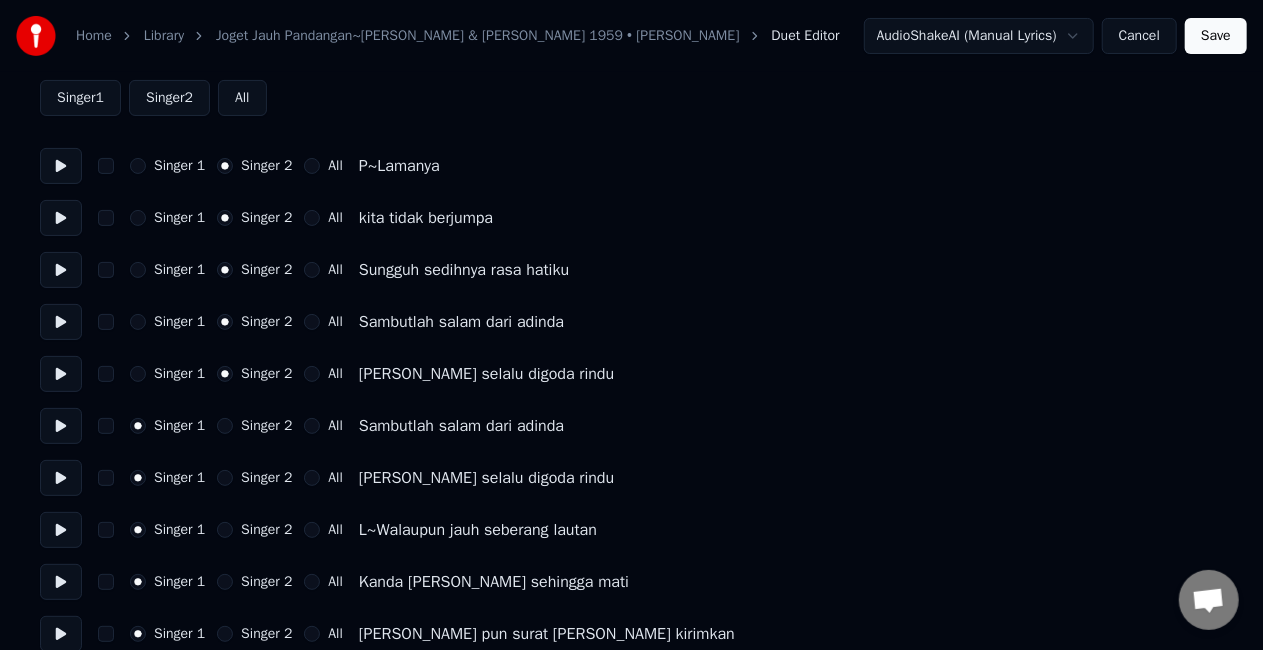 click on "Singer 2" at bounding box center (225, 426) 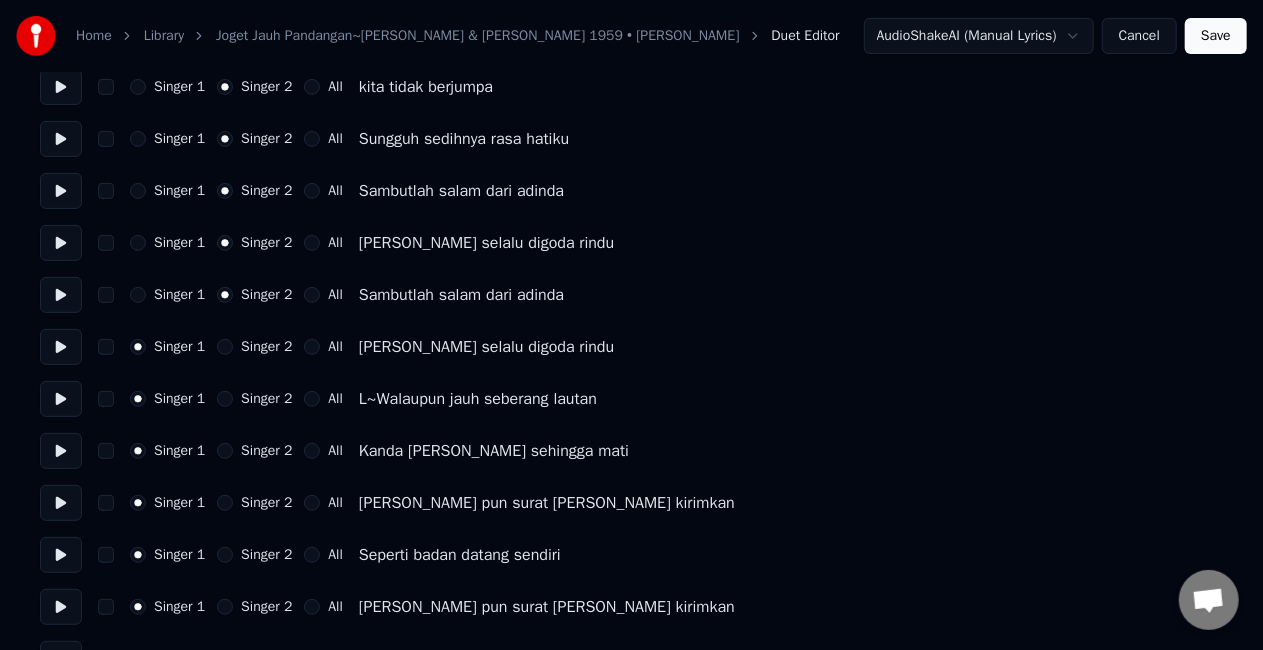 scroll, scrollTop: 300, scrollLeft: 0, axis: vertical 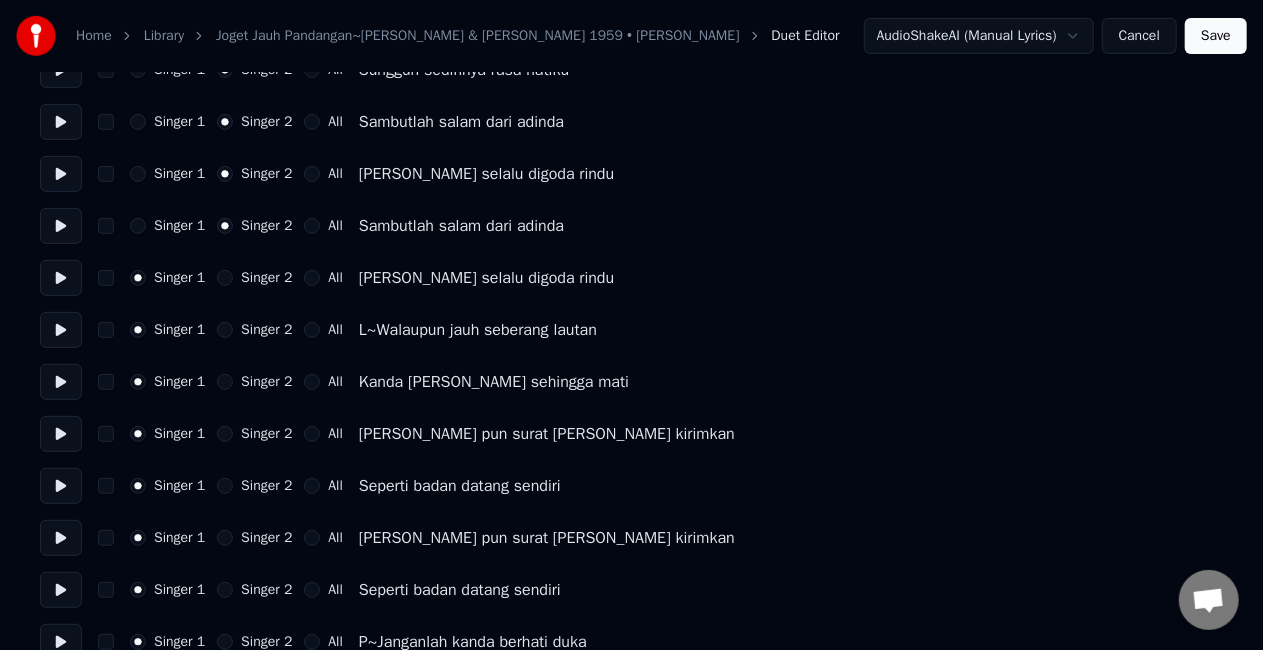 click on "Singer 2" at bounding box center [254, 278] 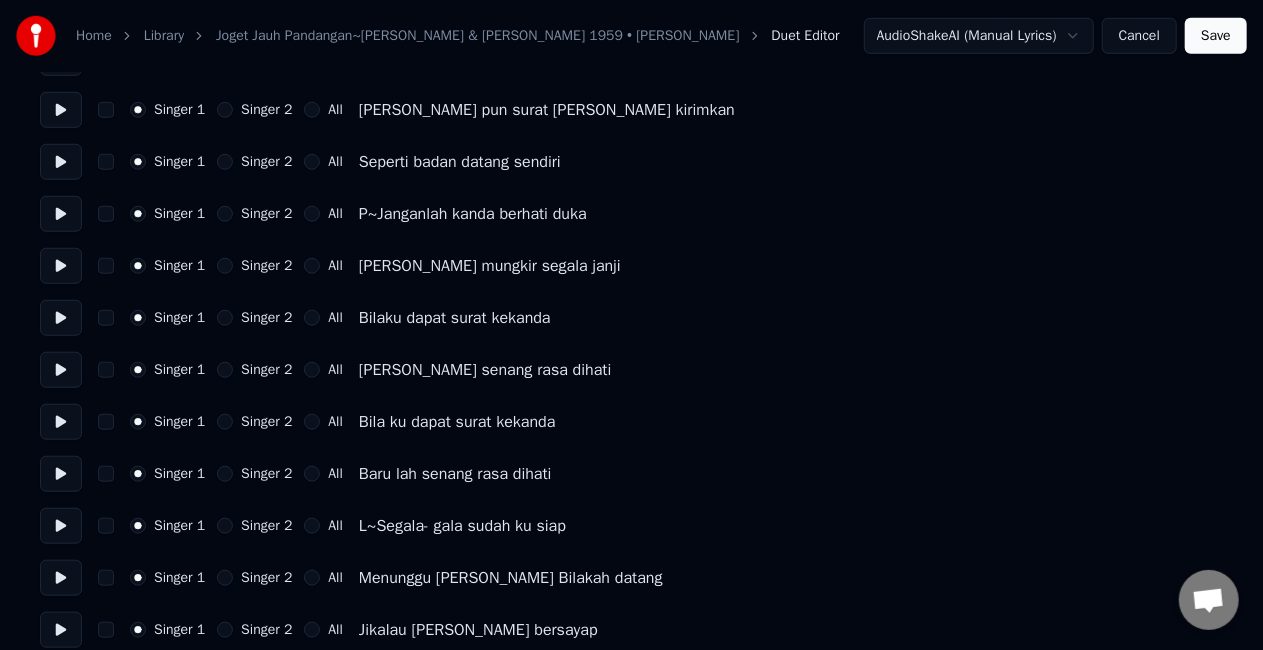 scroll, scrollTop: 800, scrollLeft: 0, axis: vertical 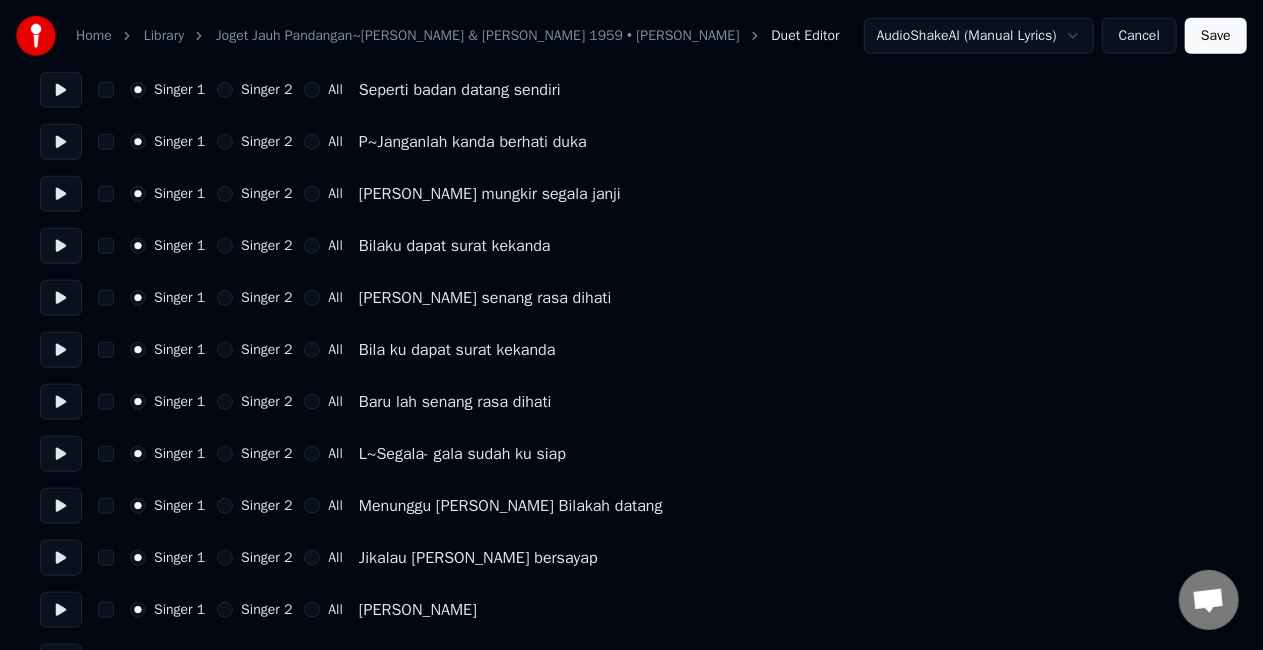 click on "Singer 2" at bounding box center [225, 142] 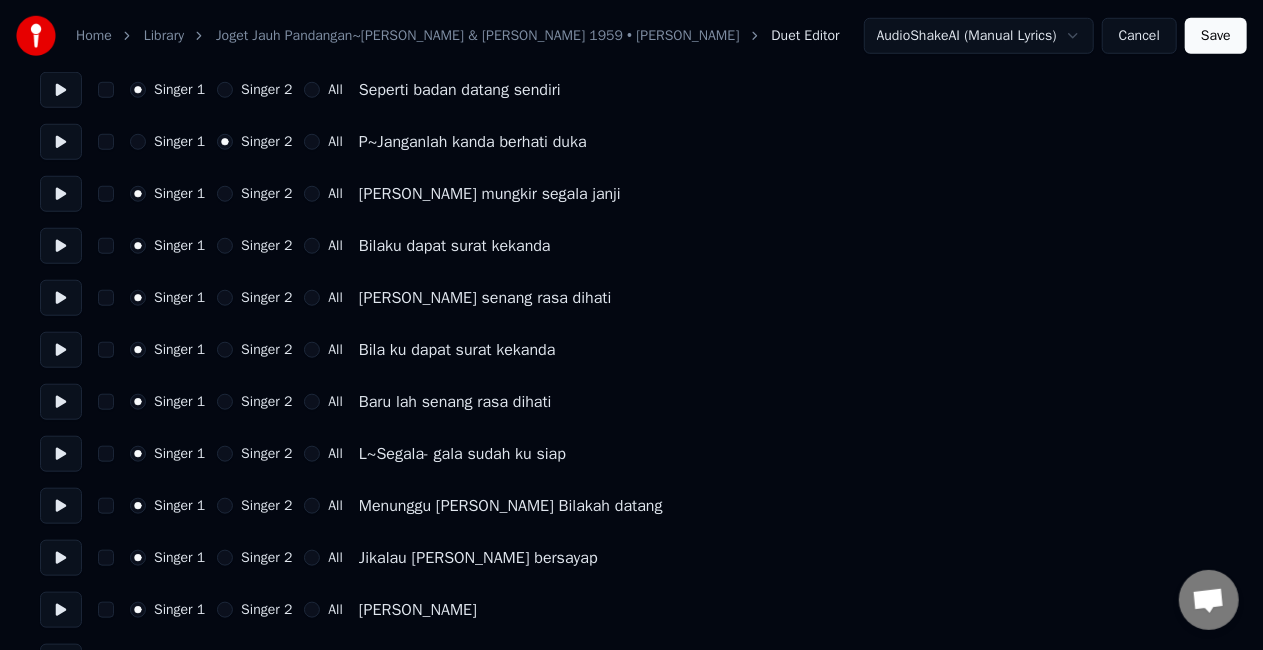 click on "Singer 2" at bounding box center (225, 194) 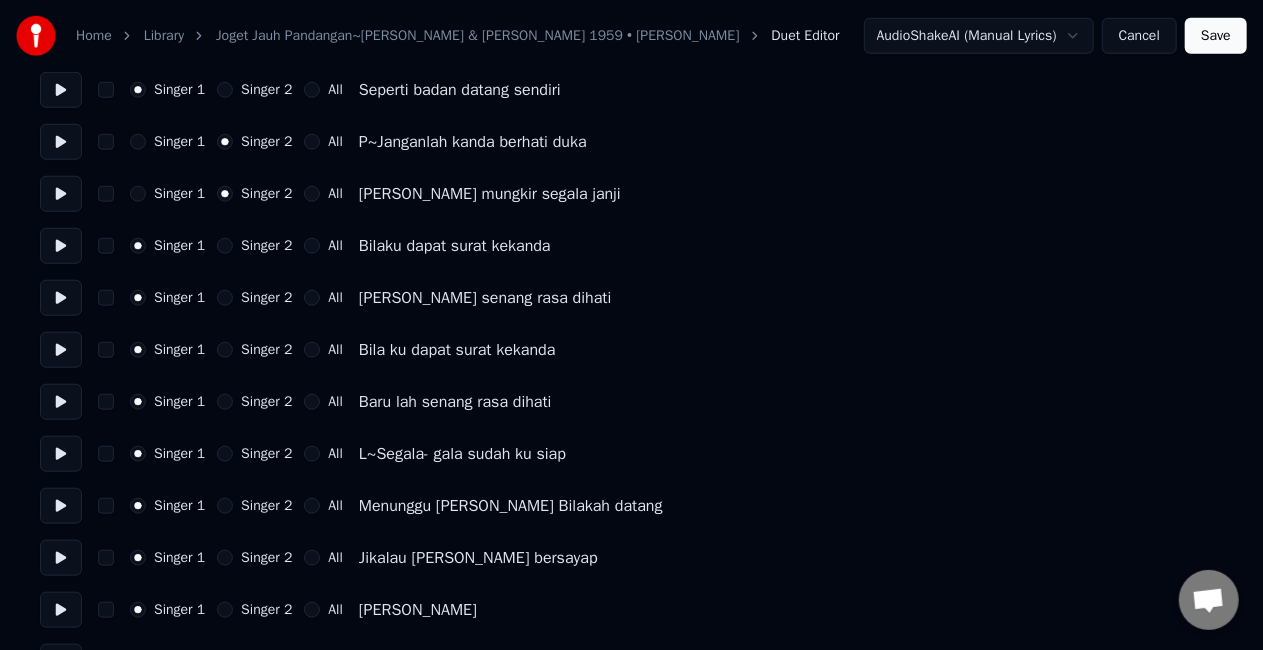 click on "Singer 2" at bounding box center (225, 246) 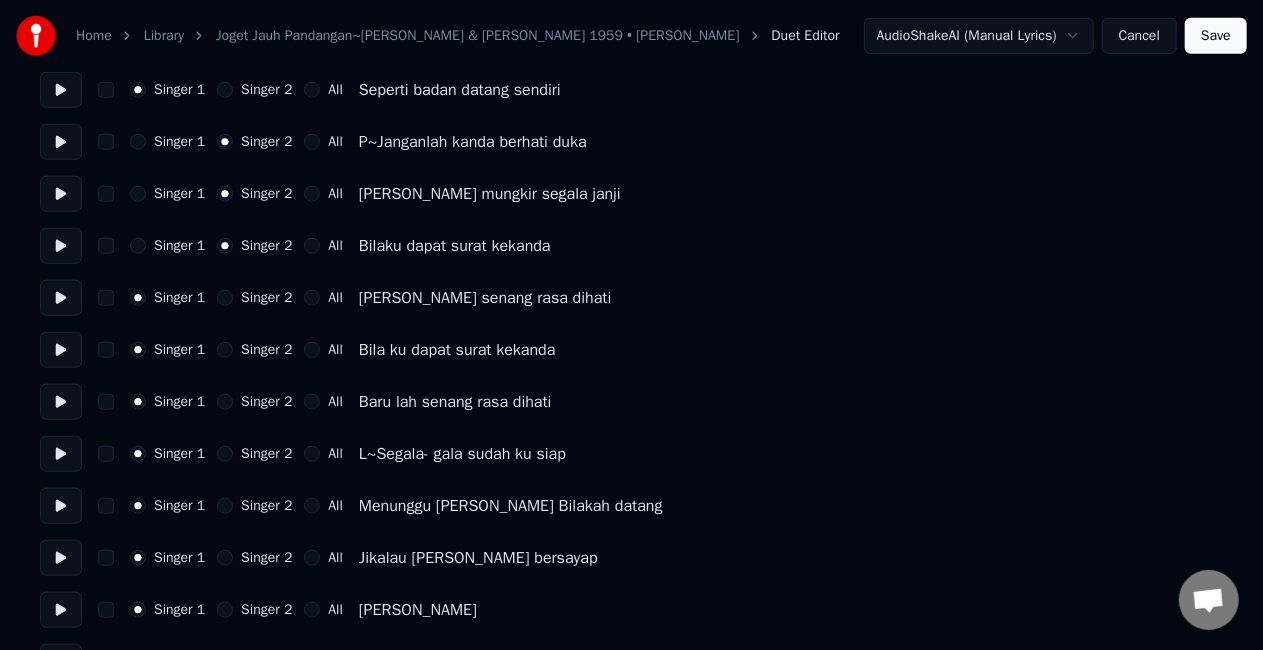 click on "Singer 2" at bounding box center [225, 298] 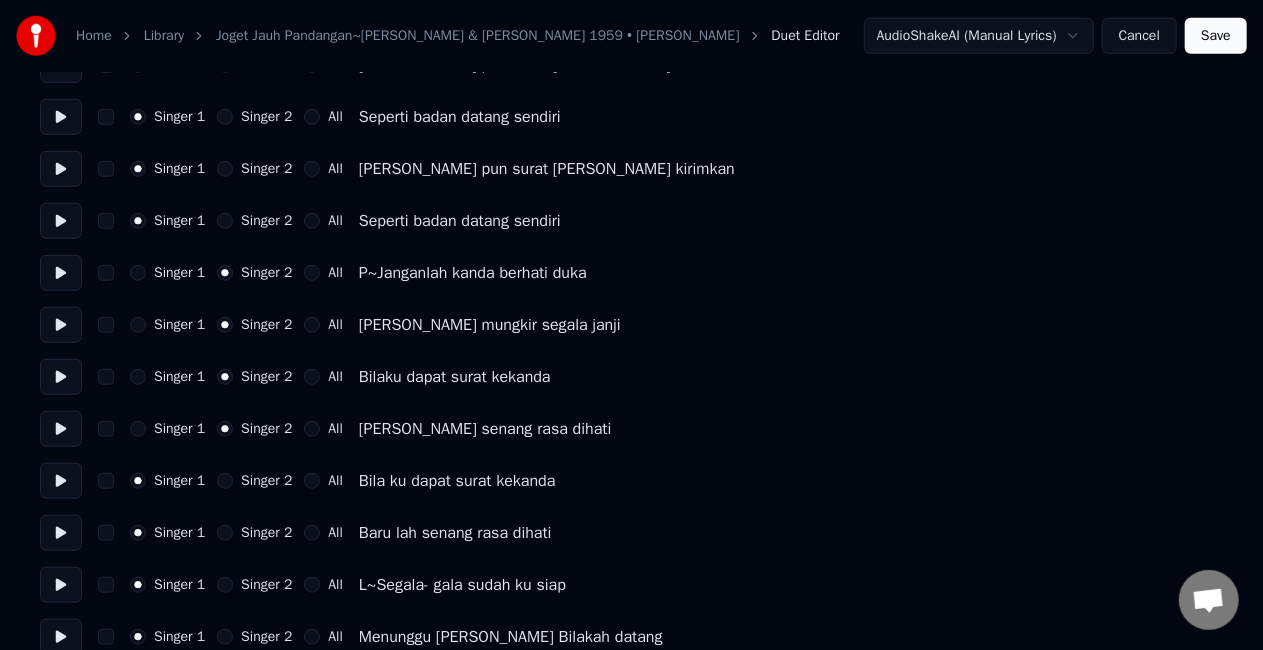 scroll, scrollTop: 700, scrollLeft: 0, axis: vertical 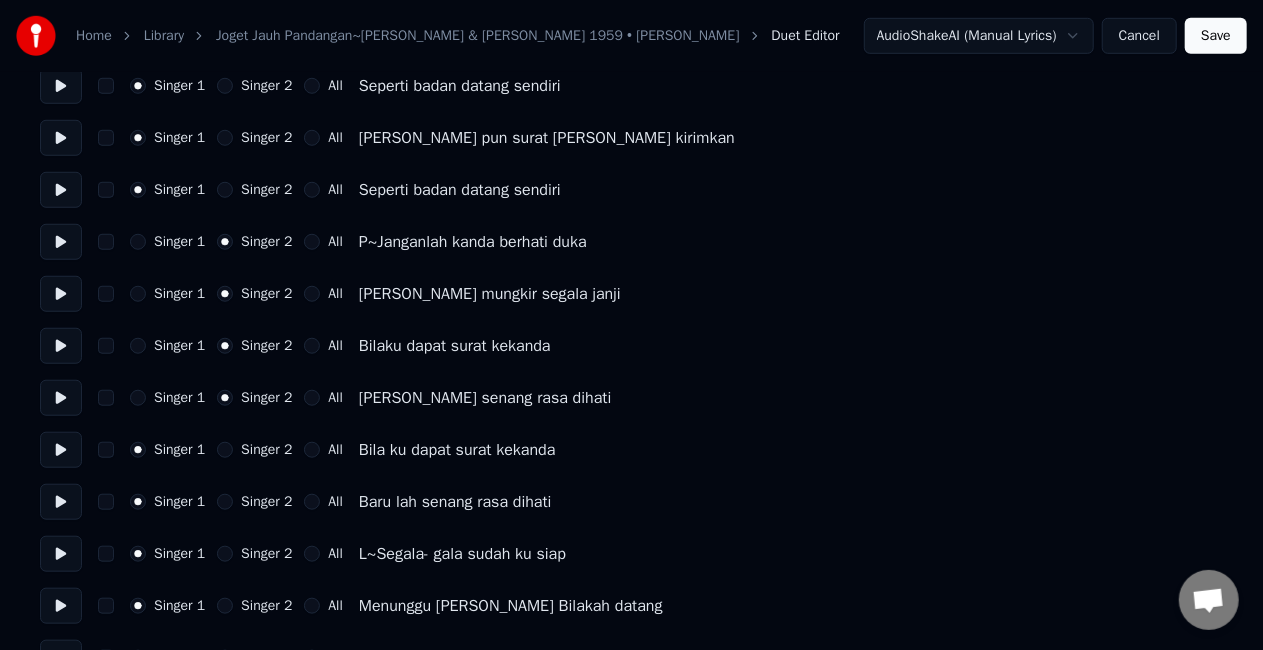 click on "Singer 2" at bounding box center (225, 450) 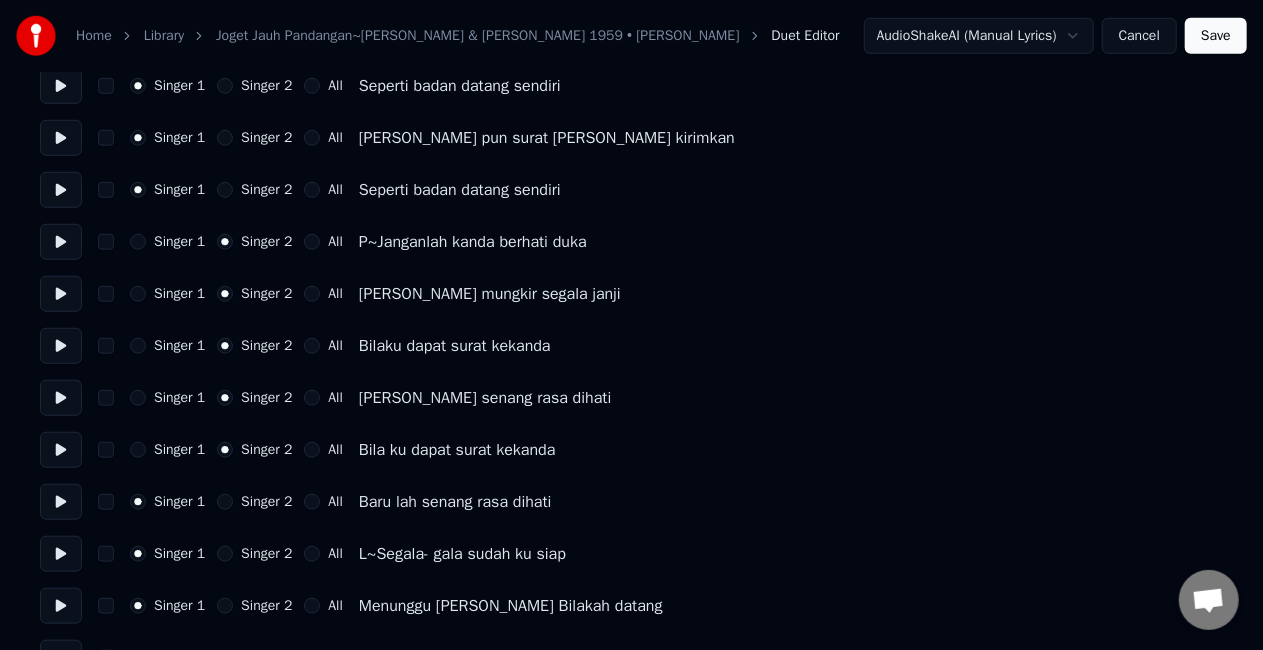 click on "Singer 2" at bounding box center (225, 502) 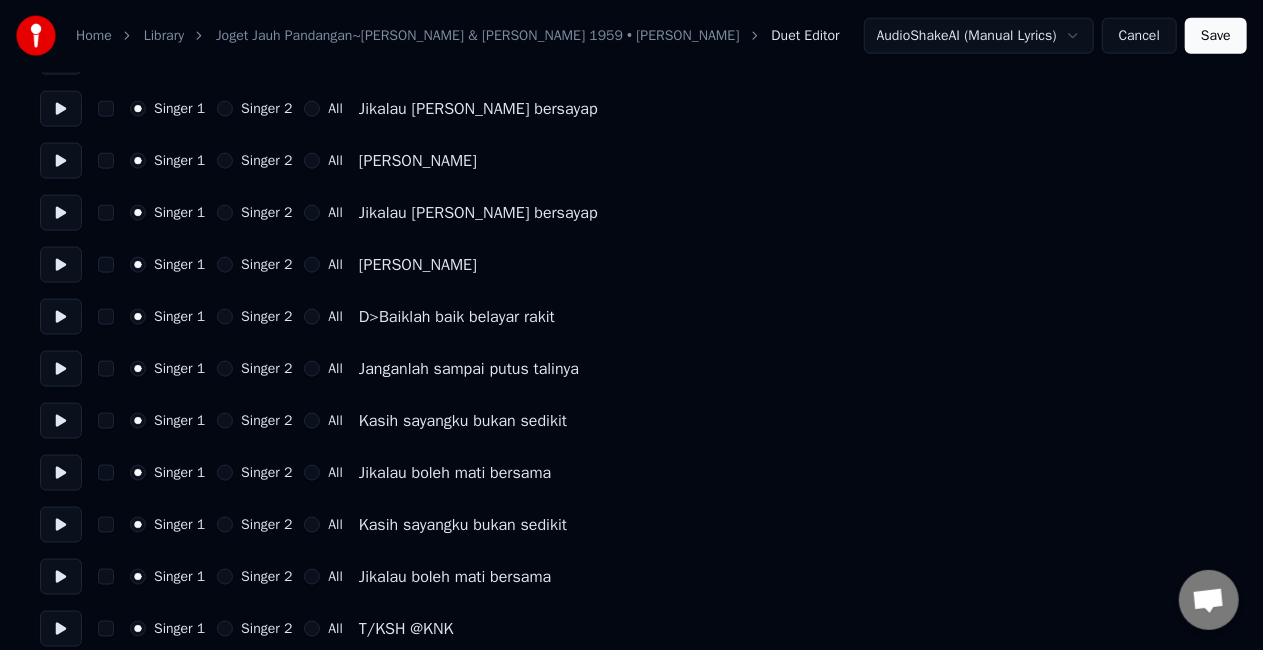 scroll, scrollTop: 1276, scrollLeft: 0, axis: vertical 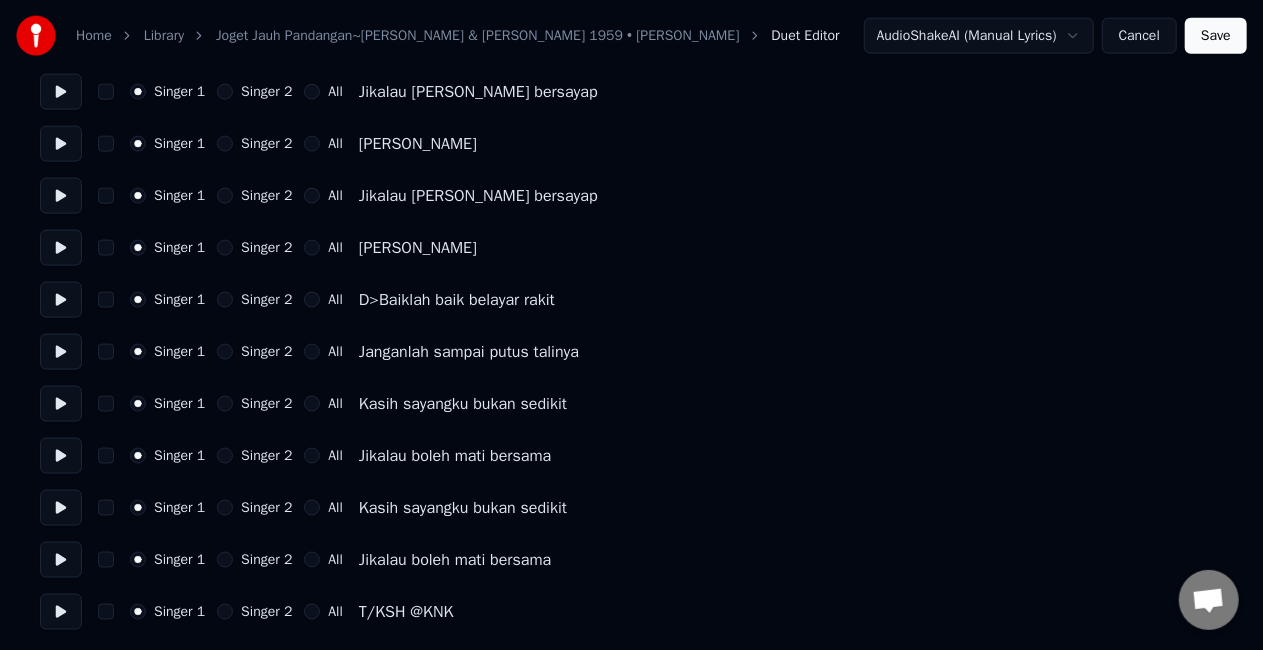 click on "Singer 2" at bounding box center (225, 300) 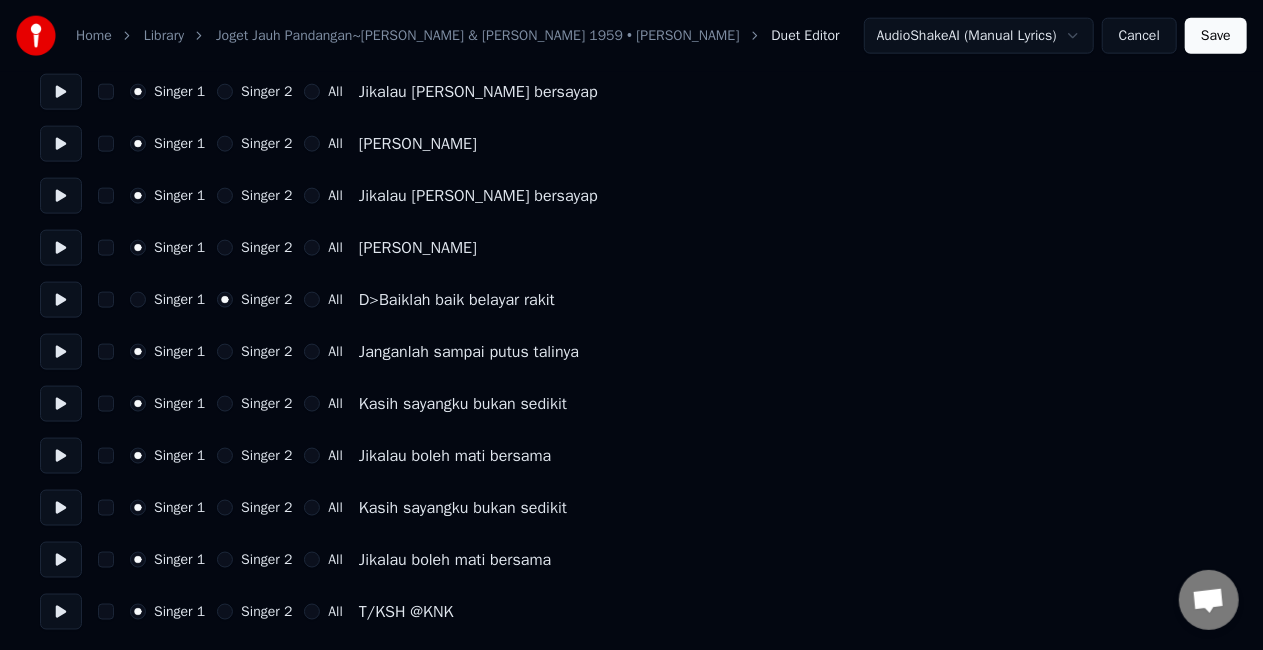 click 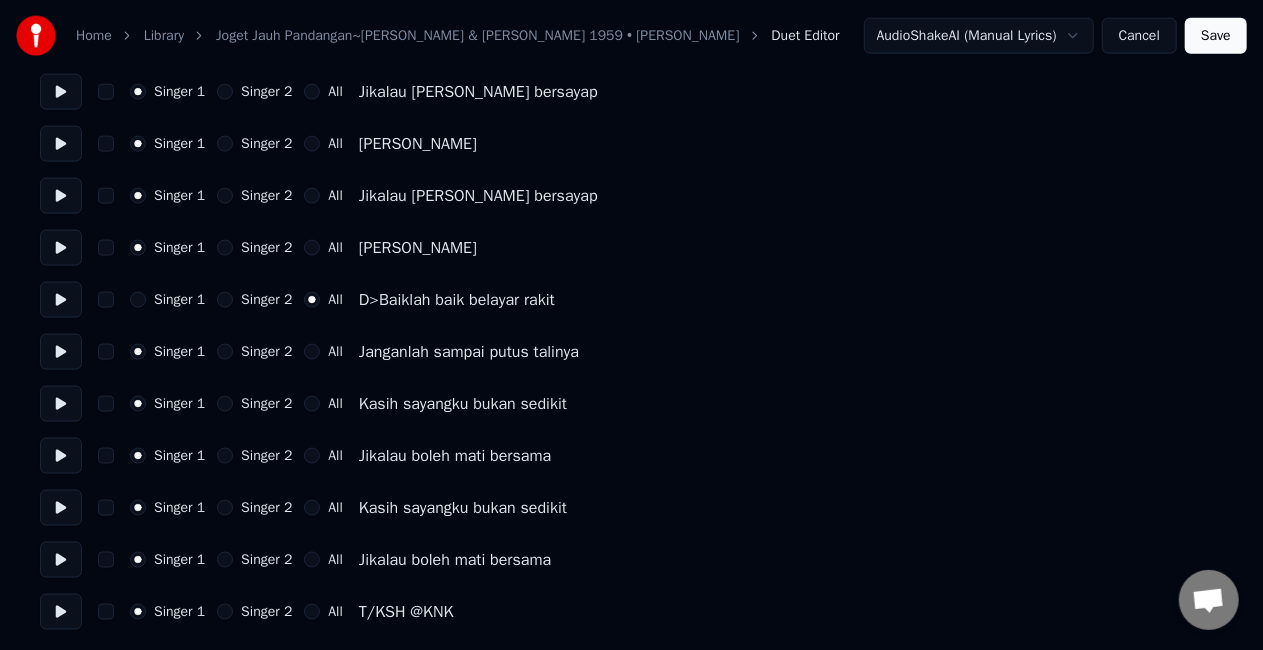 click on "All" at bounding box center (312, 352) 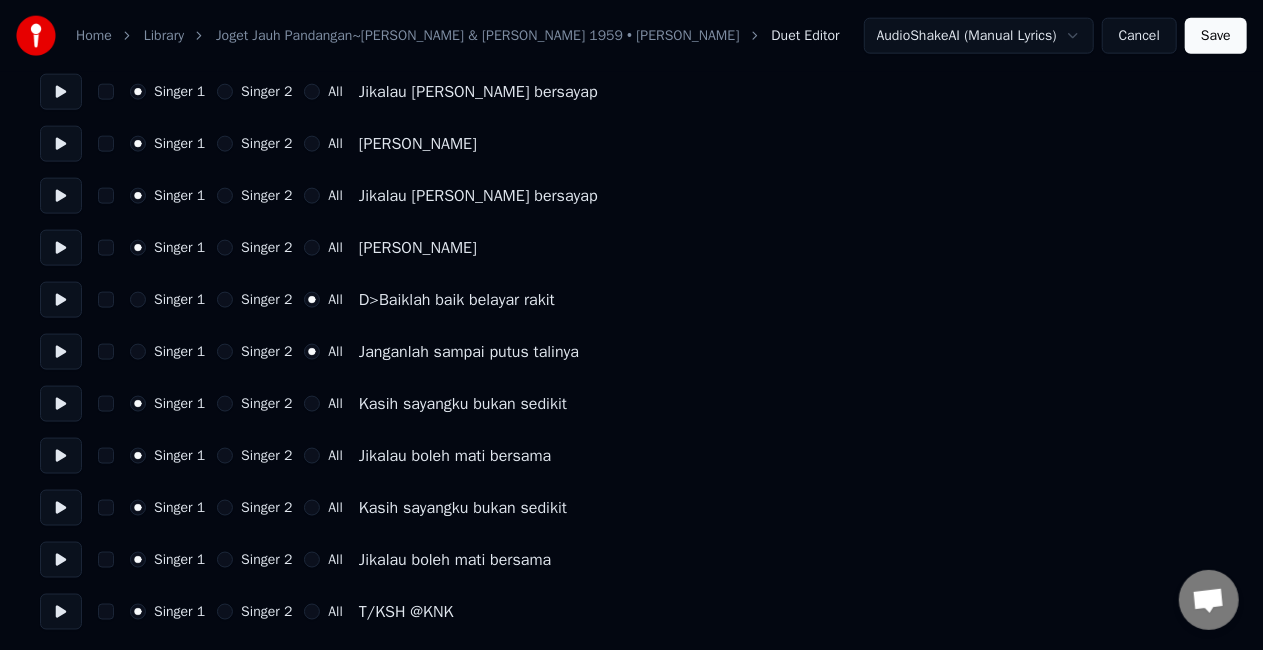 click on "All" at bounding box center [312, 404] 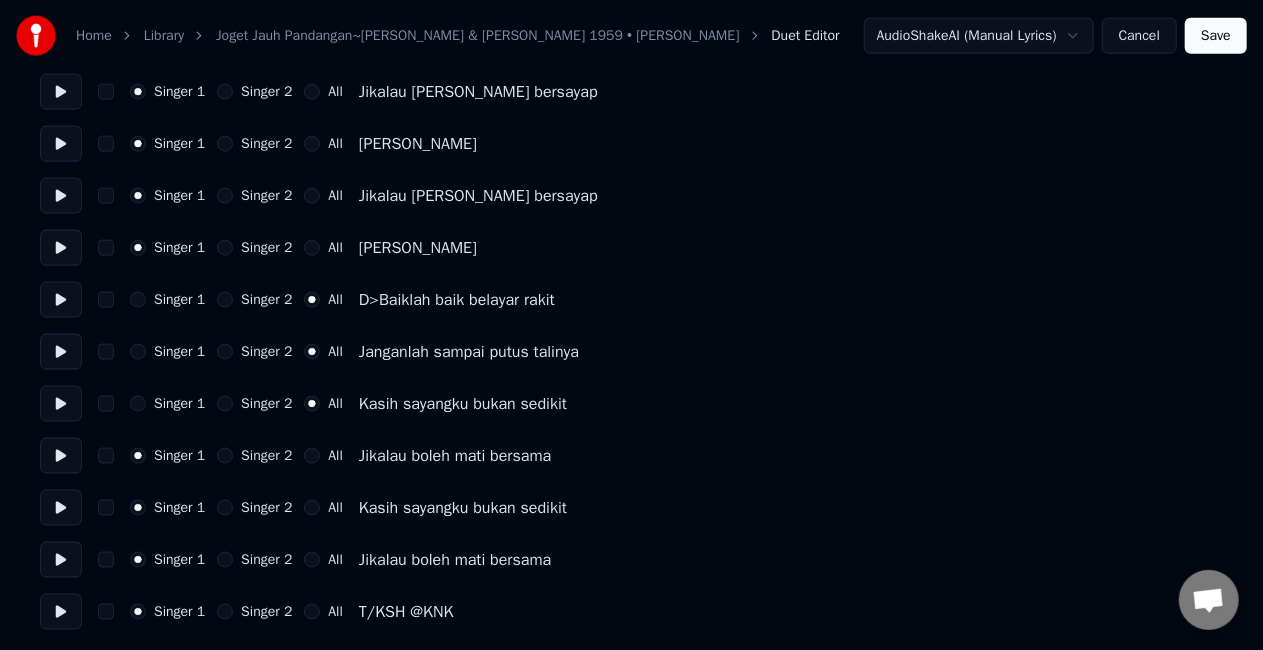 click on "All" at bounding box center (312, 456) 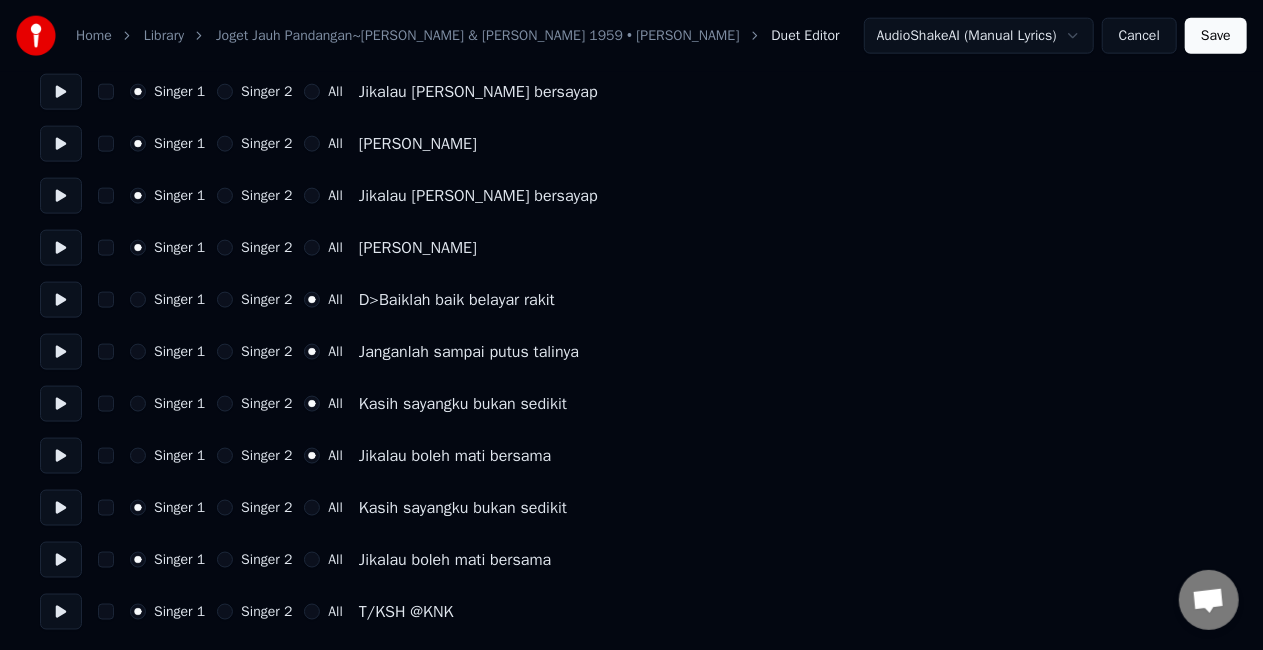 click on "All" at bounding box center [312, 508] 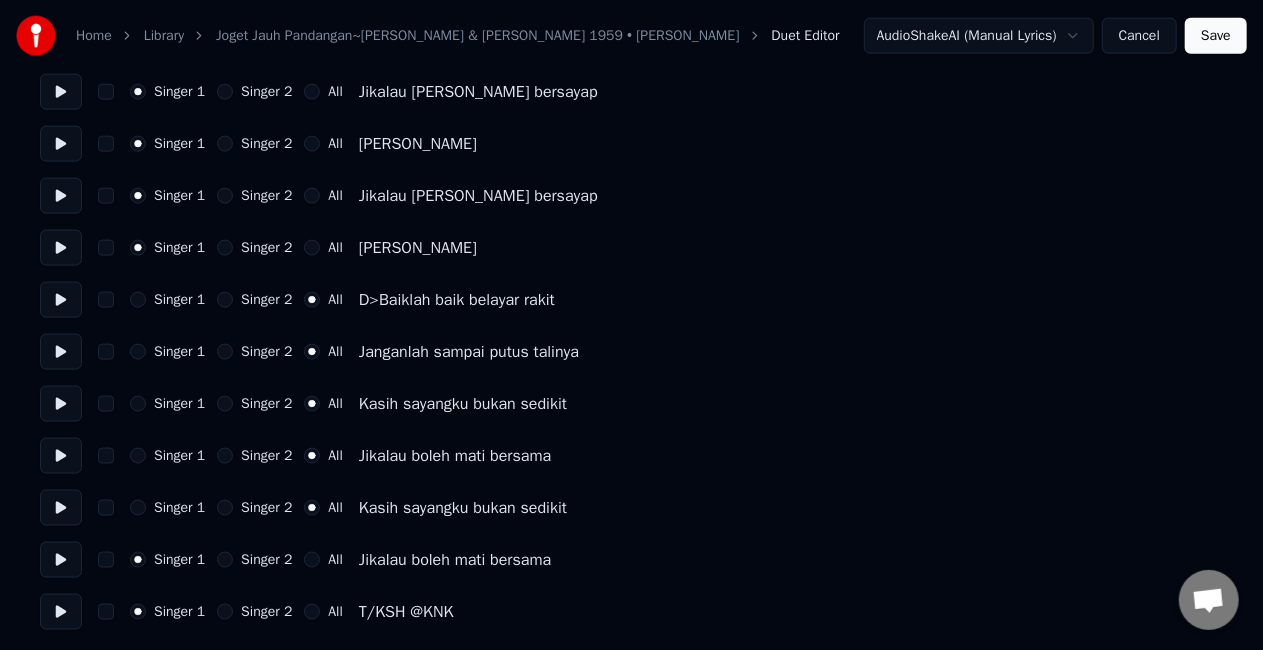 click on "All" at bounding box center (312, 560) 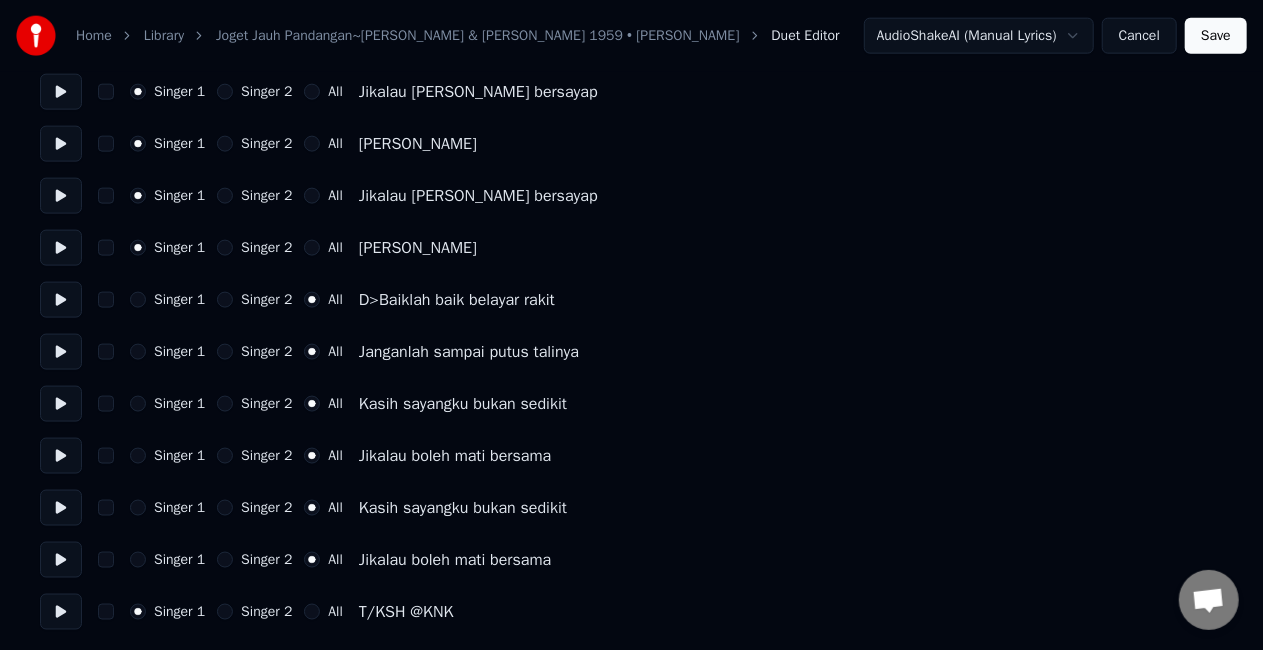 click on "Save" at bounding box center [1216, 36] 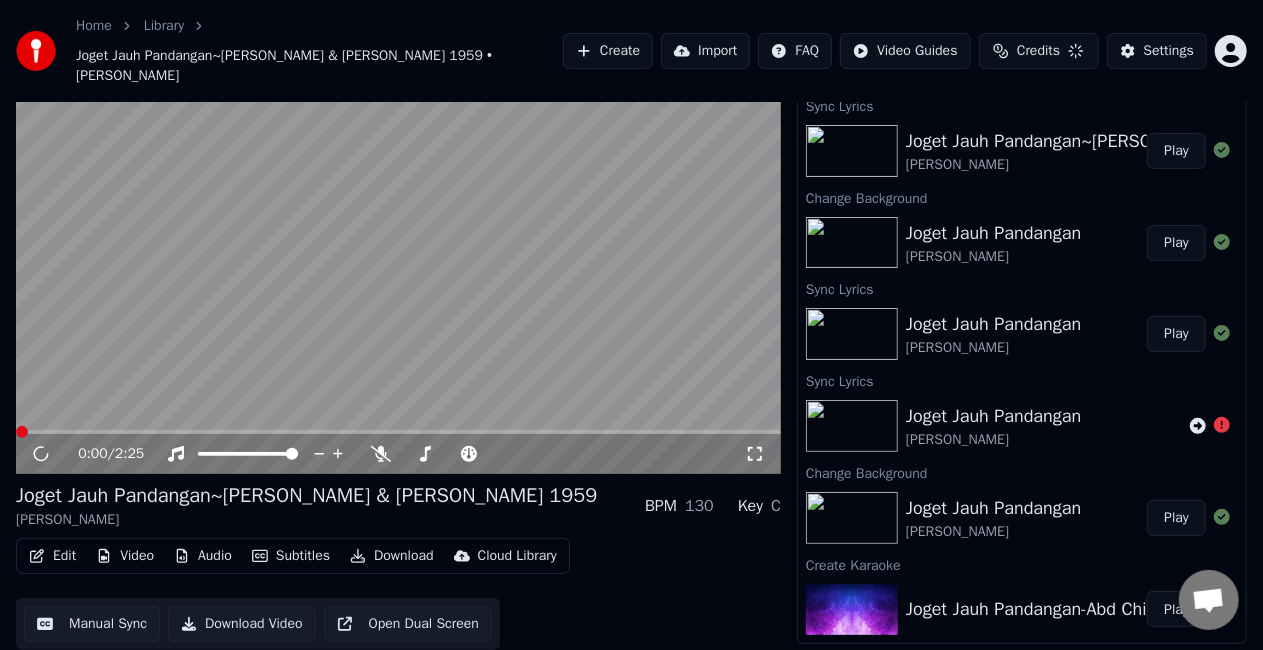scroll, scrollTop: 58, scrollLeft: 0, axis: vertical 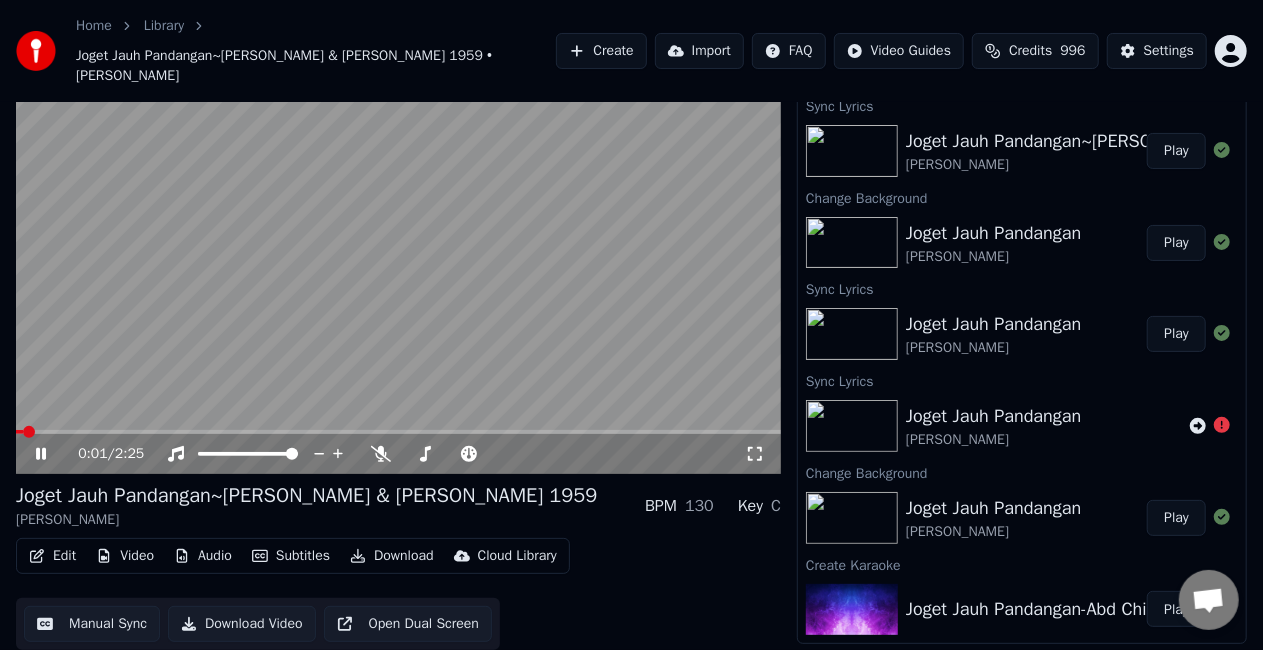 click at bounding box center (398, 259) 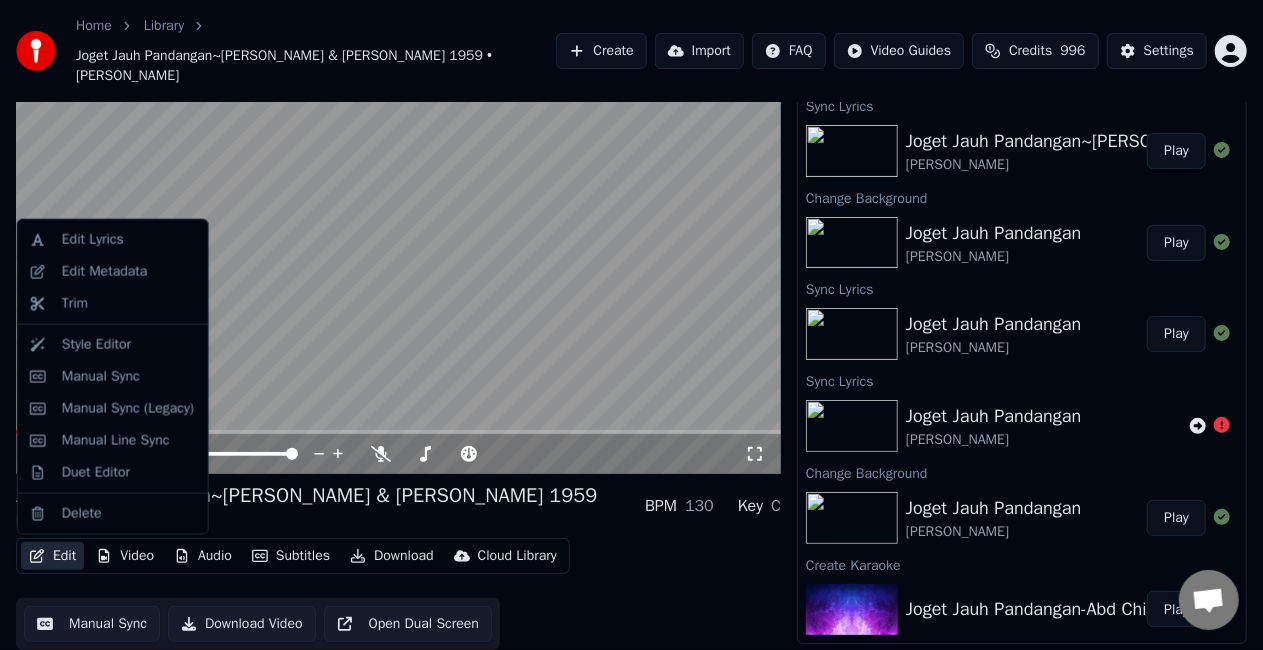 click on "Edit" at bounding box center [52, 556] 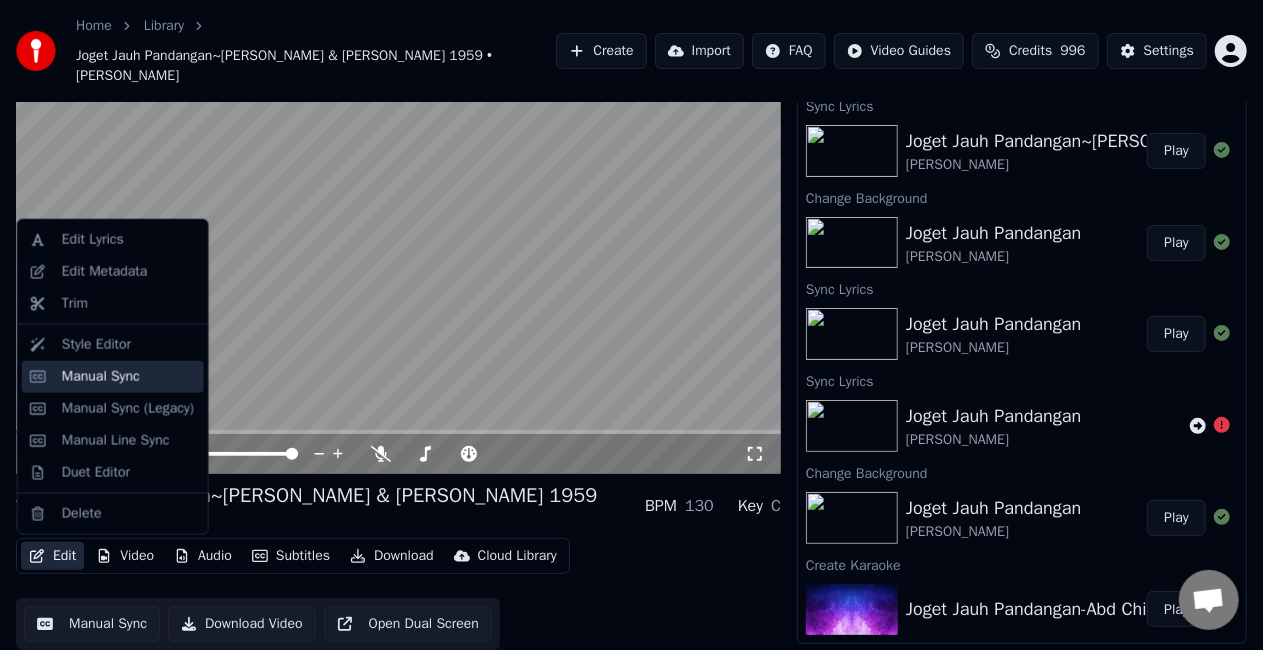 click on "Manual Sync" at bounding box center [129, 377] 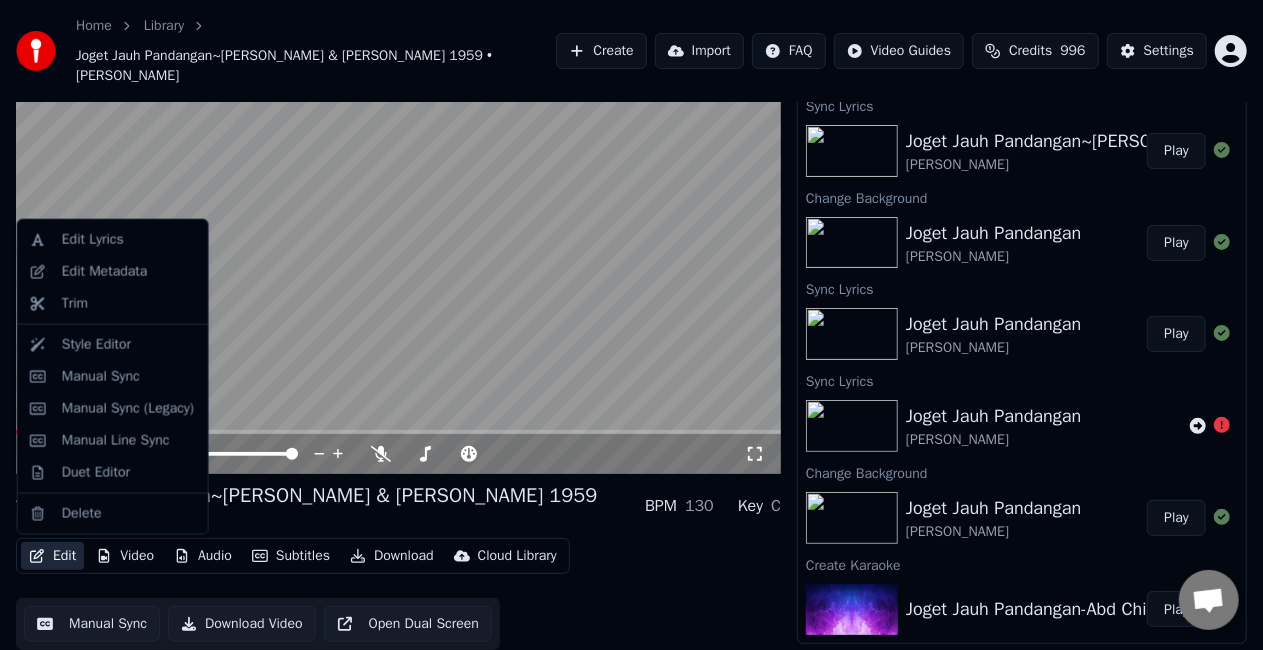 scroll, scrollTop: 0, scrollLeft: 0, axis: both 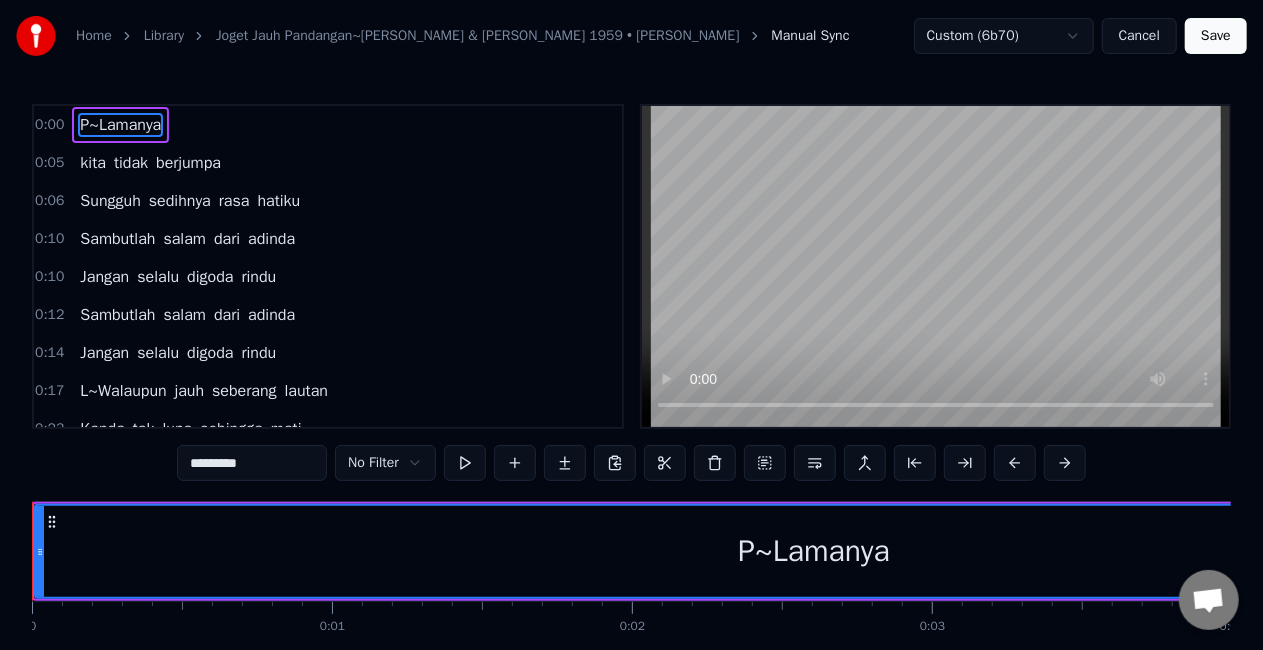 click on "Cancel" at bounding box center [1139, 36] 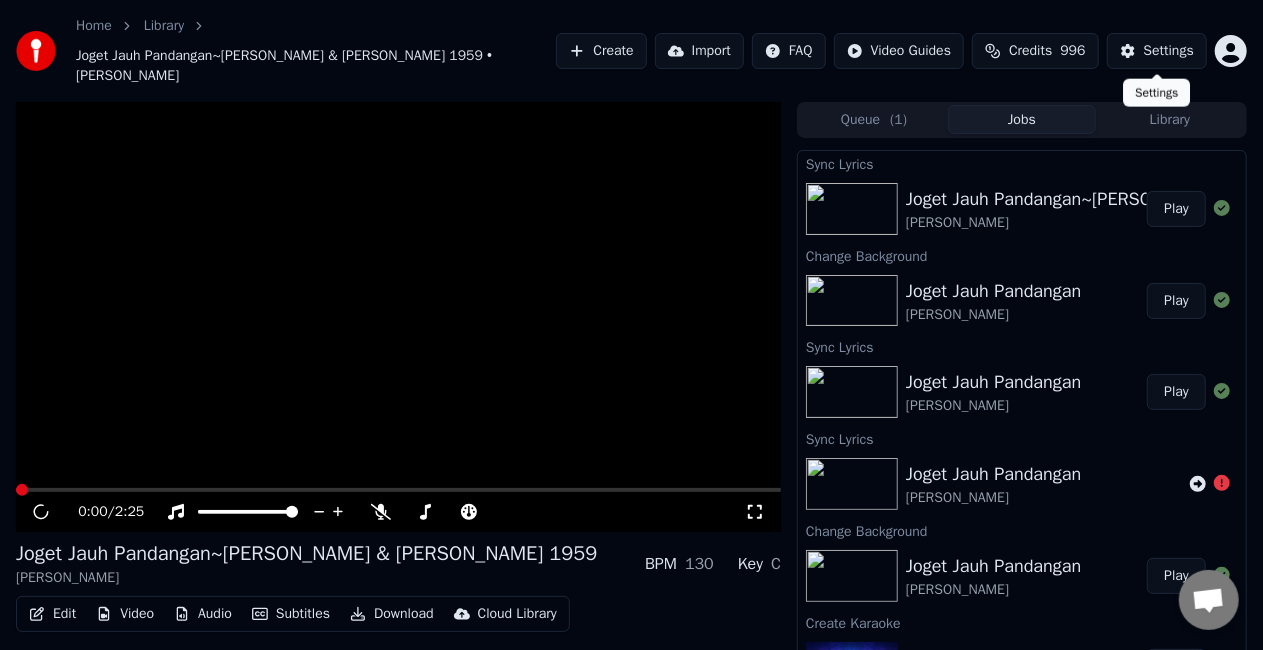 scroll, scrollTop: 52, scrollLeft: 0, axis: vertical 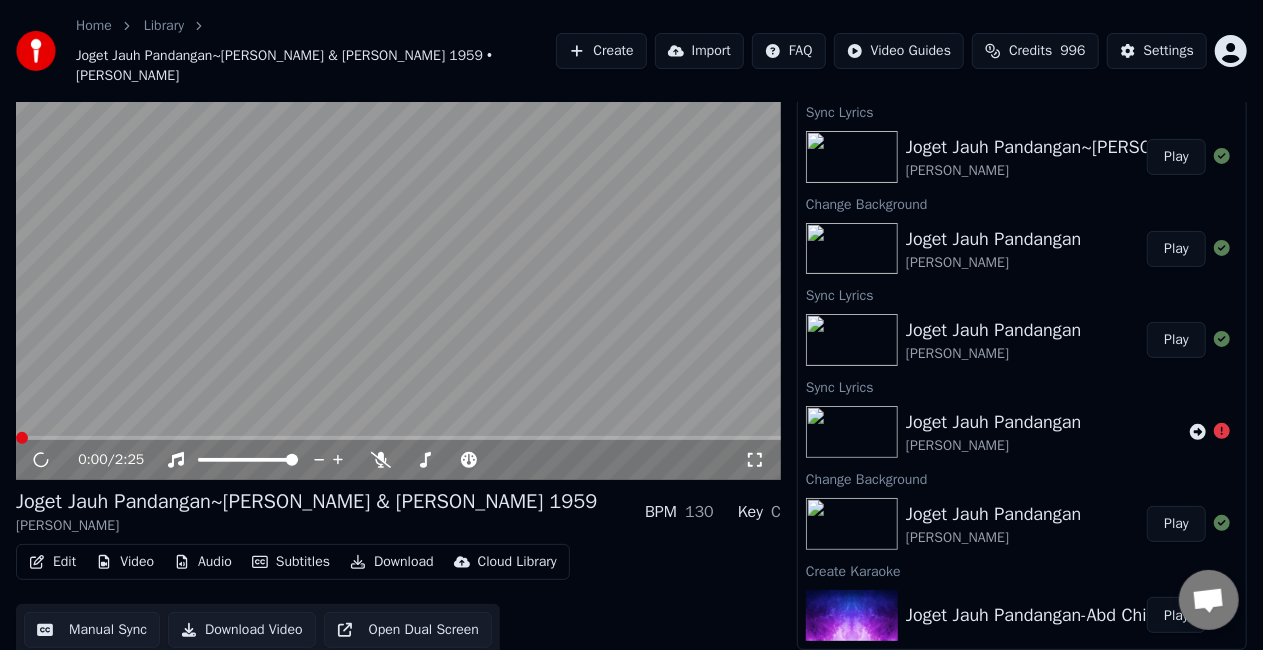 click at bounding box center [398, 265] 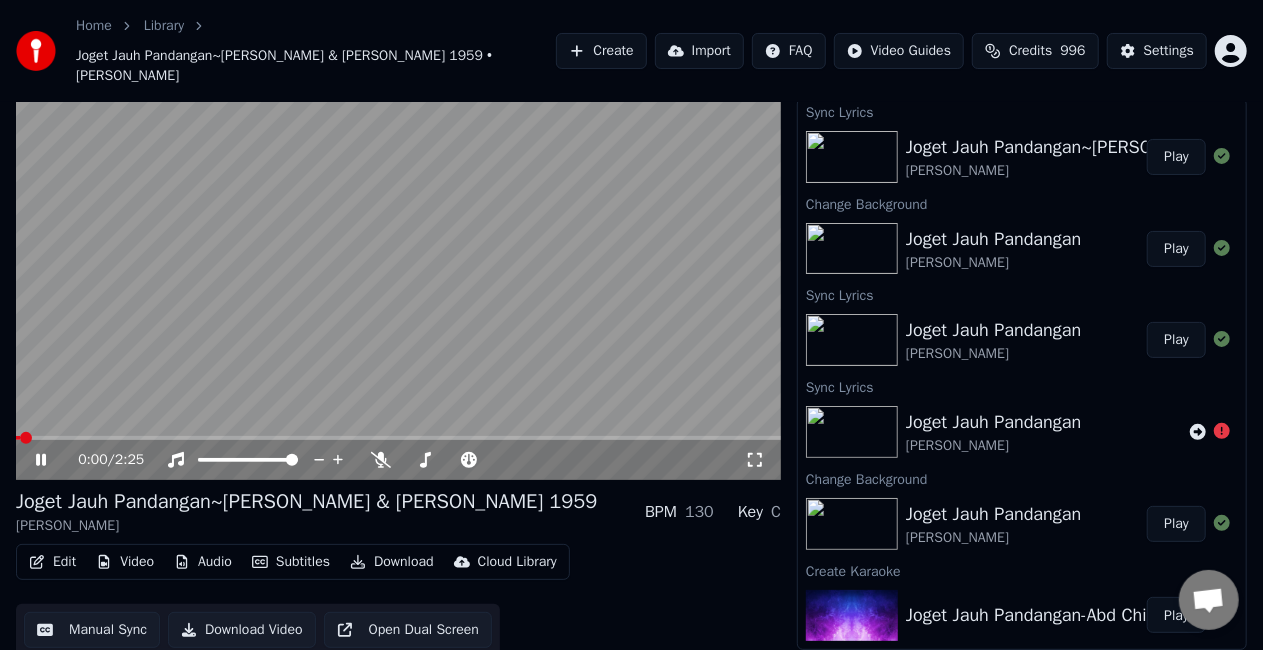 click at bounding box center [398, 265] 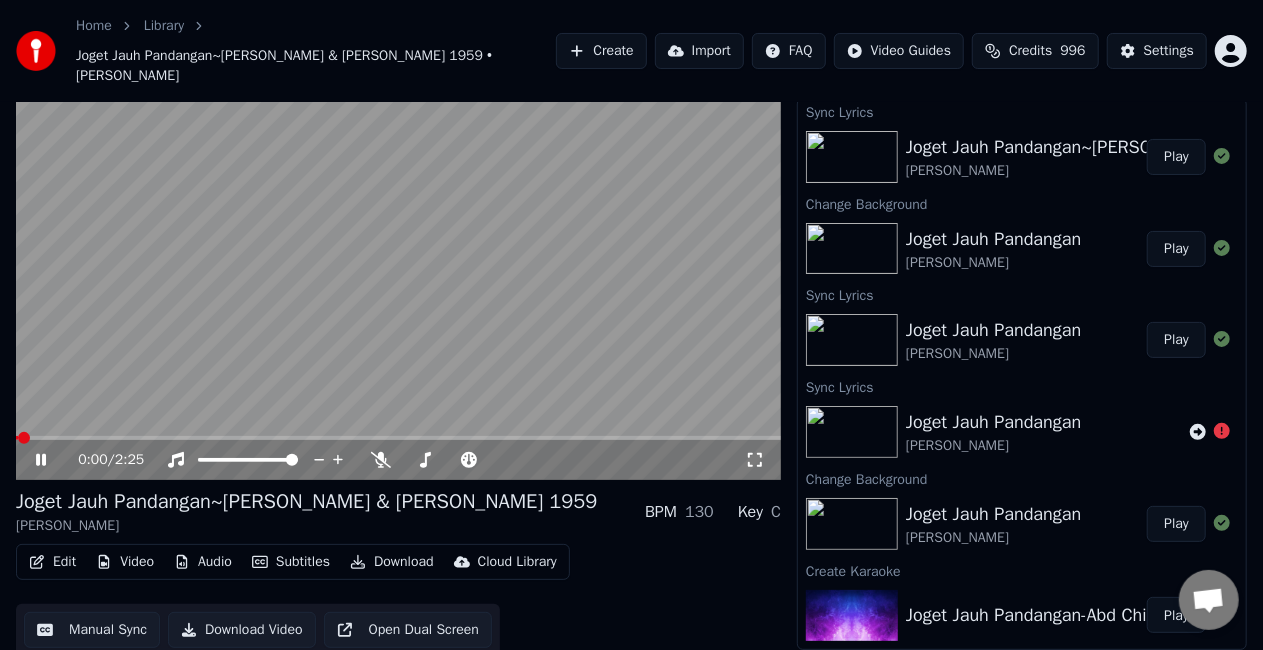 click on "Edit" at bounding box center (52, 562) 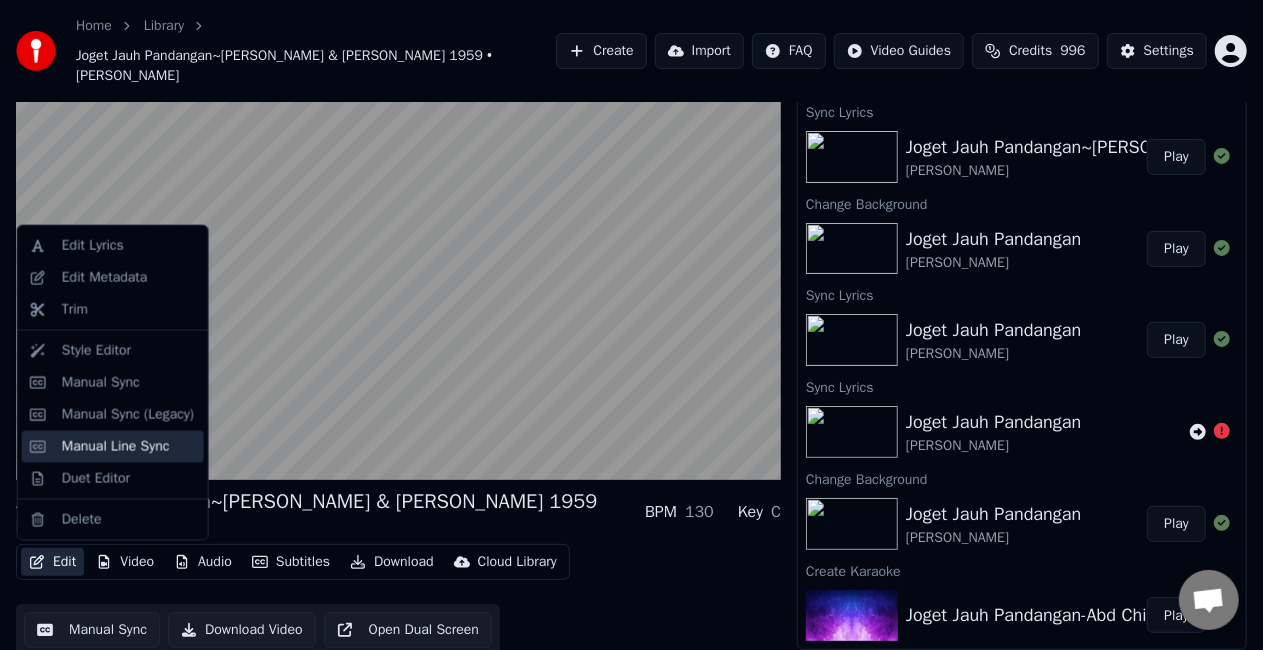 click on "Manual Line Sync" at bounding box center [116, 447] 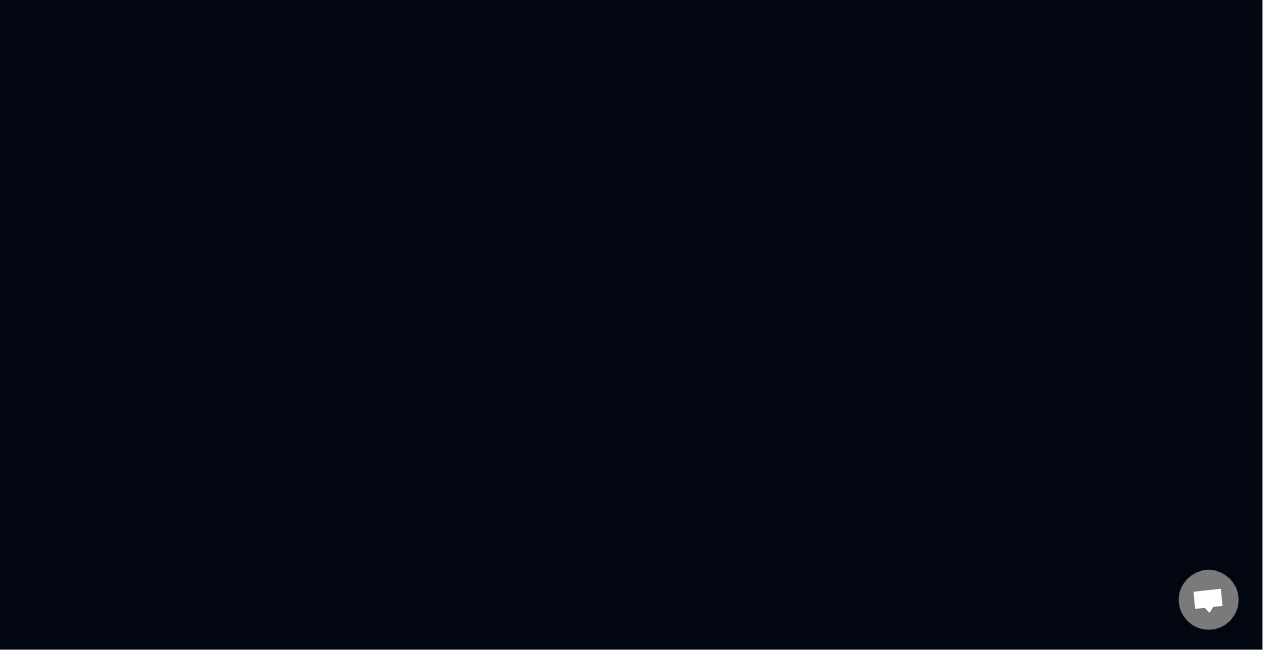 scroll, scrollTop: 0, scrollLeft: 0, axis: both 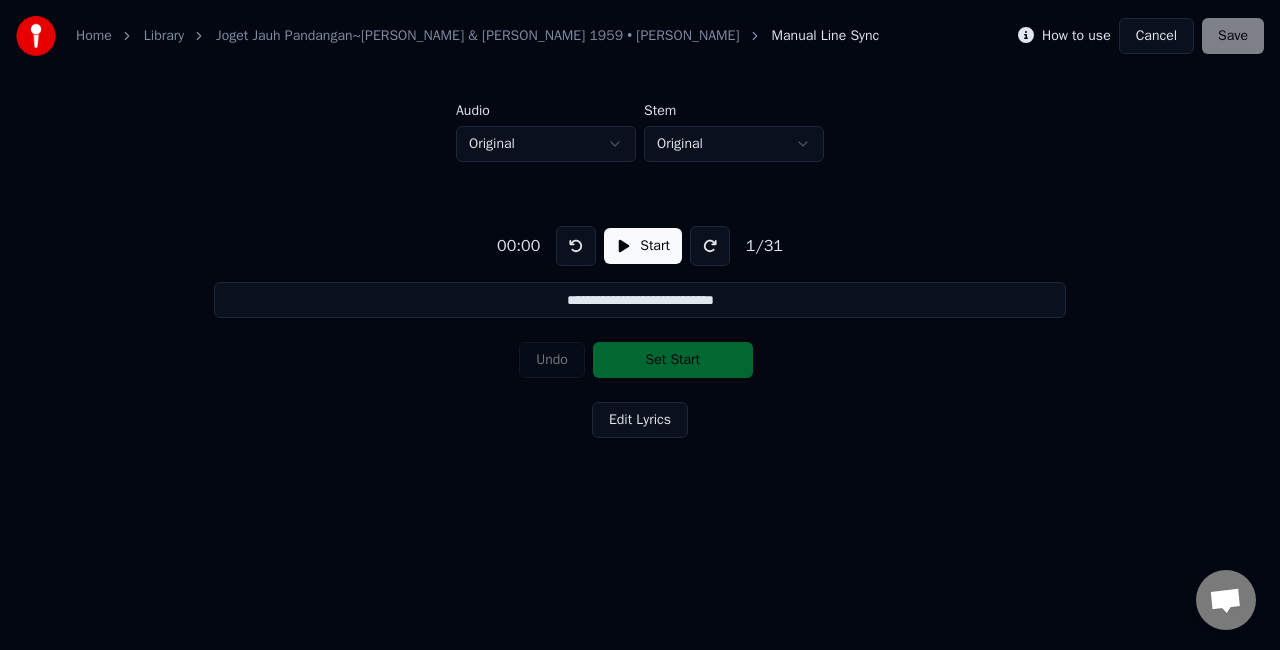 click on "Start" at bounding box center (643, 246) 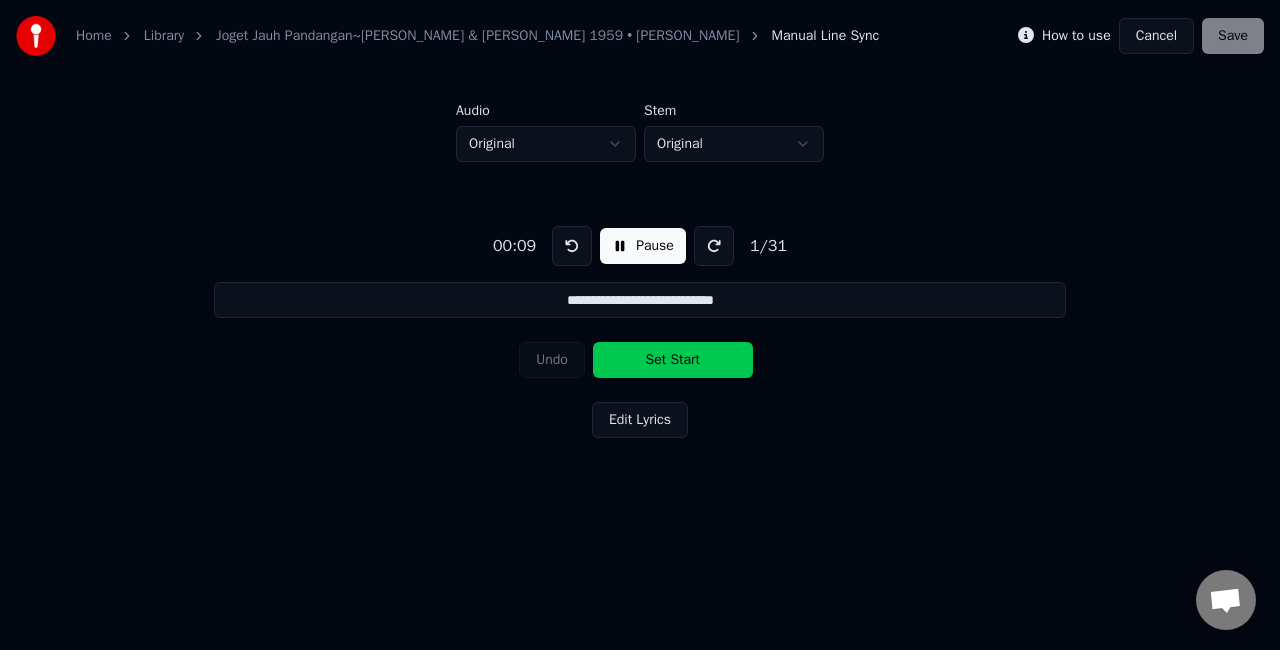 click on "Set Start" at bounding box center [673, 360] 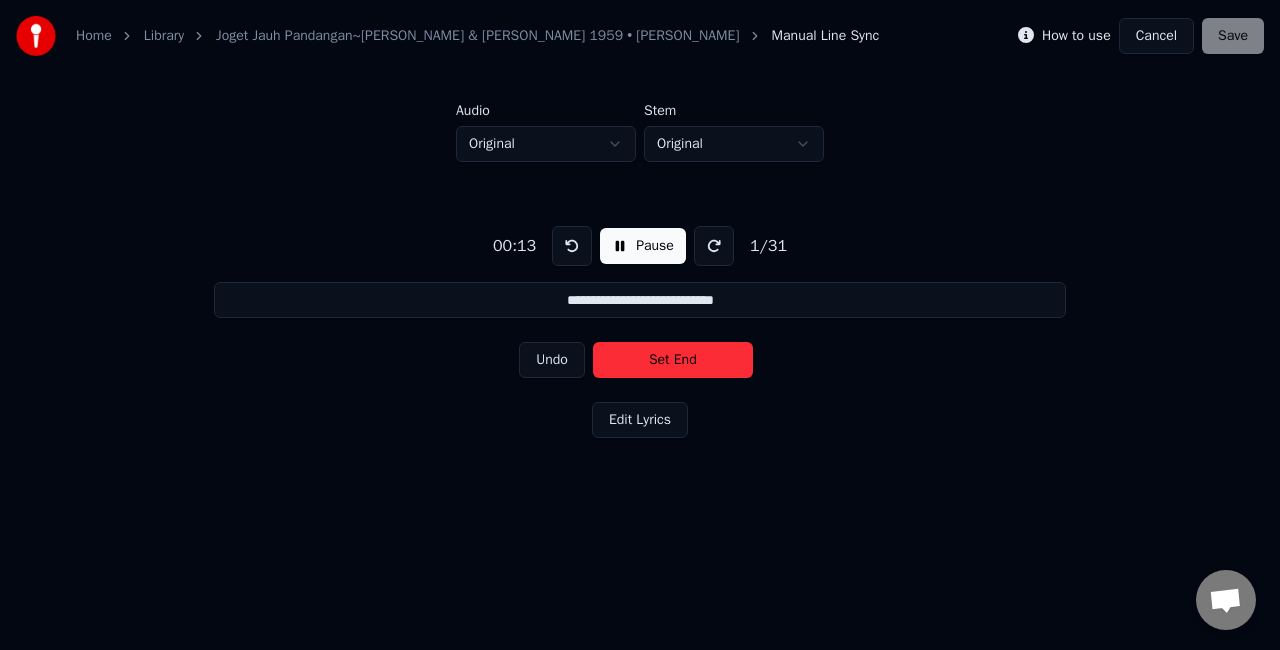 click on "Set End" at bounding box center (673, 360) 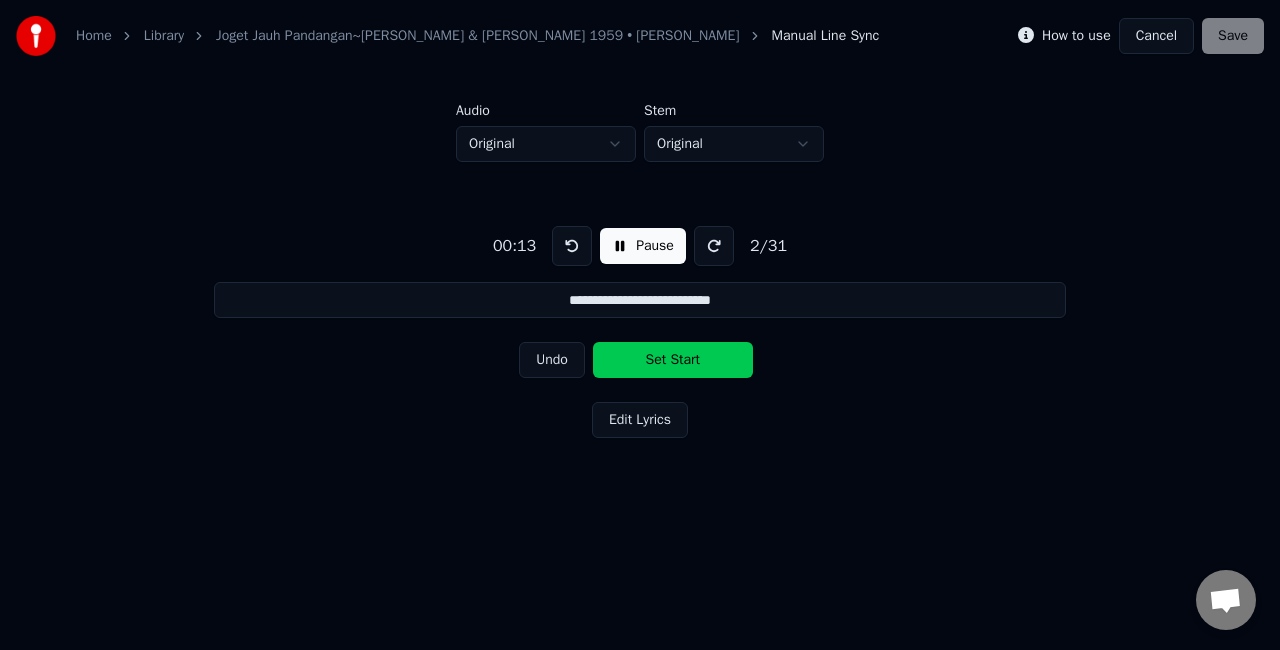 click on "Set Start" at bounding box center [673, 360] 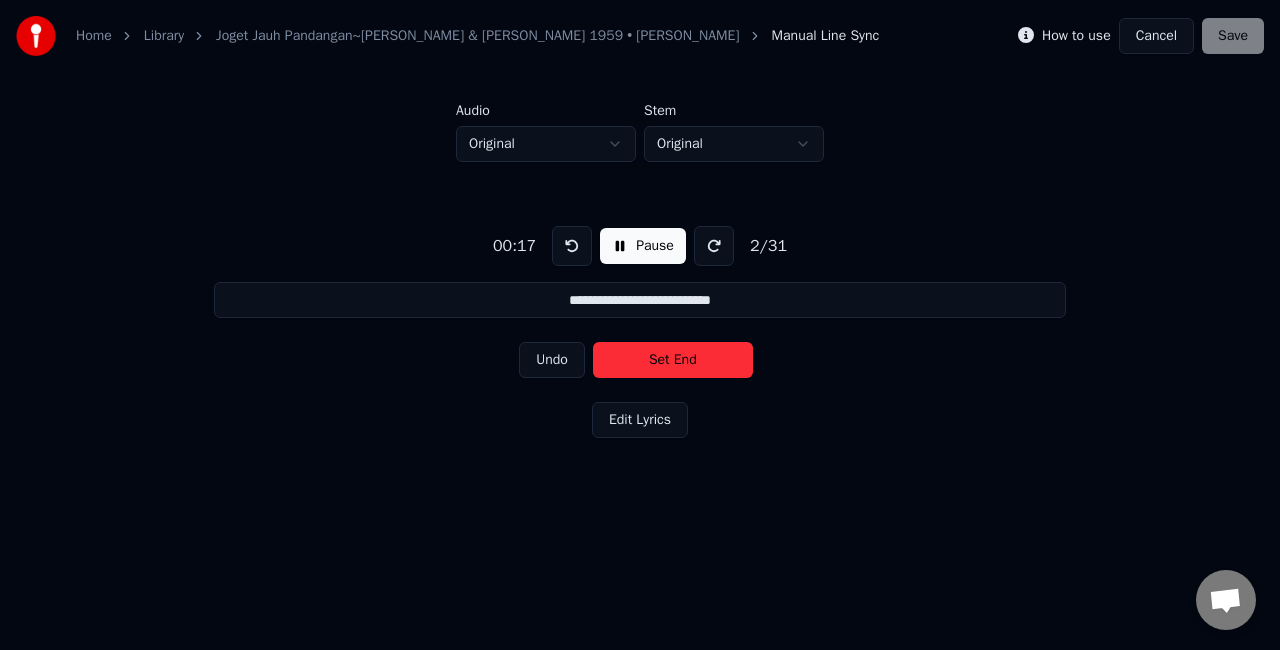 click on "Set End" at bounding box center [673, 360] 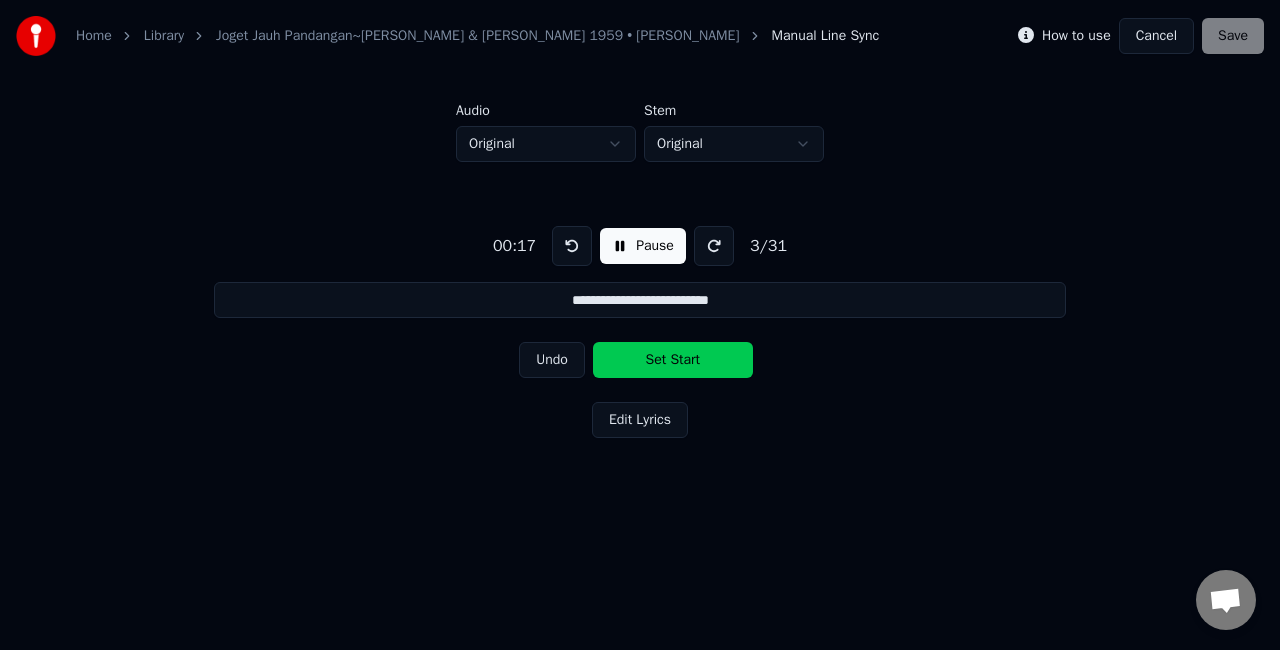 click on "Set Start" at bounding box center [673, 360] 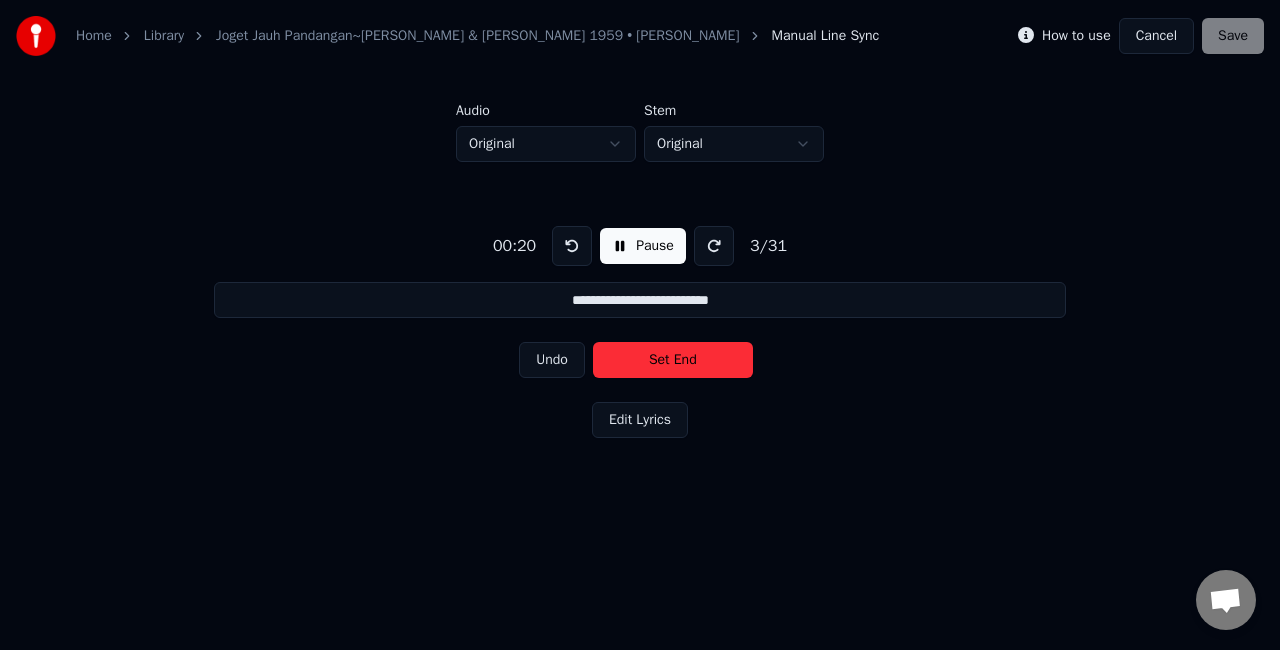 click on "Set End" at bounding box center (673, 360) 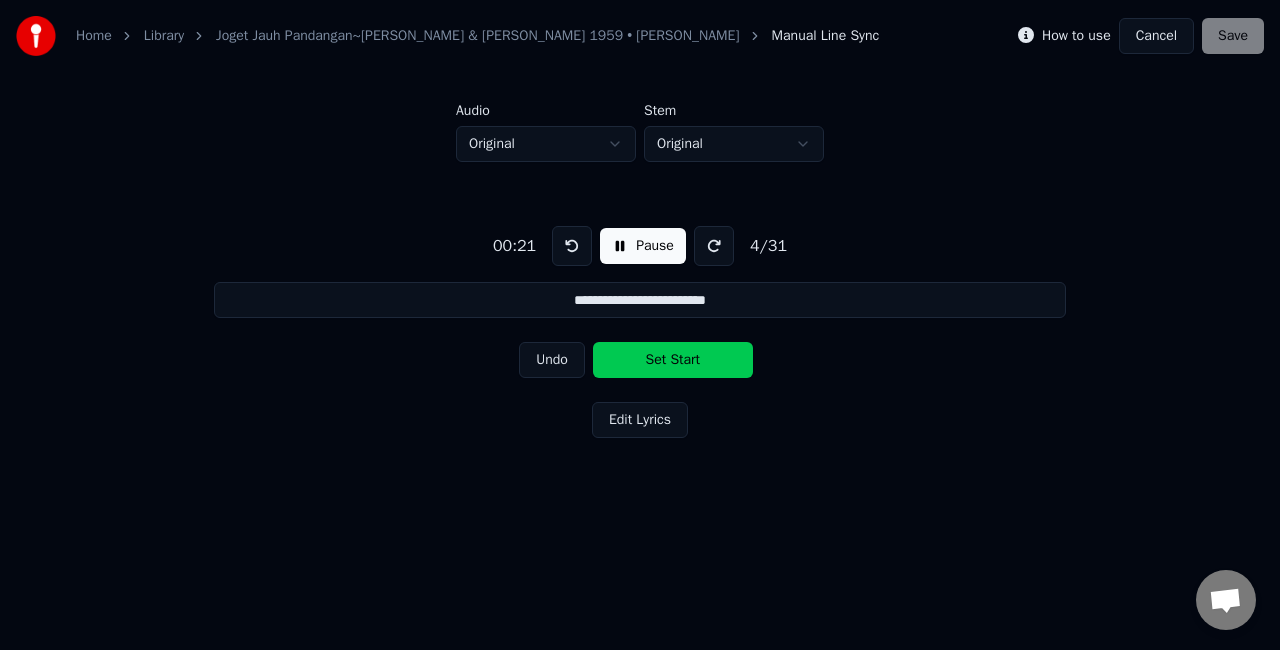 click on "Set Start" at bounding box center [673, 360] 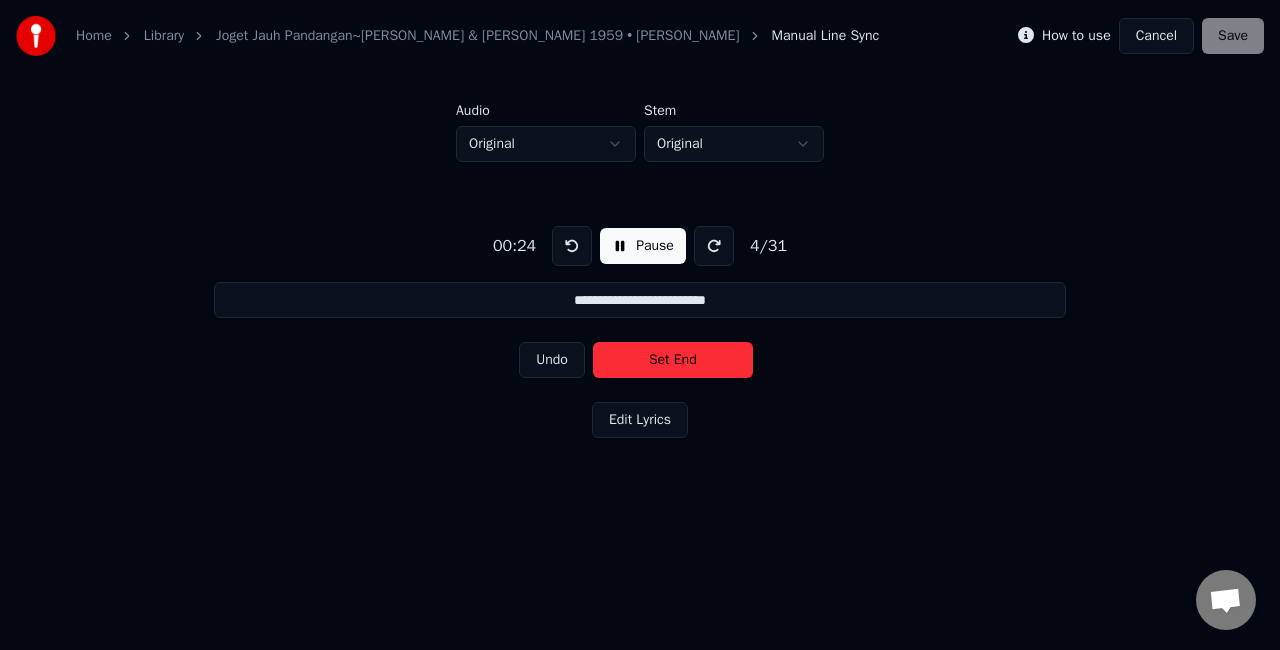 click on "Set End" at bounding box center (673, 360) 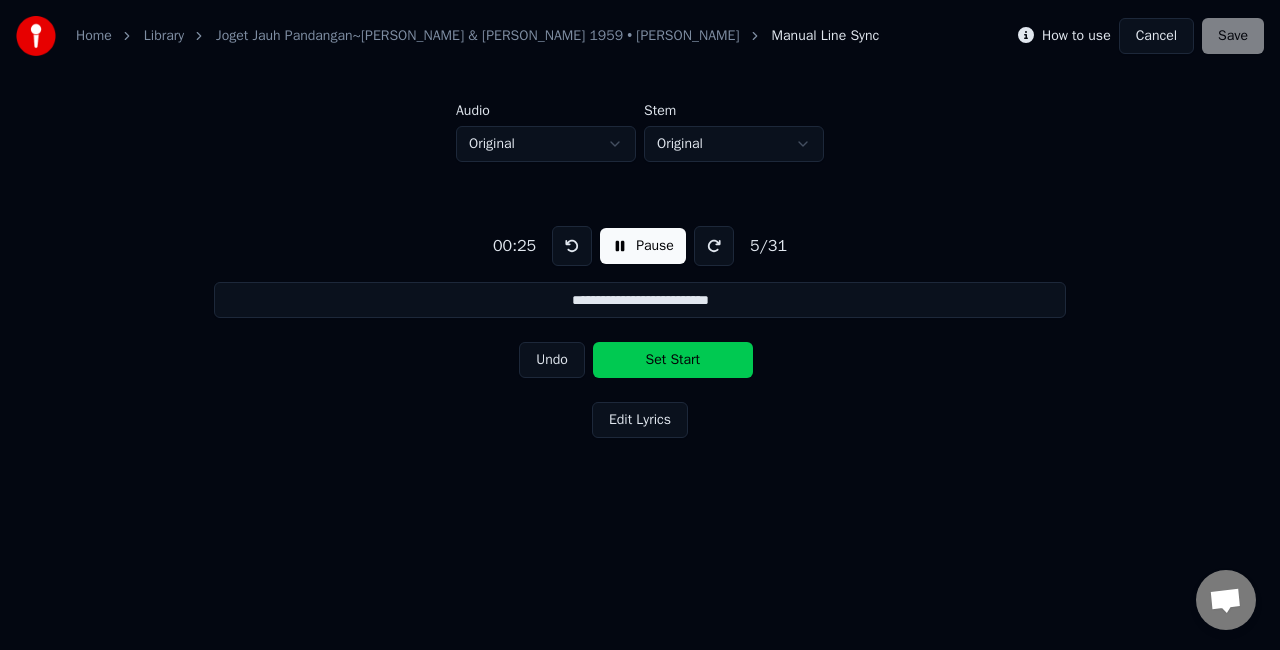 click on "Set Start" at bounding box center (673, 360) 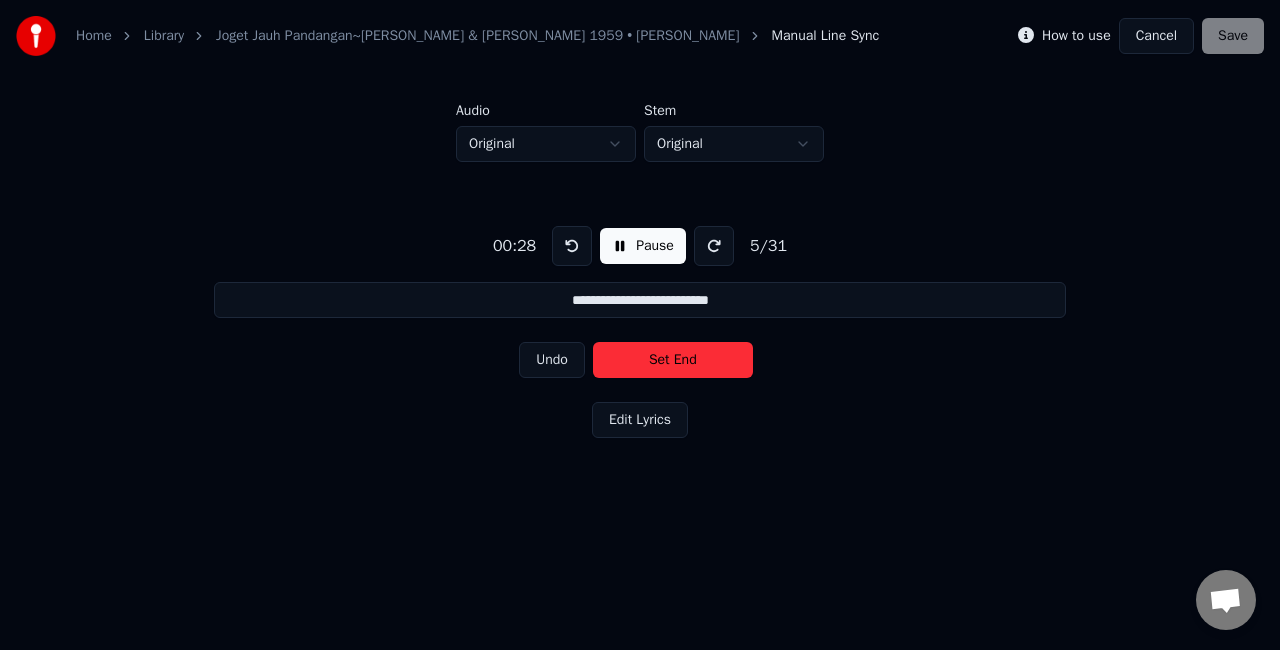 click on "Set End" at bounding box center (673, 360) 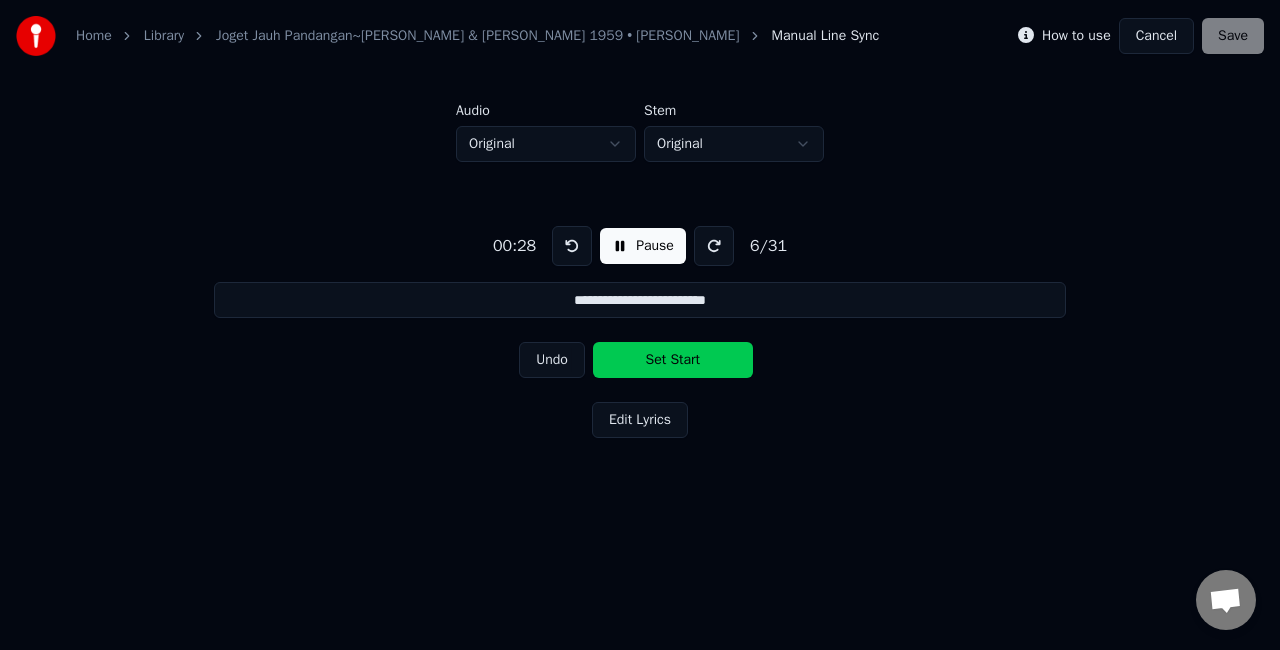 click on "Set Start" at bounding box center (673, 360) 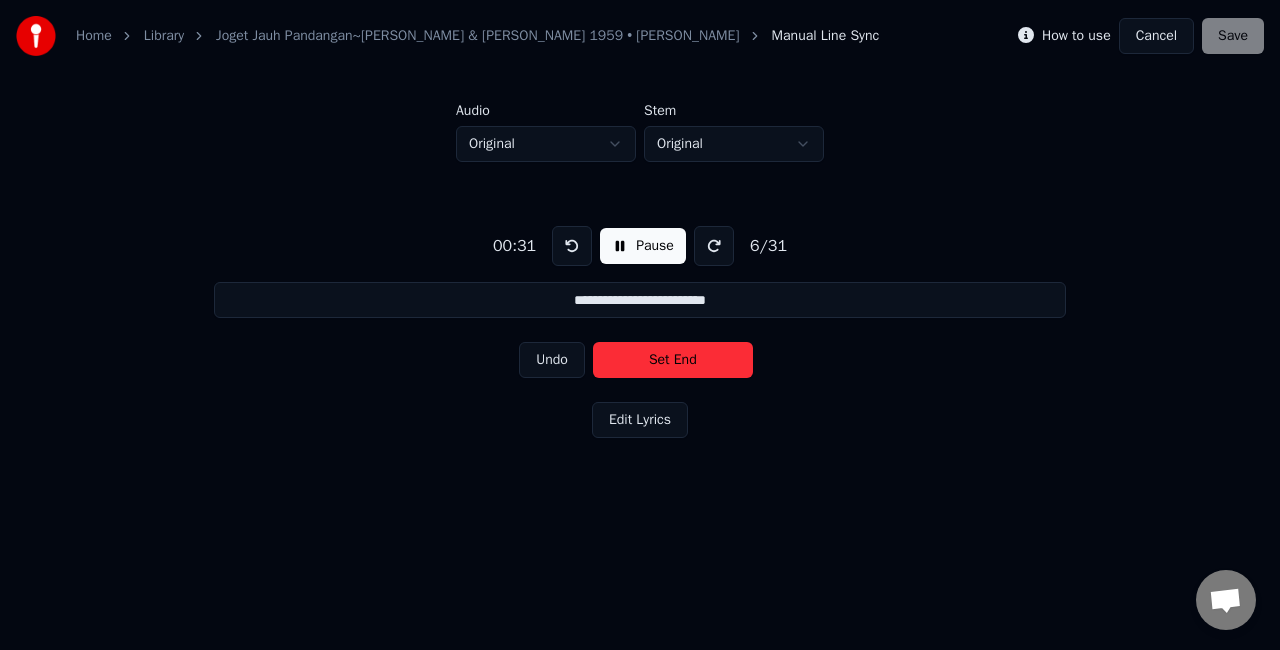 click on "Set End" at bounding box center (673, 360) 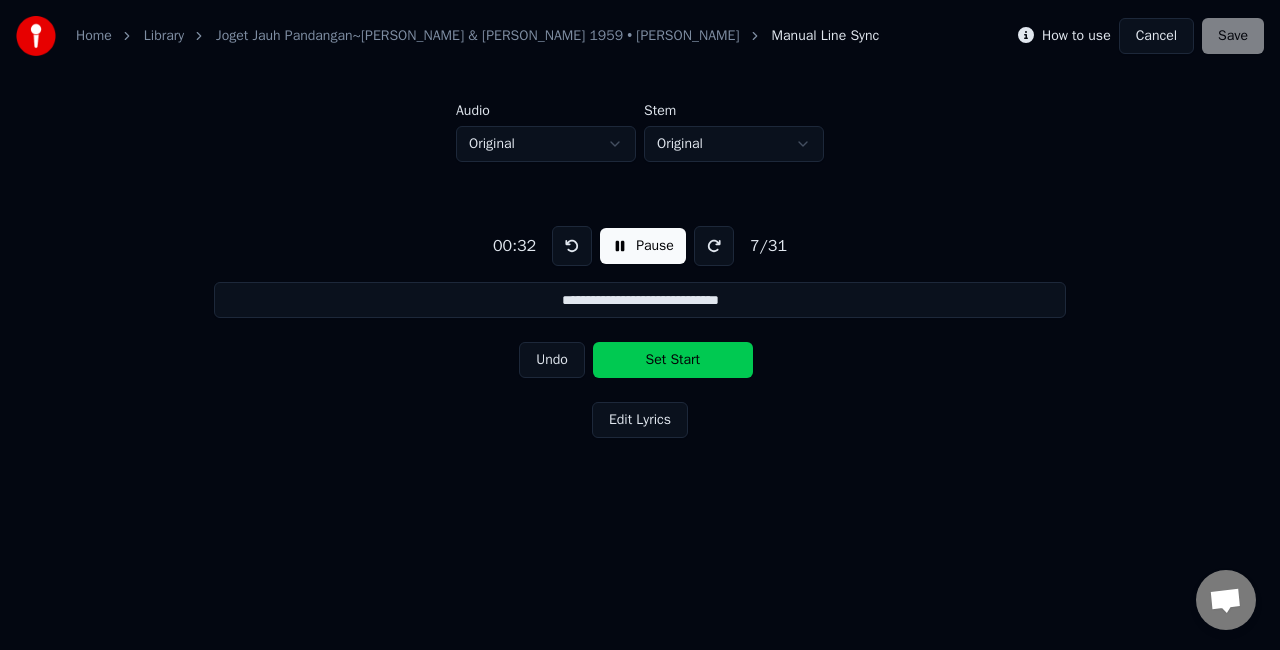 click on "Set Start" at bounding box center [673, 360] 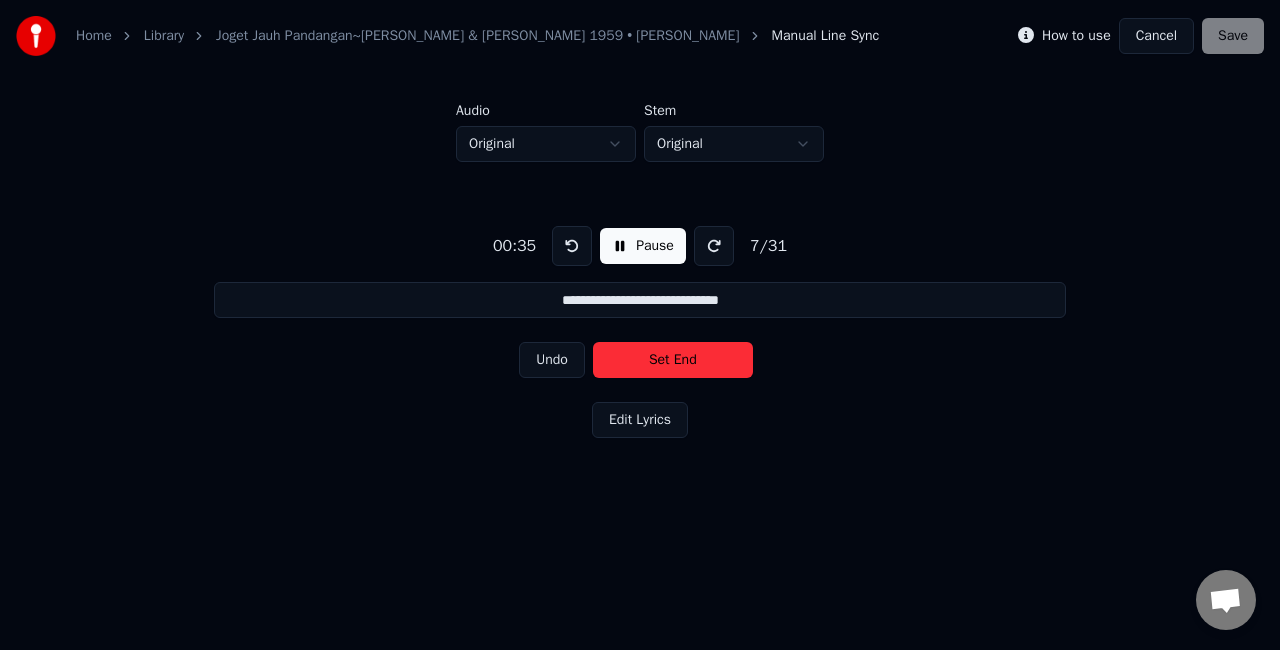 click on "Set End" at bounding box center [673, 360] 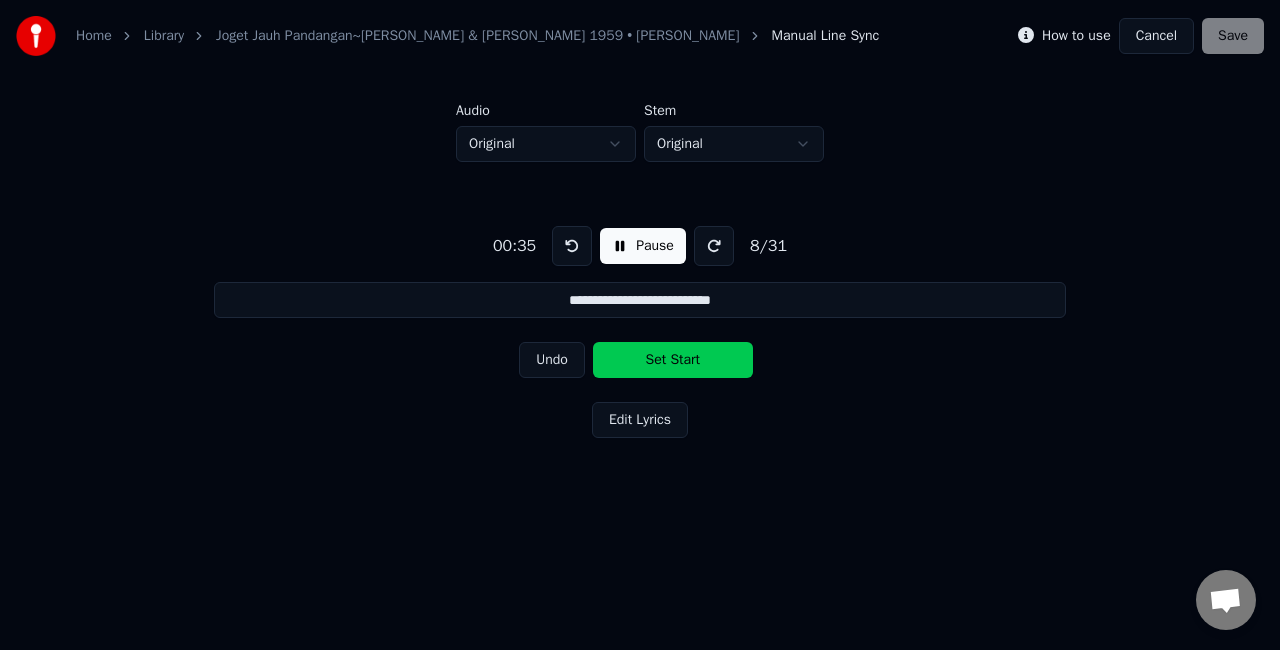 click on "Set Start" at bounding box center [673, 360] 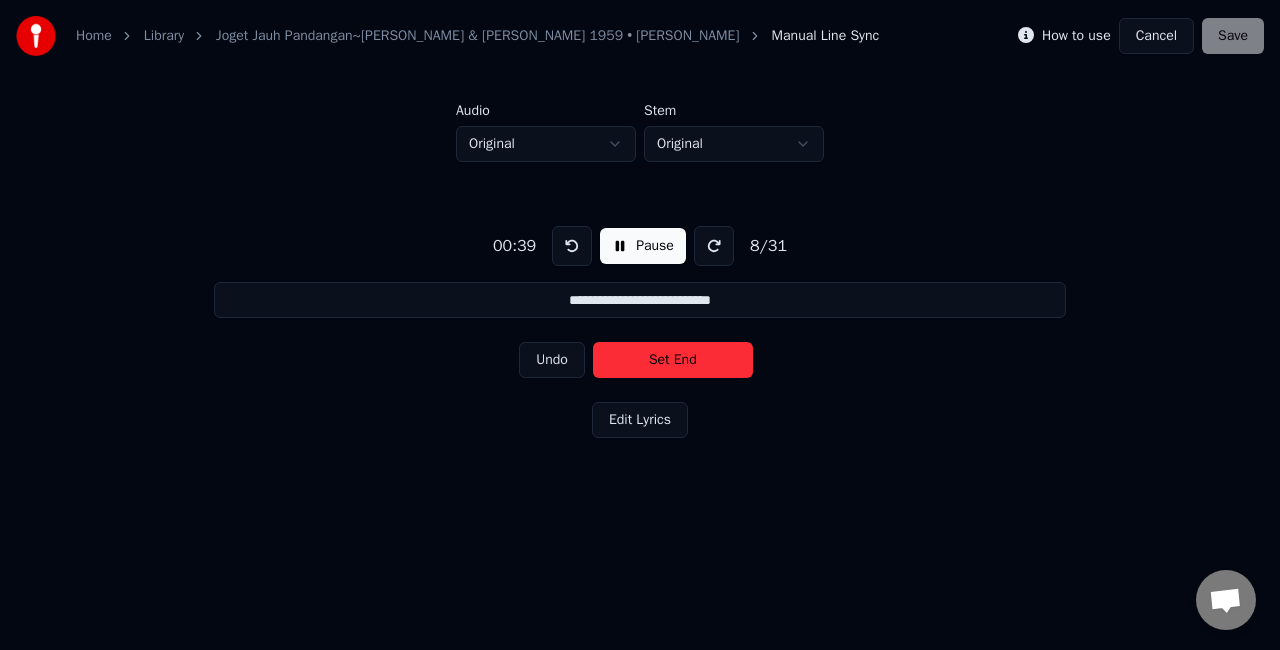click on "Set End" at bounding box center [673, 360] 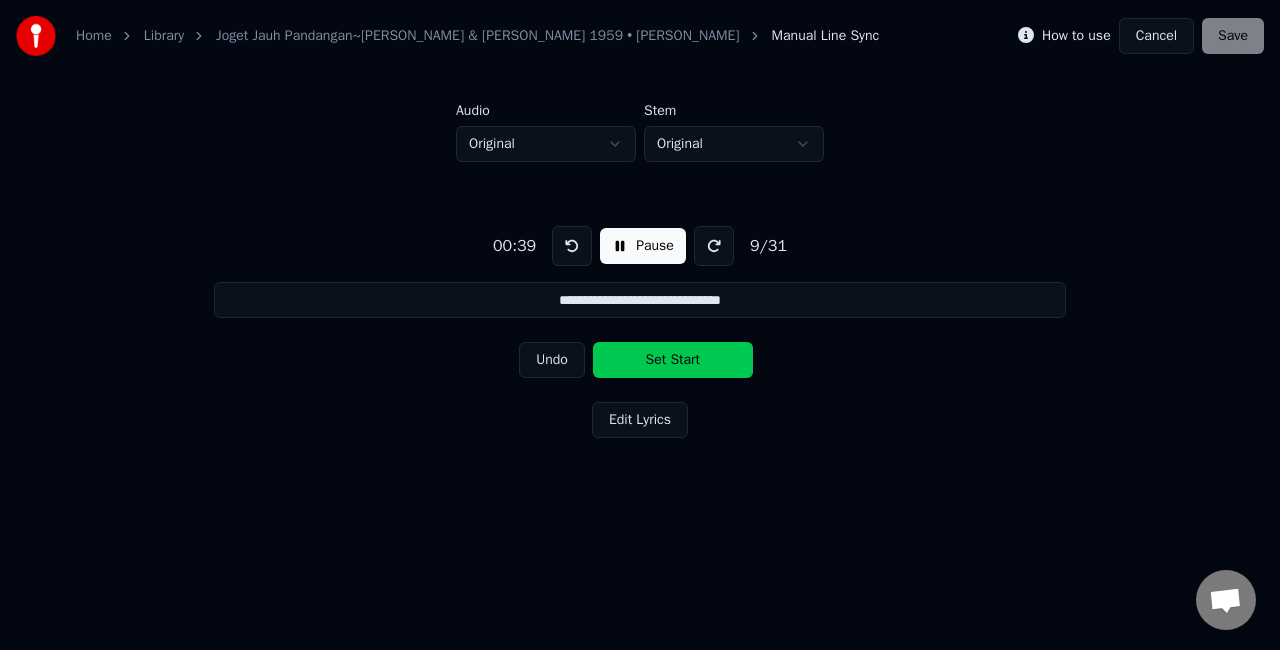 click on "Set Start" at bounding box center (673, 360) 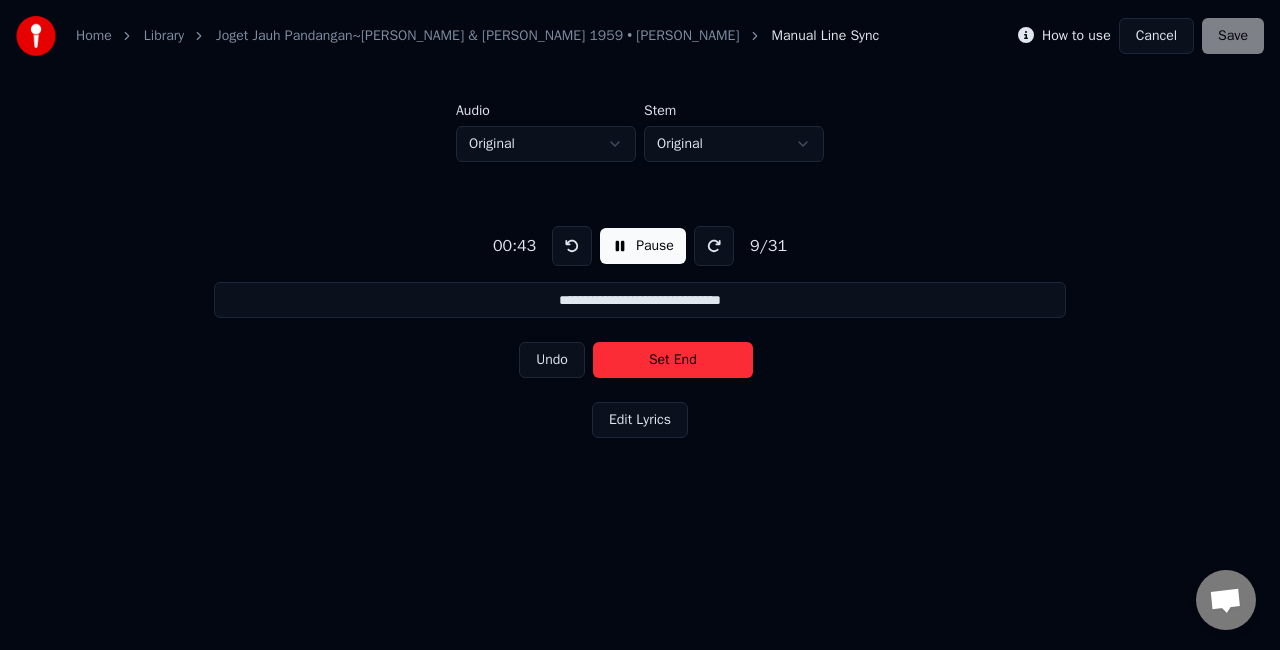 click on "Set End" at bounding box center [673, 360] 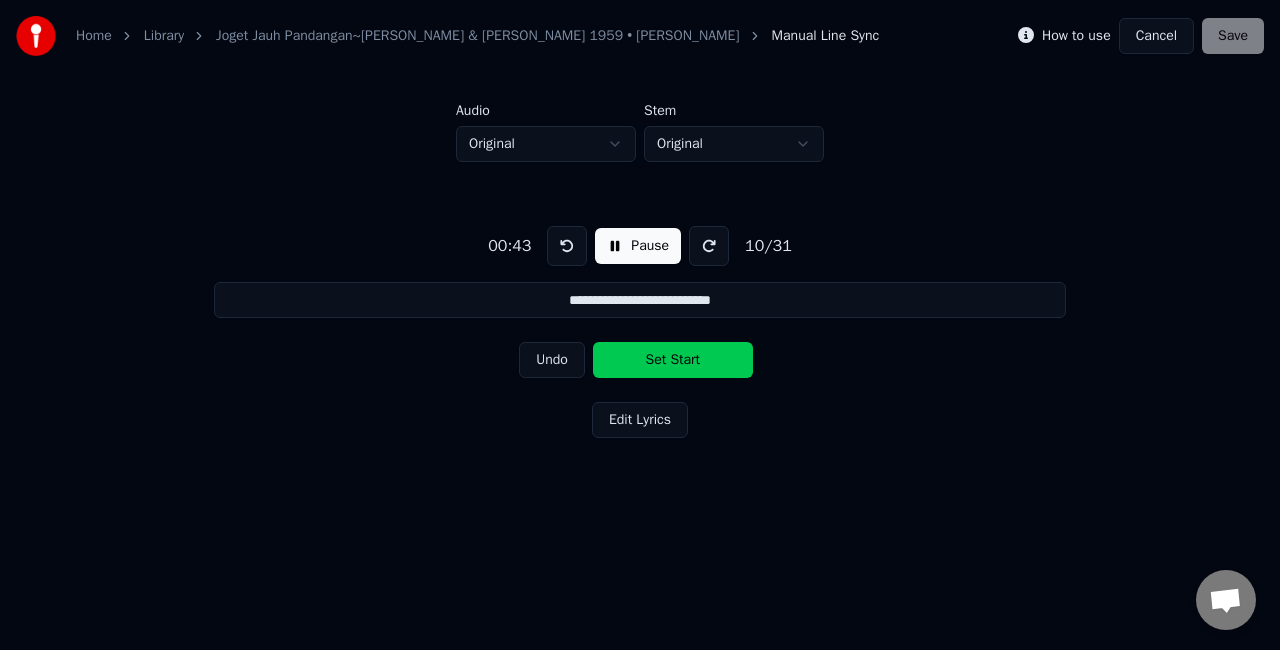 click on "Set Start" at bounding box center (673, 360) 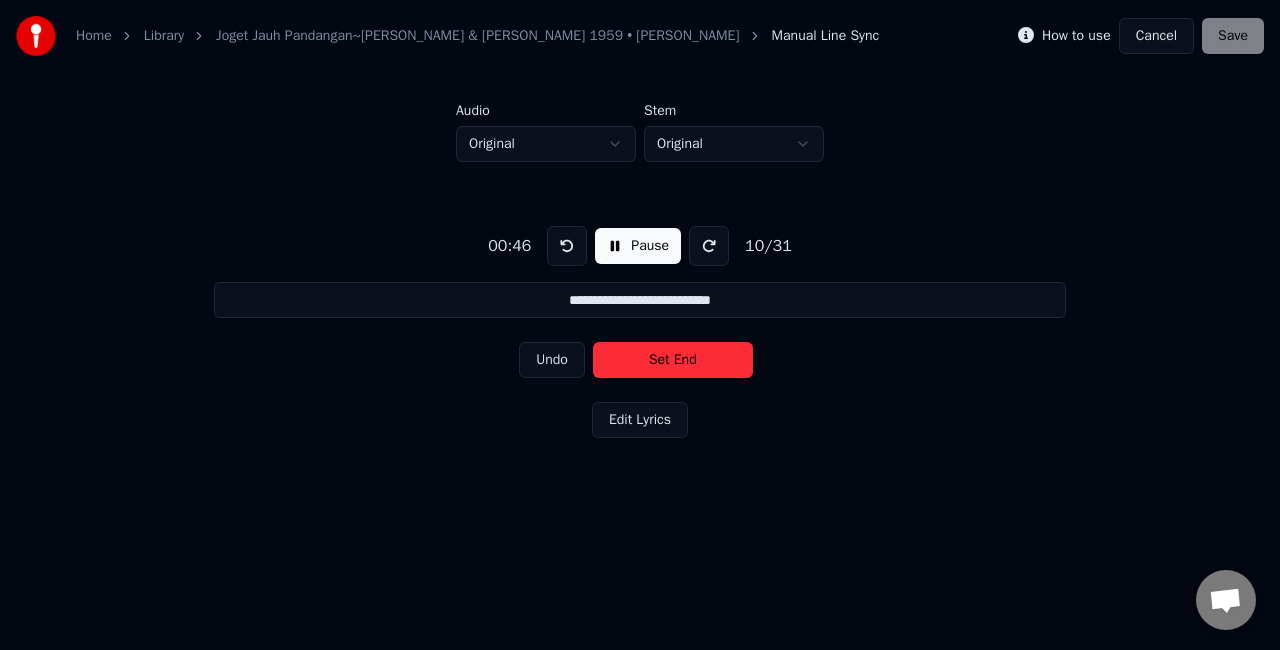 click on "Set End" at bounding box center [673, 360] 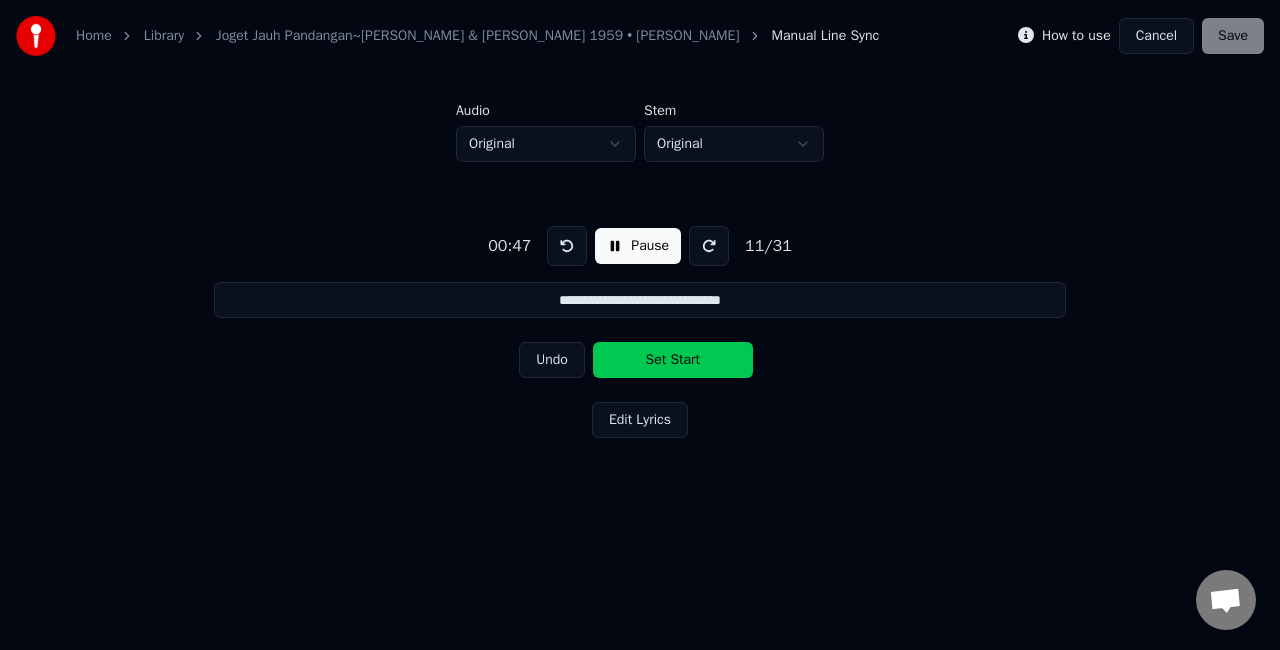 click on "Set Start" at bounding box center [673, 360] 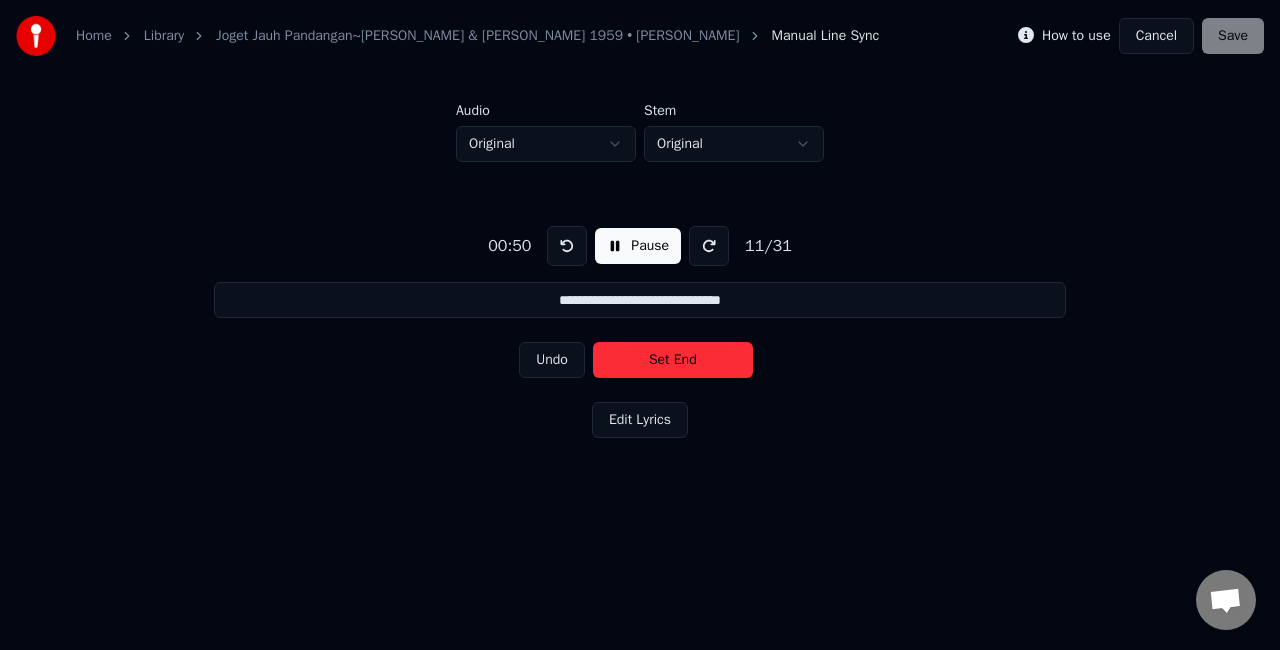 click on "Set End" at bounding box center (673, 360) 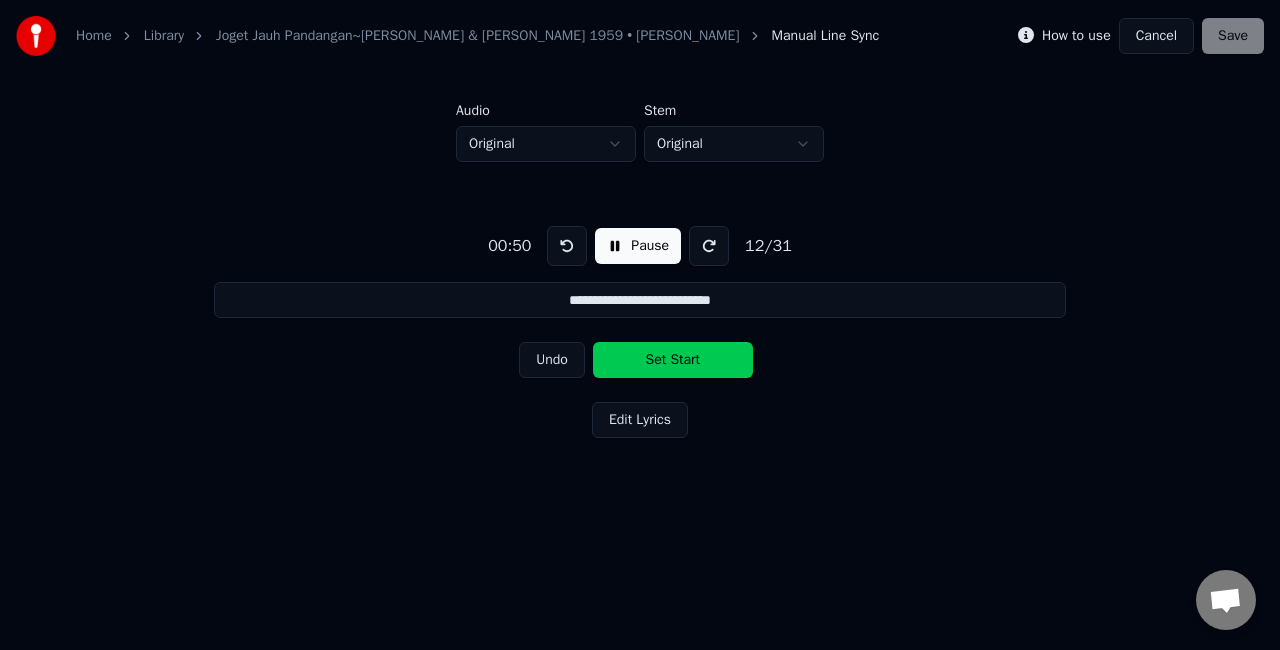 click on "Set Start" at bounding box center [673, 360] 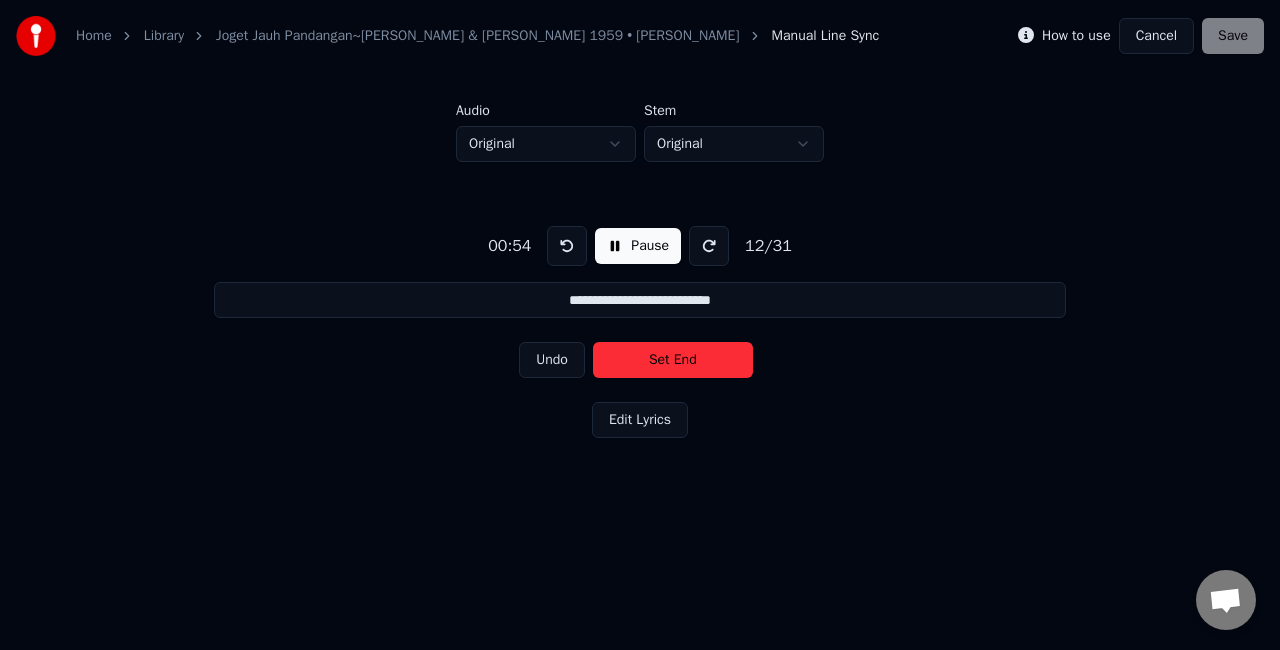 click on "Set End" at bounding box center [673, 360] 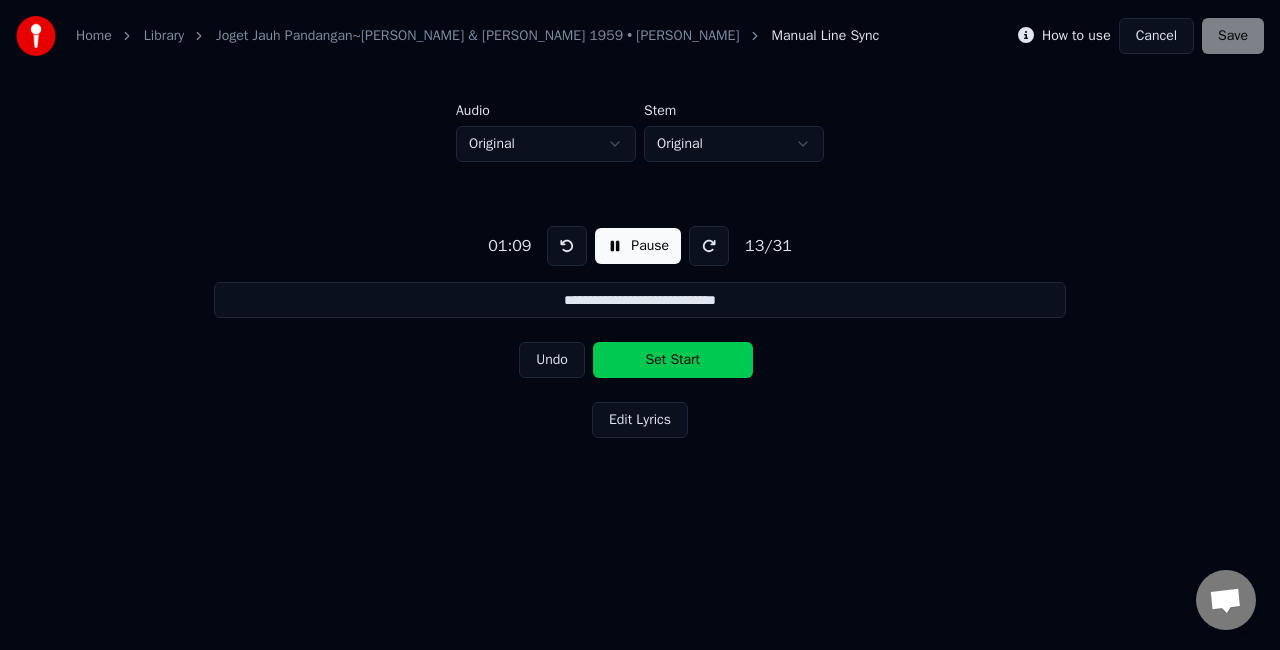 click on "Set Start" at bounding box center (673, 360) 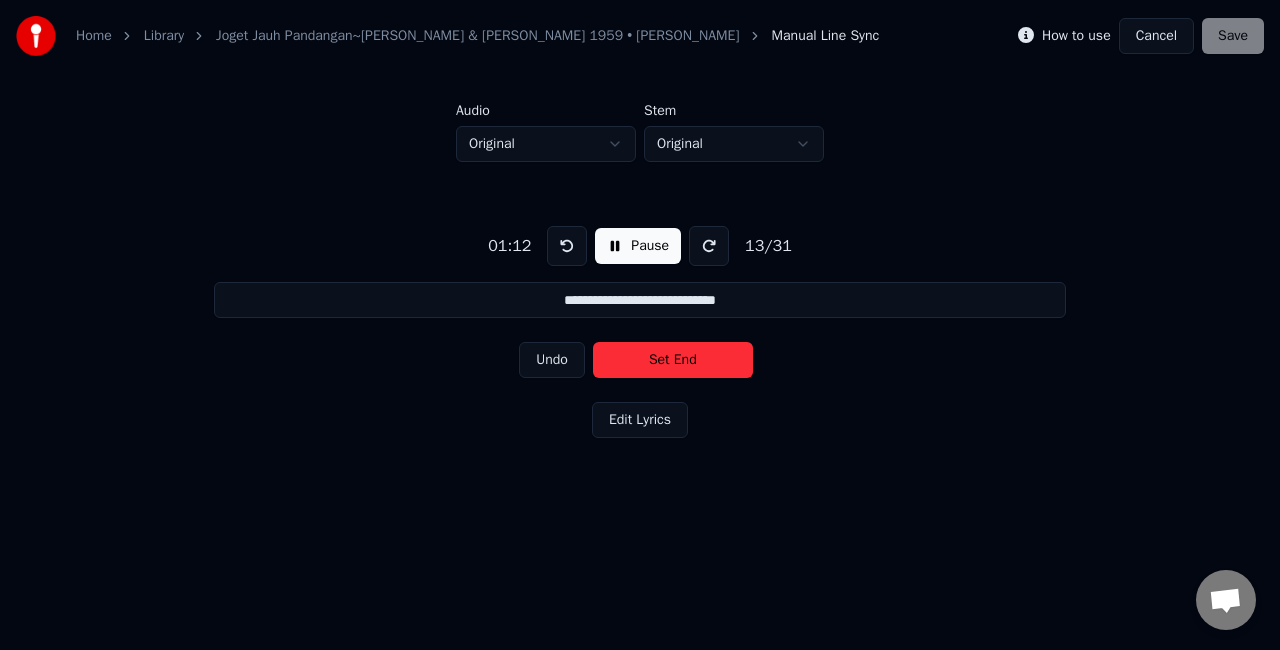 click on "Set End" at bounding box center [673, 360] 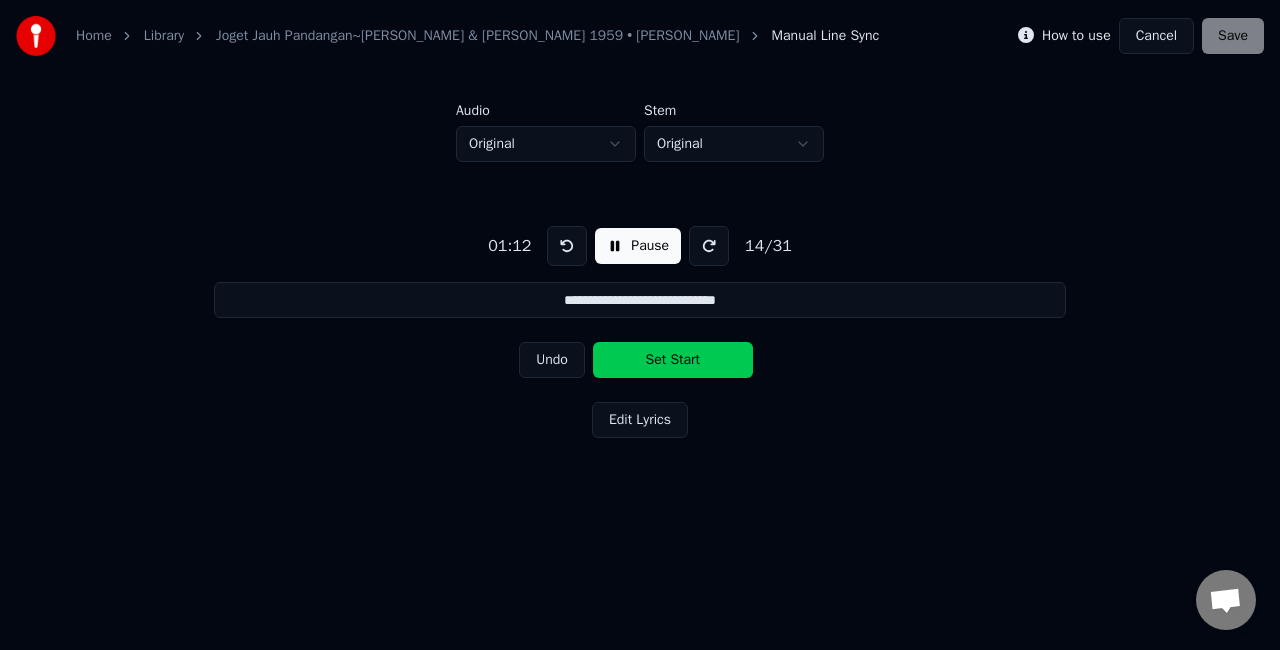 click on "Set Start" at bounding box center [673, 360] 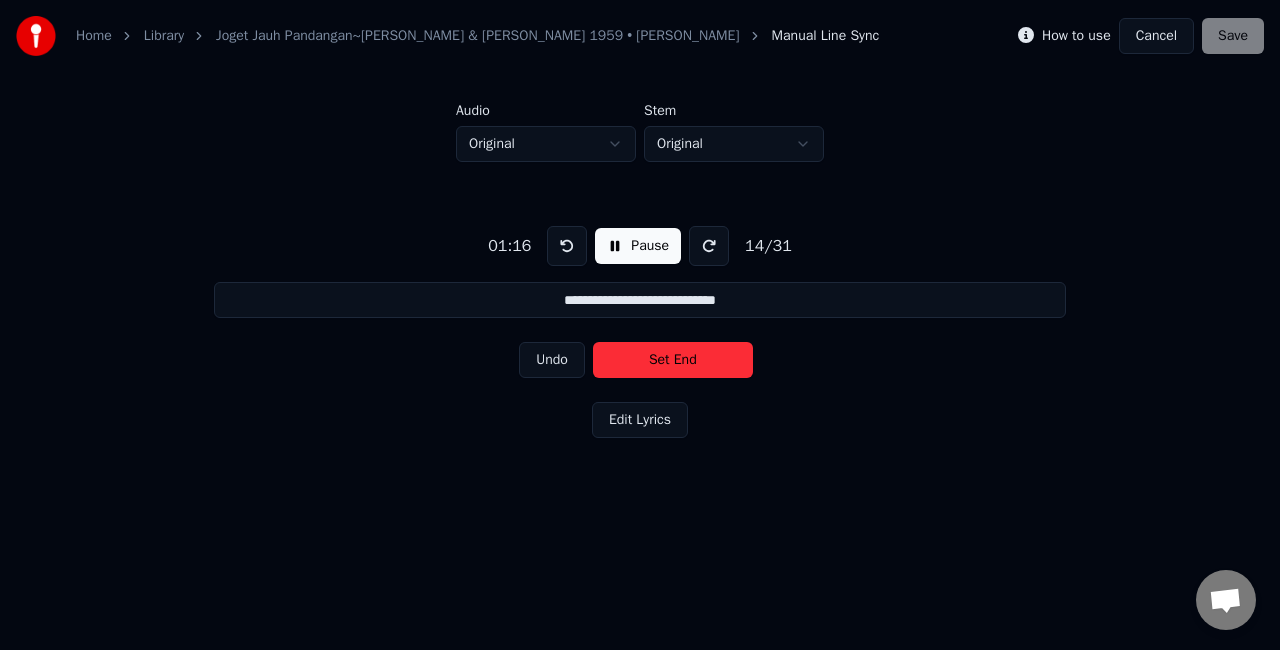 click on "Set End" at bounding box center [673, 360] 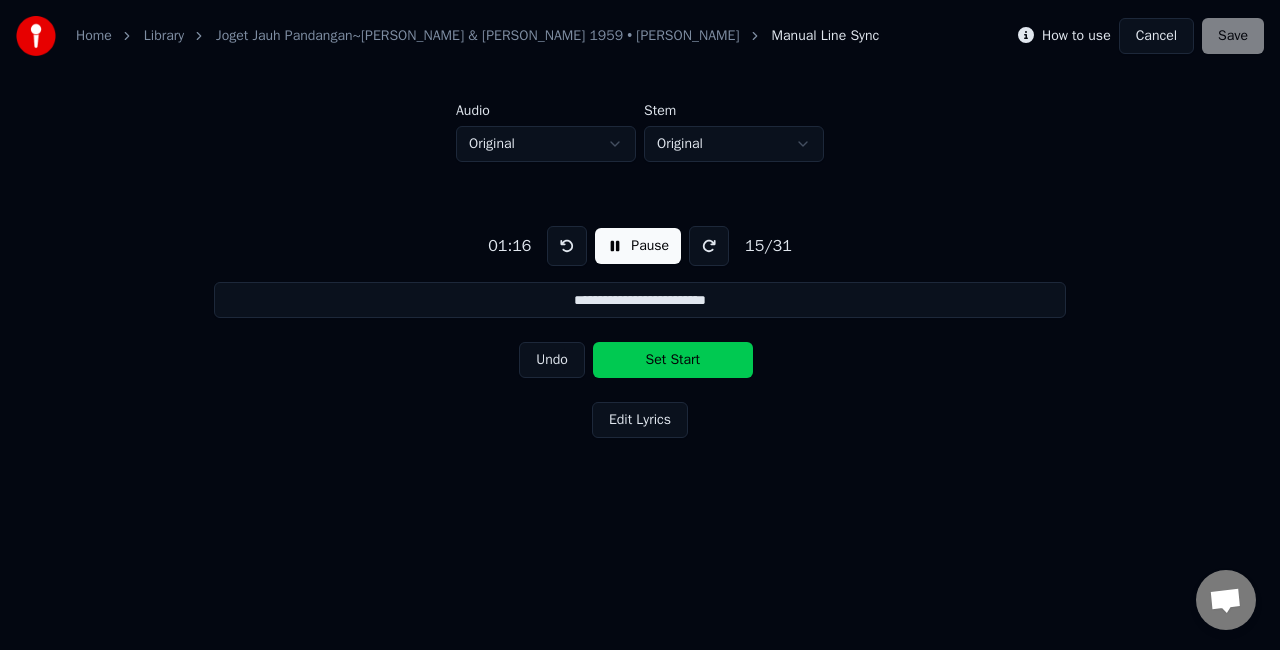 click on "Set Start" at bounding box center [673, 360] 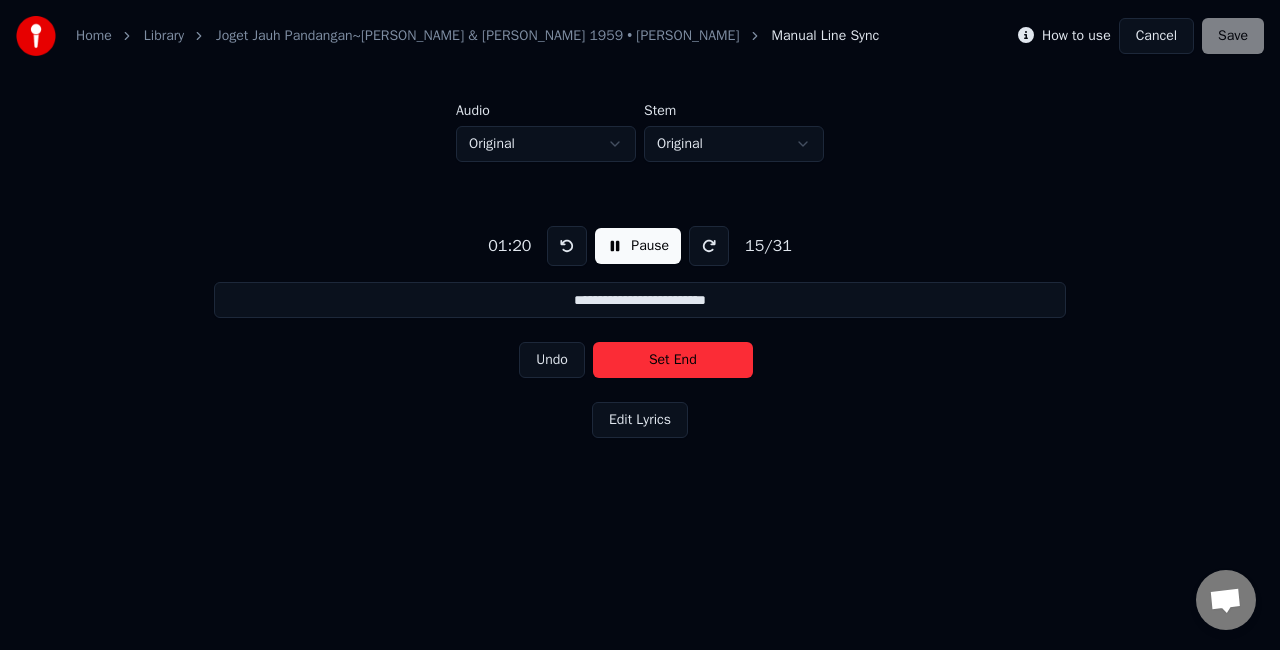 click on "Set End" at bounding box center (673, 360) 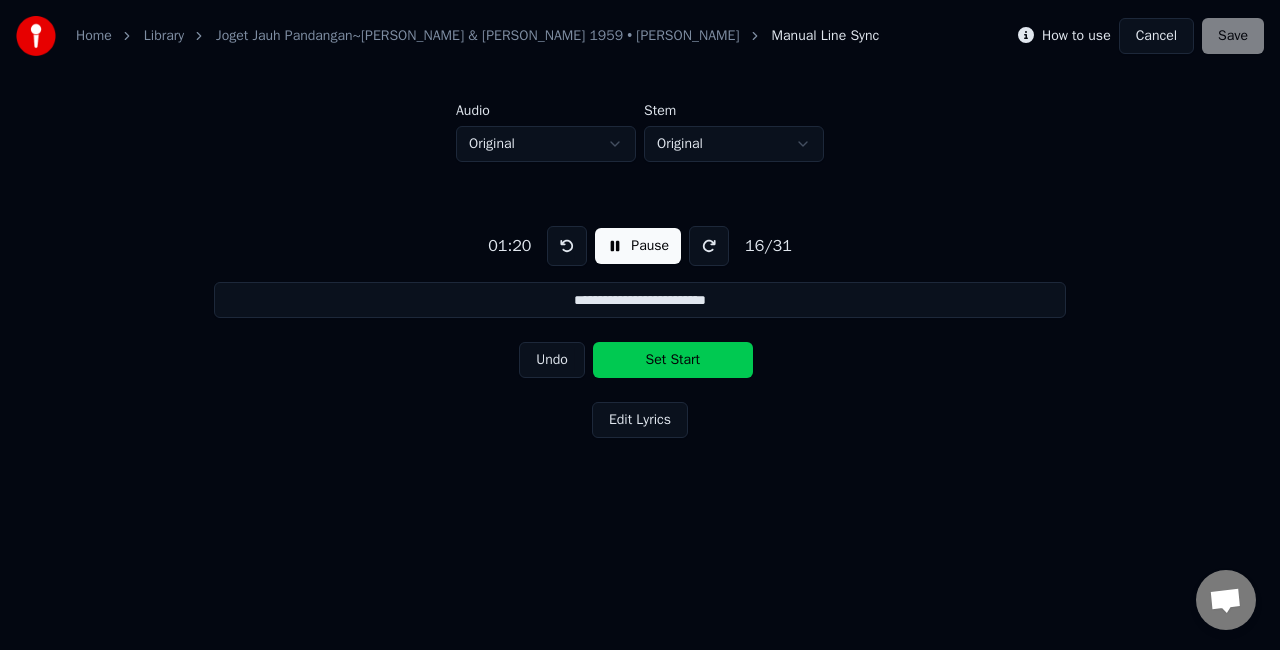 click on "Set Start" at bounding box center [673, 360] 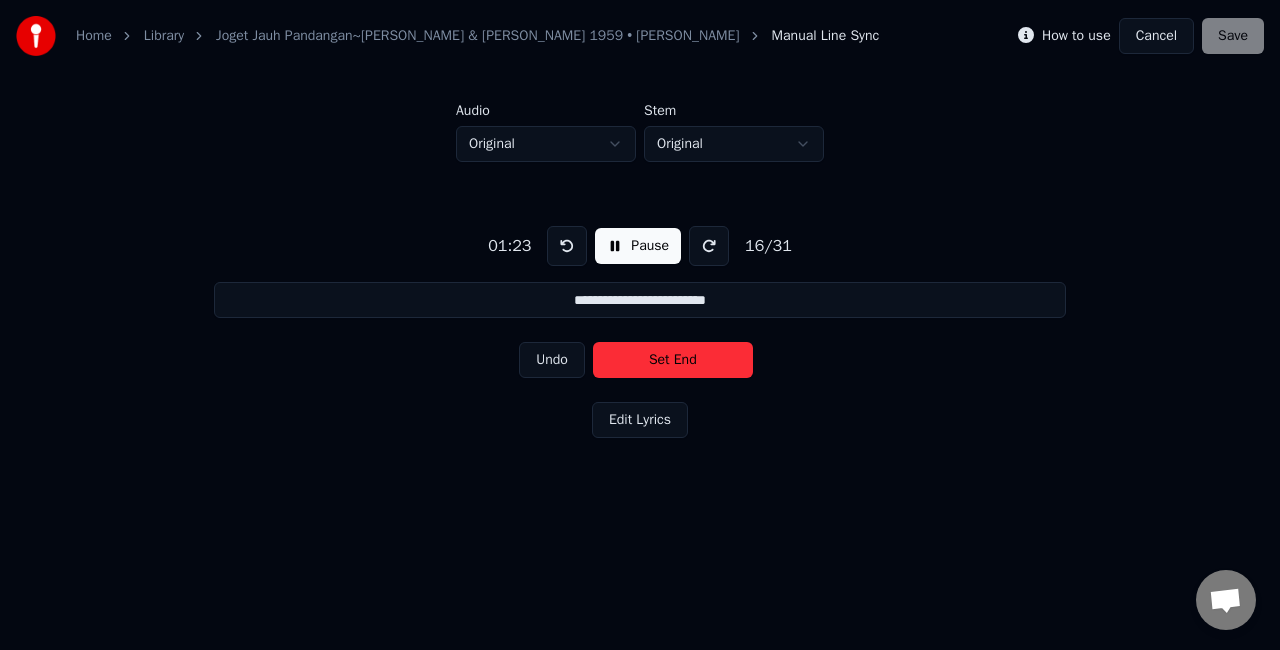 click on "Set End" at bounding box center [673, 360] 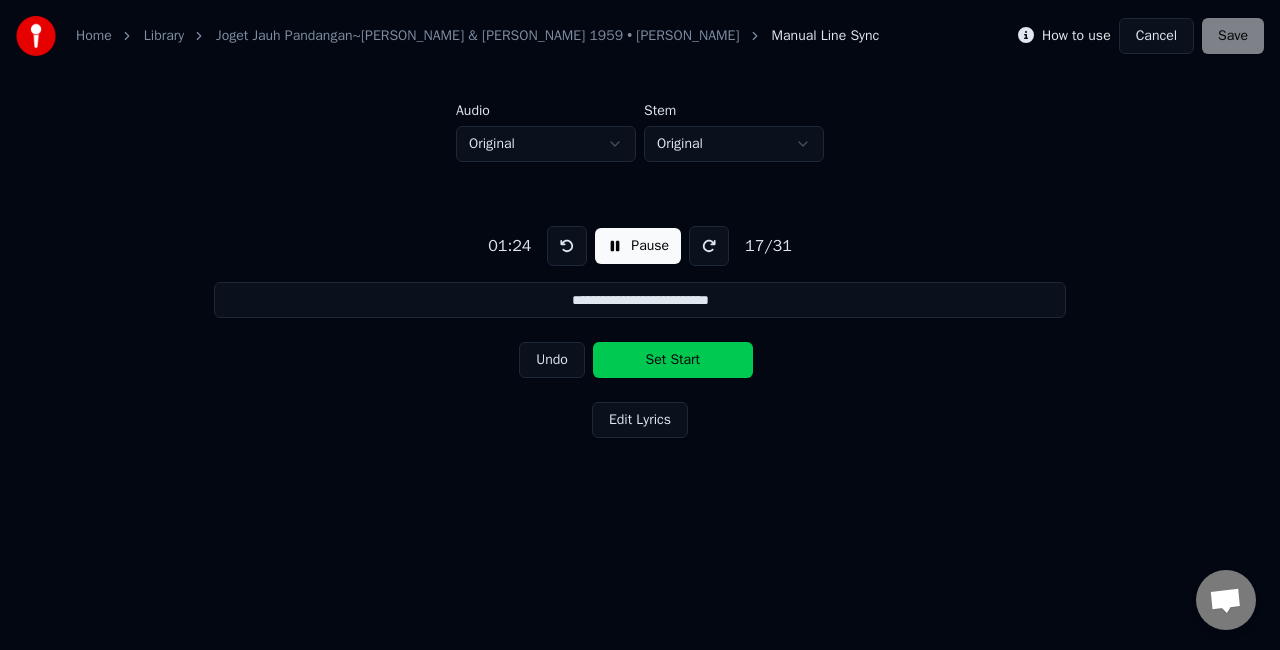 click on "Set Start" at bounding box center [673, 360] 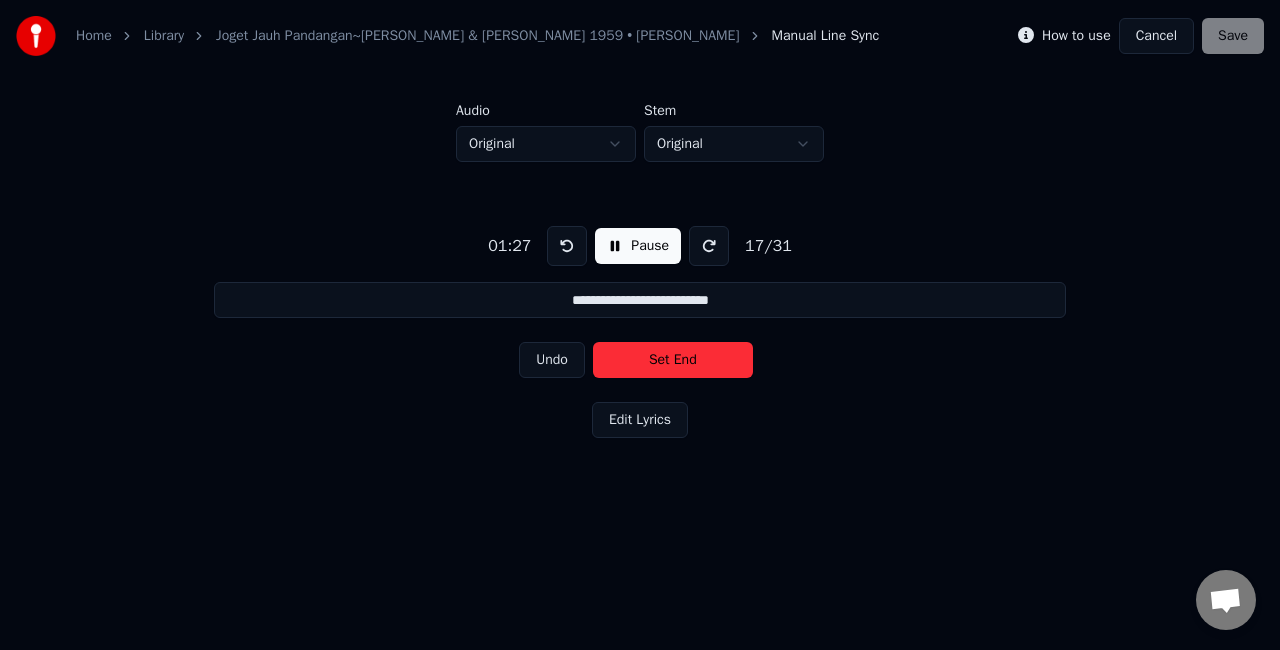 click on "Set End" at bounding box center (673, 360) 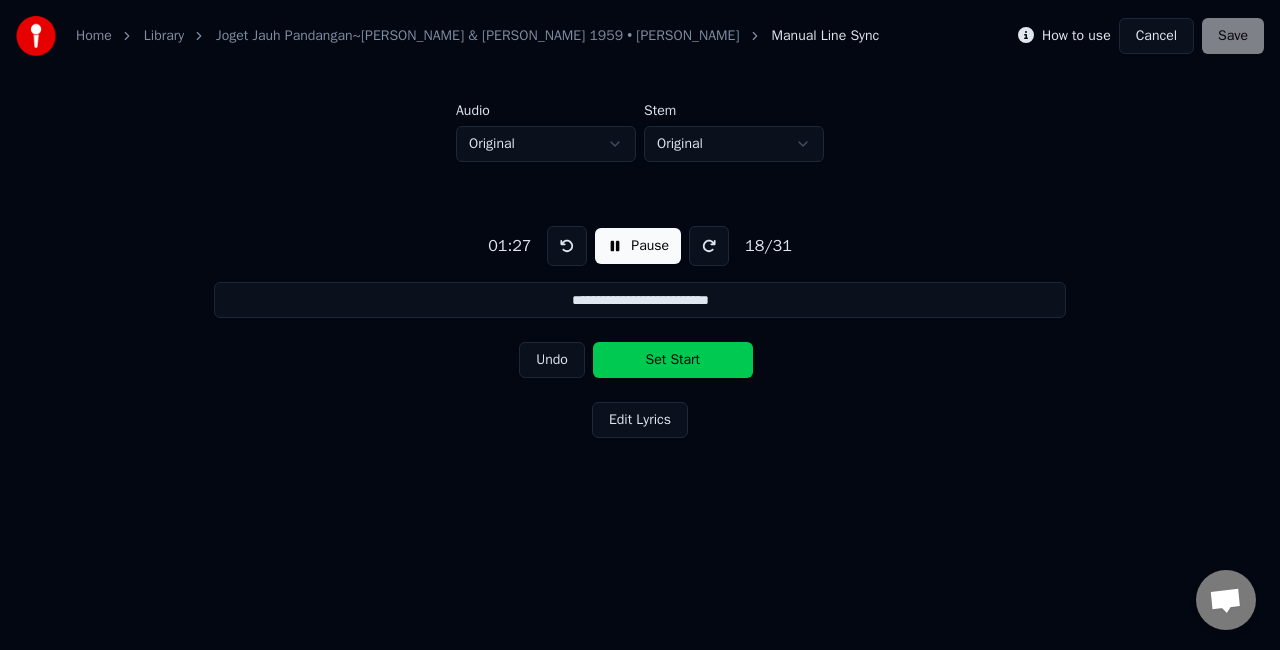 click on "Set Start" at bounding box center [673, 360] 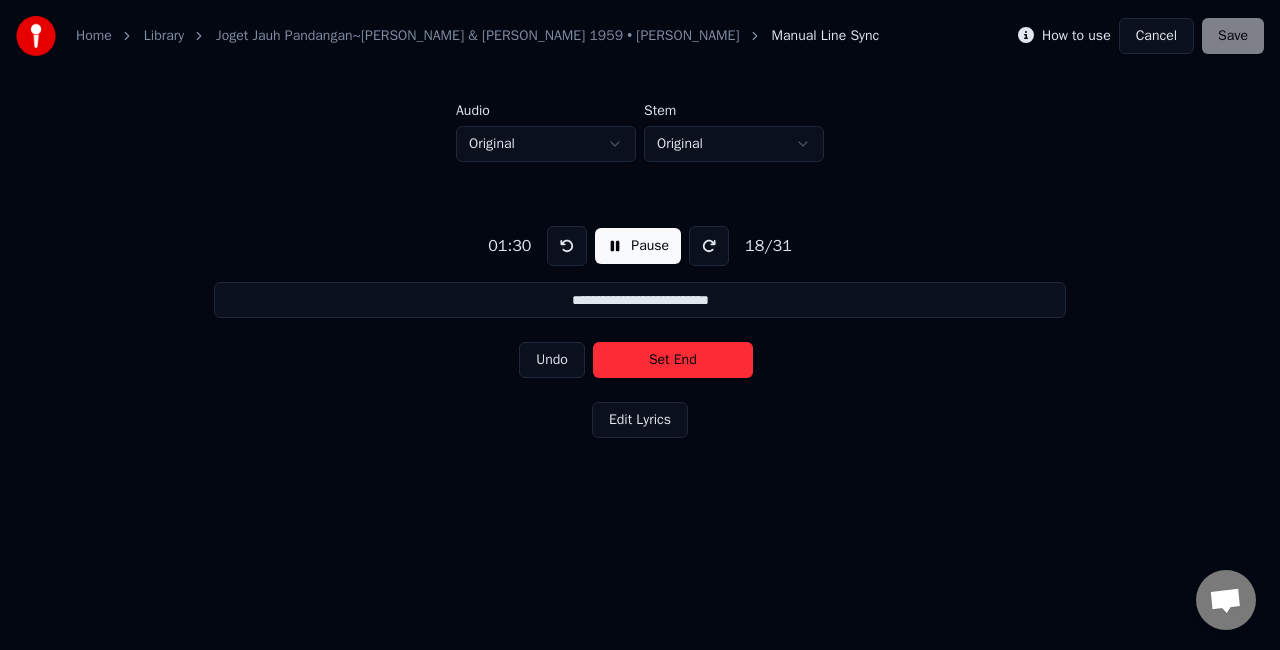 click on "Set End" at bounding box center [673, 360] 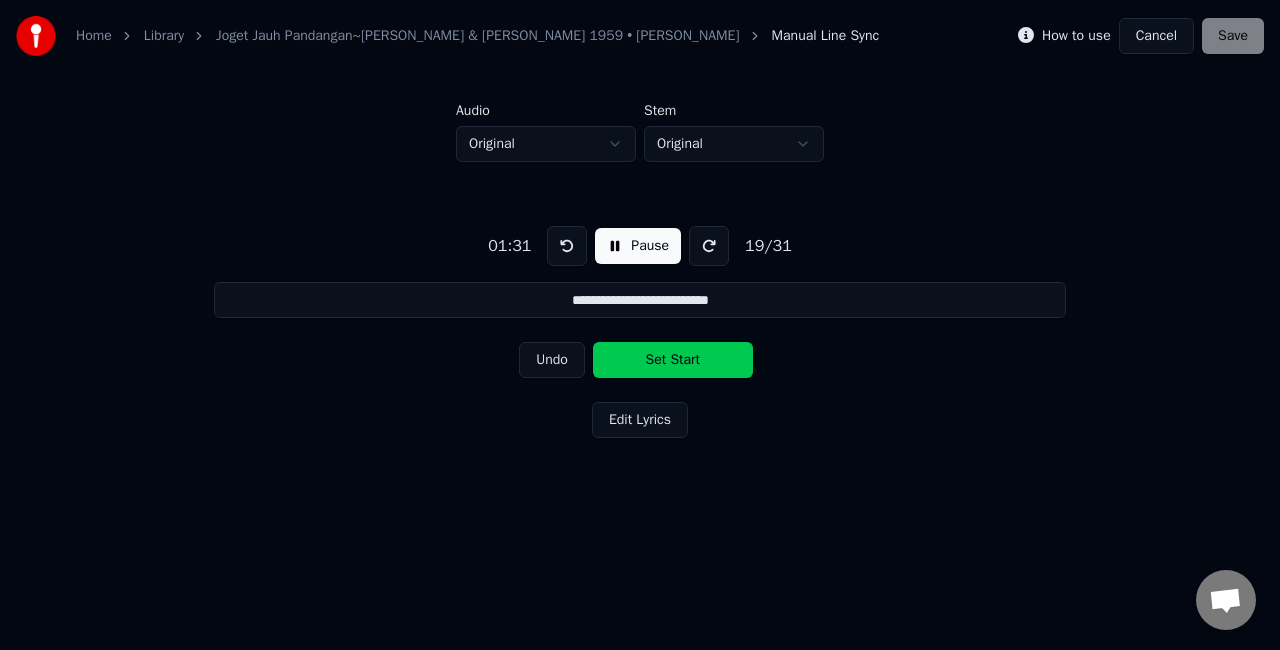 click on "Set Start" at bounding box center [673, 360] 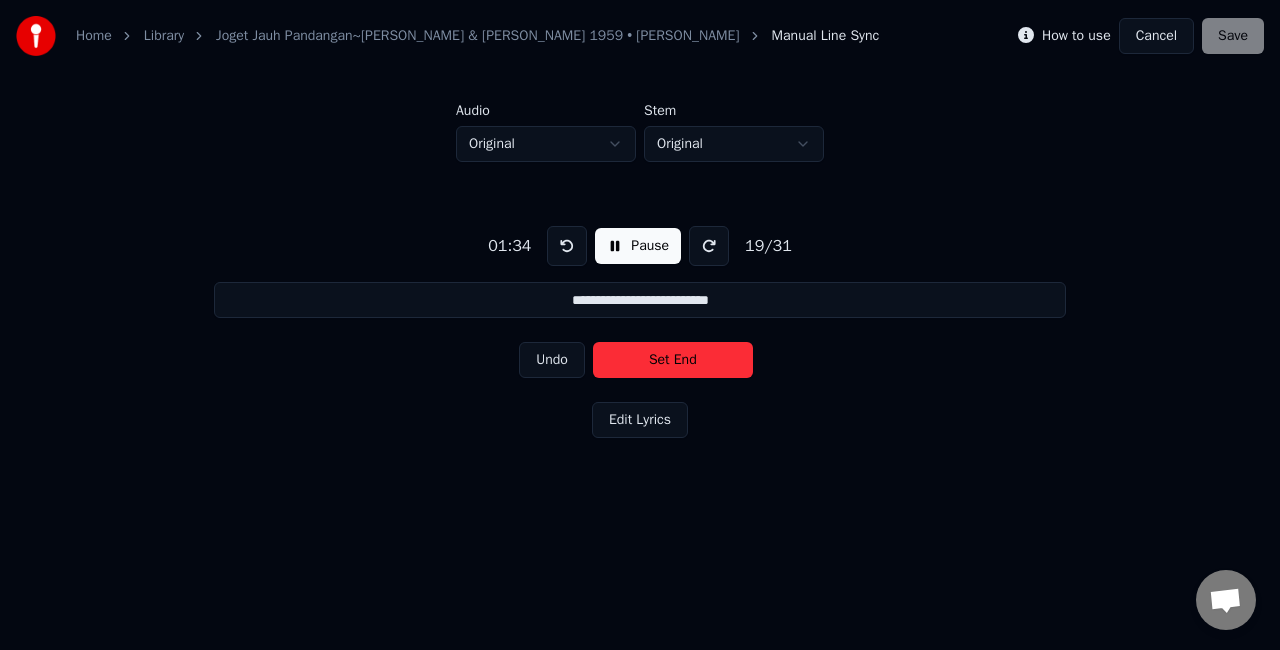 click on "Set End" at bounding box center [673, 360] 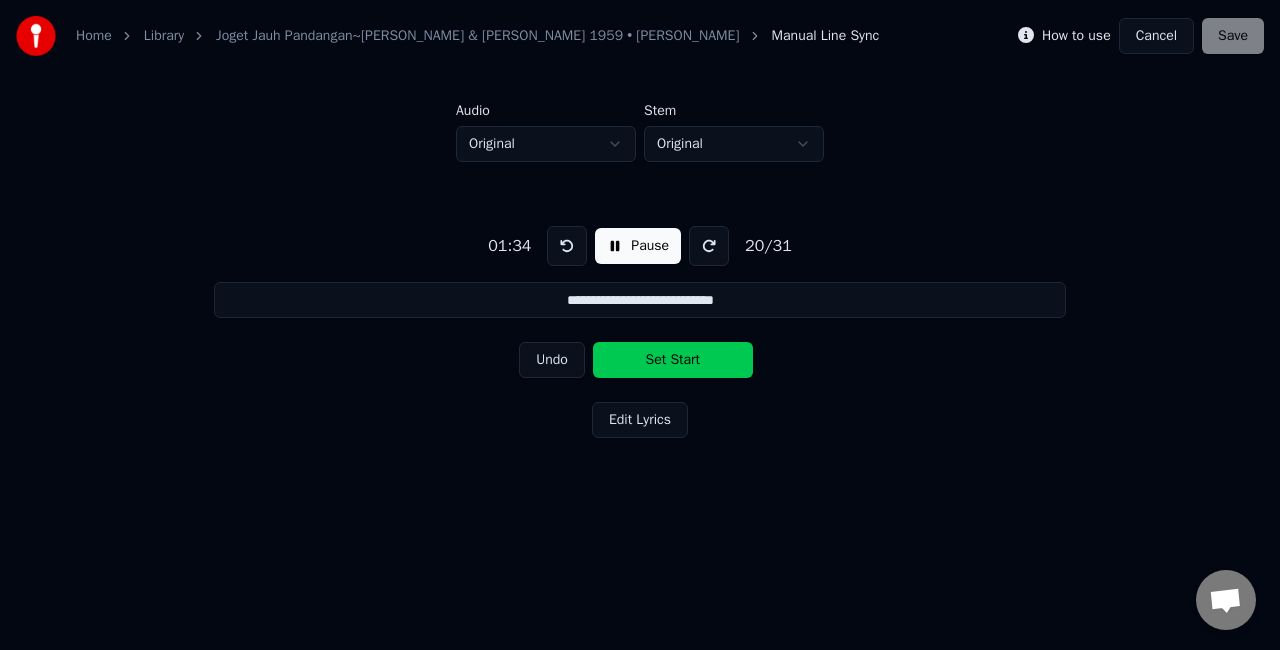 click on "Set Start" at bounding box center [673, 360] 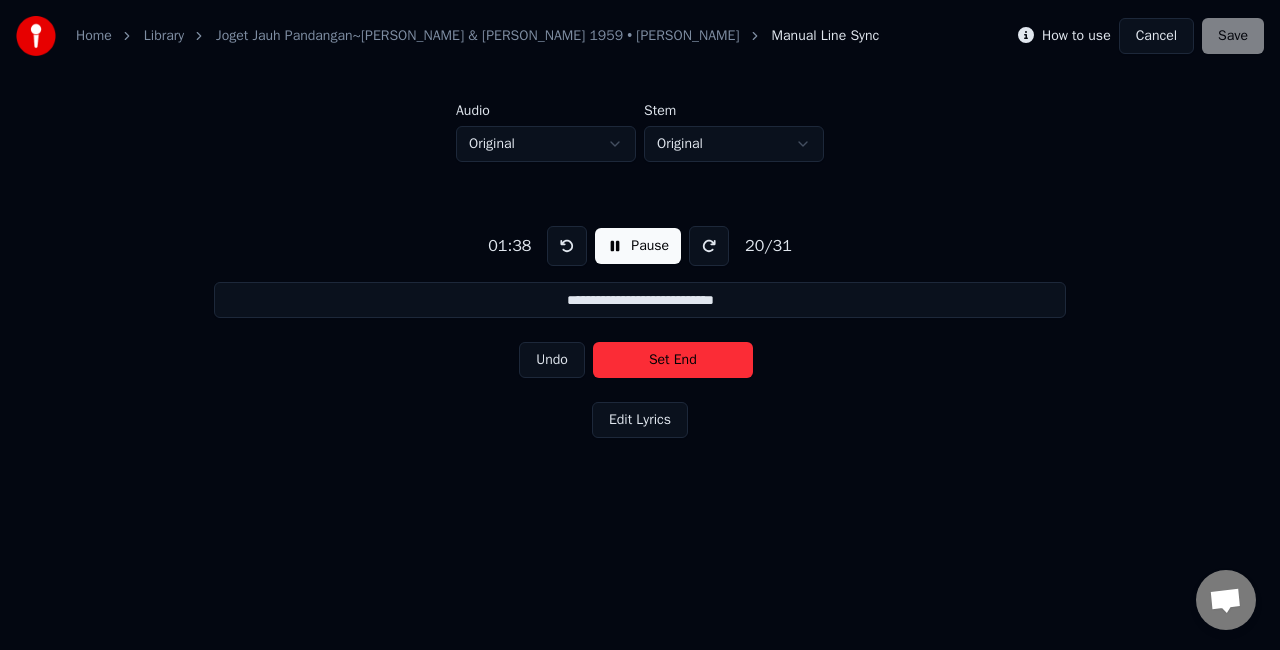 click on "Set End" at bounding box center [673, 360] 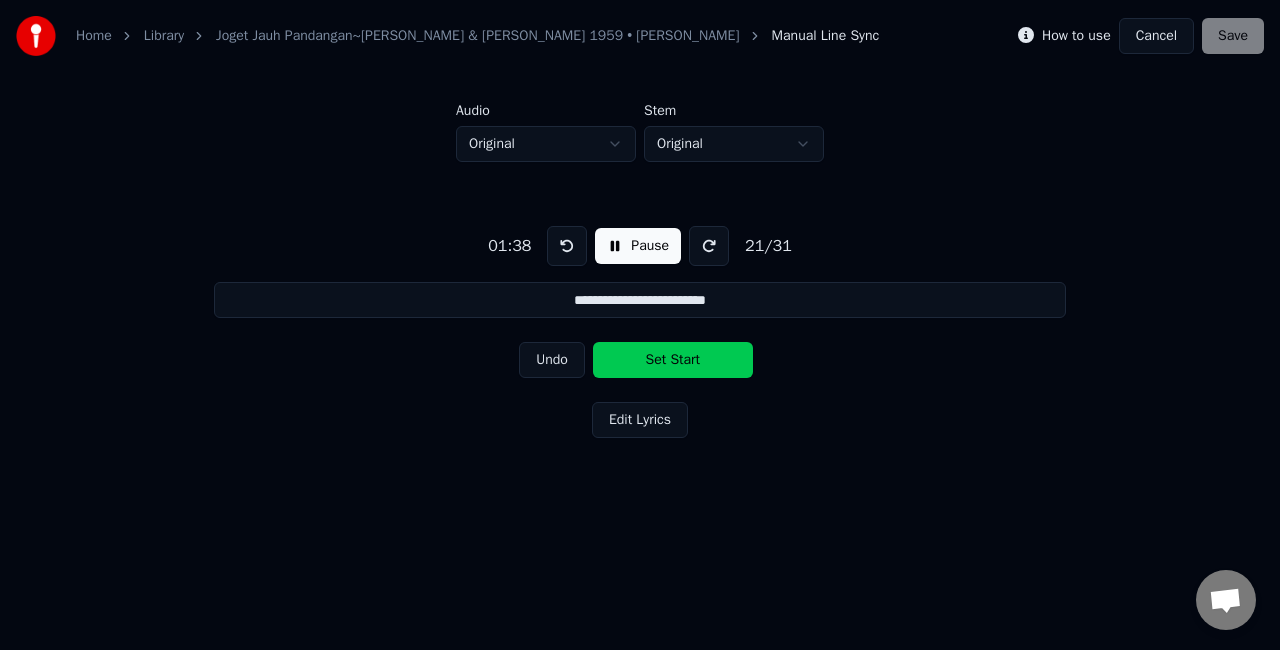 click on "Set Start" at bounding box center [673, 360] 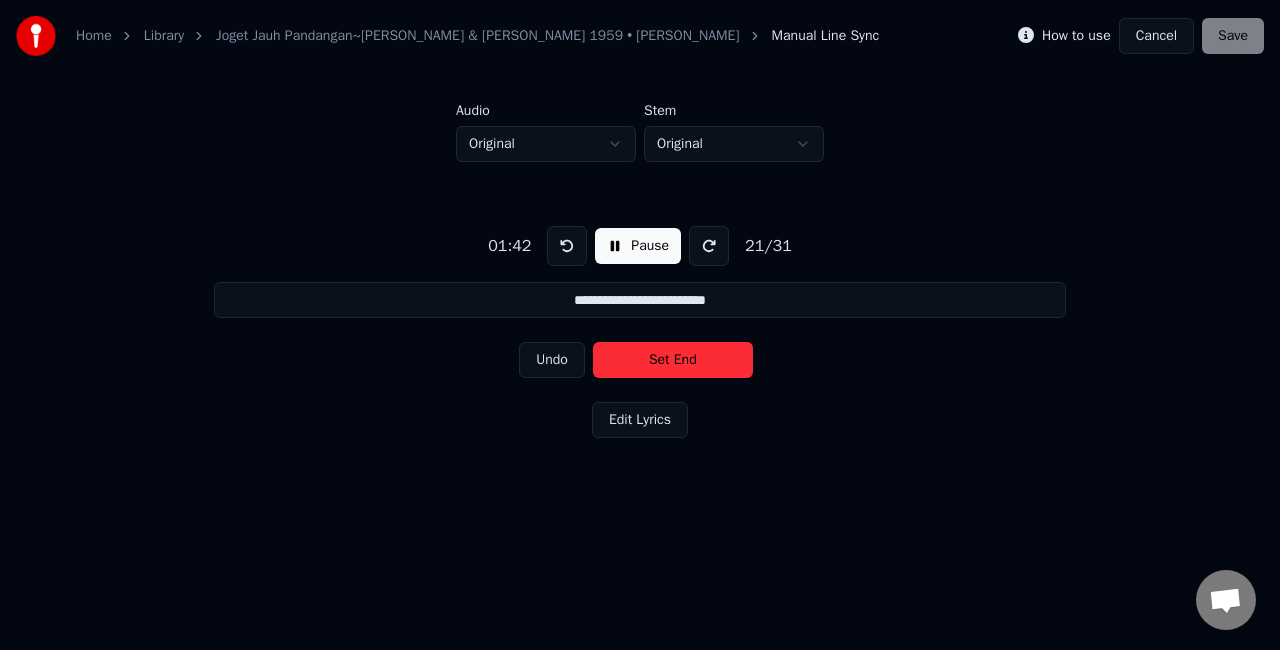 click on "Set End" at bounding box center (673, 360) 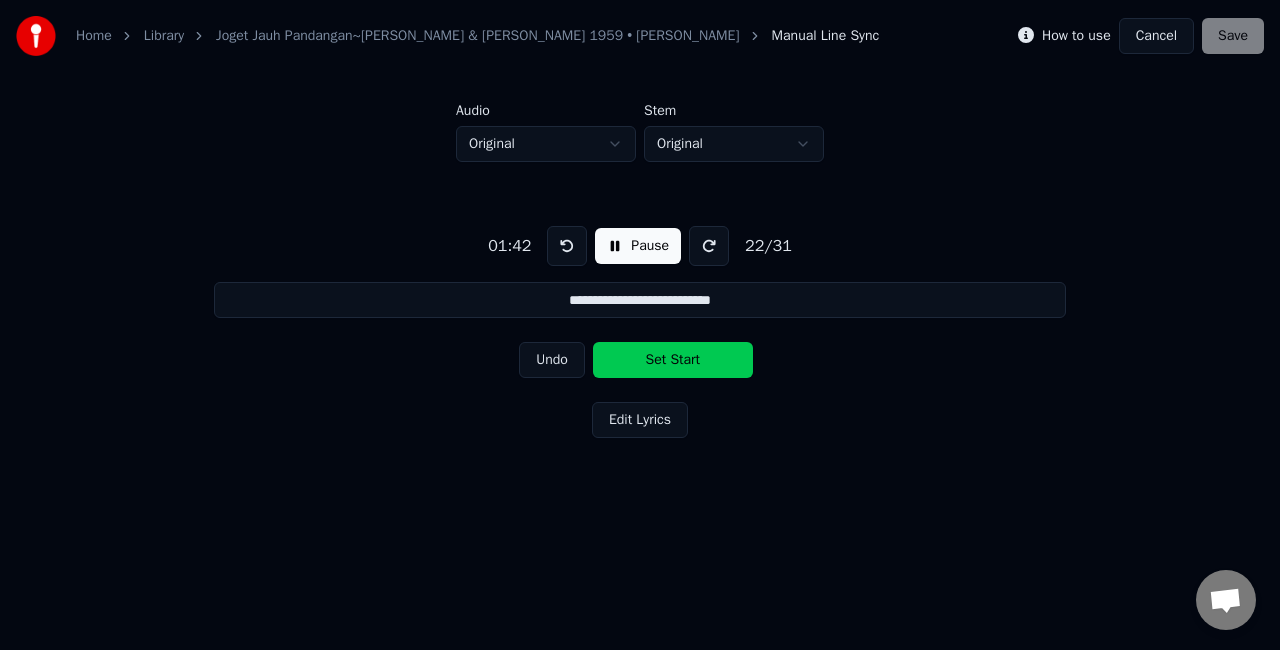 click on "Set Start" at bounding box center (673, 360) 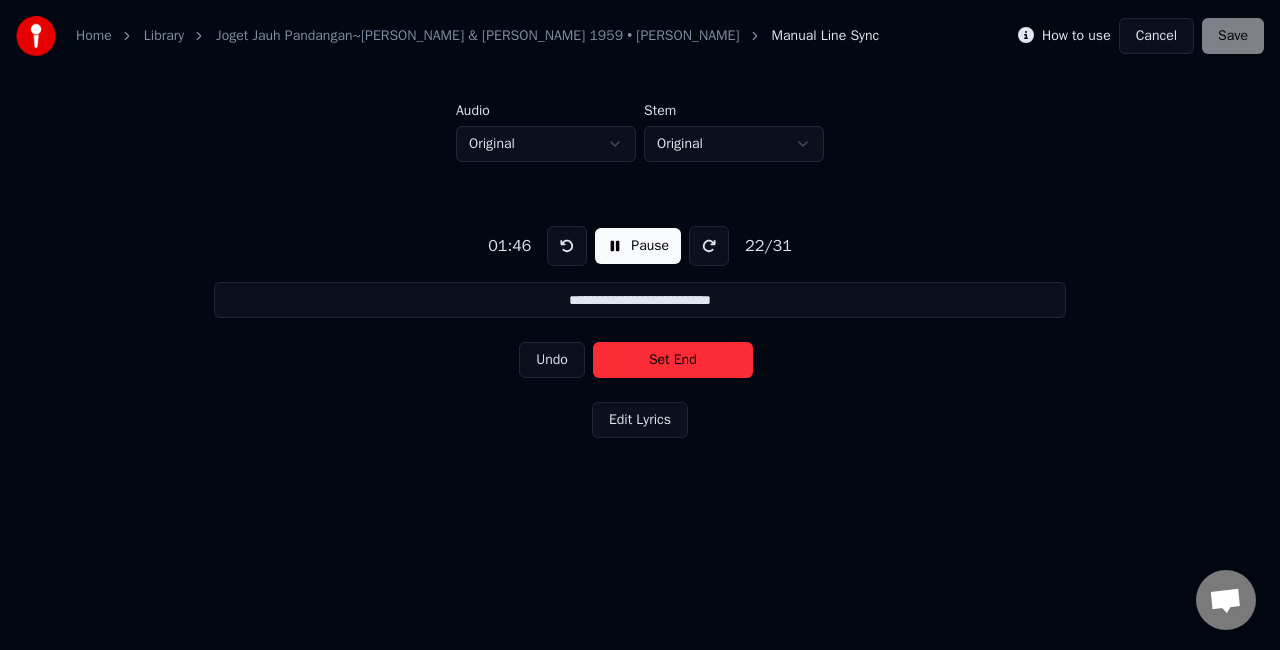 click on "Set End" at bounding box center (673, 360) 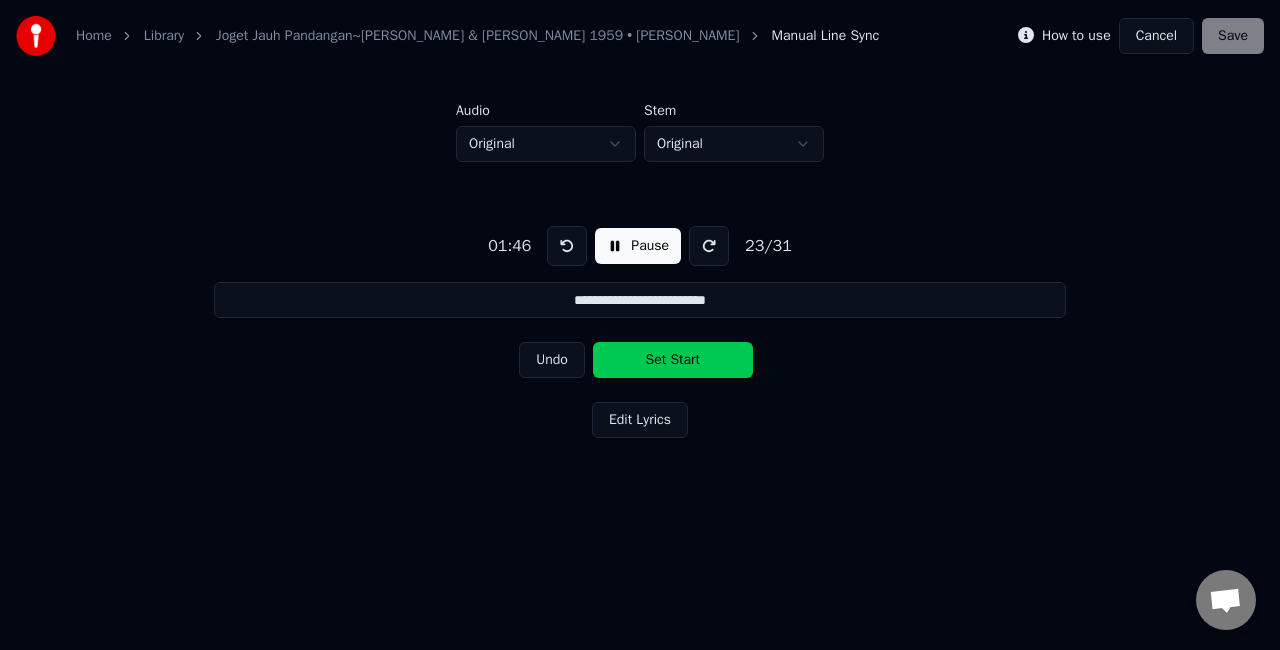 click on "Set Start" at bounding box center (673, 360) 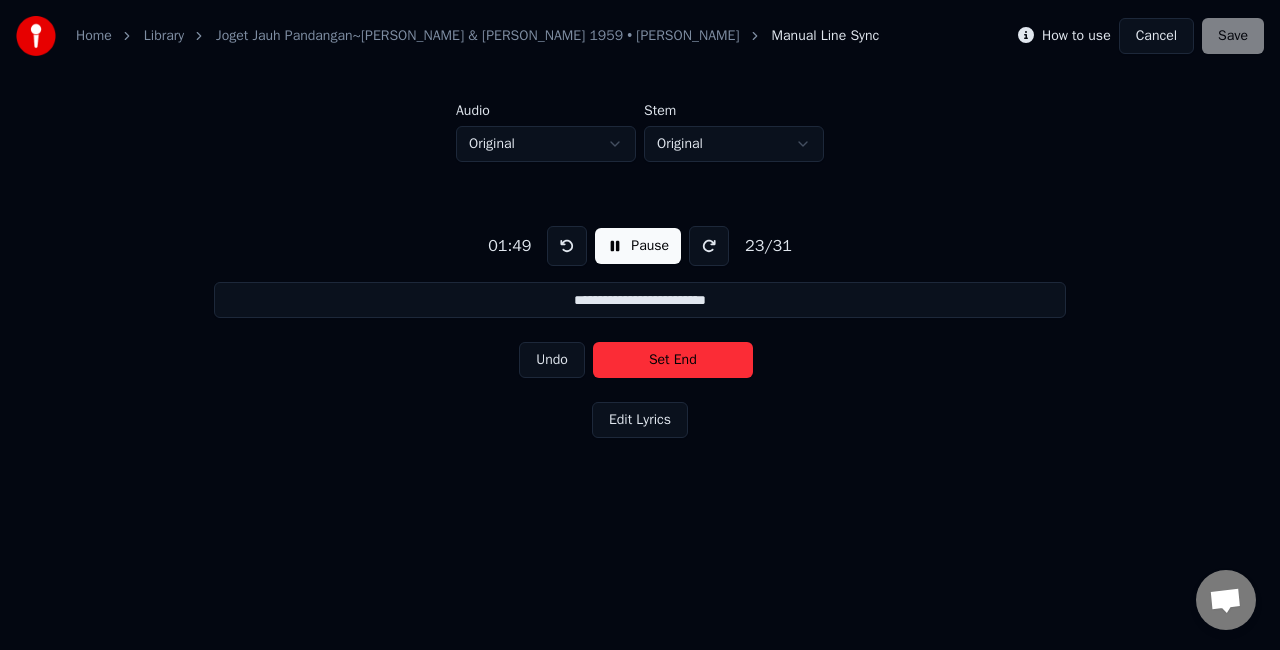 click on "Set End" at bounding box center [673, 360] 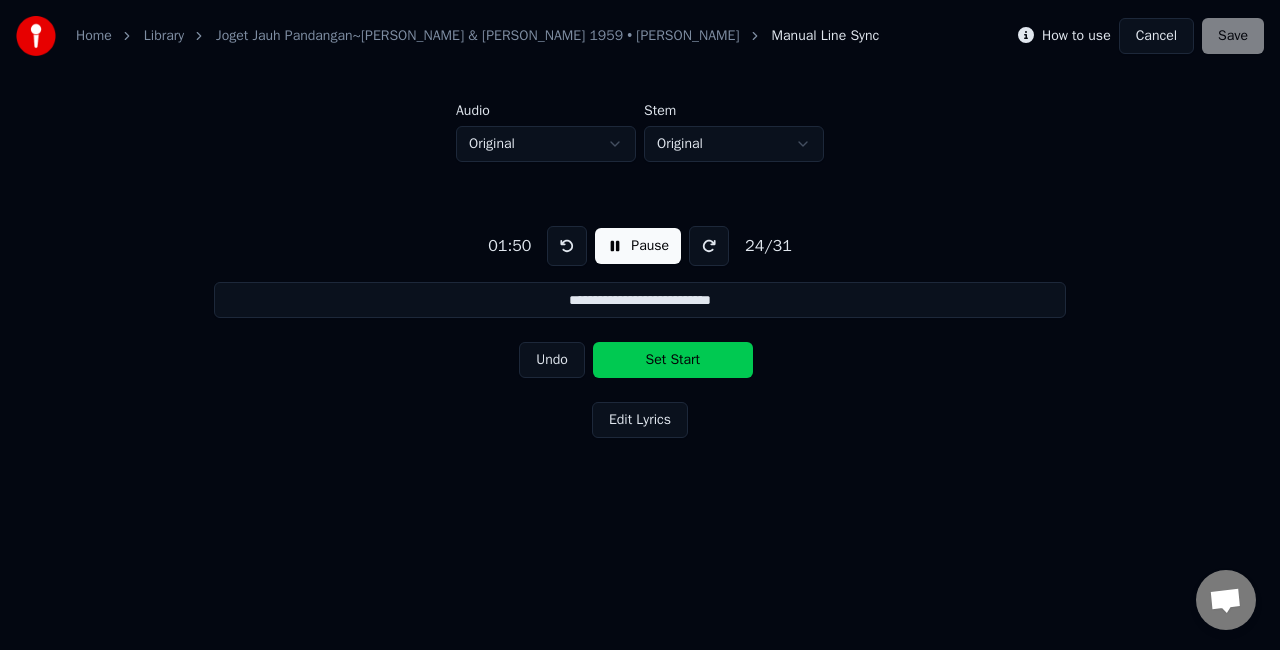 click on "Set Start" at bounding box center [673, 360] 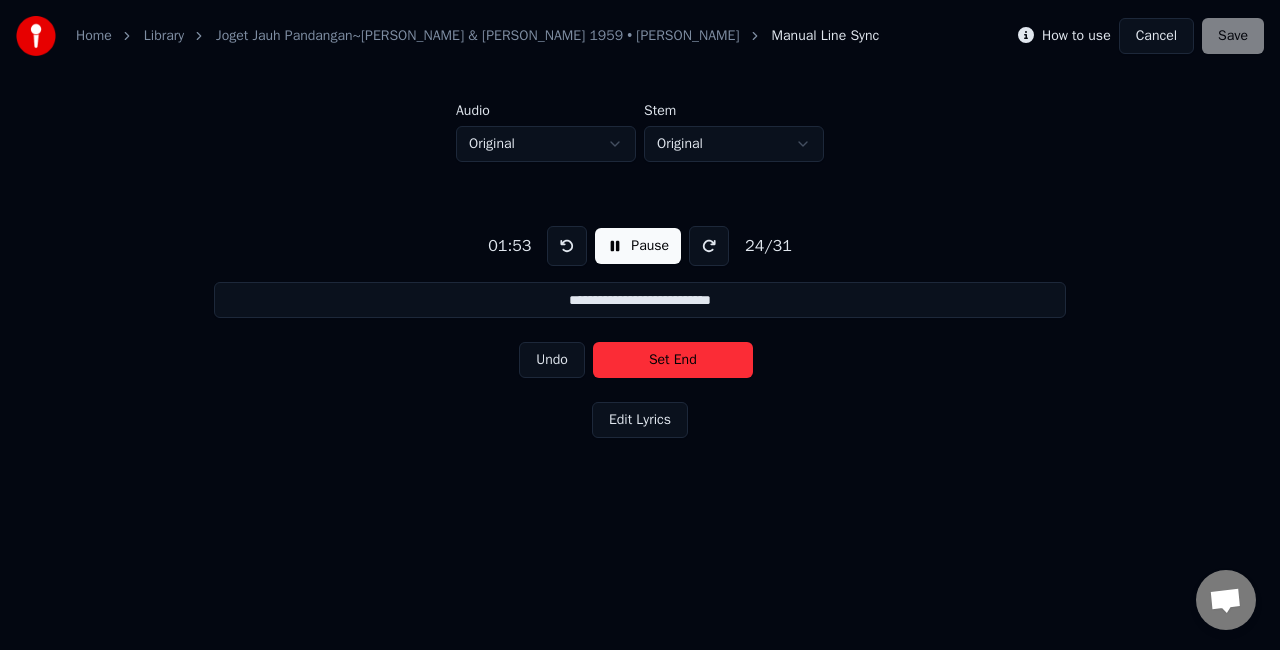 click on "Set End" at bounding box center (673, 360) 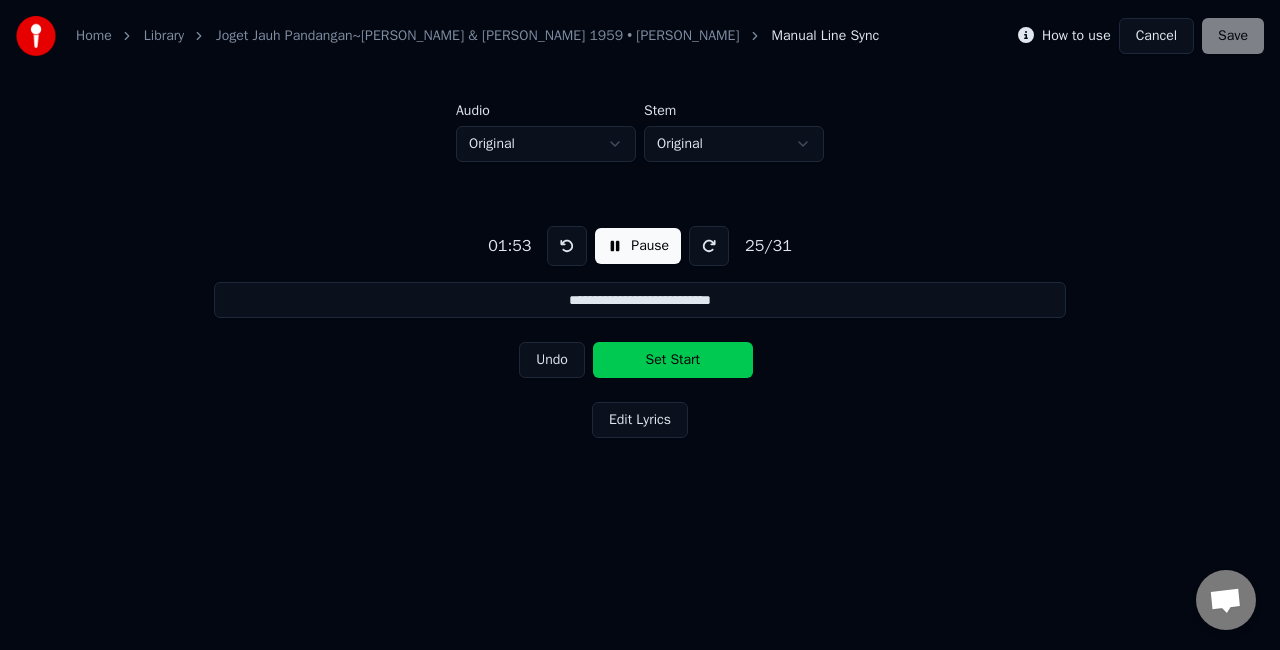 click on "Set Start" at bounding box center (673, 360) 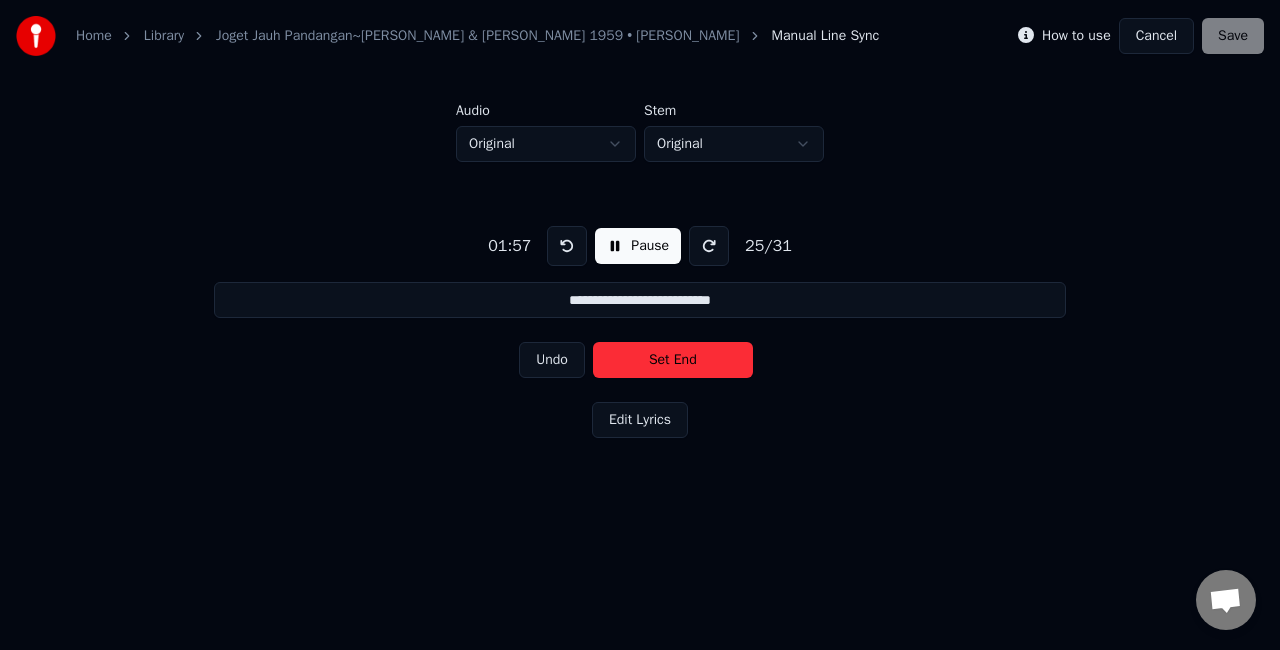 click on "Set End" at bounding box center [673, 360] 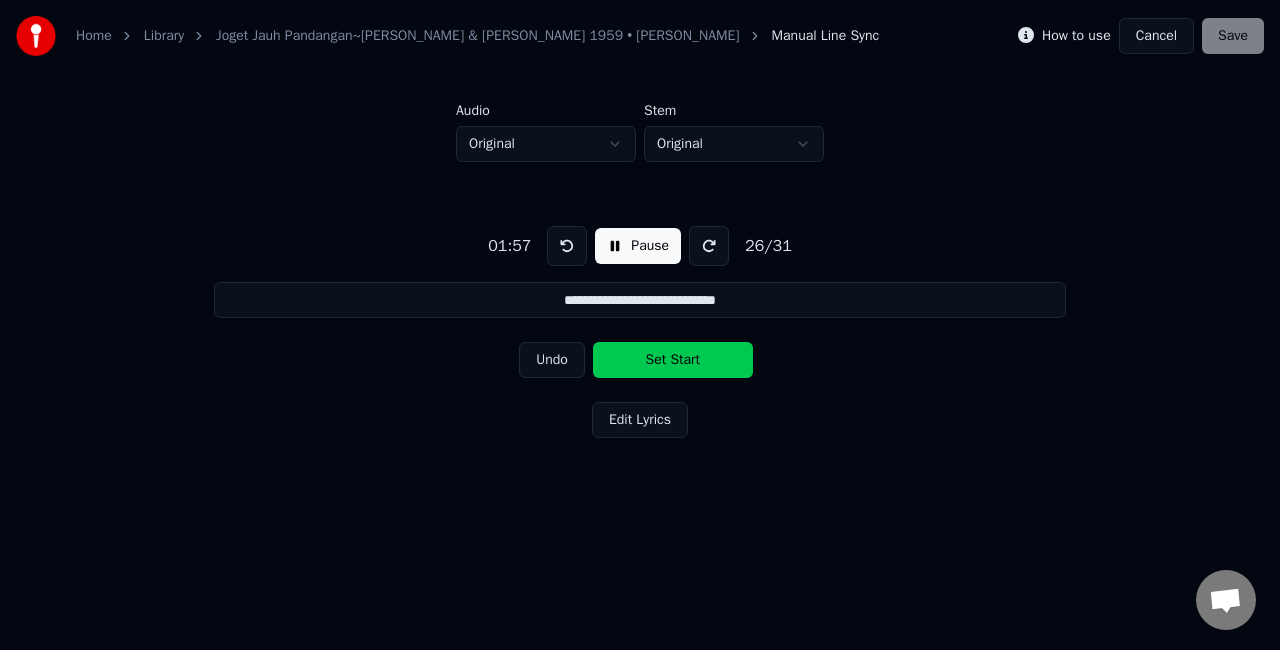click on "Set Start" at bounding box center (673, 360) 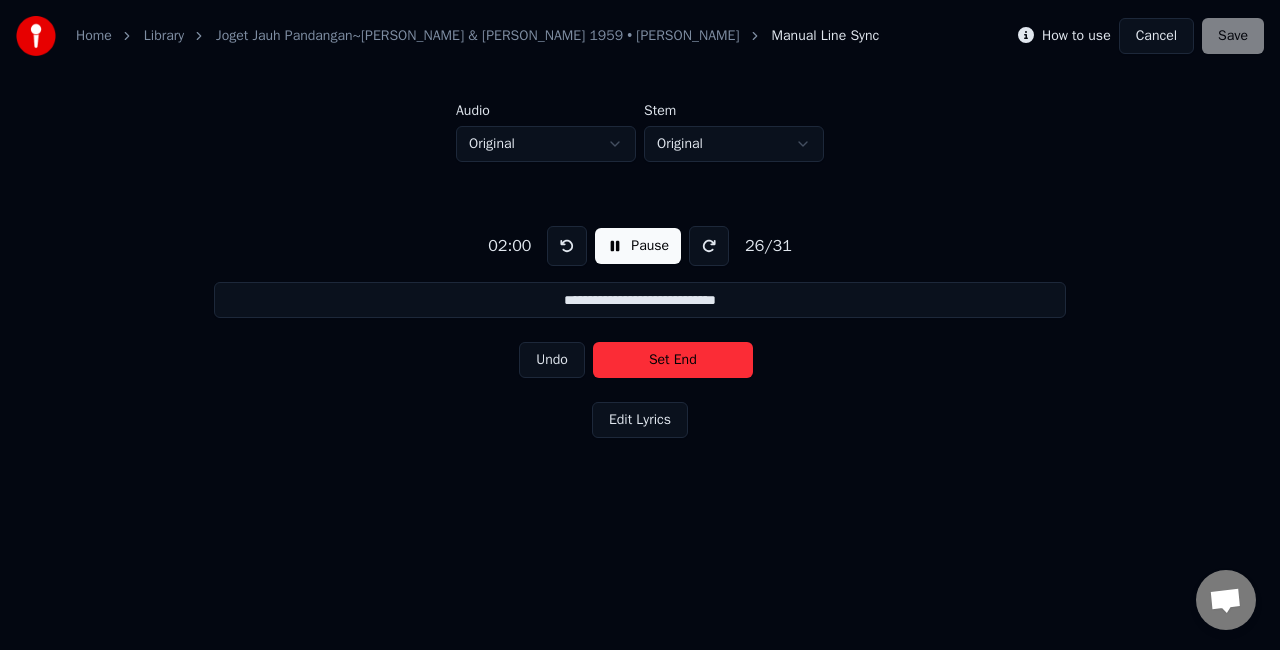 click on "Set End" at bounding box center (673, 360) 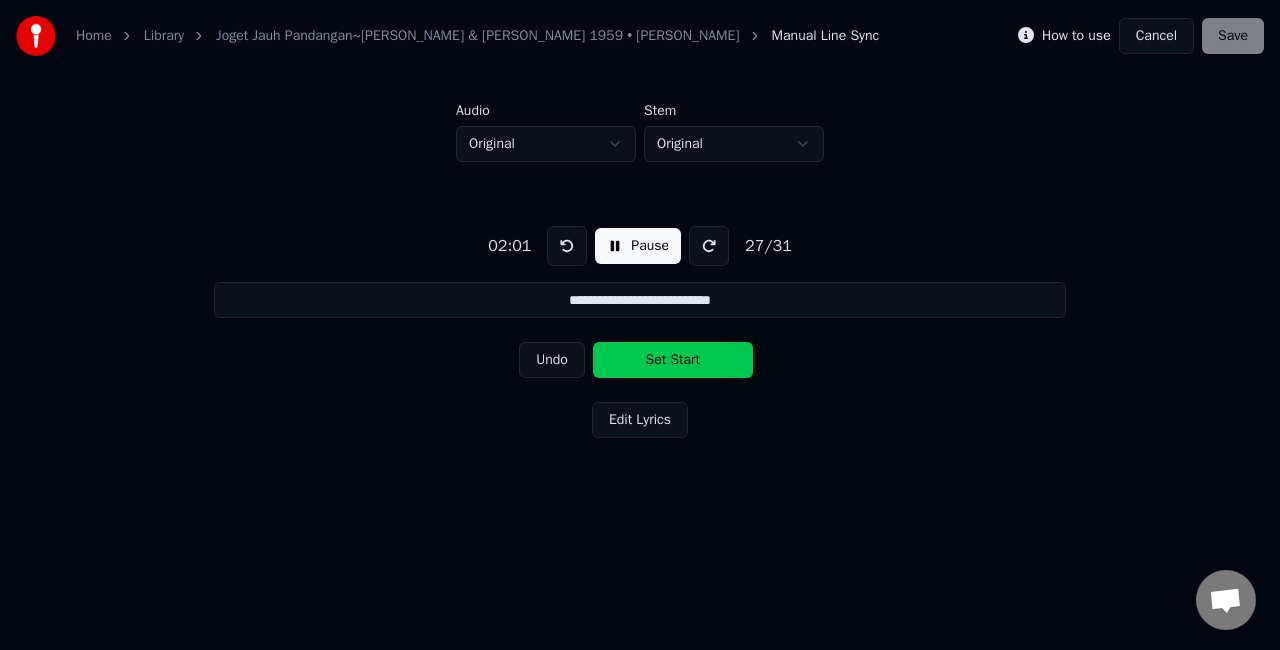 click on "Set Start" at bounding box center (673, 360) 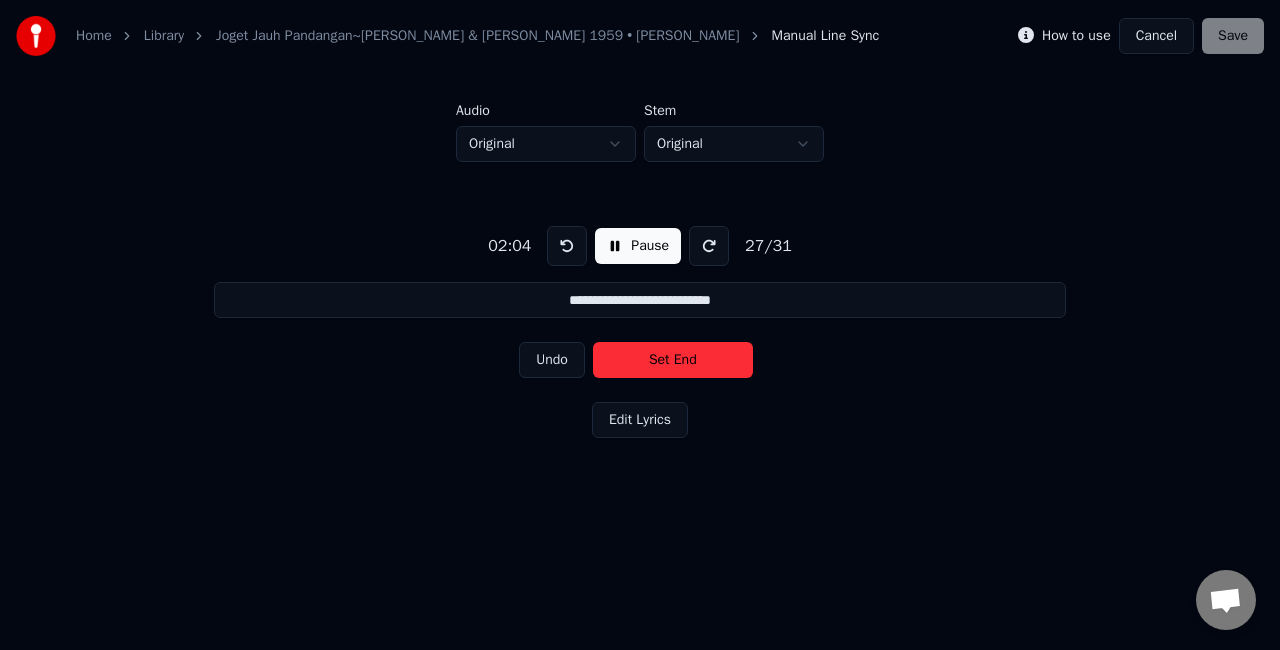 click on "Set End" at bounding box center (673, 360) 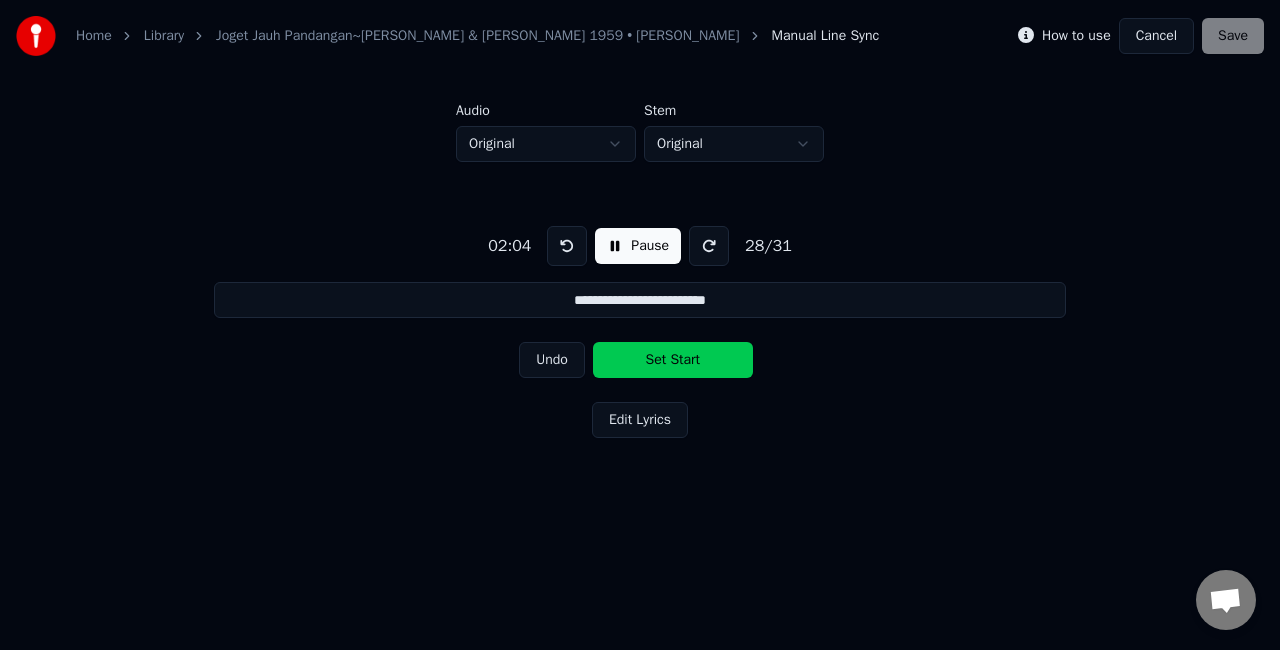 click on "Set Start" at bounding box center (673, 360) 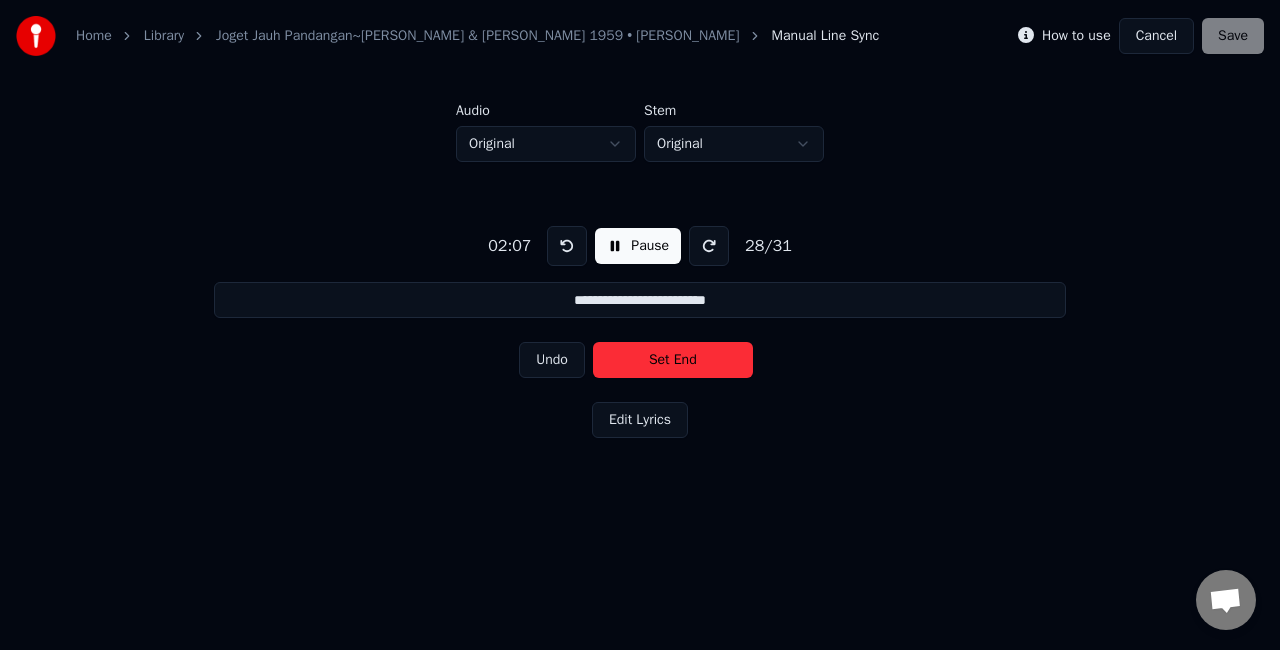 click on "Set End" at bounding box center (673, 360) 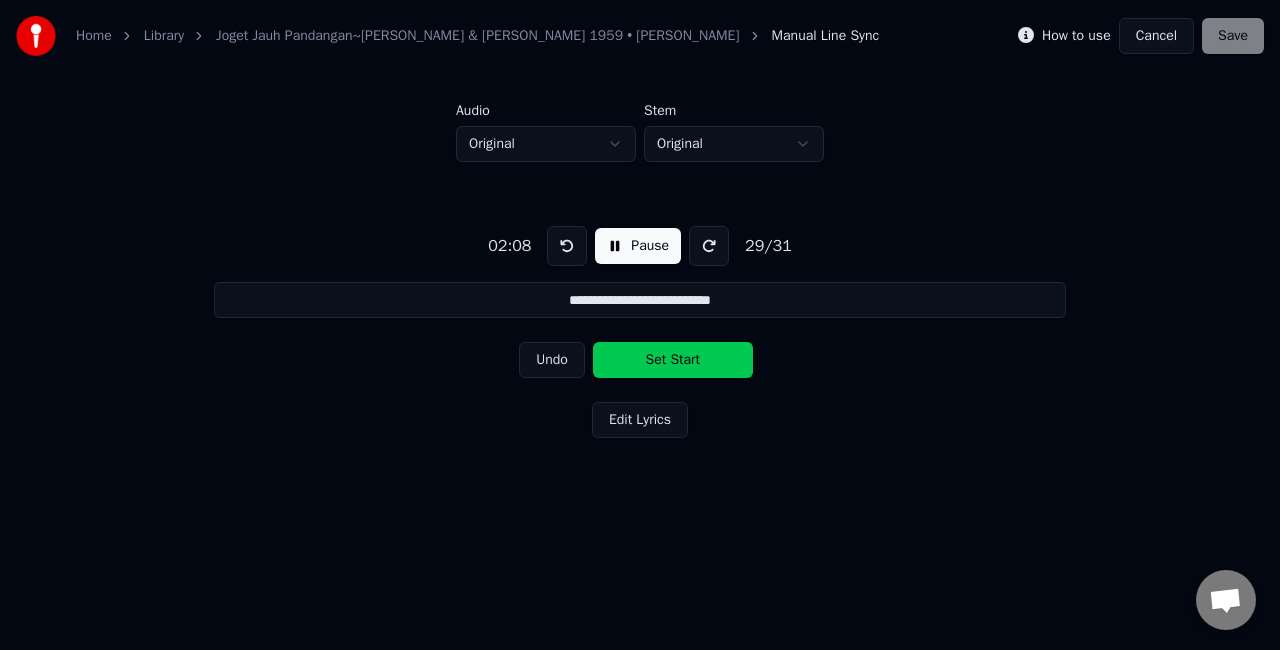 click on "Set Start" at bounding box center [673, 360] 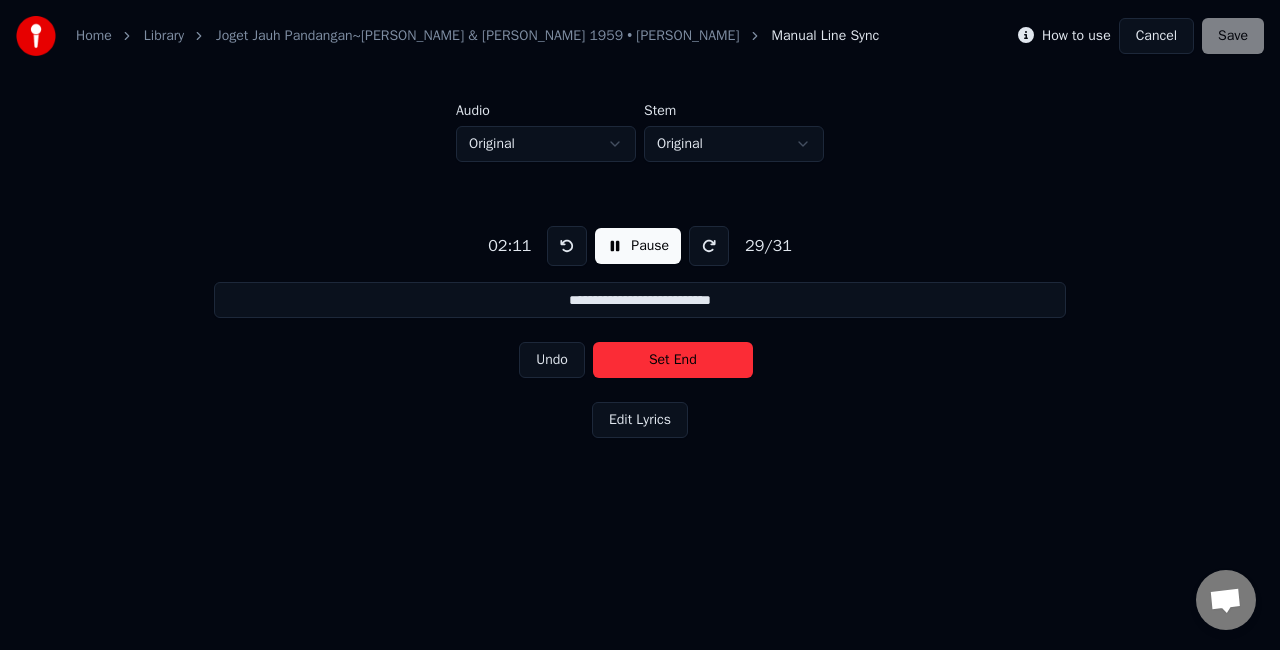 click on "Set End" at bounding box center (673, 360) 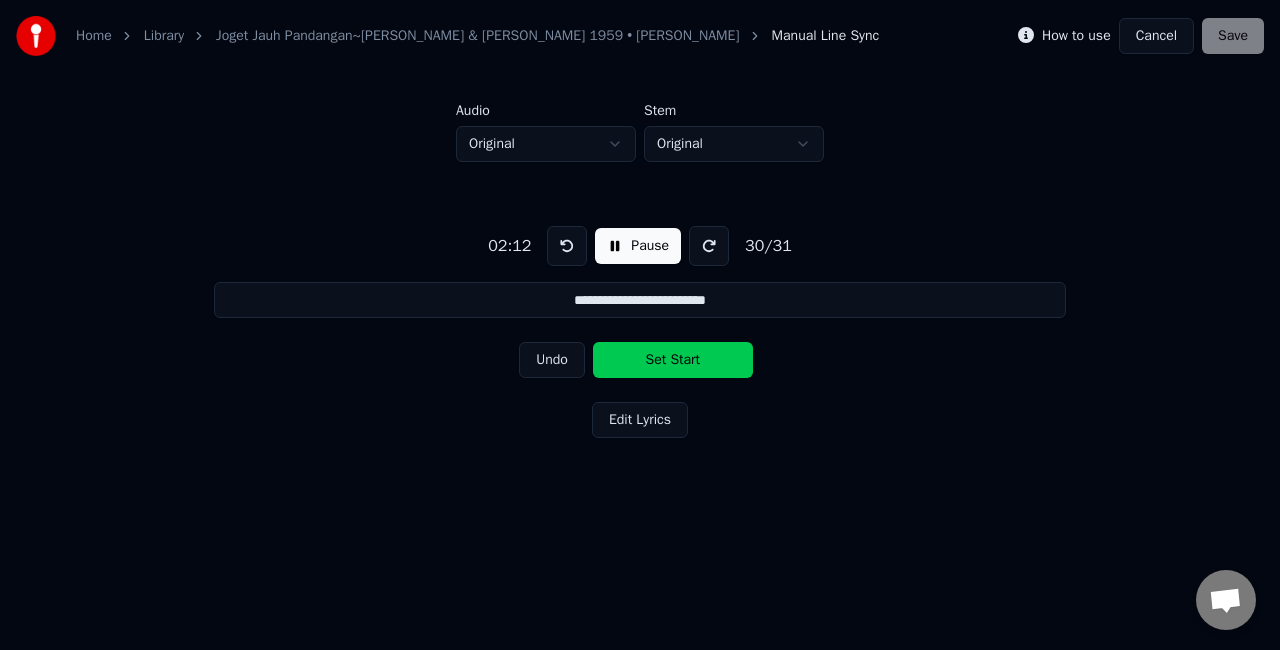click on "Set Start" at bounding box center (673, 360) 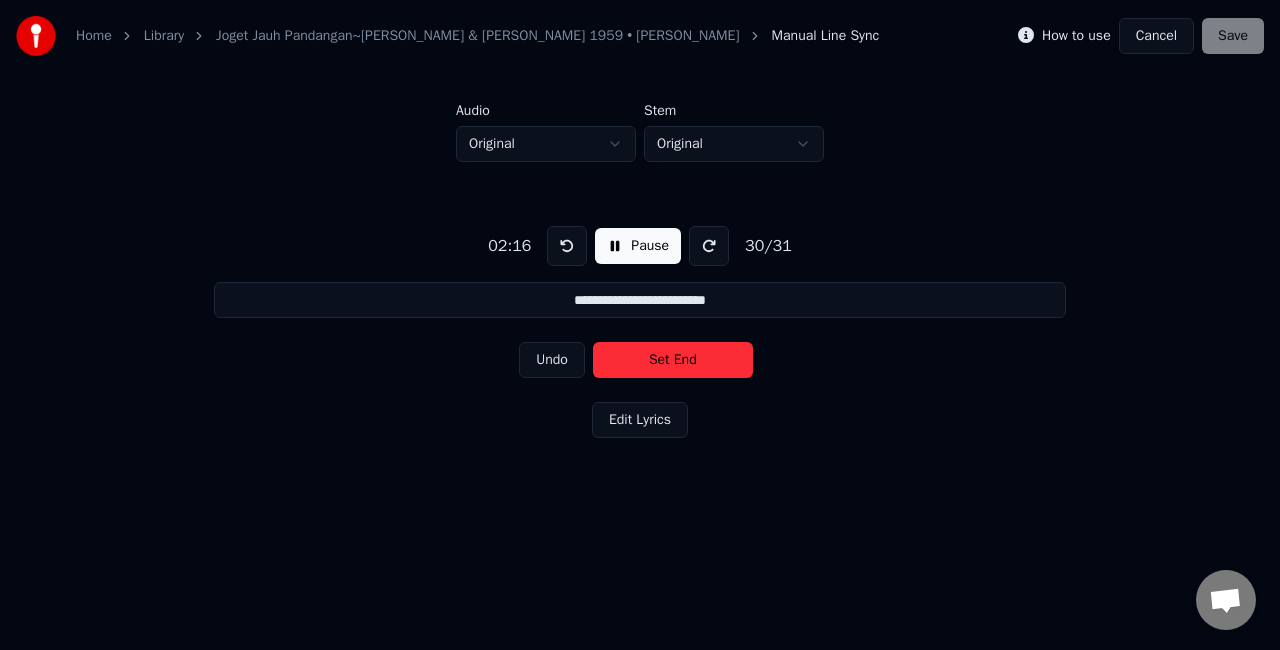 click on "Set End" at bounding box center (673, 360) 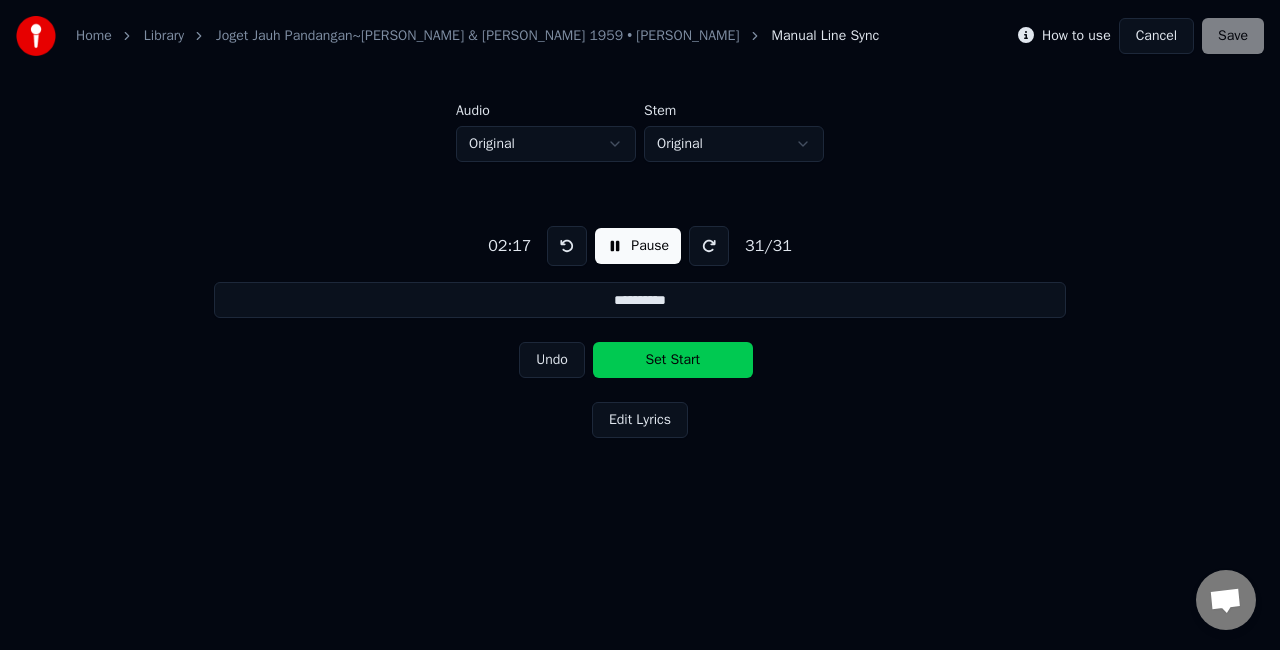 click on "Set Start" at bounding box center (673, 360) 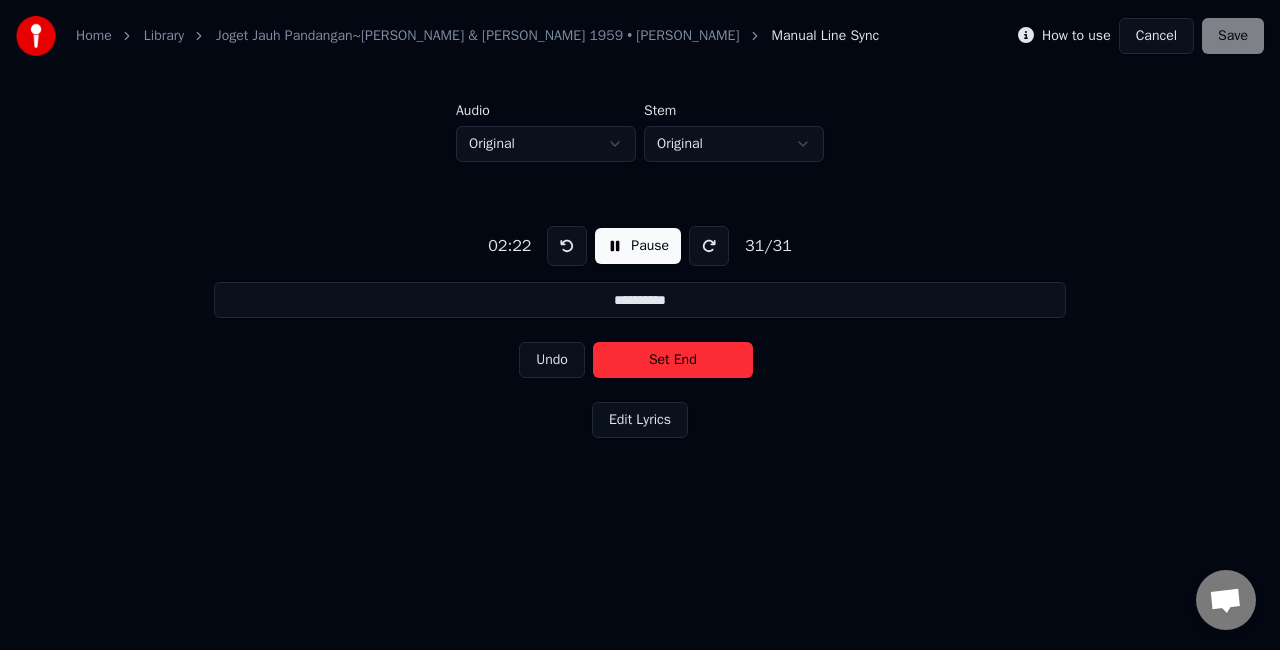 click on "Set End" at bounding box center [673, 360] 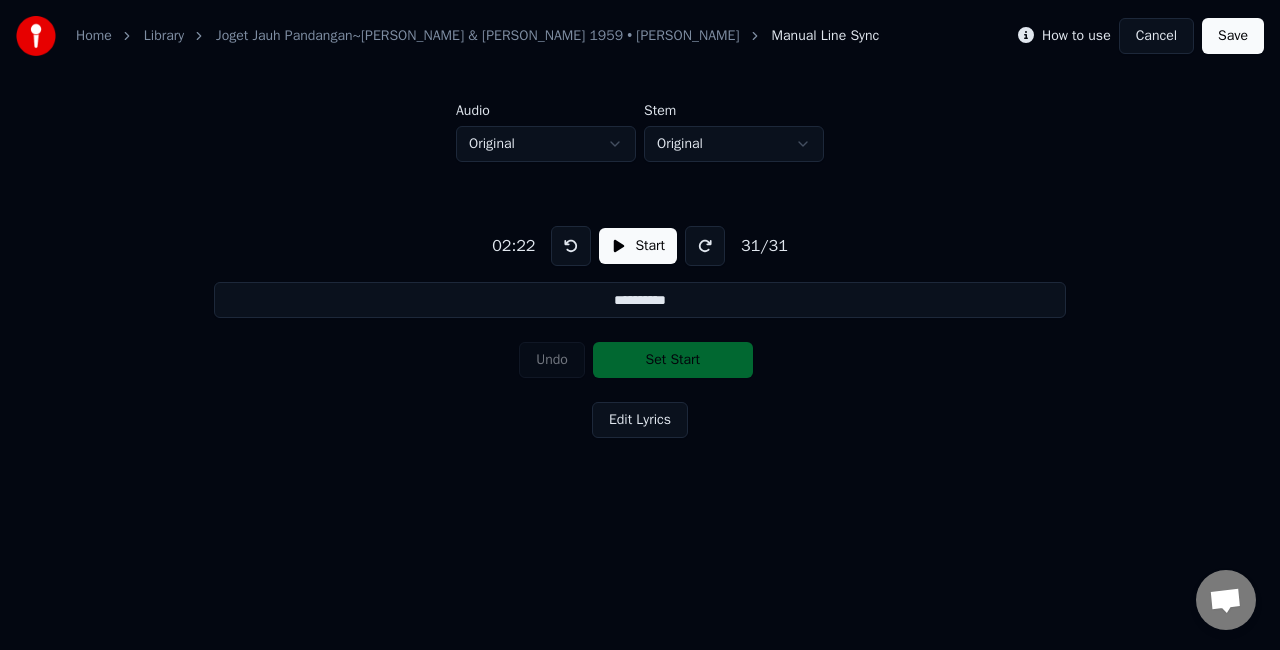 click on "Home Library Joget Jauh Pandangan~[PERSON_NAME] & [PERSON_NAME] 1959 • [PERSON_NAME] [PERSON_NAME] Manual Line Sync How to use Cancel Save" at bounding box center (640, 36) 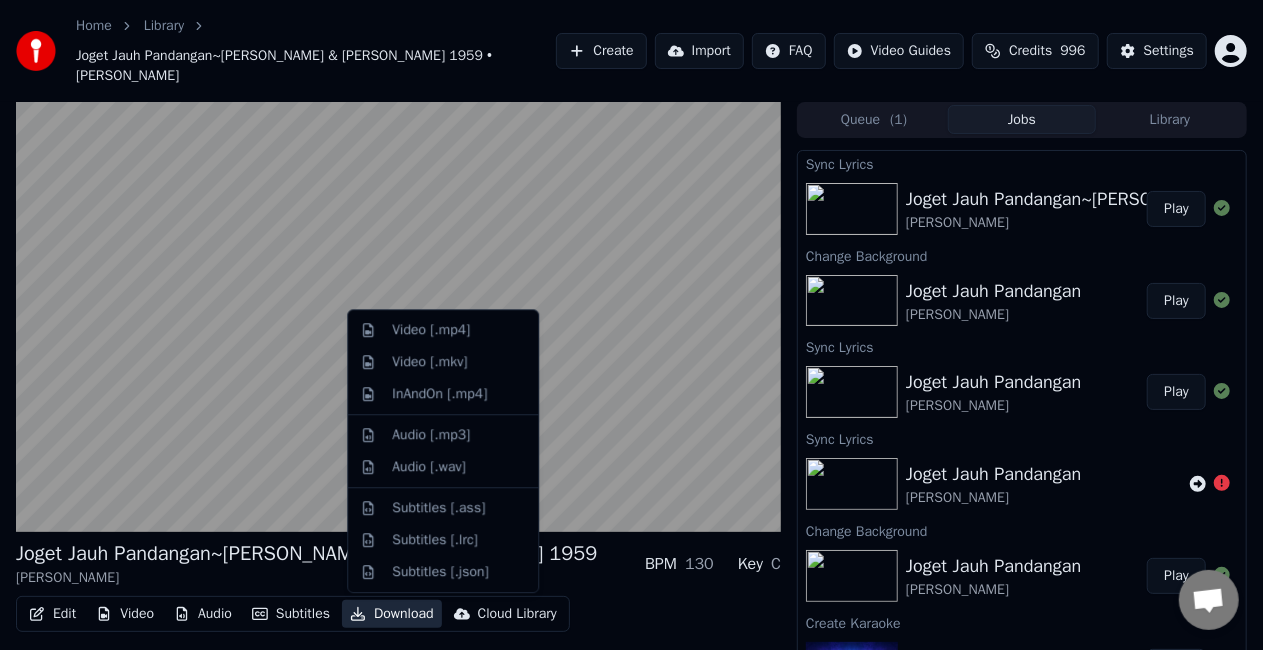 click on "Download" at bounding box center [392, 614] 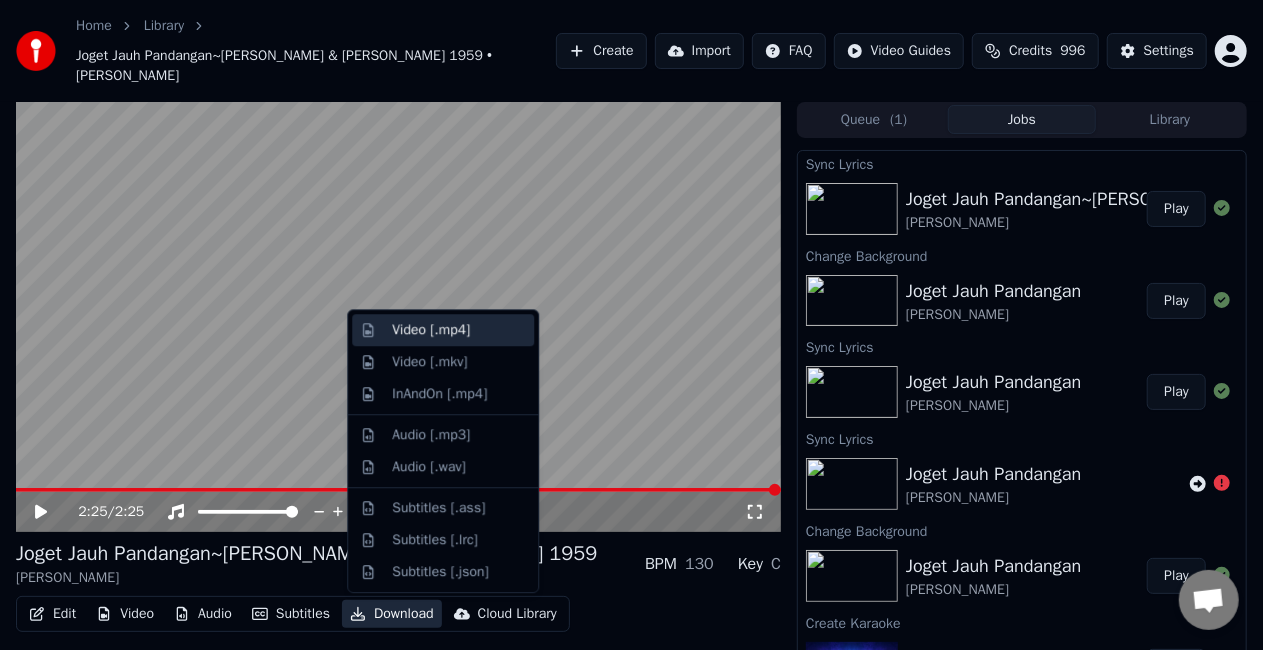 click on "Video [.mp4]" at bounding box center [431, 330] 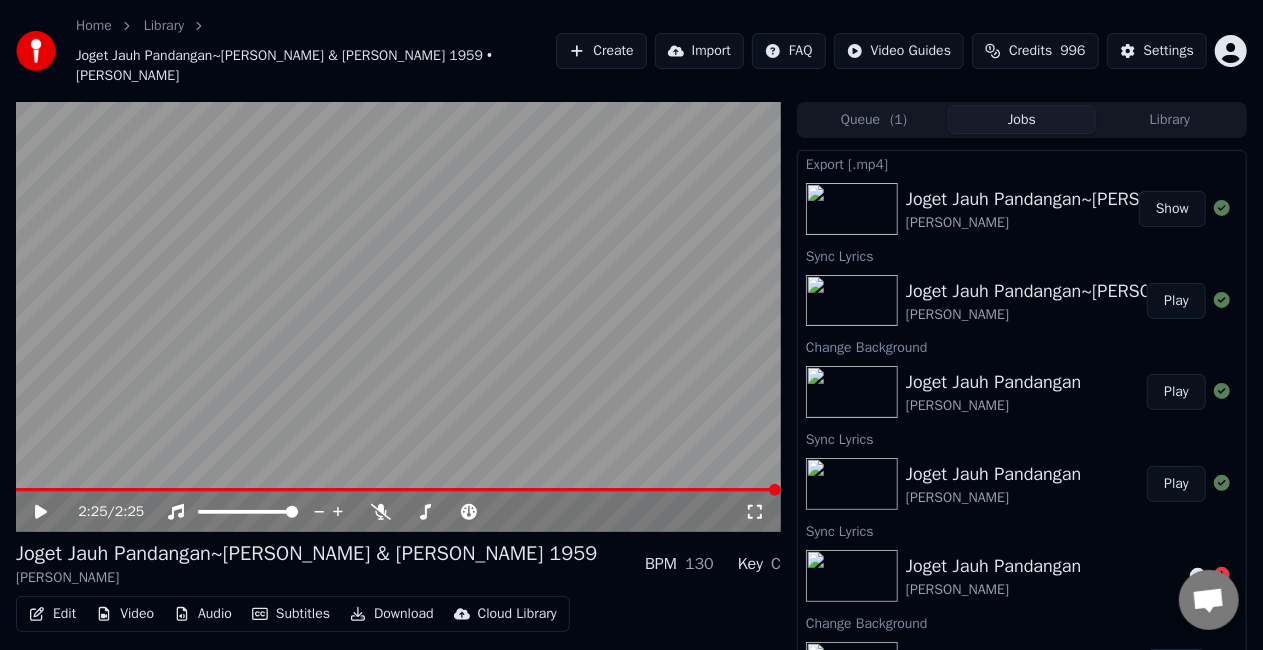click on "Show" at bounding box center (1172, 209) 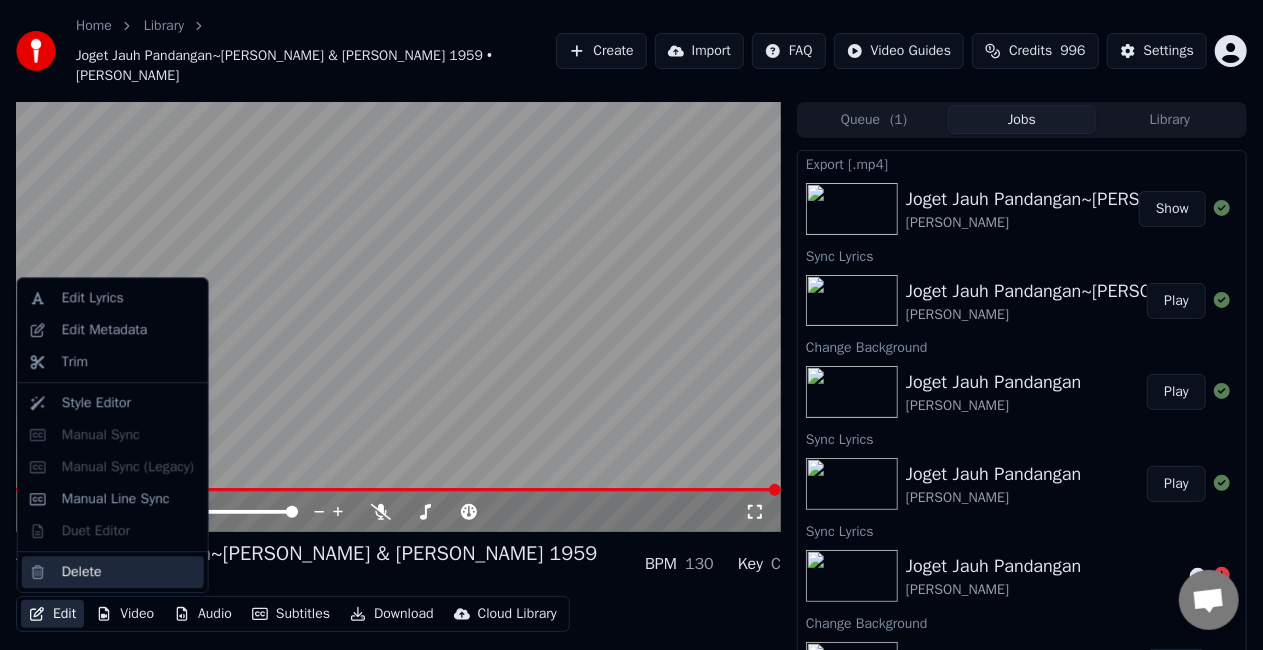 click on "Delete" at bounding box center [82, 572] 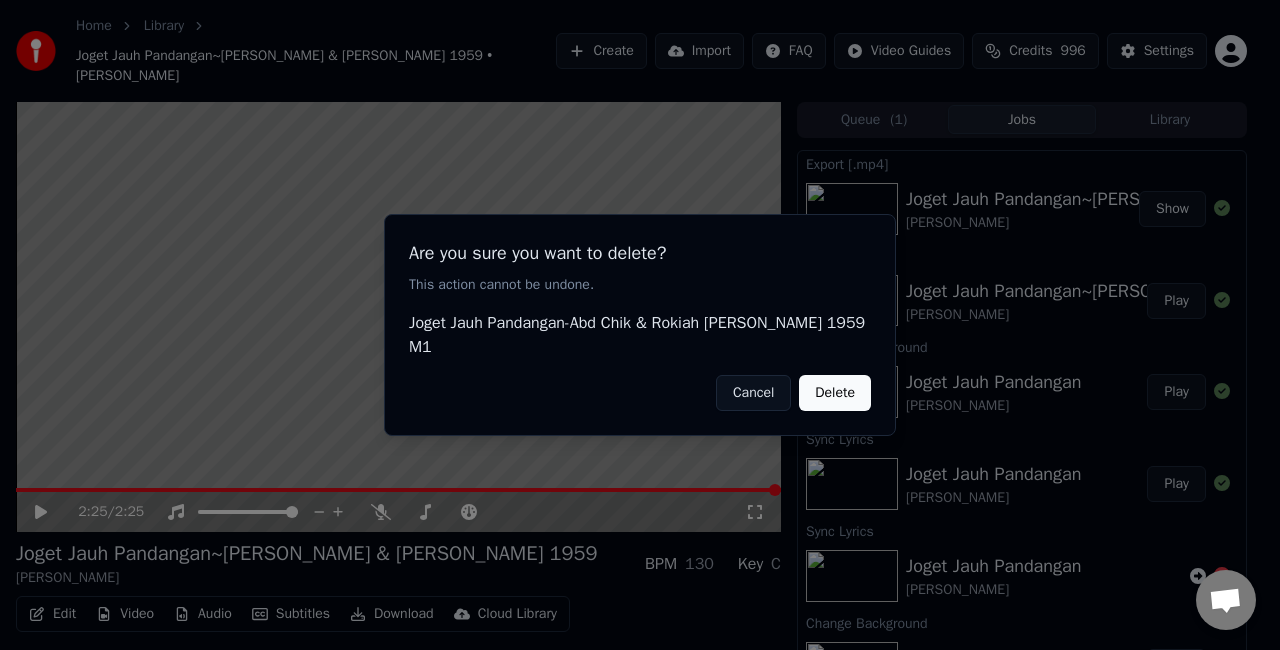 click on "Delete" at bounding box center (835, 393) 